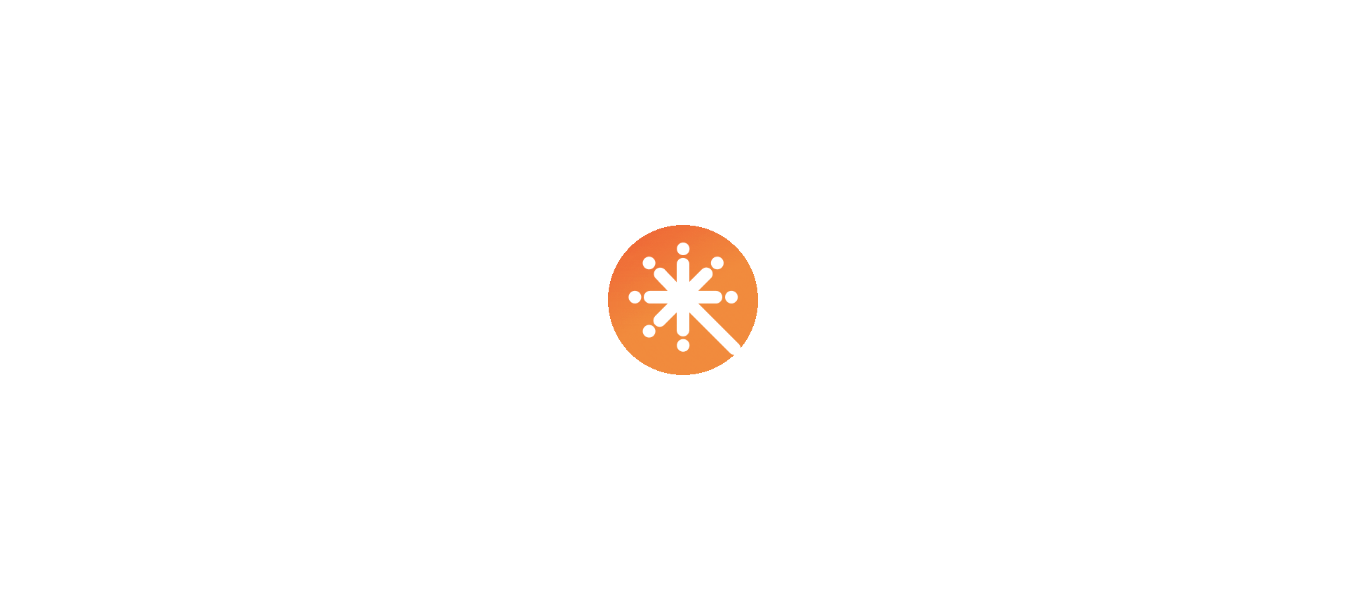 select on "****" 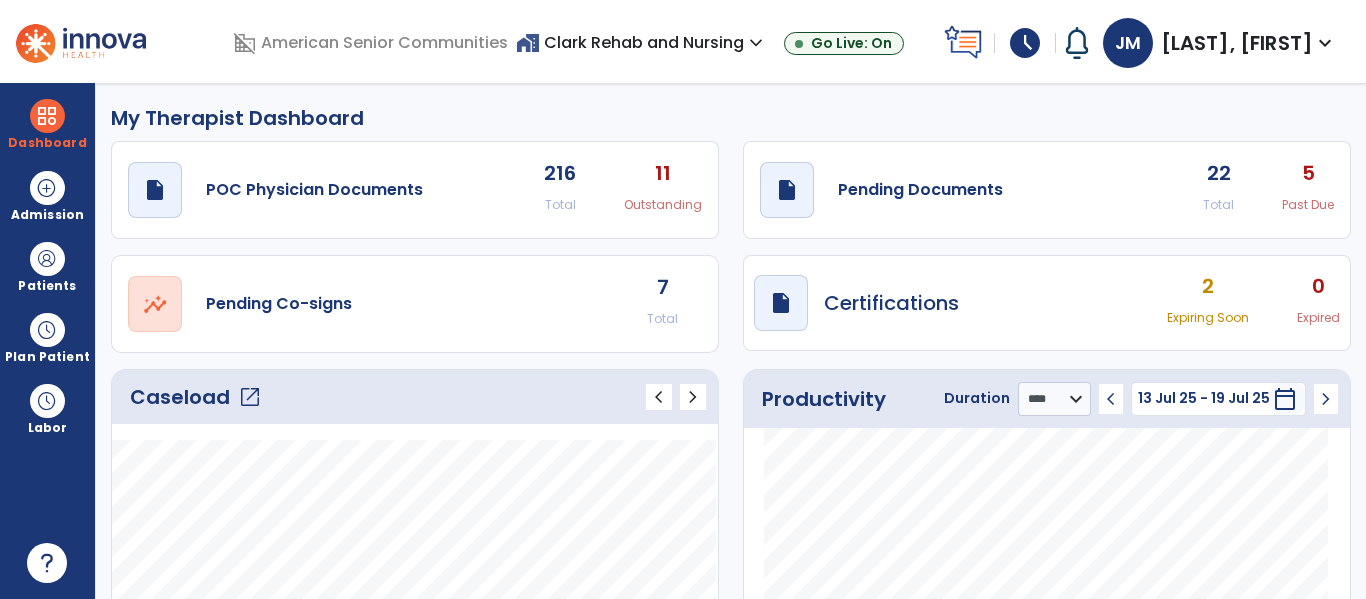scroll, scrollTop: 0, scrollLeft: 0, axis: both 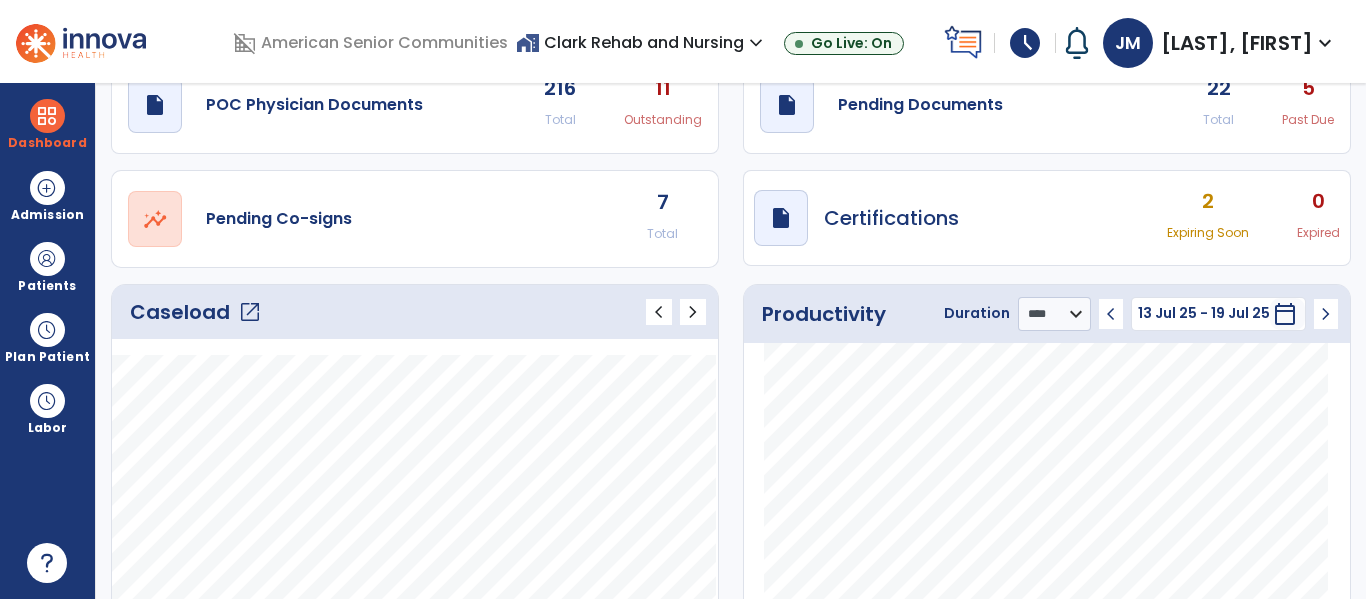 click on "open_in_new" 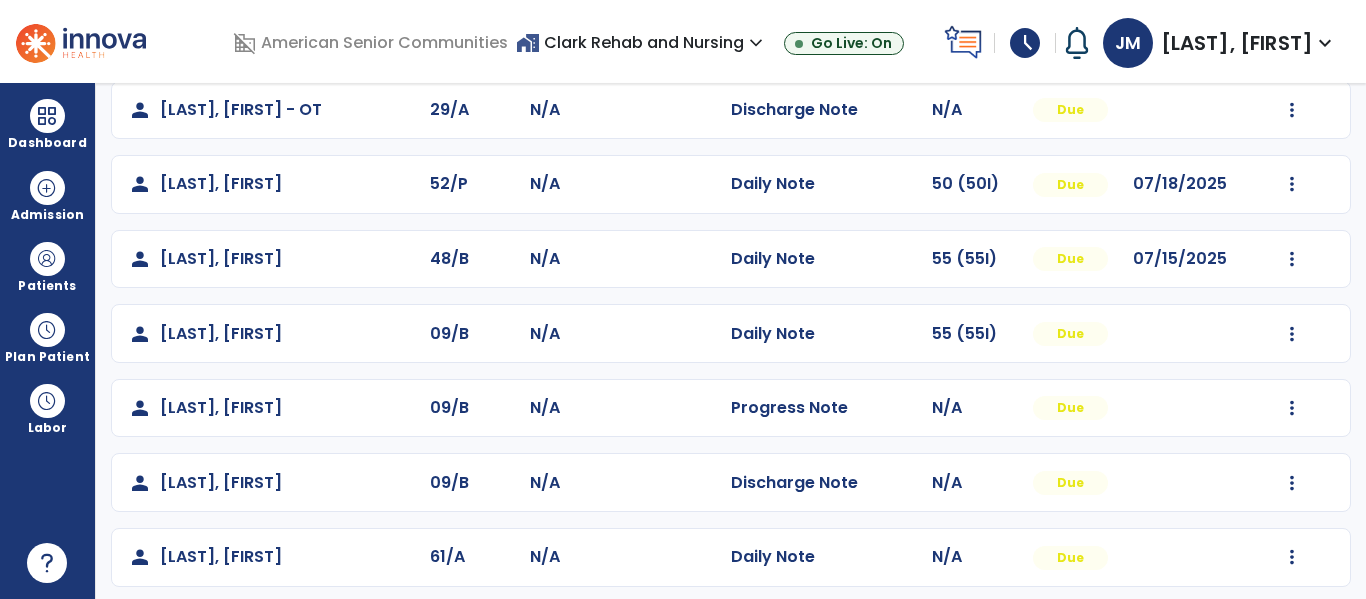 scroll, scrollTop: 710, scrollLeft: 0, axis: vertical 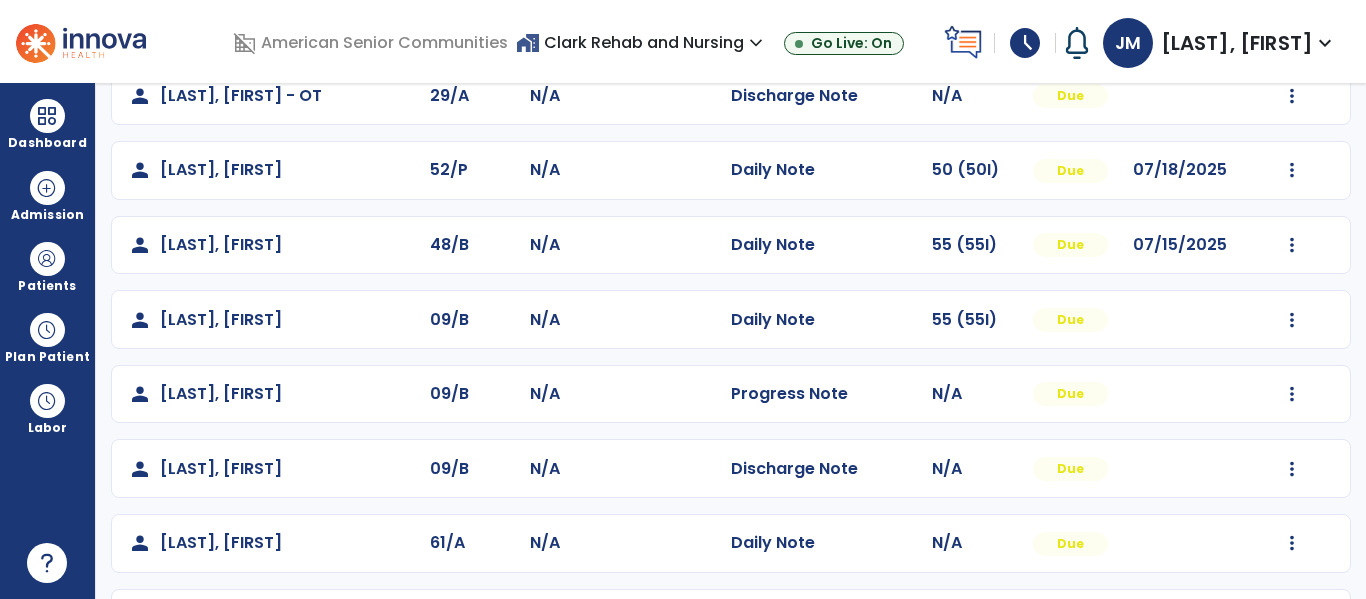 click on "Mark Visit As Complete   Reset Note   Open Document   G + C Mins" 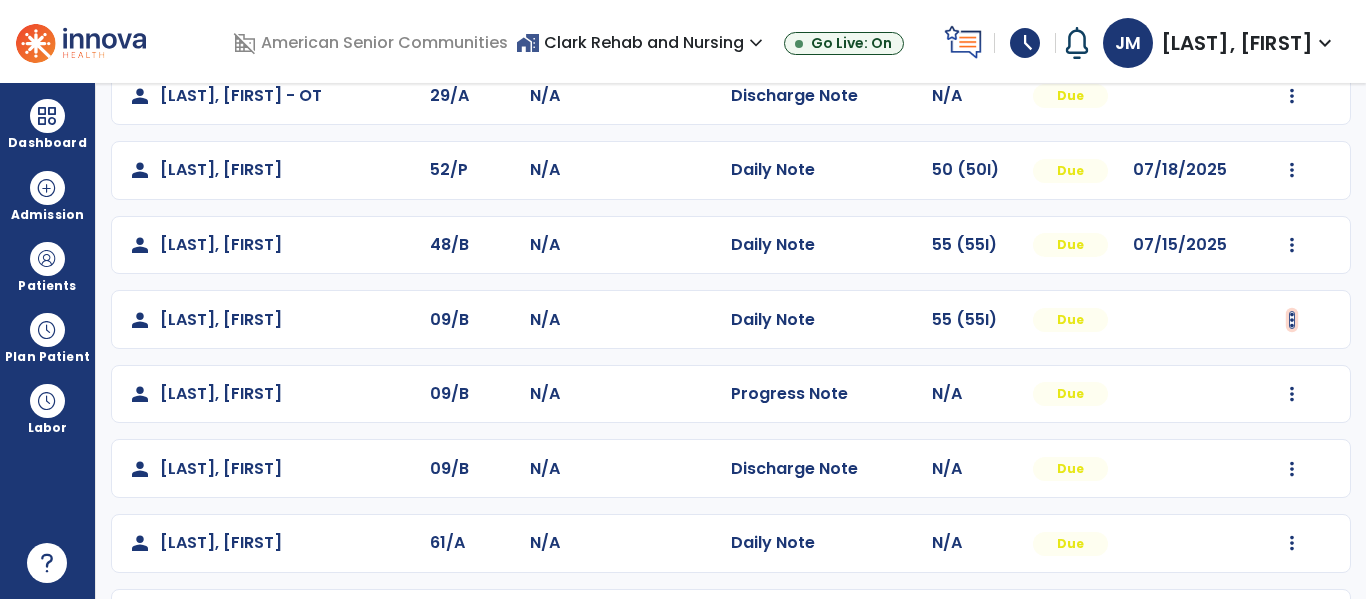 click at bounding box center (1292, -351) 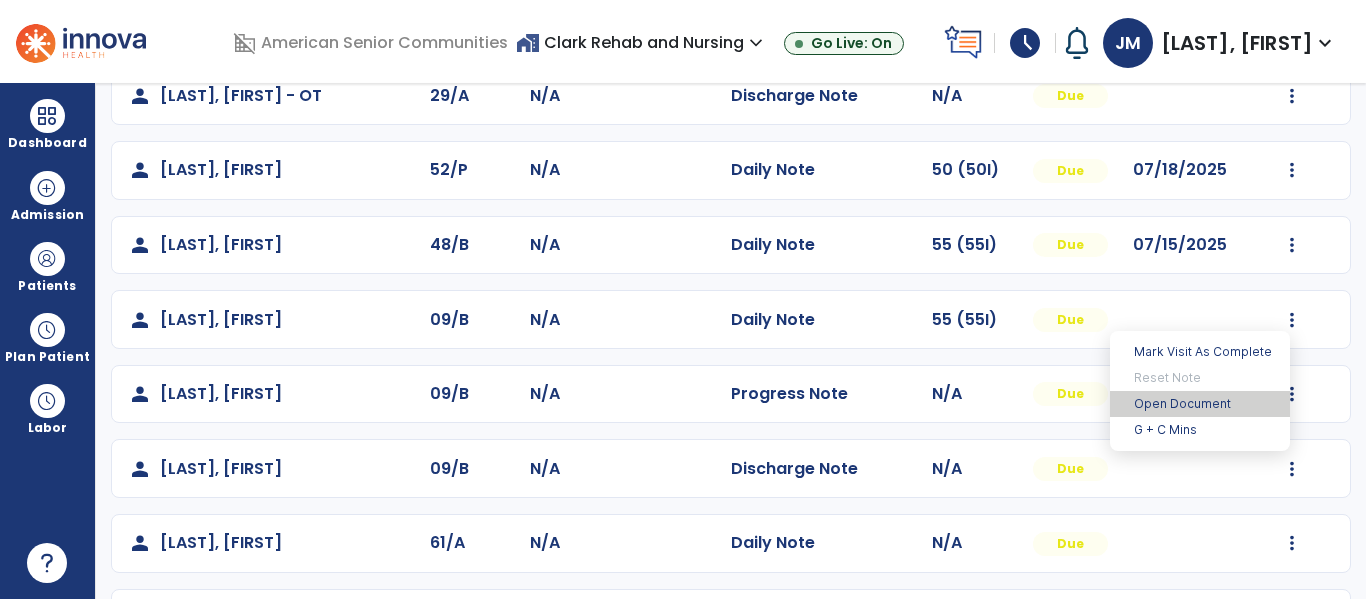 click on "Open Document" at bounding box center [1200, 404] 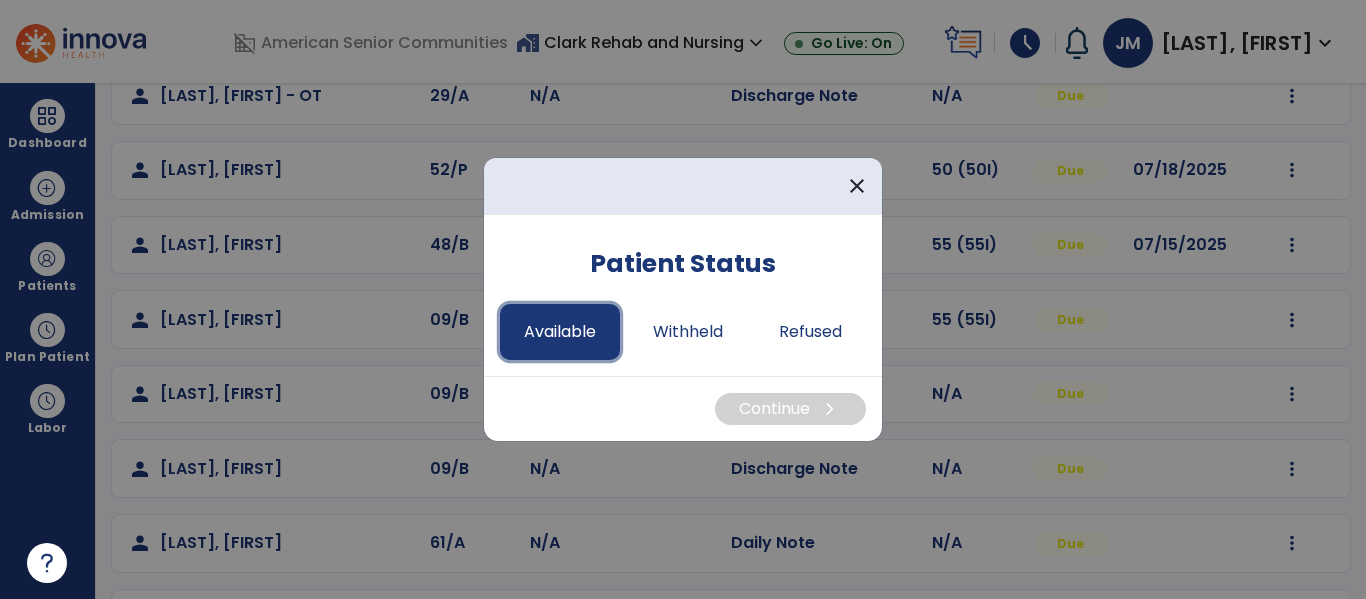 click on "Available" at bounding box center [560, 332] 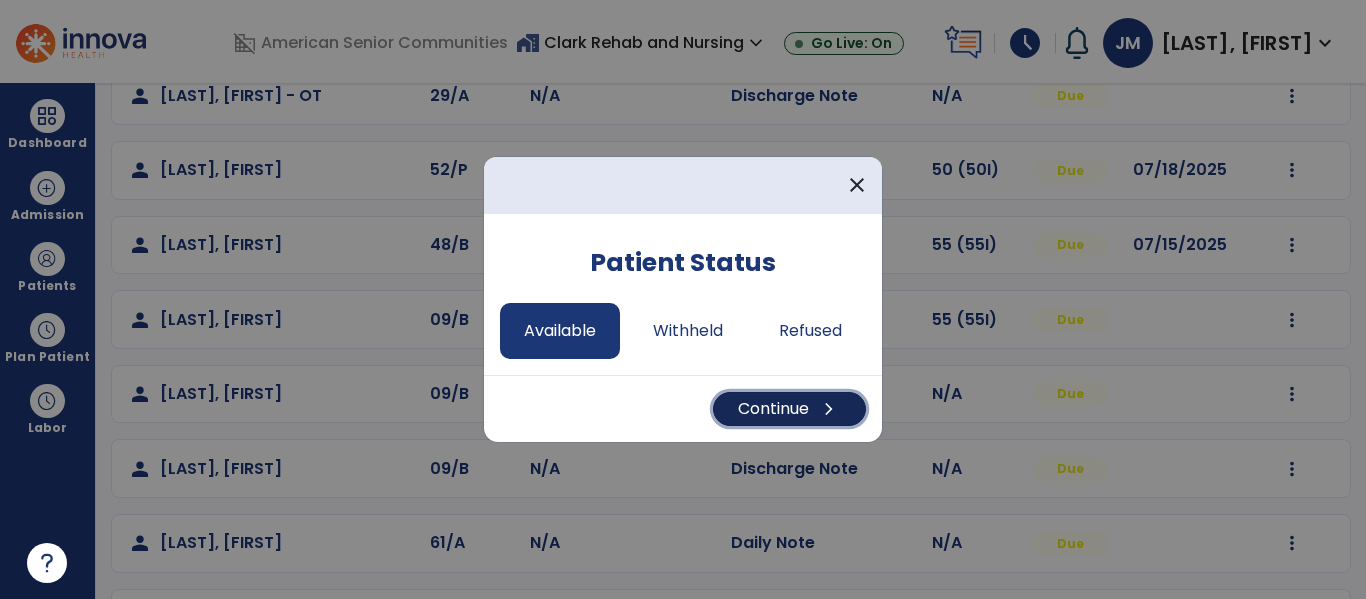 click on "Continue   chevron_right" at bounding box center (789, 409) 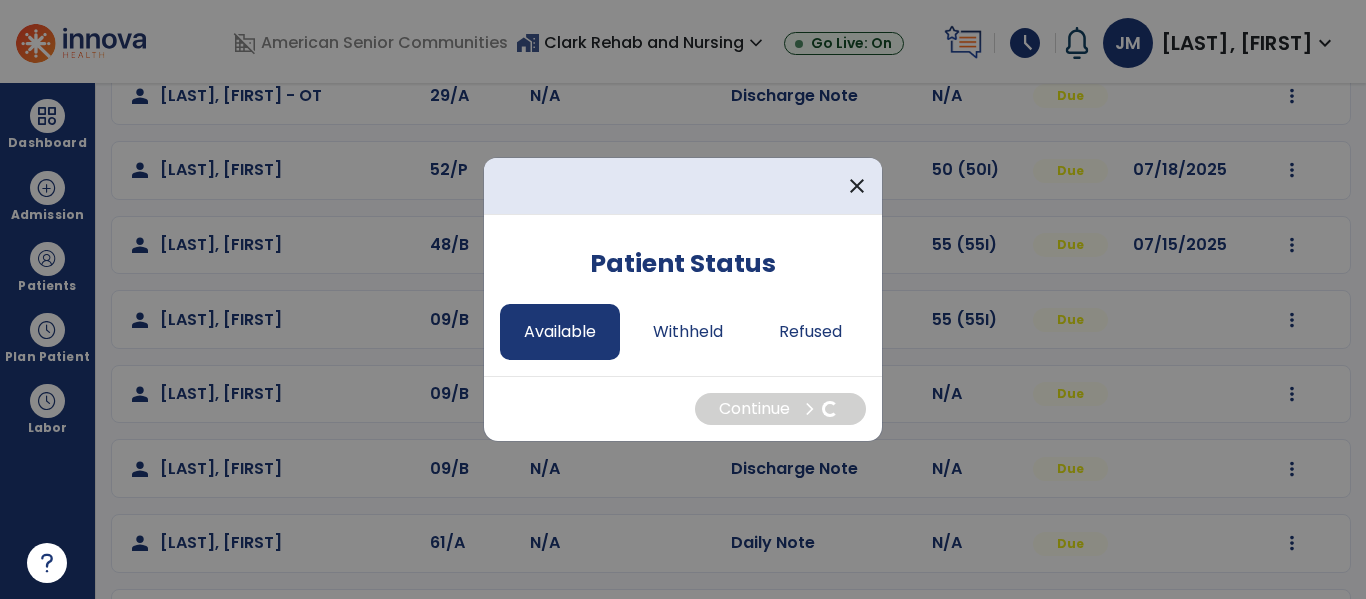 select on "*" 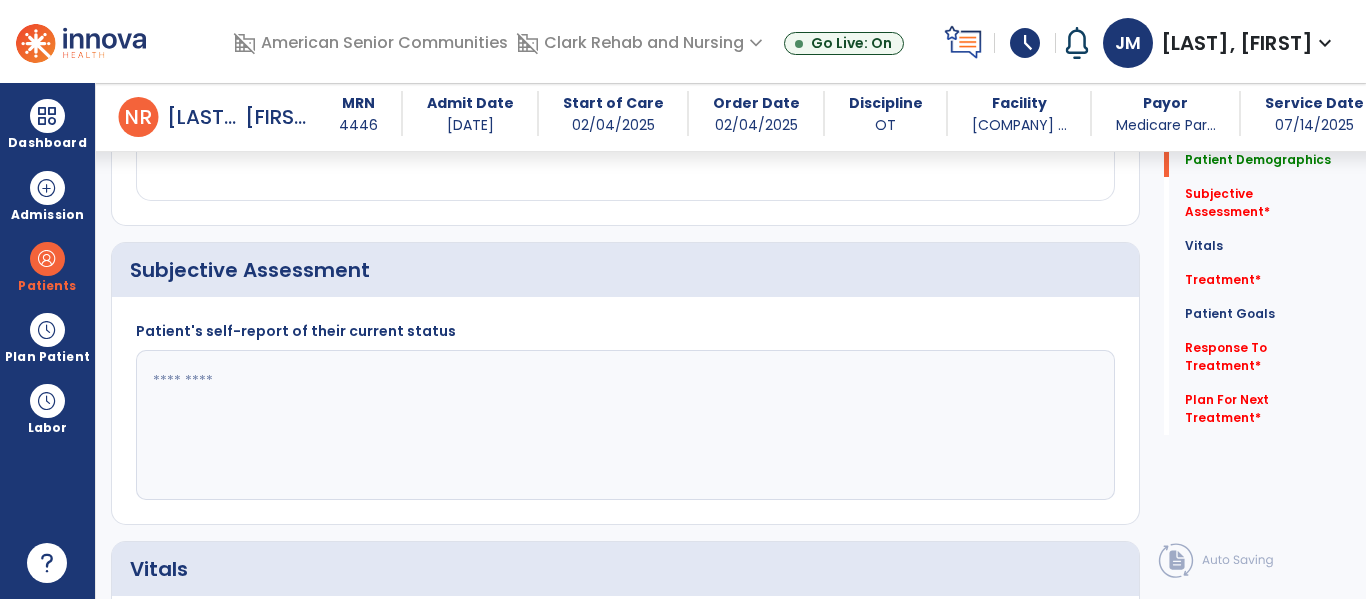 scroll, scrollTop: 428, scrollLeft: 0, axis: vertical 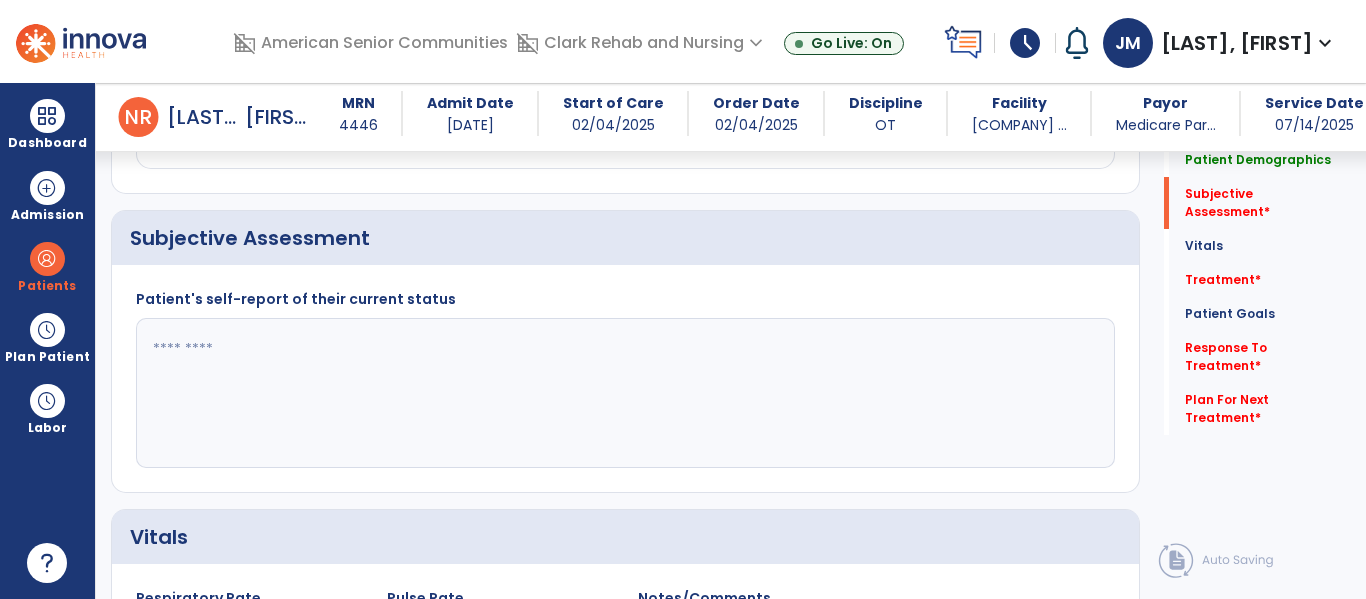 click 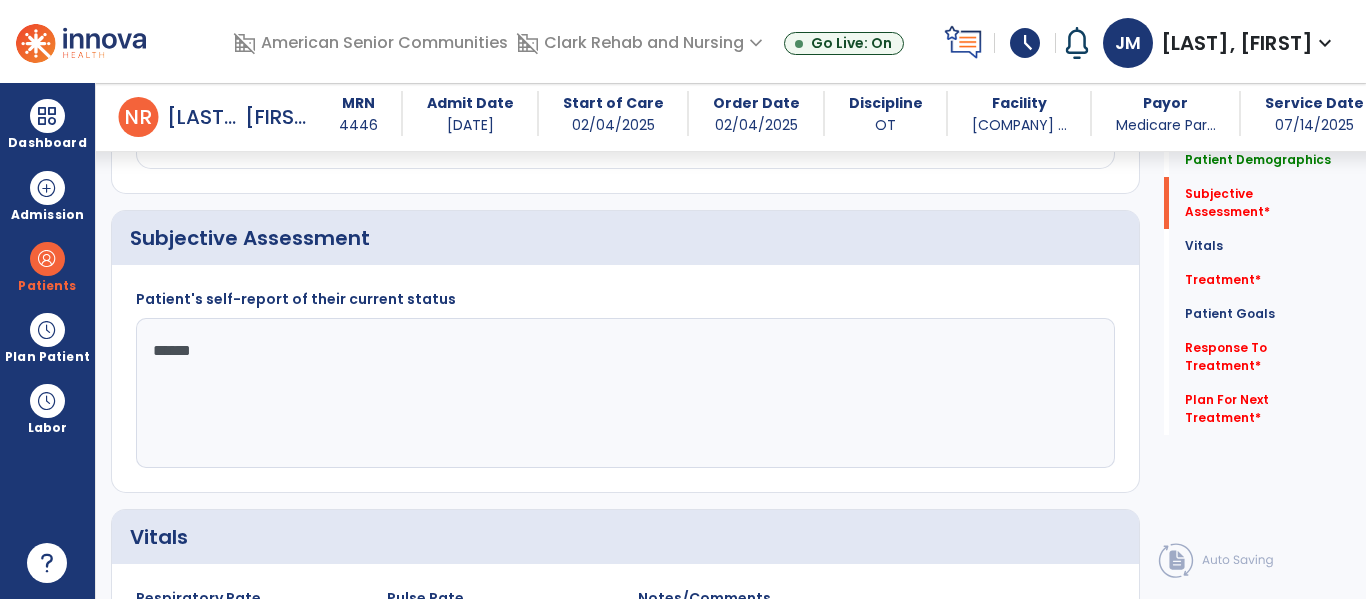 type on "*******" 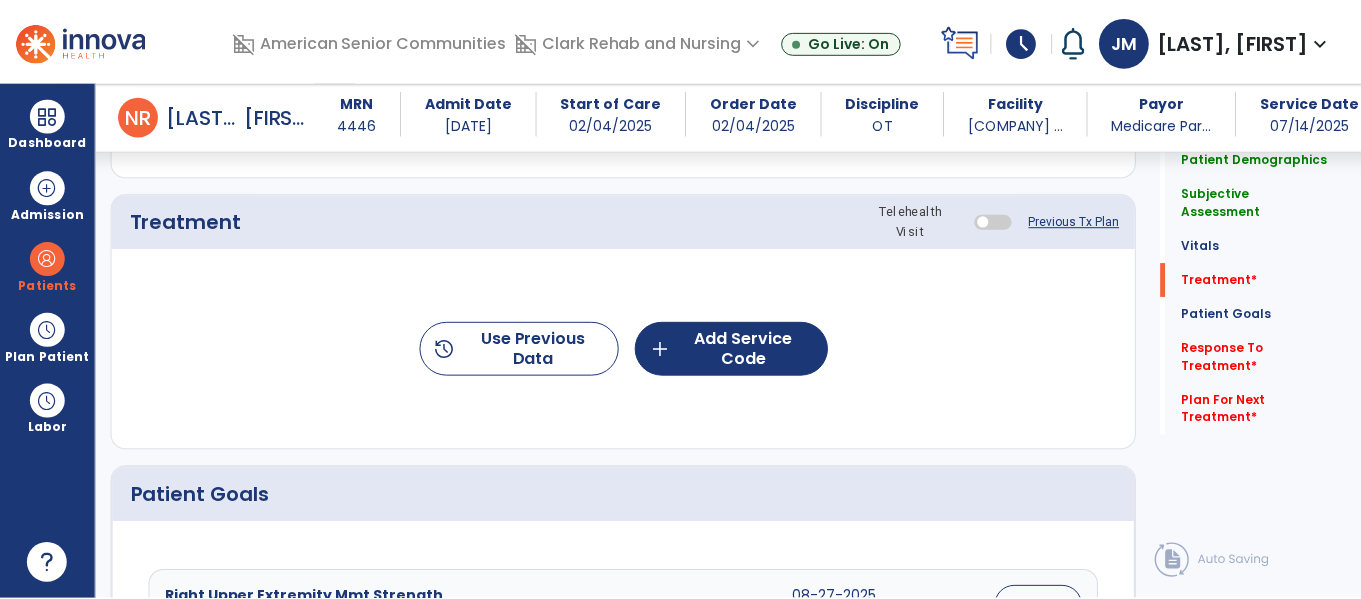 scroll, scrollTop: 1130, scrollLeft: 0, axis: vertical 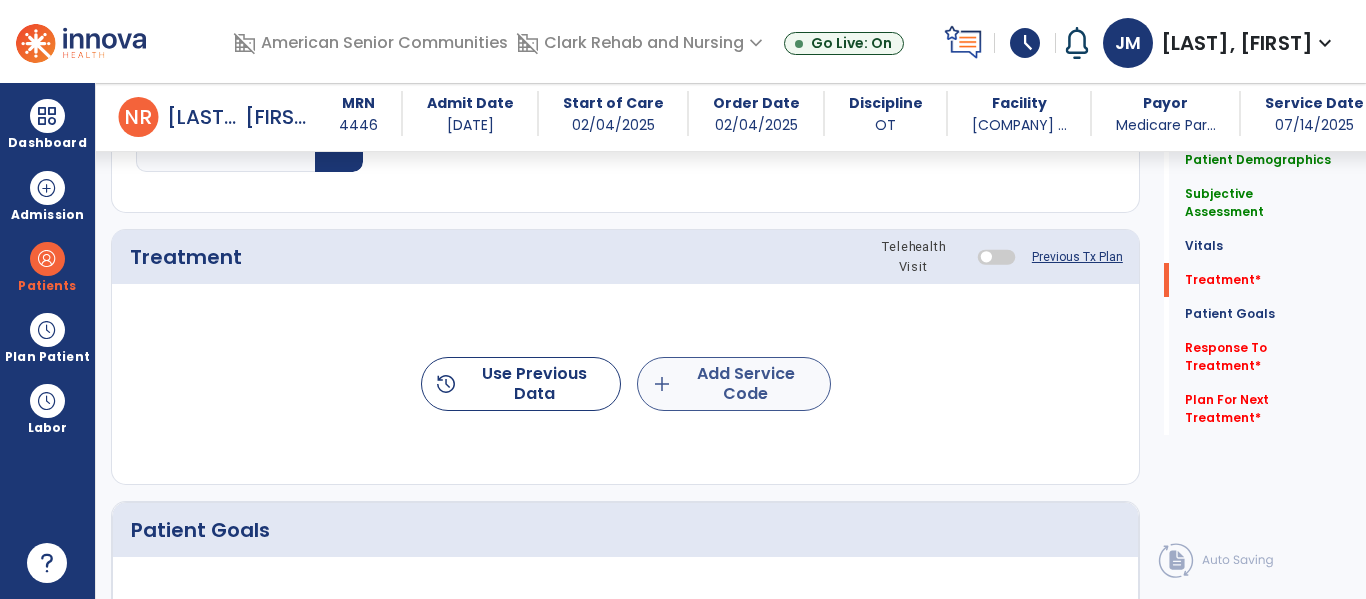 type on "**********" 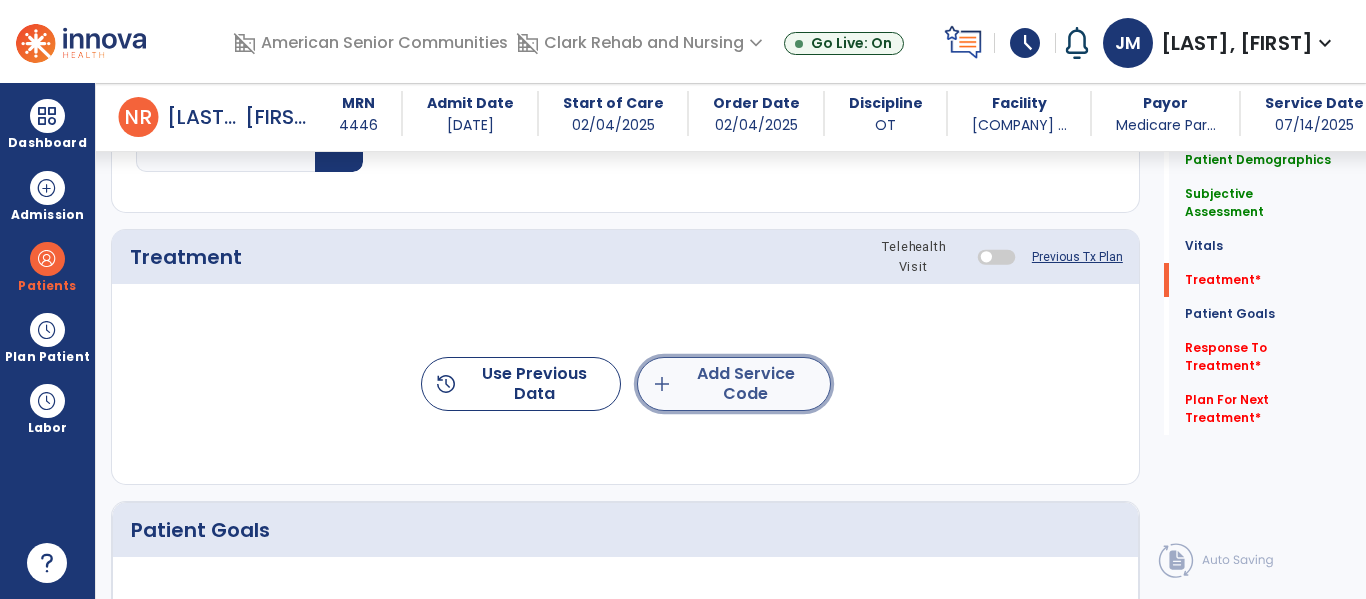 click on "add  Add Service Code" 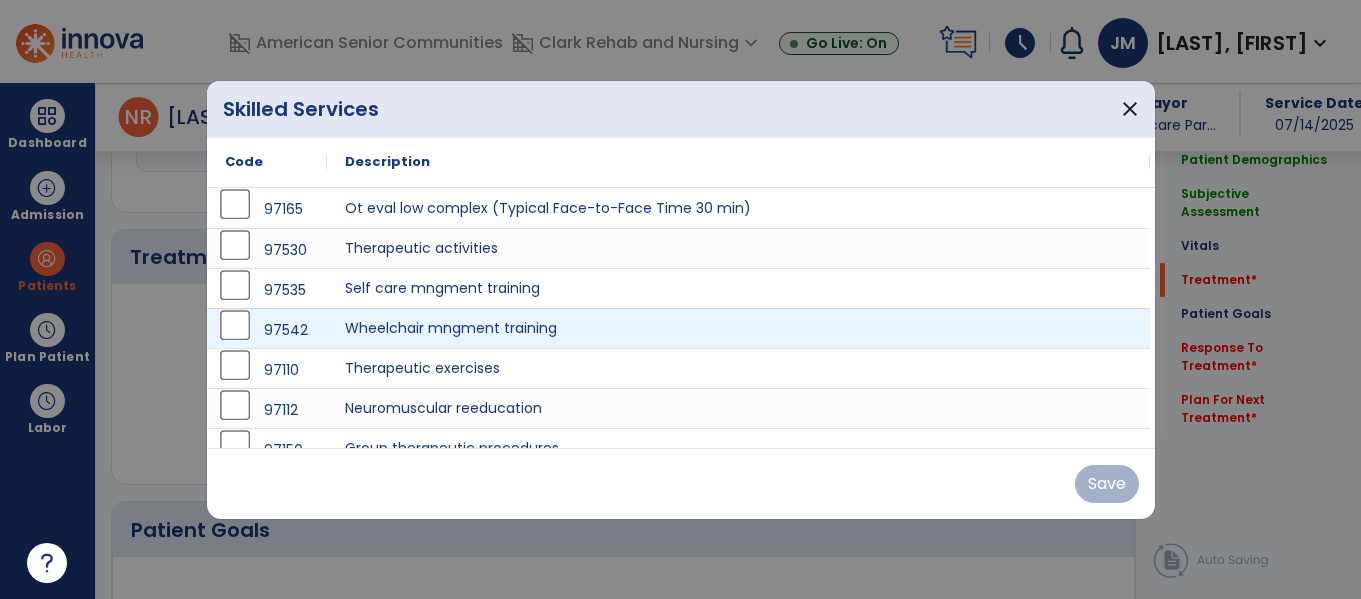 scroll, scrollTop: 1130, scrollLeft: 0, axis: vertical 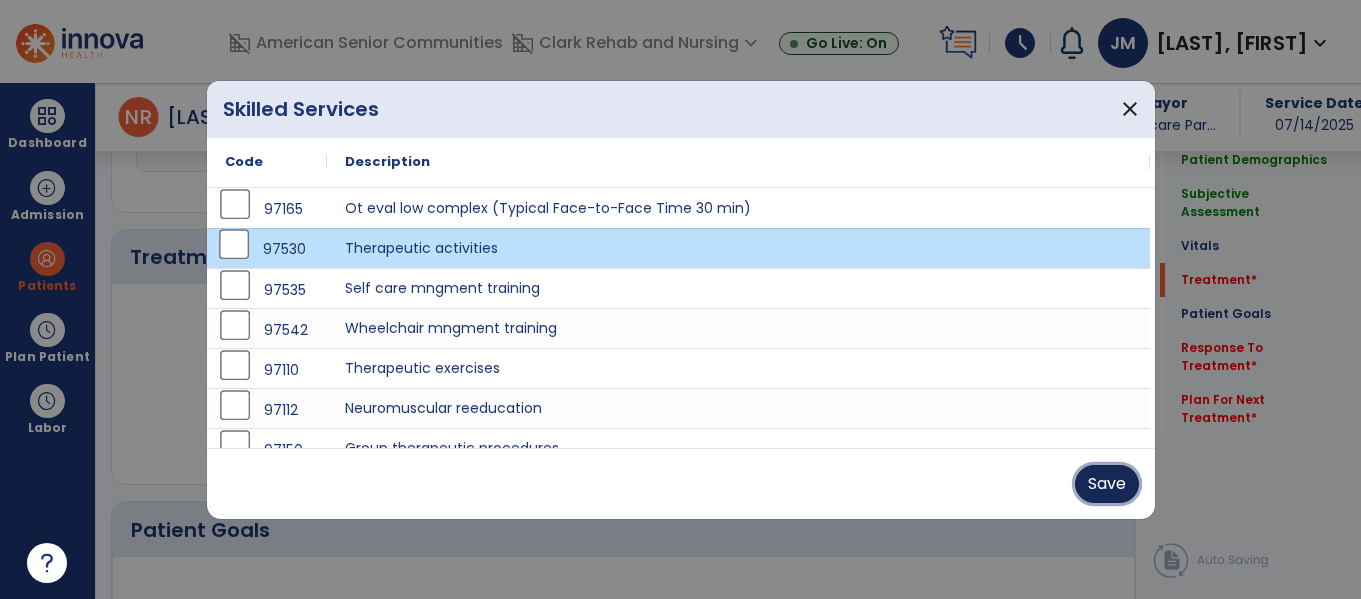 click on "Save" at bounding box center [1107, 484] 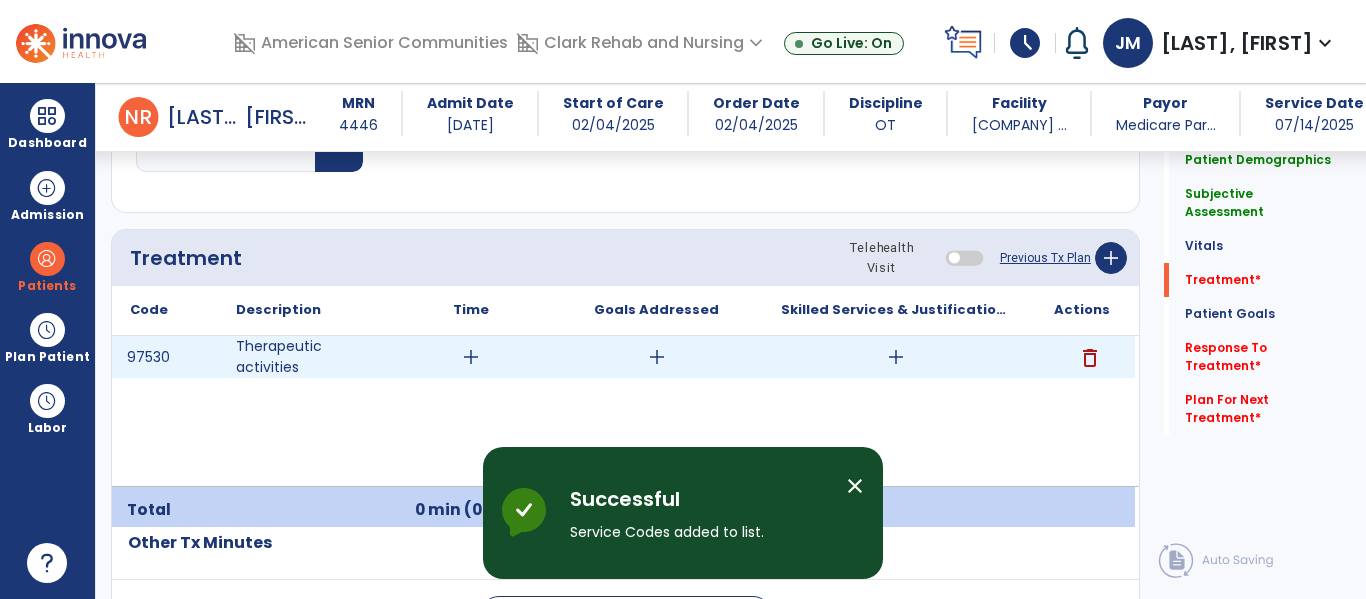 click on "add" at bounding box center (471, 357) 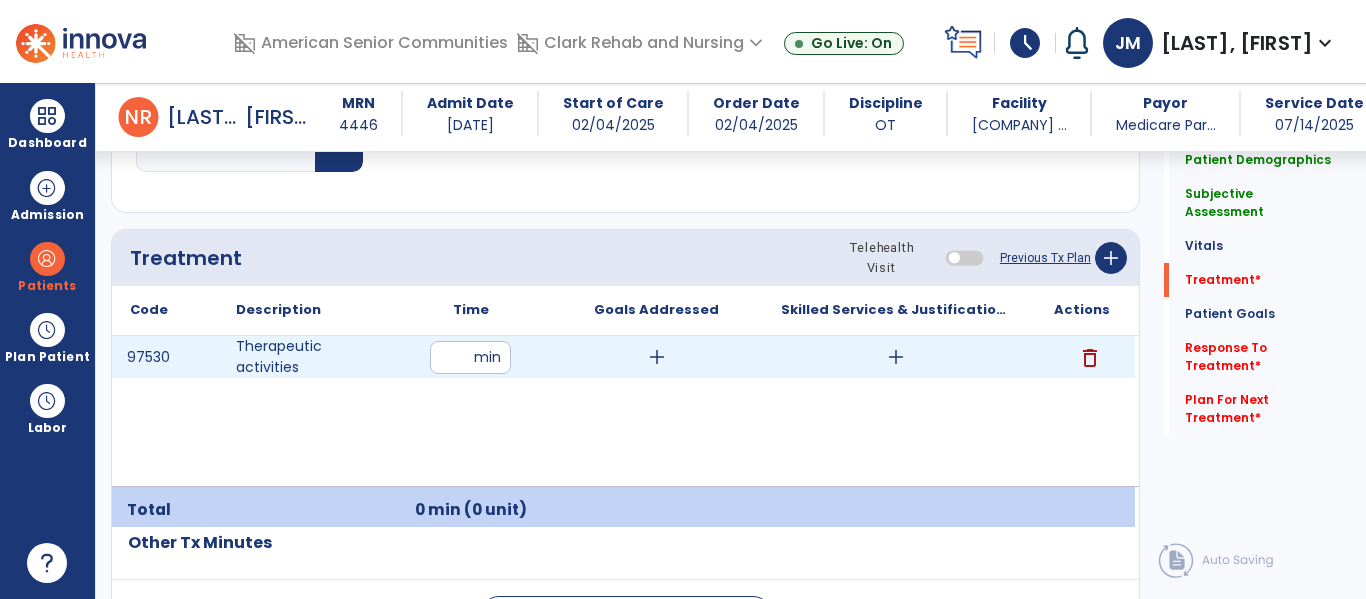 type on "**" 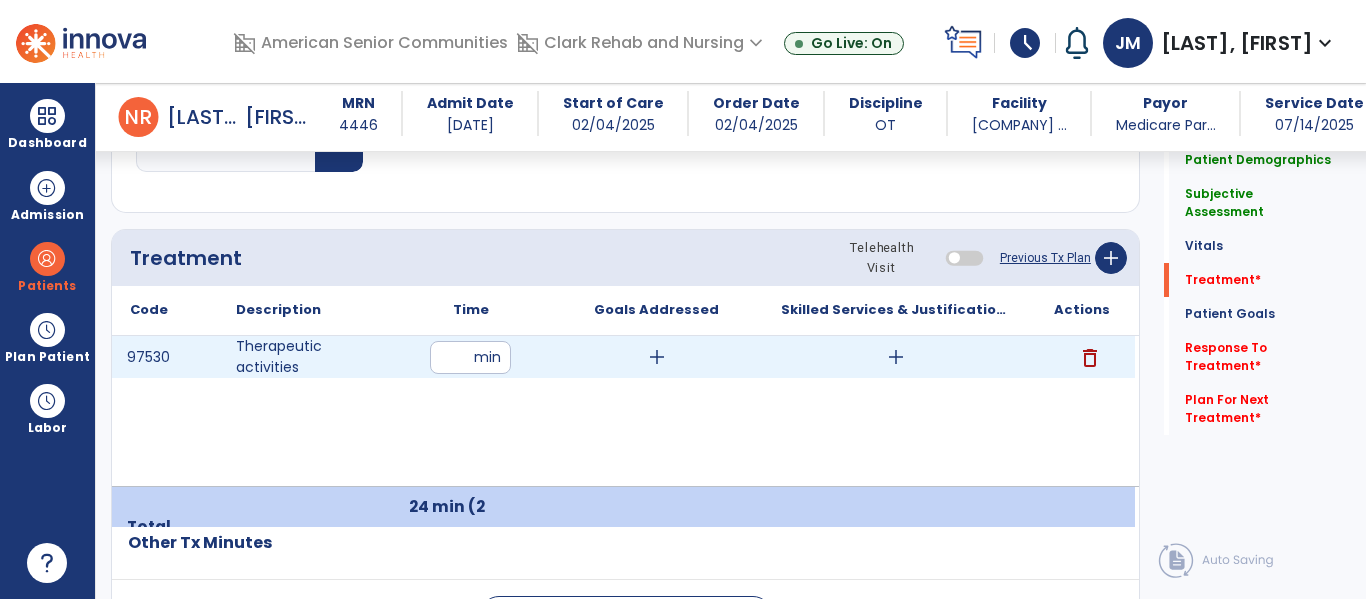 click on "add" at bounding box center (657, 357) 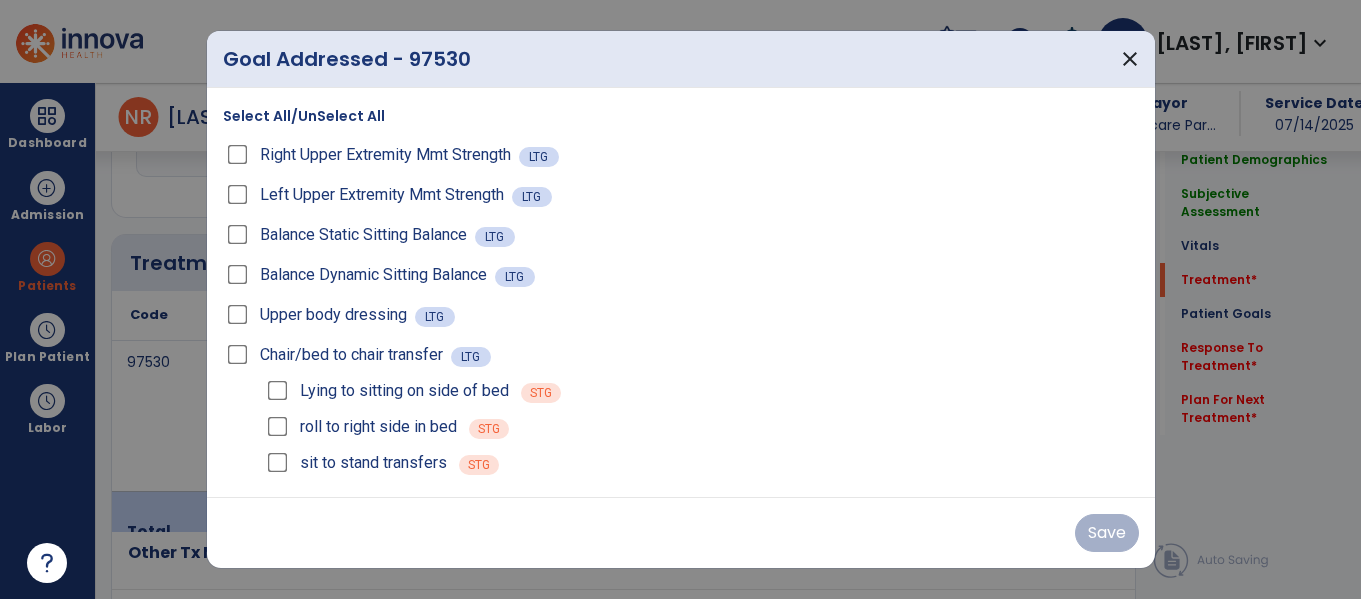 scroll, scrollTop: 1130, scrollLeft: 0, axis: vertical 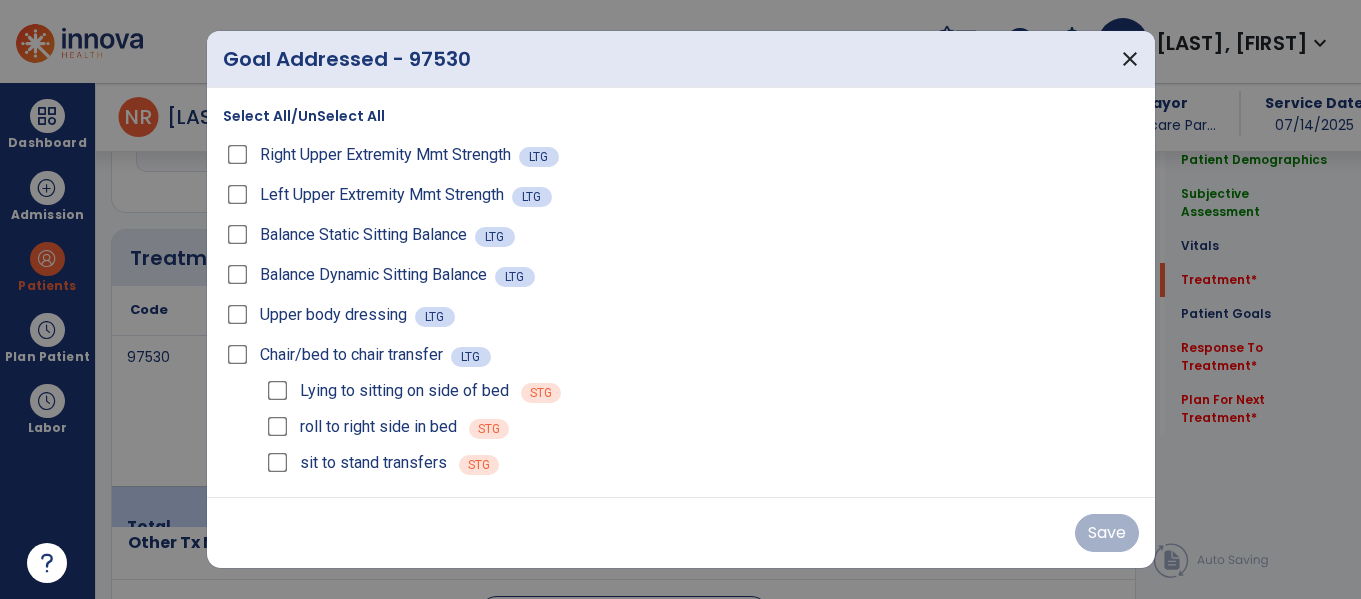 click on "Select All/UnSelect All" at bounding box center (304, 116) 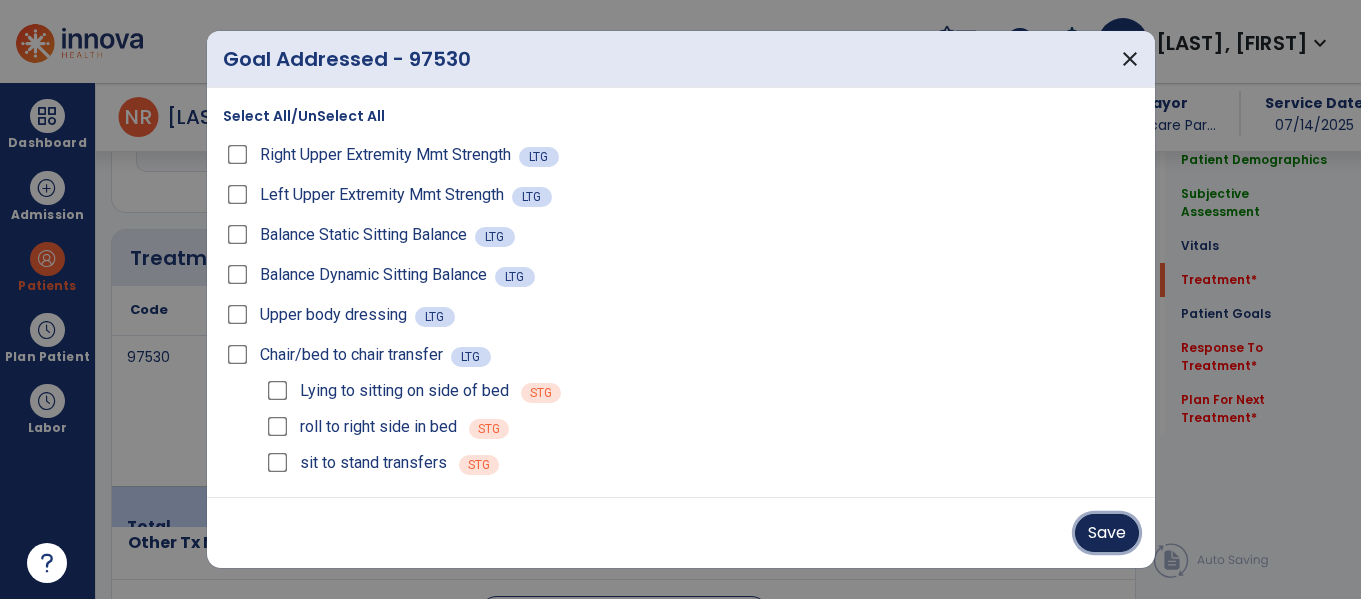 click on "Save" at bounding box center (1107, 533) 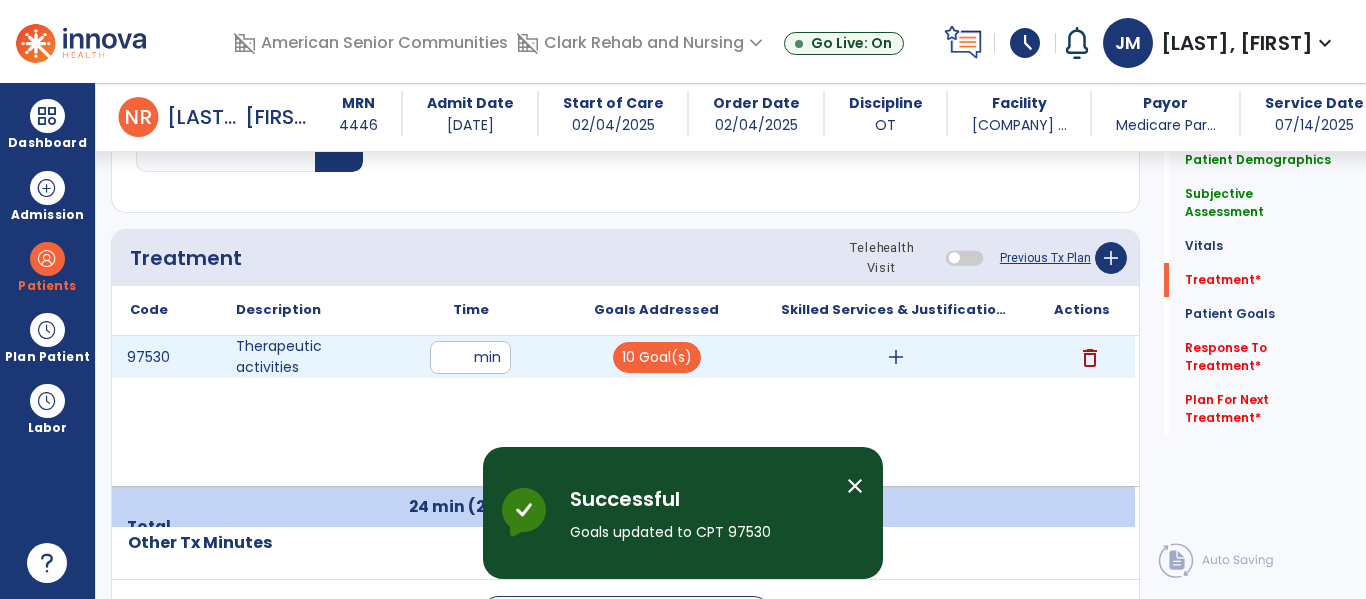 click on "add" at bounding box center [896, 357] 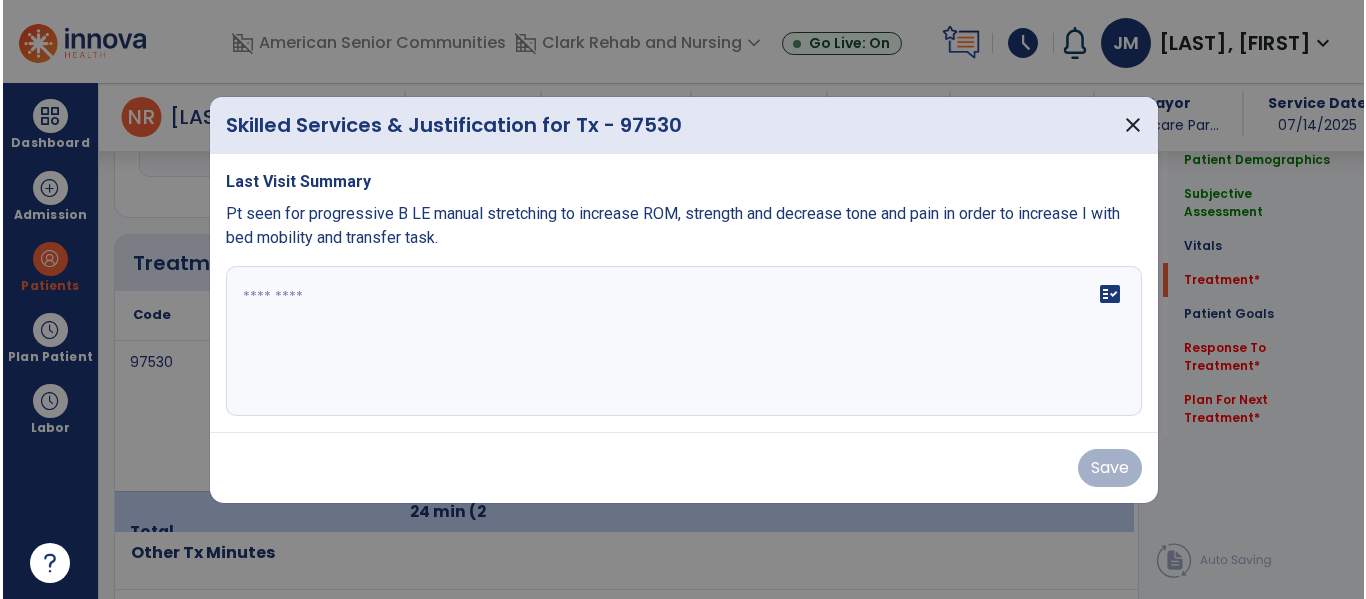 scroll, scrollTop: 1130, scrollLeft: 0, axis: vertical 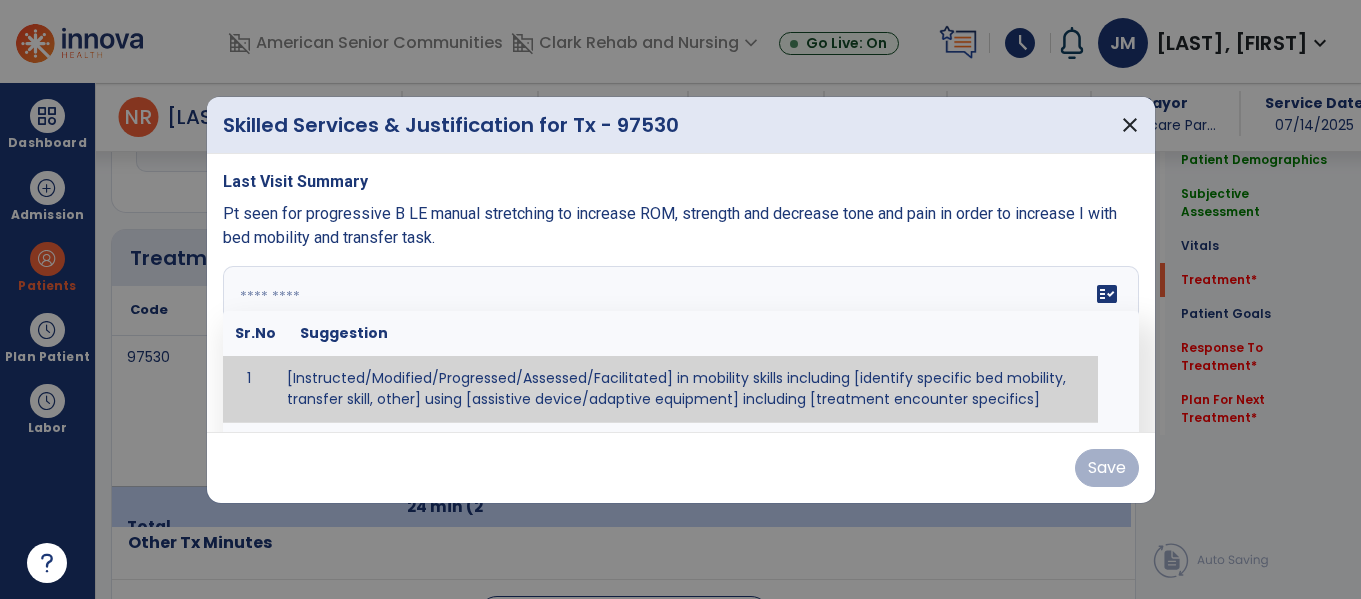 click on "fact_check  Sr.No Suggestion 1 [Instructed/Modified/Progressed/Assessed/Facilitated] in mobility skills including [identify specific bed mobility, transfer skill, other] using [assistive device/adaptive equipment] including [treatment encounter specifics]" at bounding box center (681, 341) 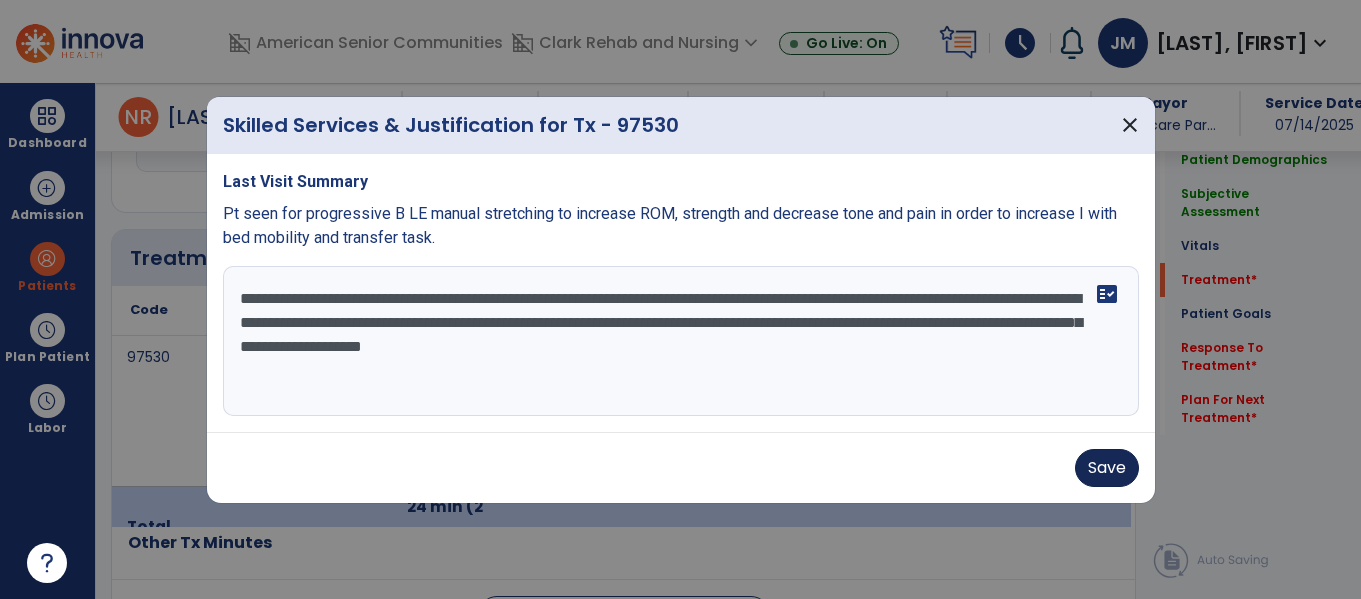 type on "**********" 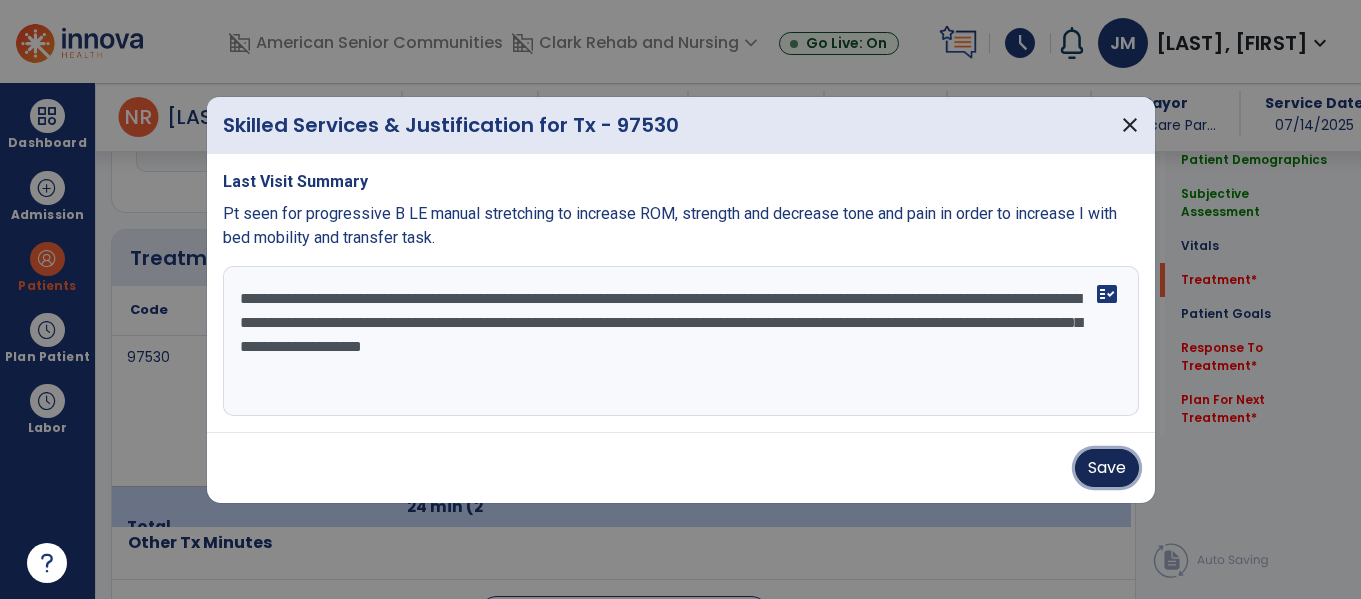 click on "Save" at bounding box center (1107, 468) 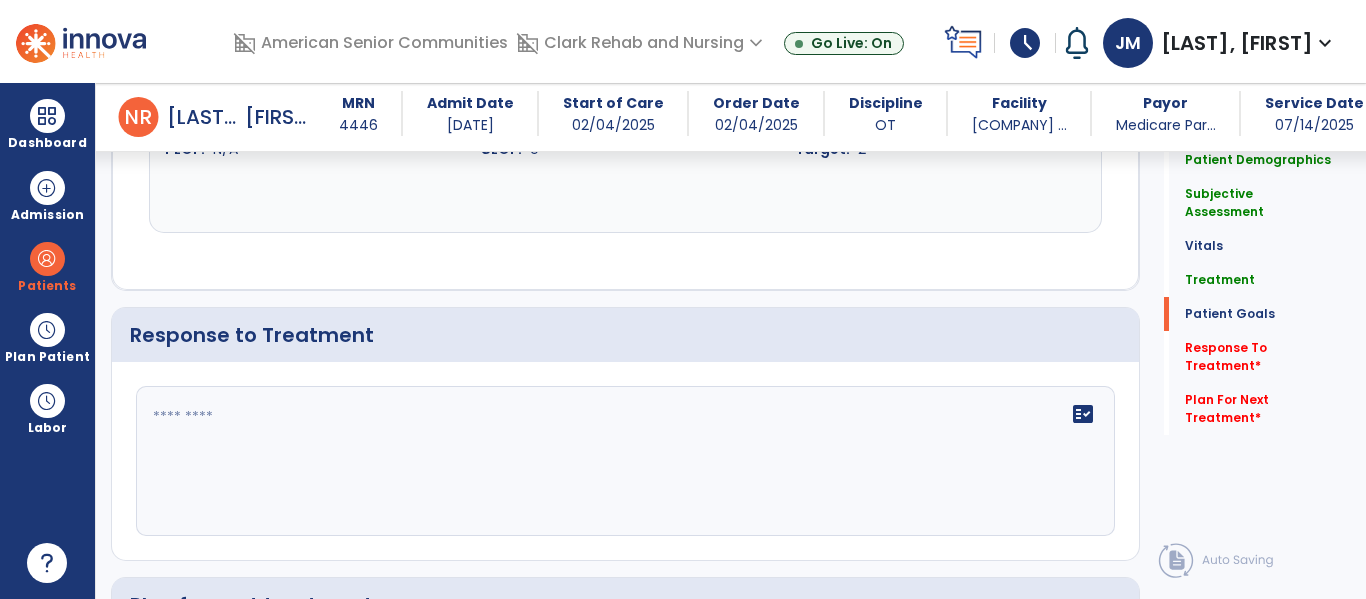 scroll, scrollTop: 3742, scrollLeft: 0, axis: vertical 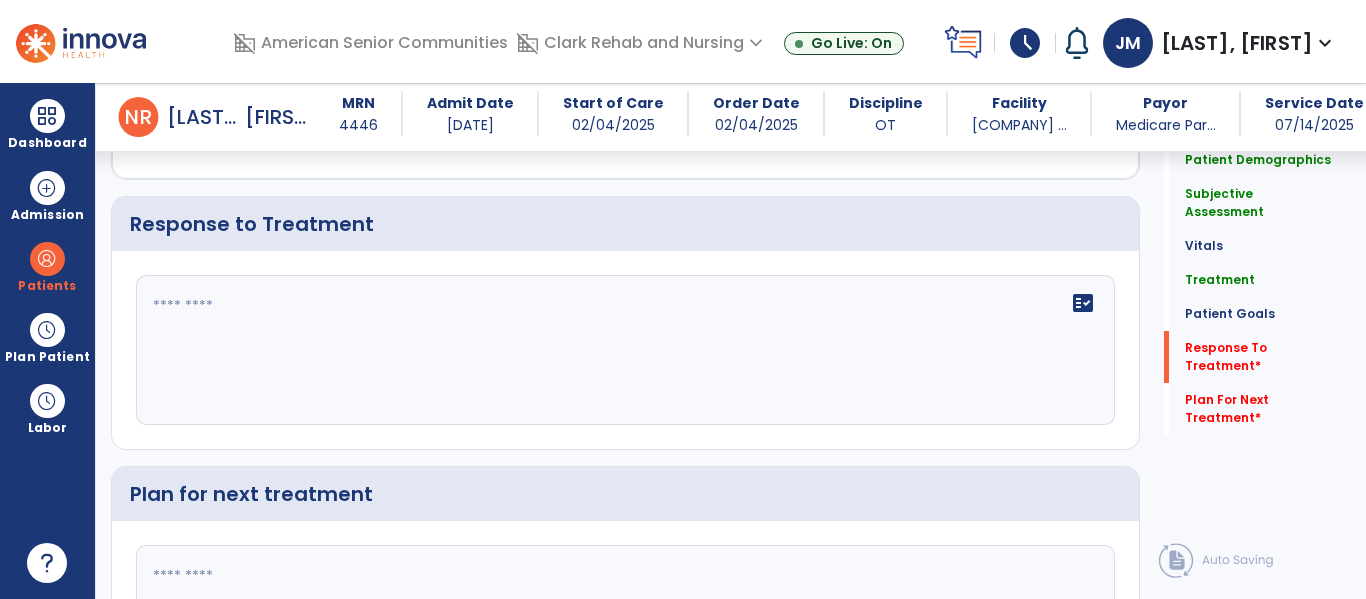 click 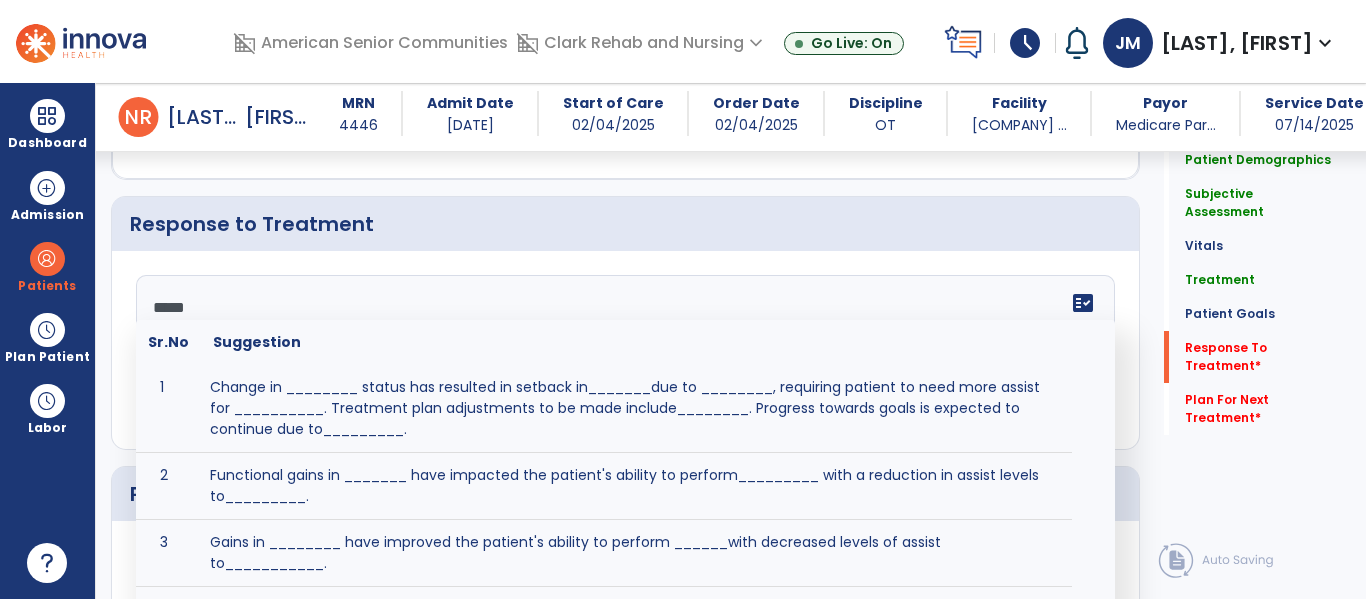 type on "******" 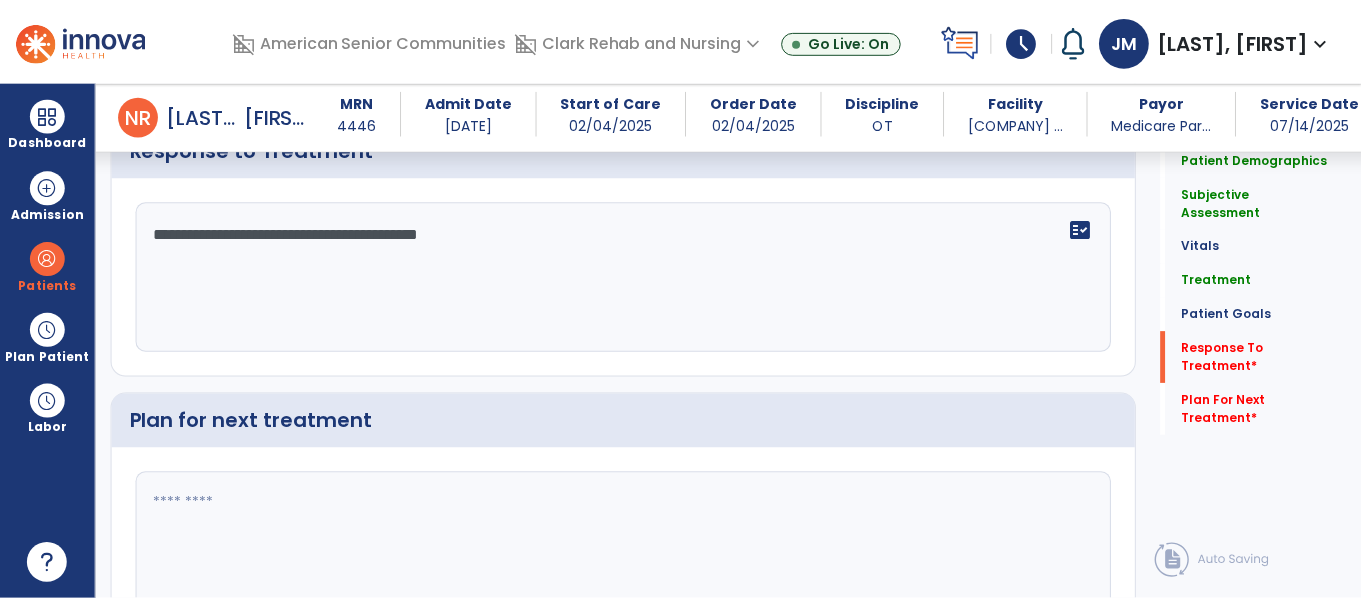 scroll, scrollTop: 3929, scrollLeft: 0, axis: vertical 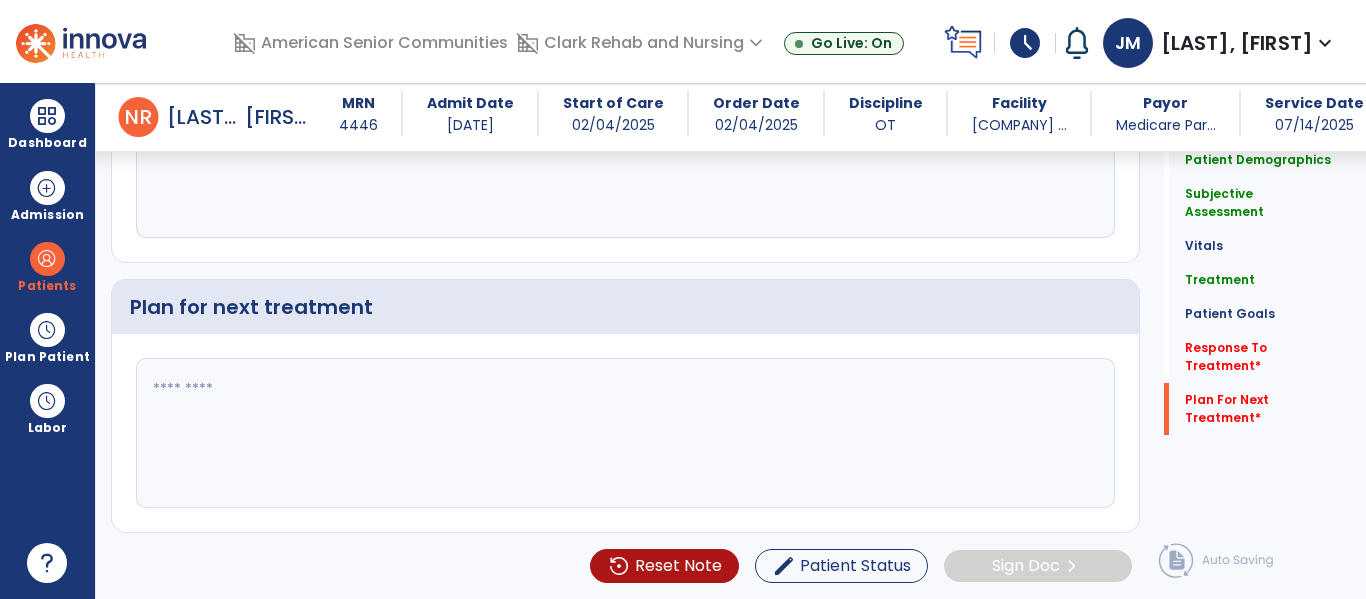 type on "**********" 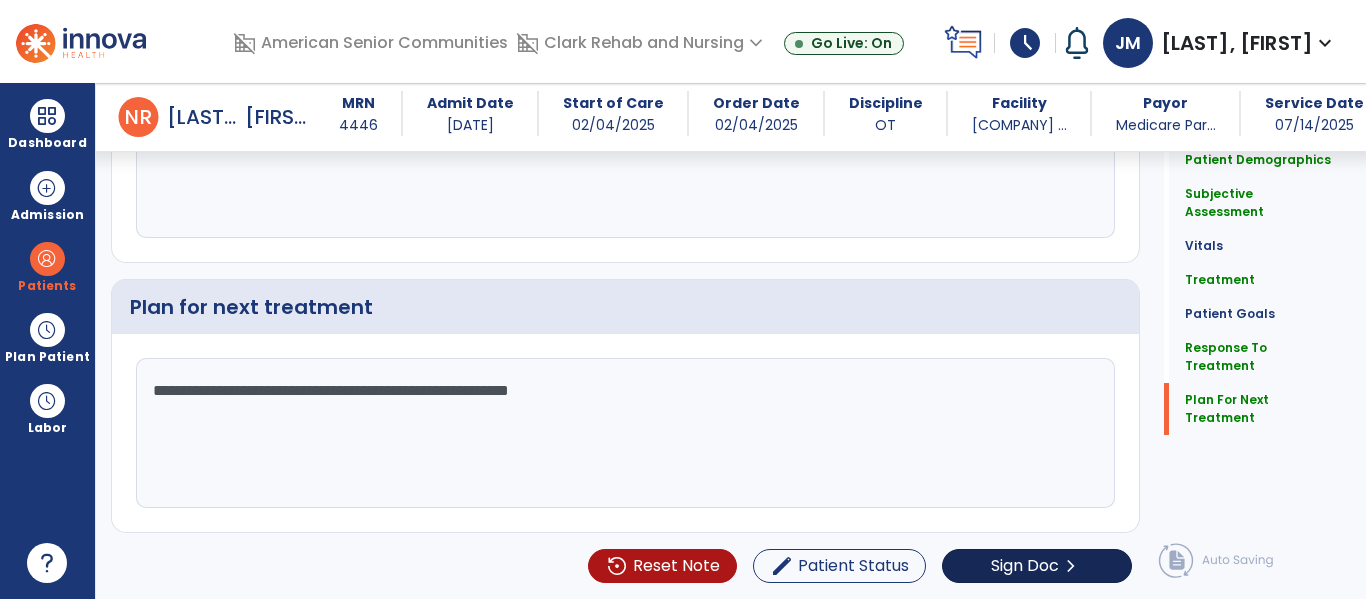 type on "**********" 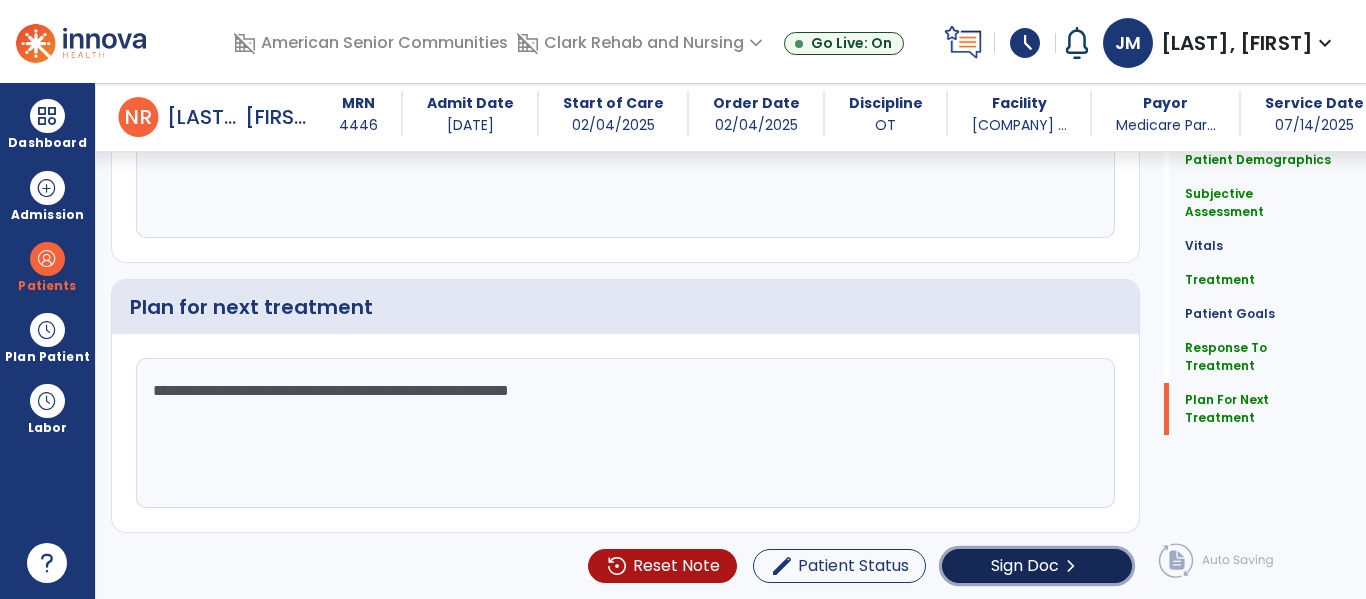 click on "Sign Doc" 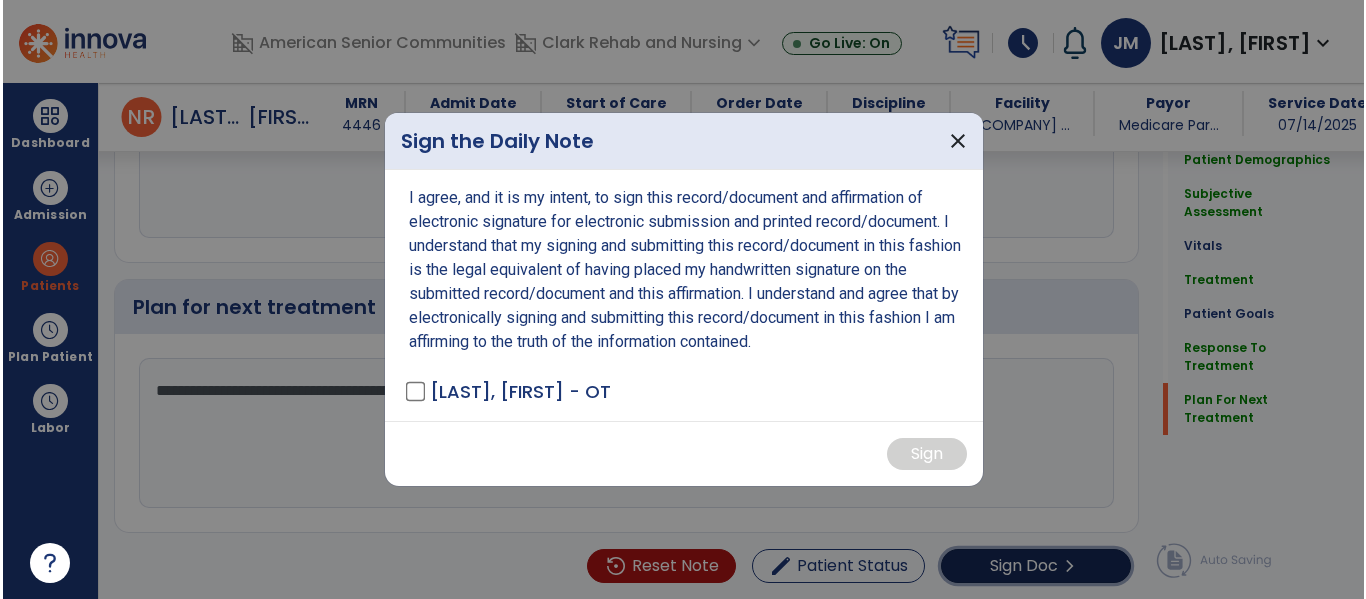 scroll, scrollTop: 3929, scrollLeft: 0, axis: vertical 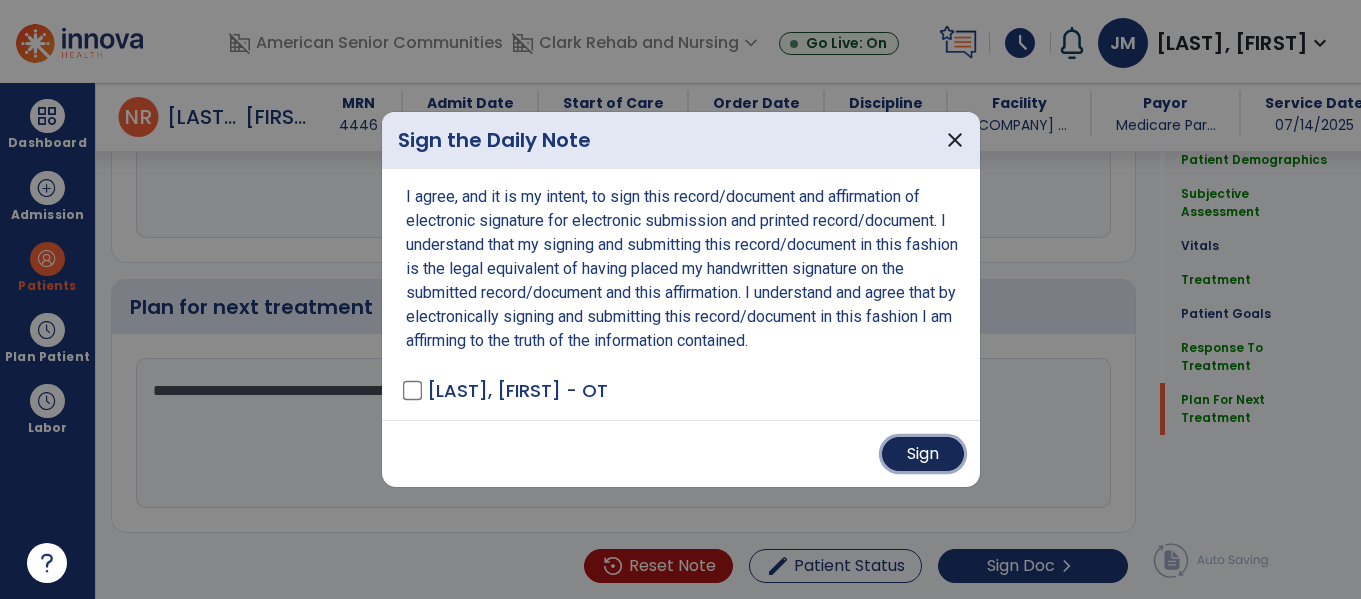 click on "Sign" at bounding box center (923, 454) 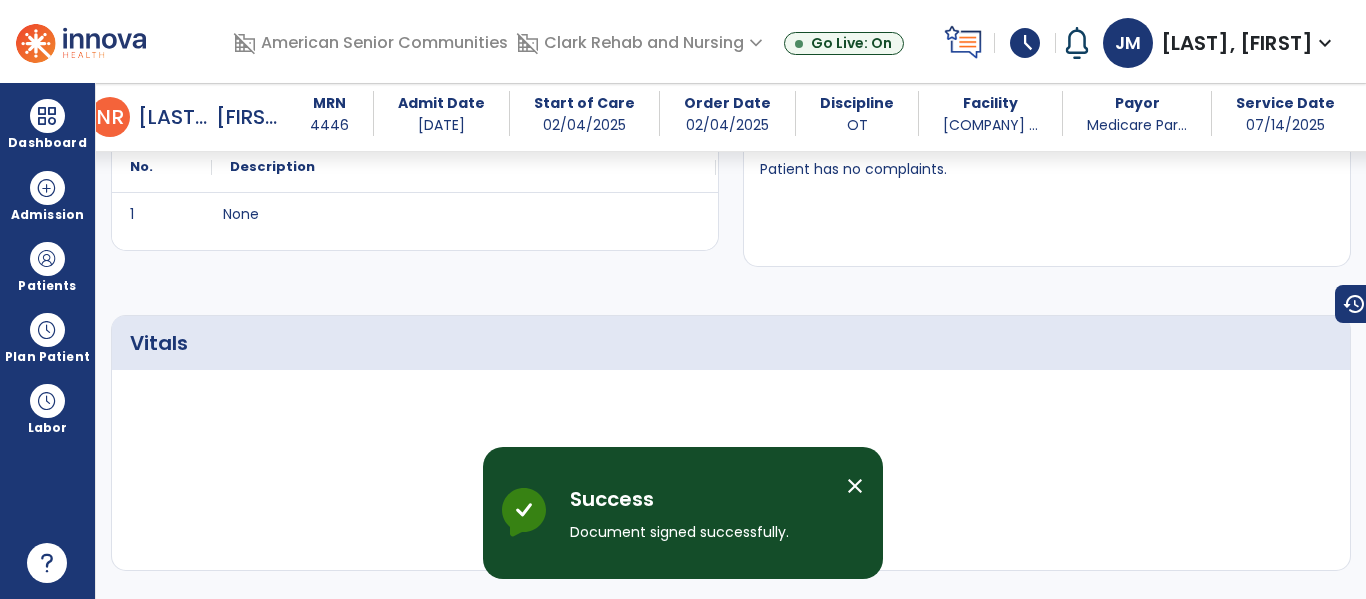 scroll, scrollTop: 0, scrollLeft: 0, axis: both 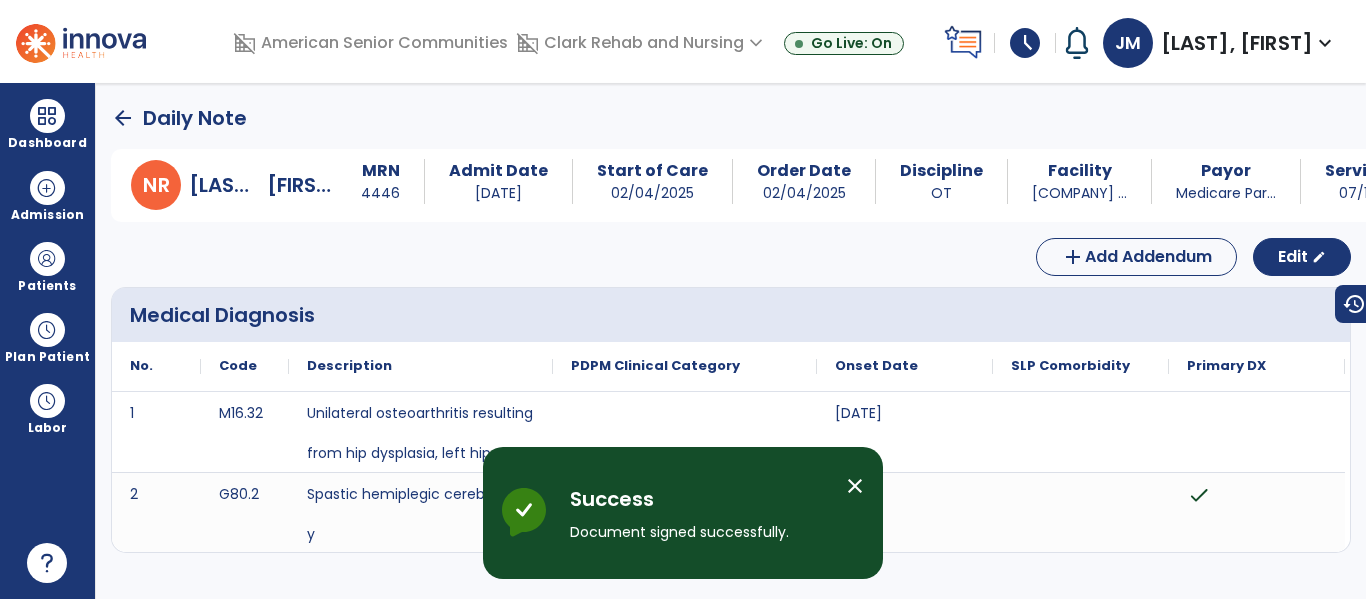 click on "arrow_back" 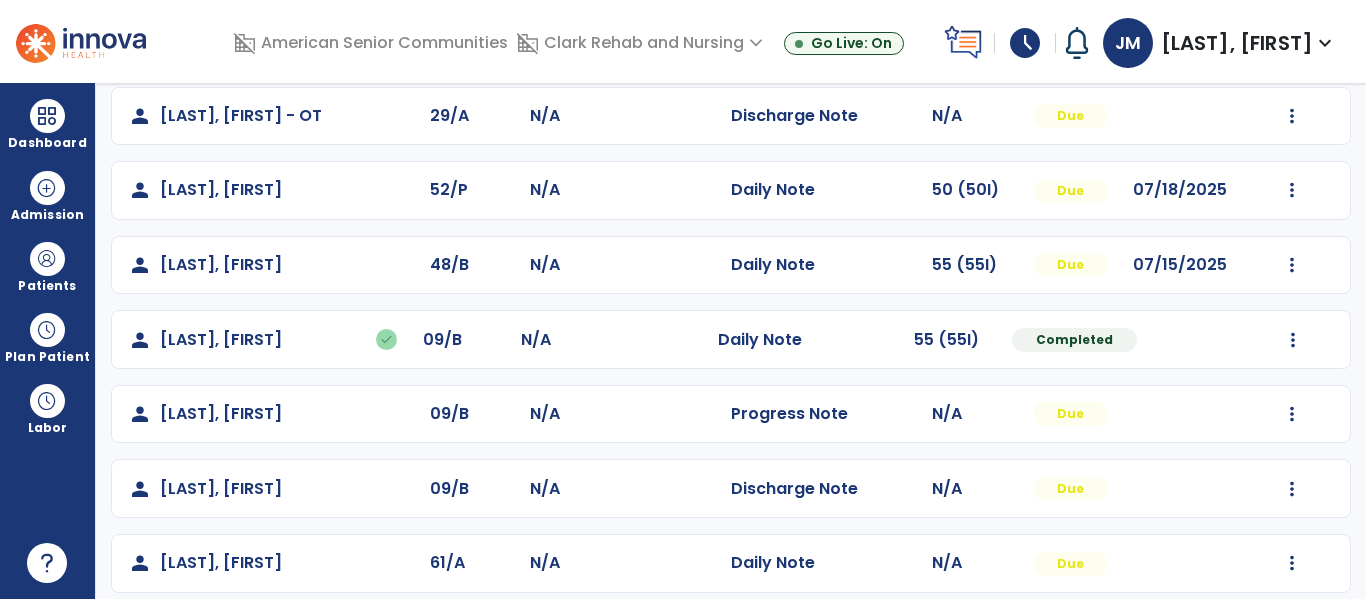 scroll, scrollTop: 698, scrollLeft: 0, axis: vertical 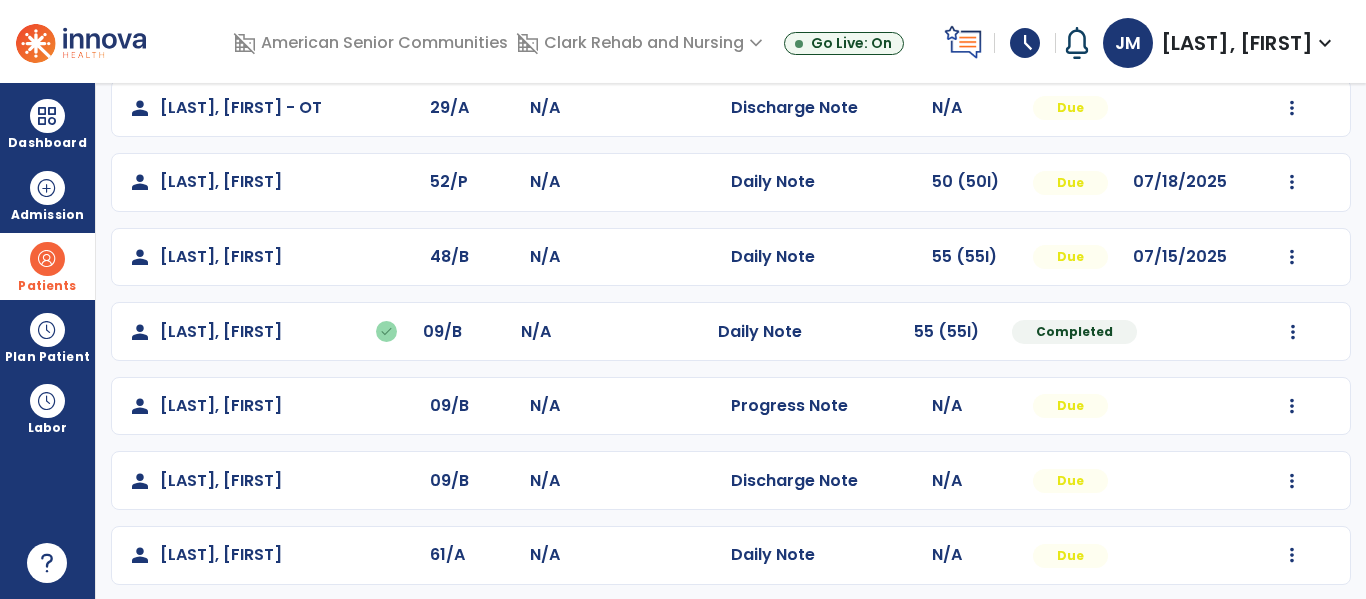 click at bounding box center [47, 259] 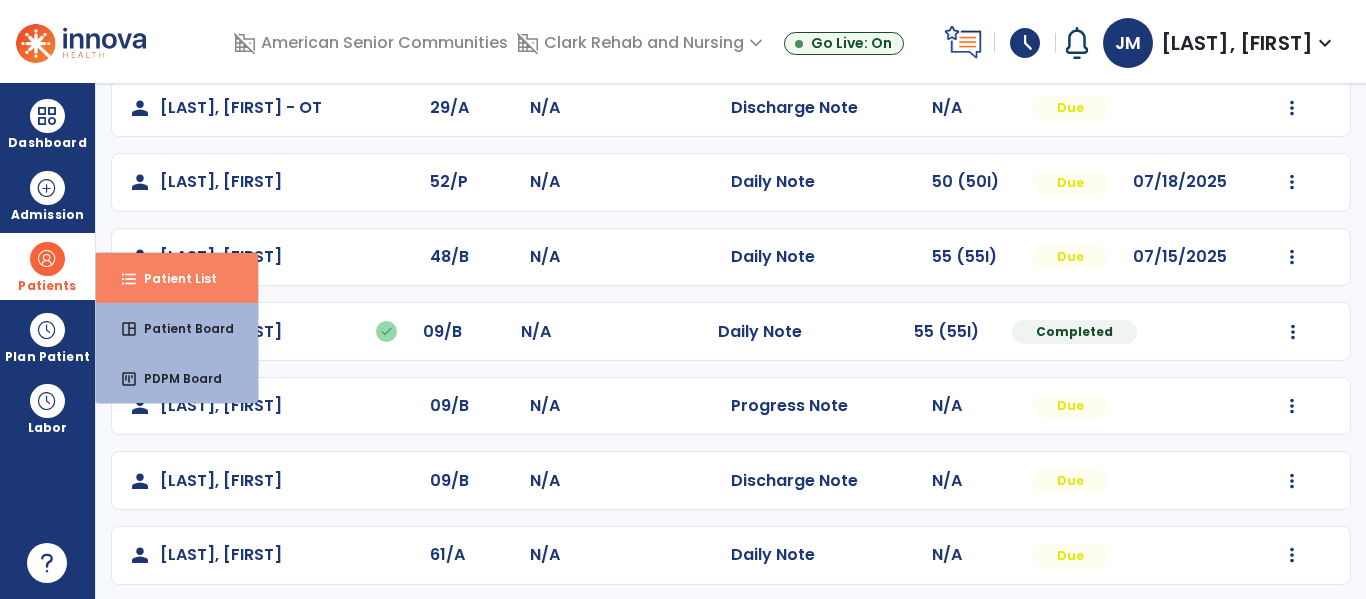 click on "Patient List" at bounding box center [172, 278] 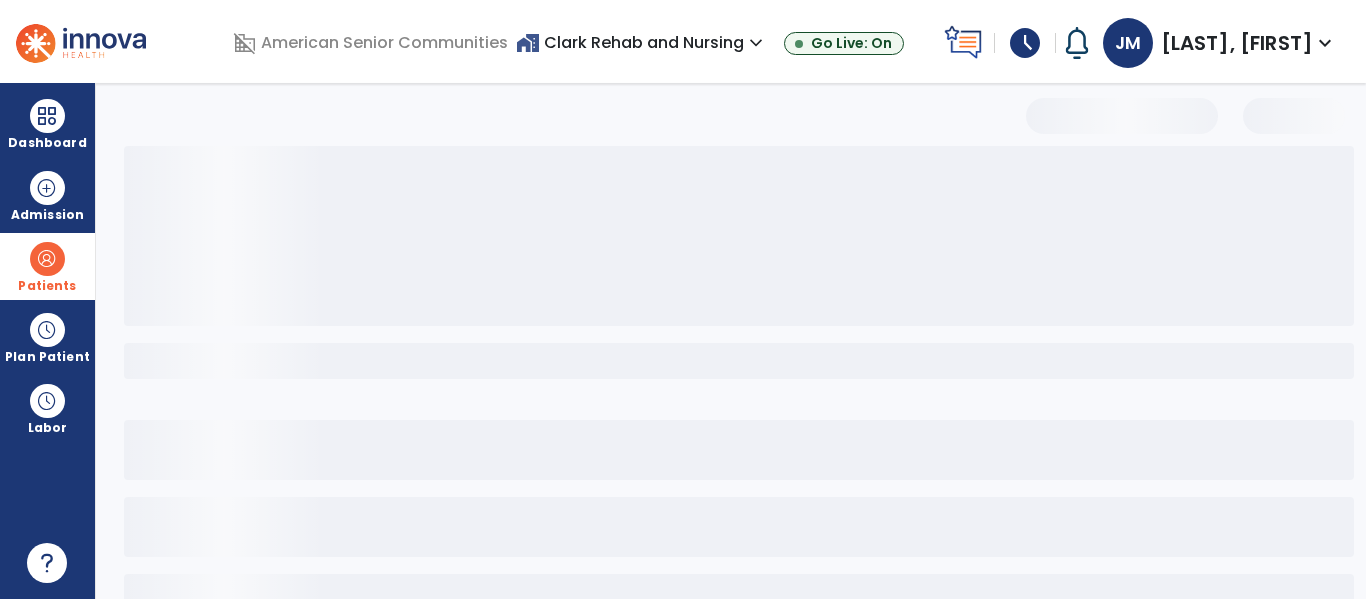 scroll, scrollTop: 144, scrollLeft: 0, axis: vertical 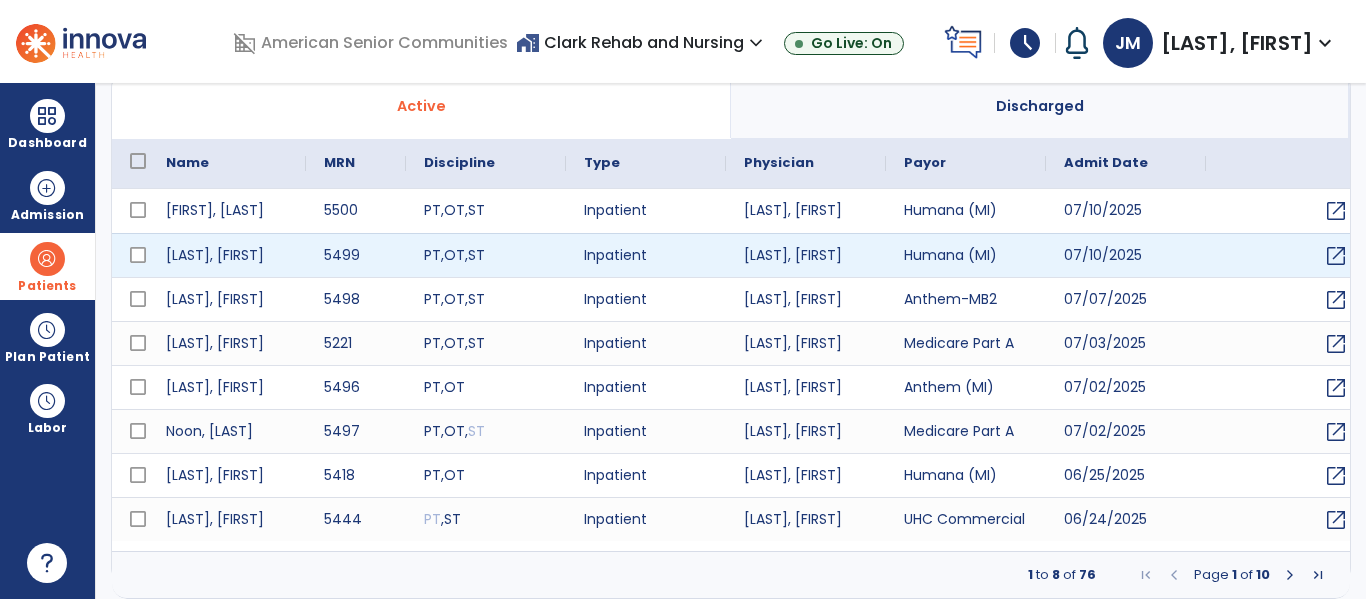 select on "***" 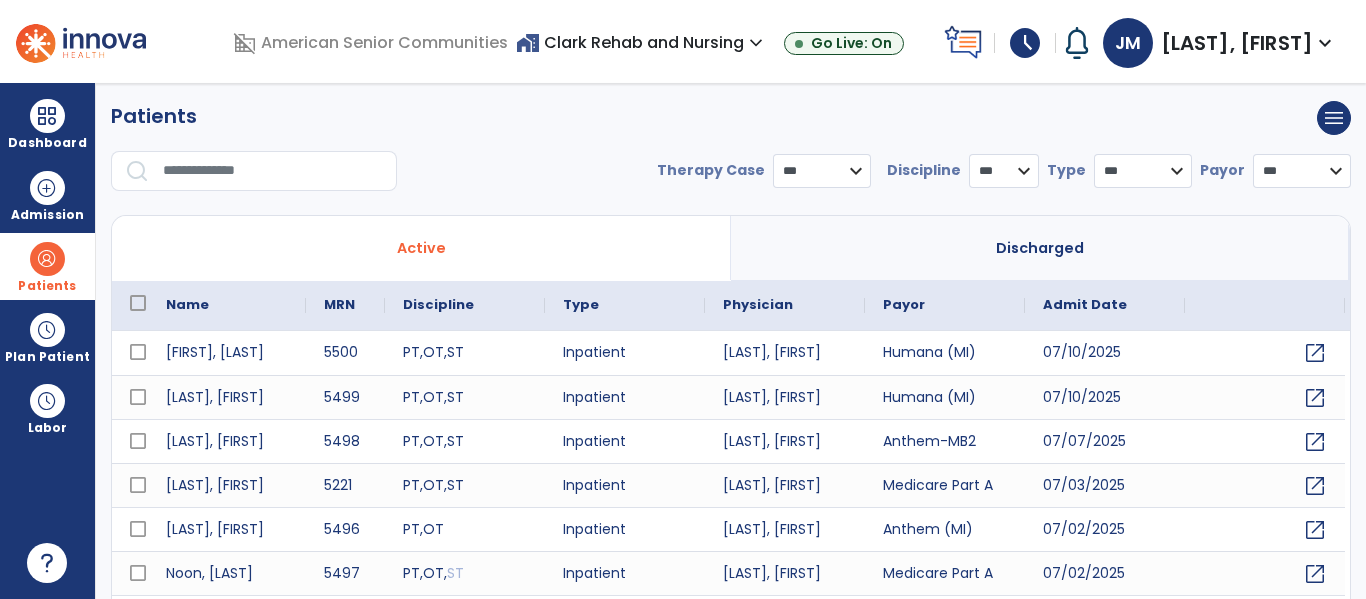 scroll, scrollTop: 0, scrollLeft: 0, axis: both 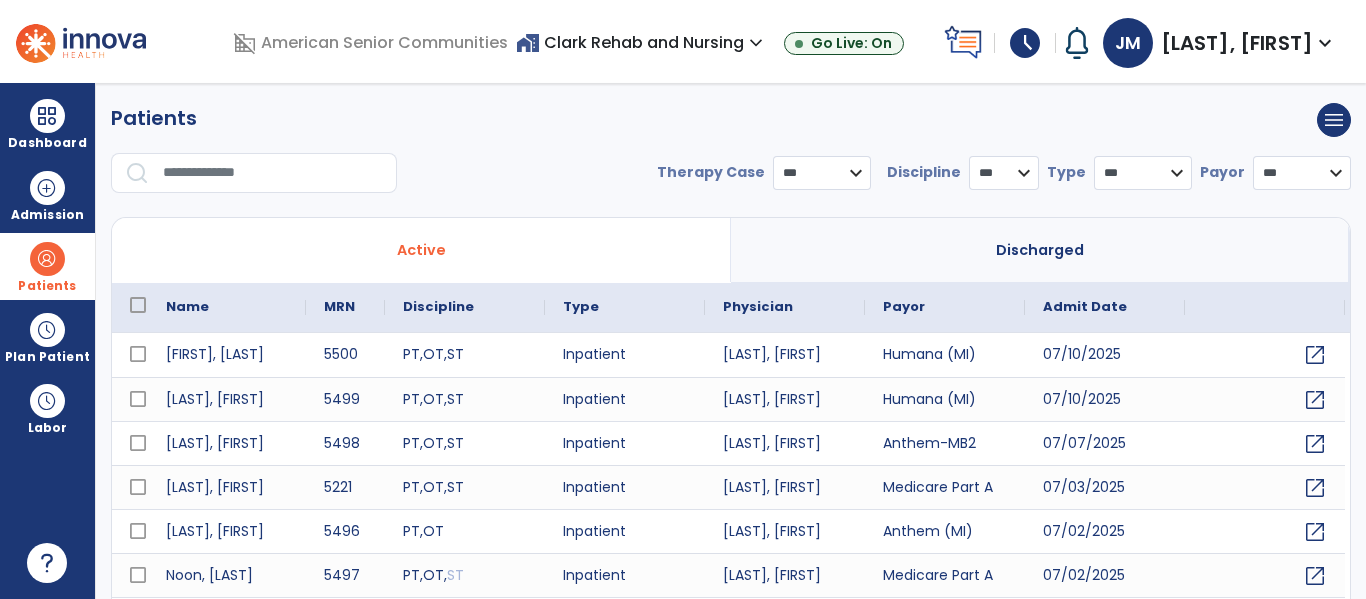 click at bounding box center [273, 173] 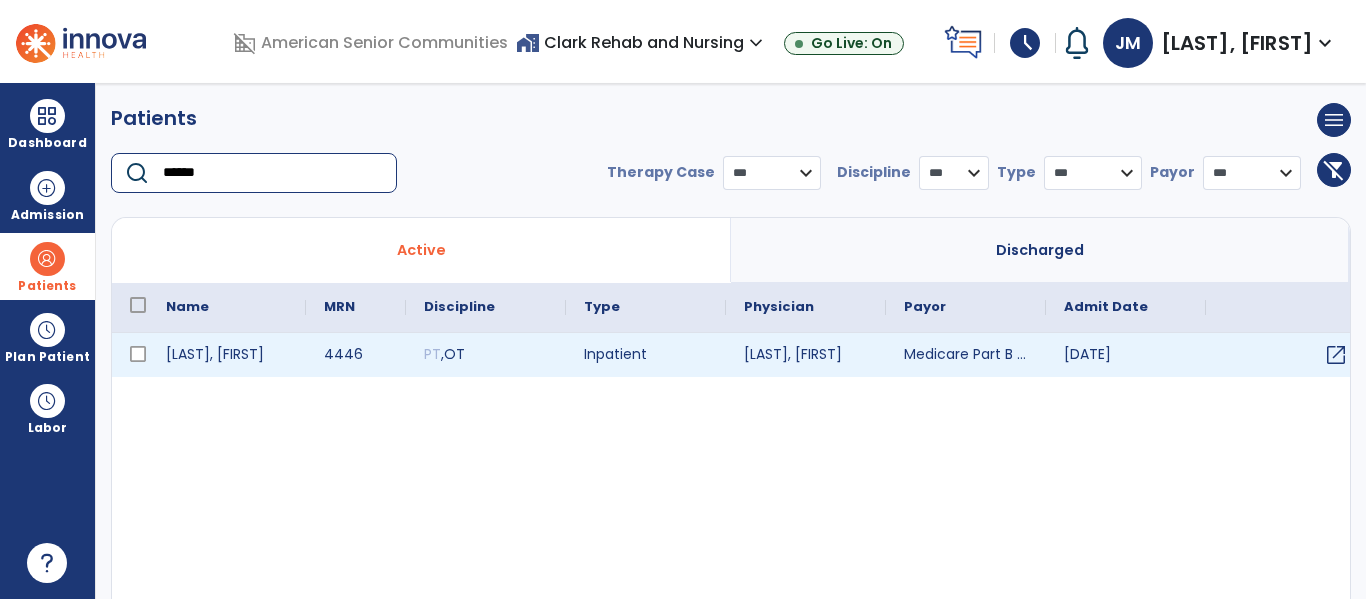 type on "******" 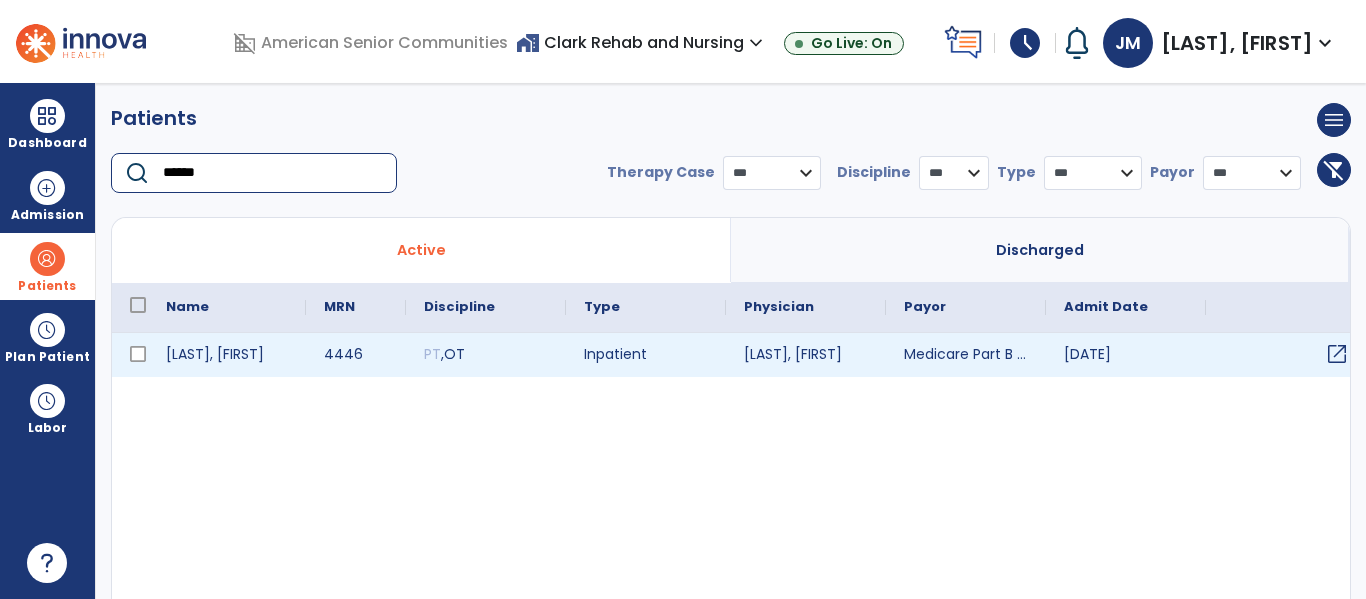 click on "open_in_new" at bounding box center [1337, 354] 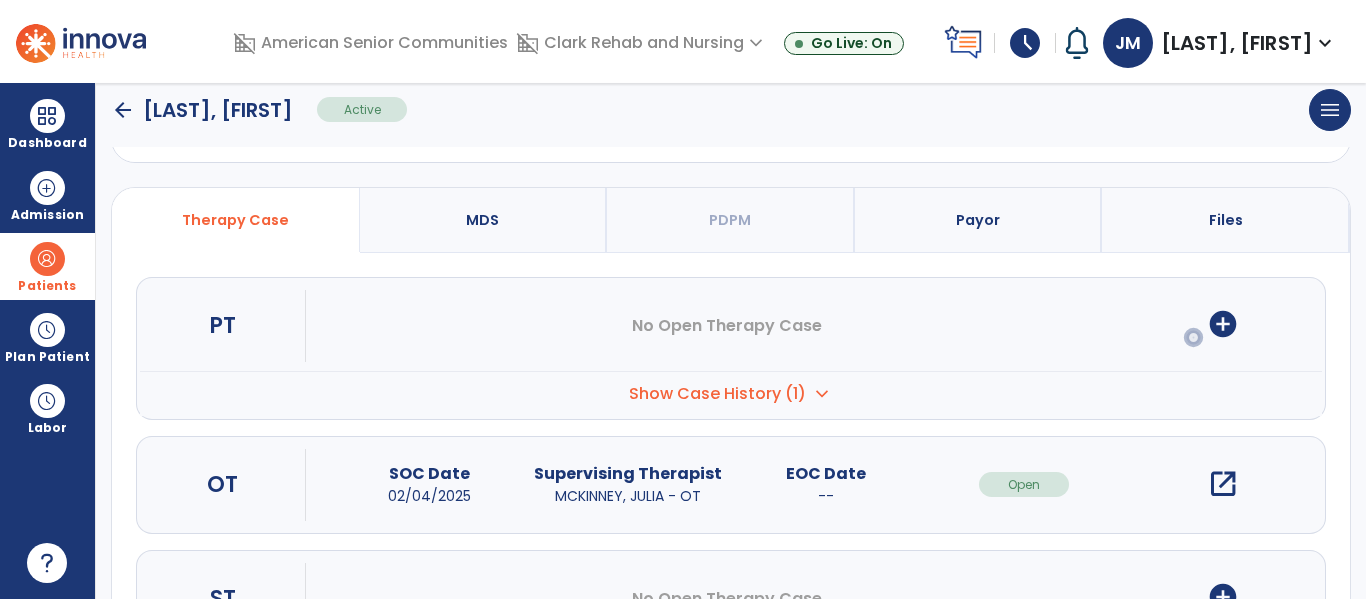 scroll, scrollTop: 177, scrollLeft: 0, axis: vertical 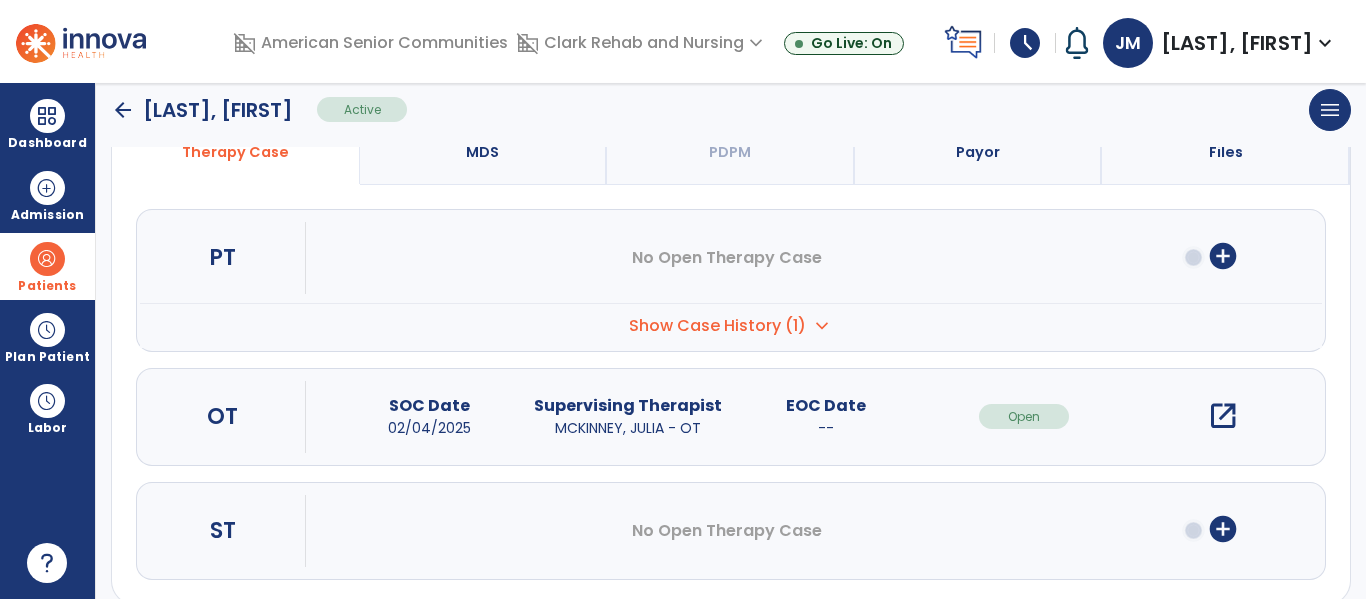 click on "open_in_new" at bounding box center (1223, 416) 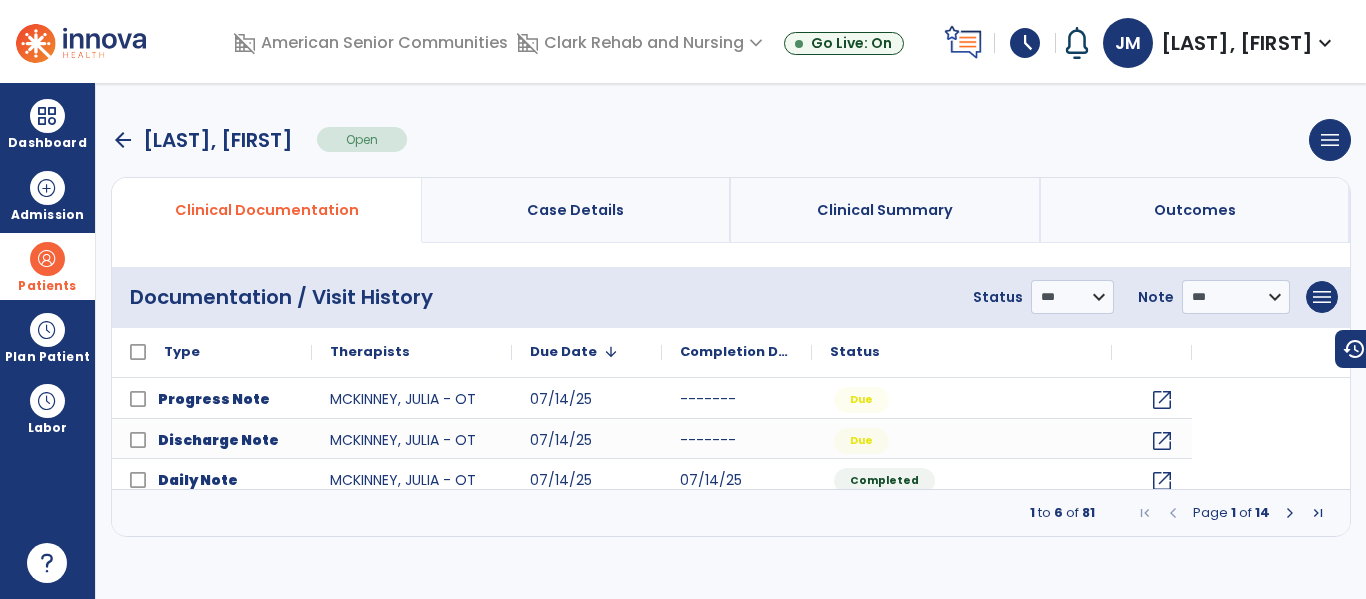 scroll, scrollTop: 0, scrollLeft: 0, axis: both 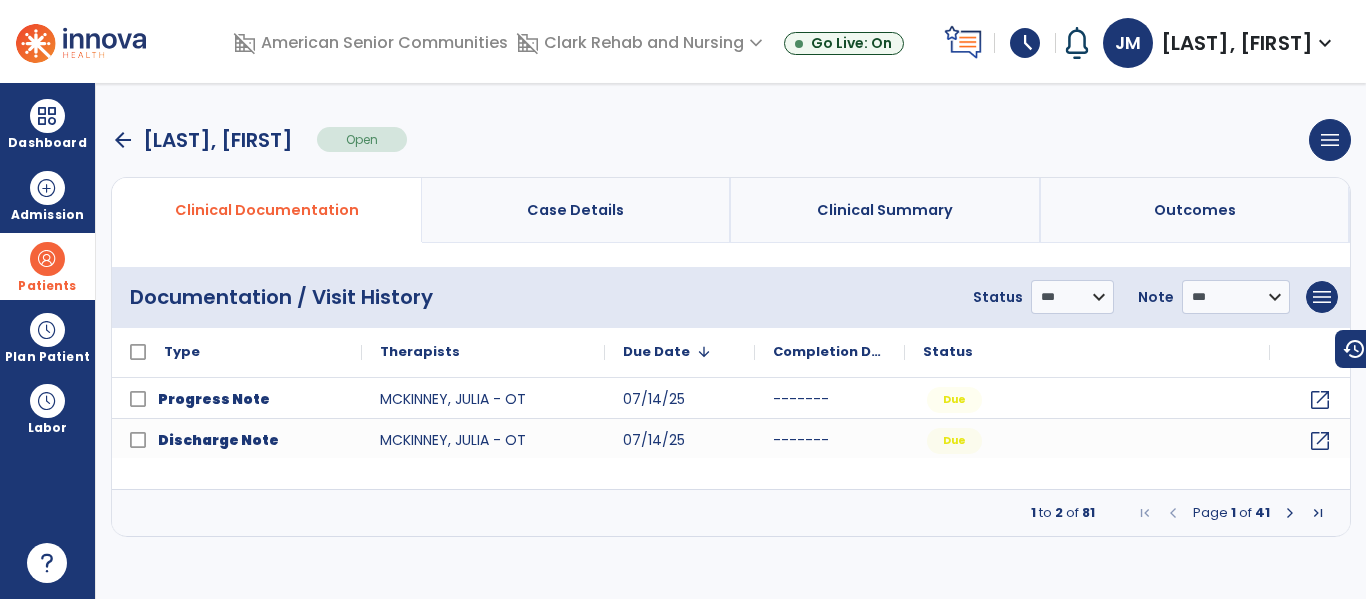 click at bounding box center [1290, 513] 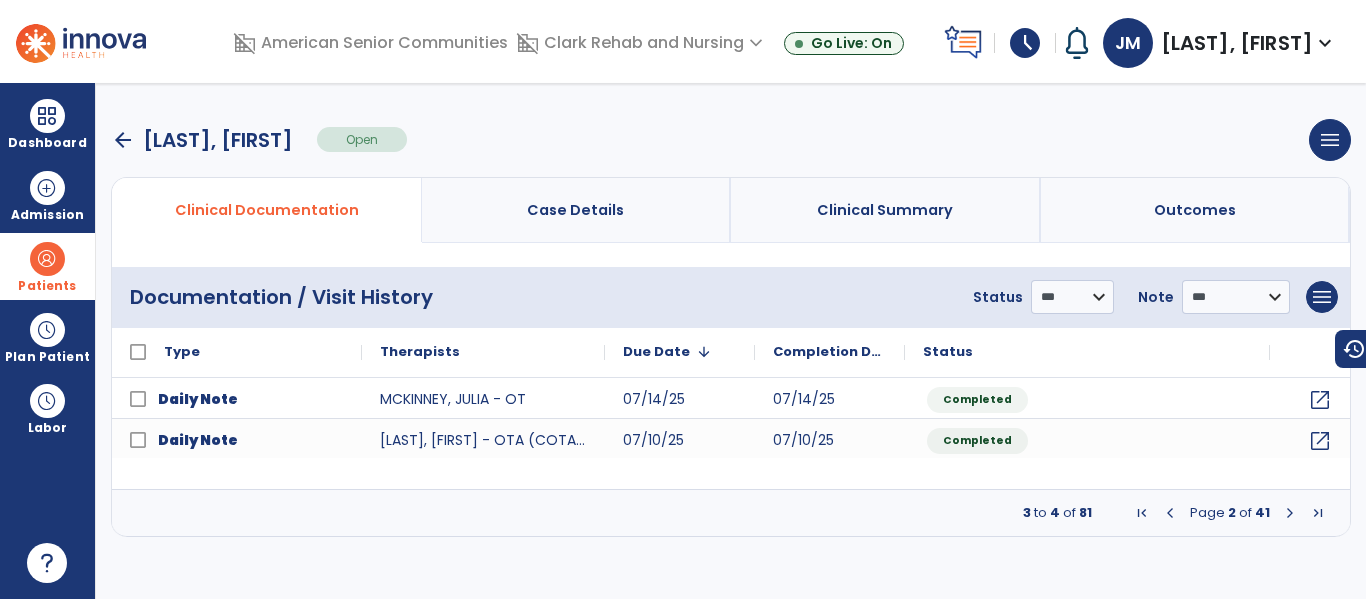click at bounding box center [1290, 513] 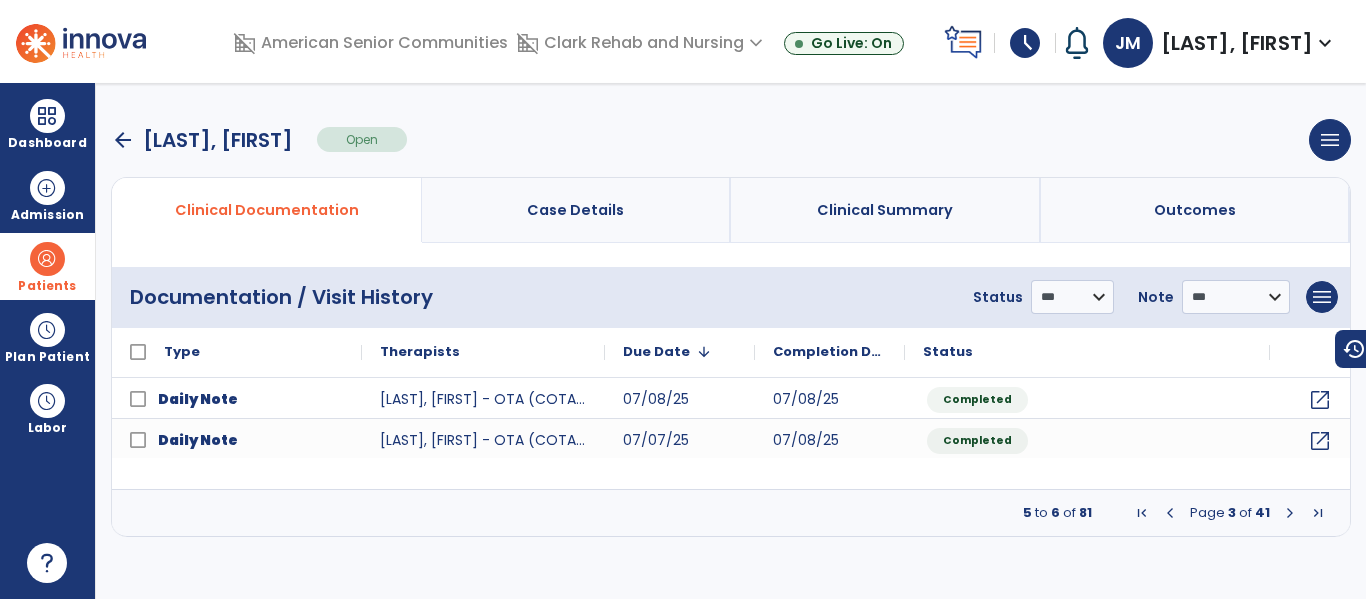 click at bounding box center [1290, 513] 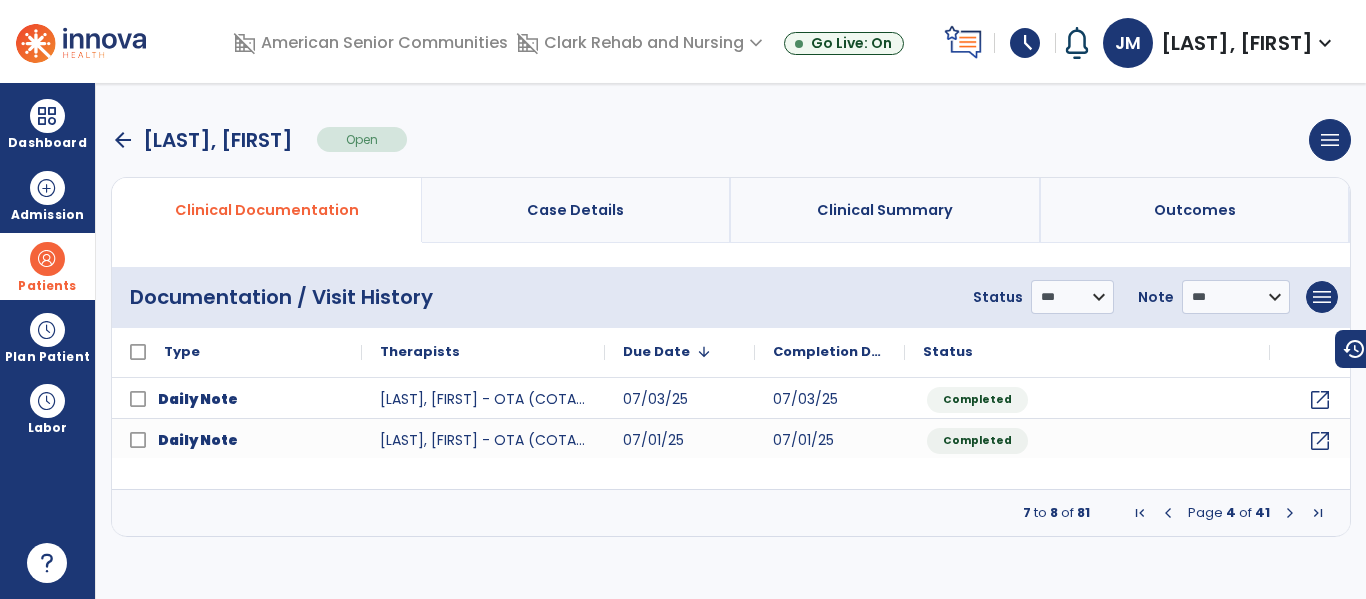 click at bounding box center (1290, 513) 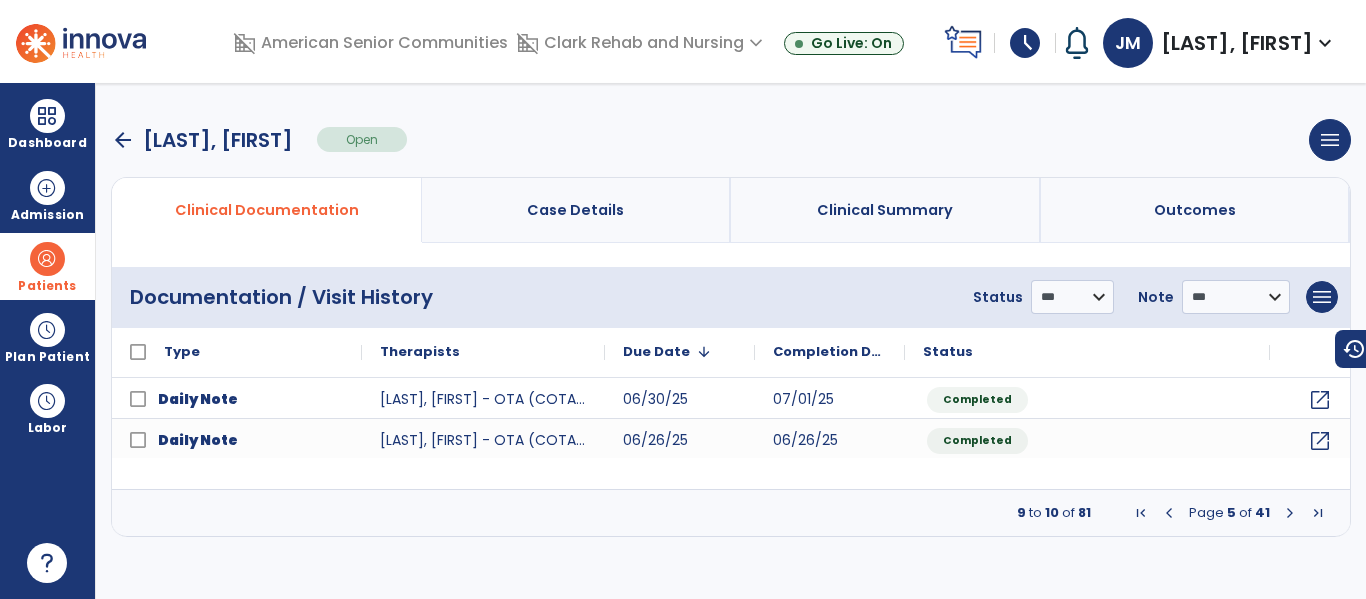 click at bounding box center (1290, 513) 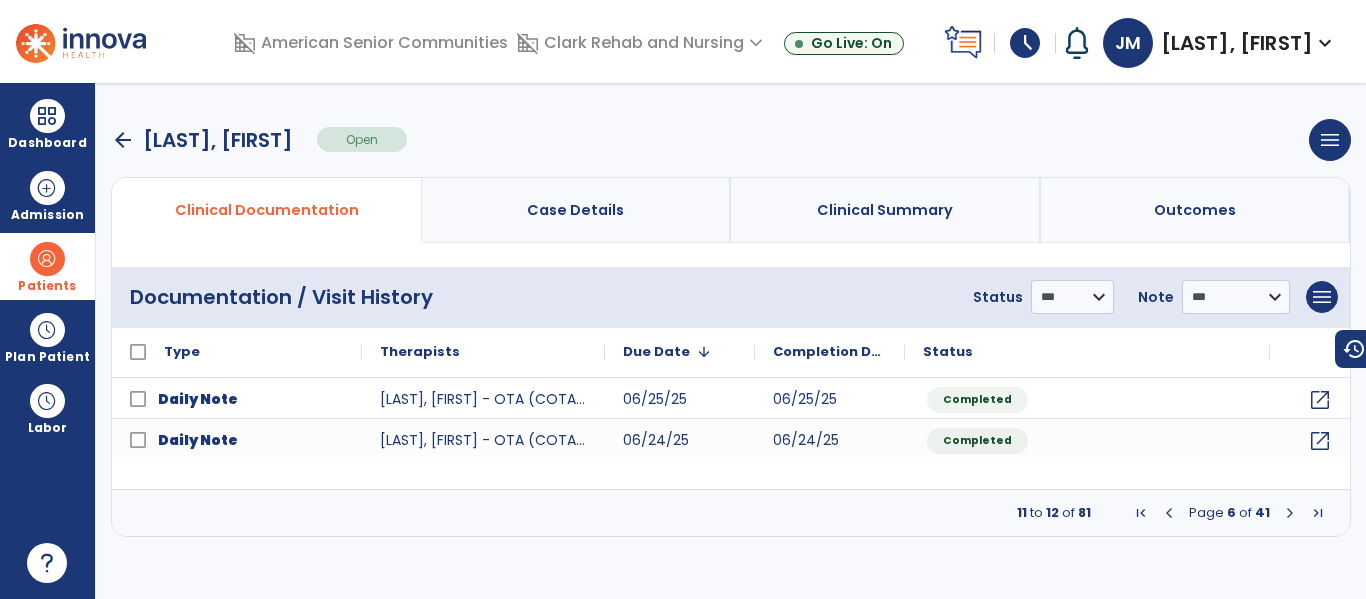 click at bounding box center (1169, 513) 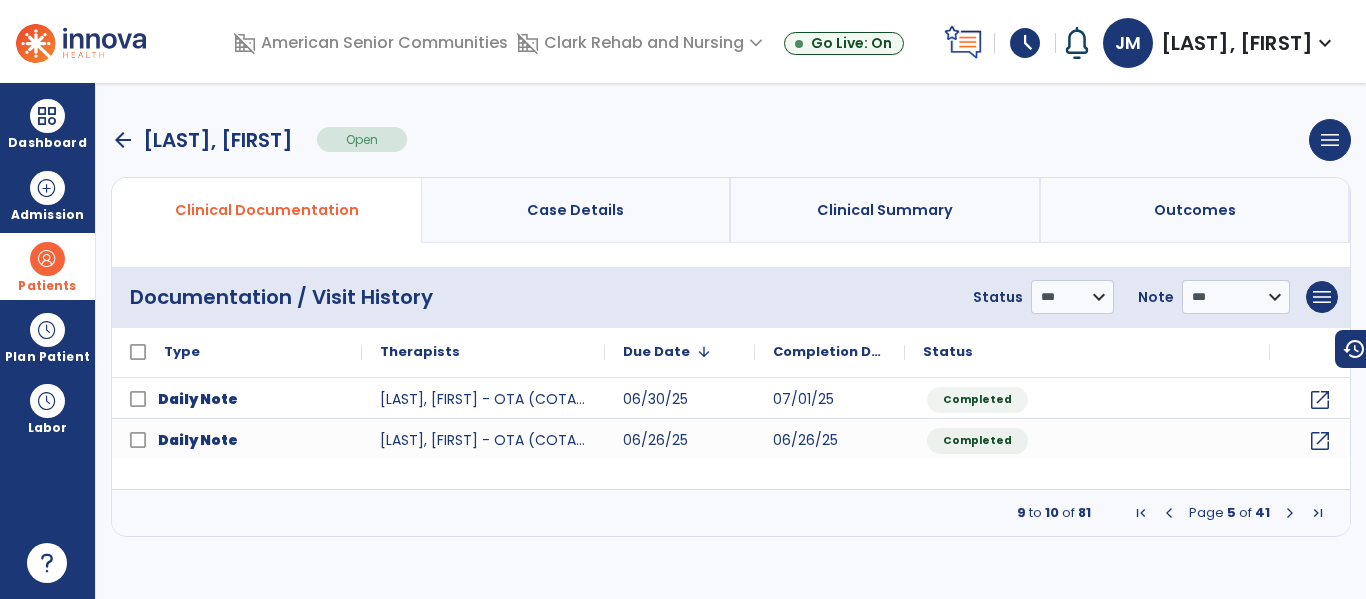 click at bounding box center [1169, 513] 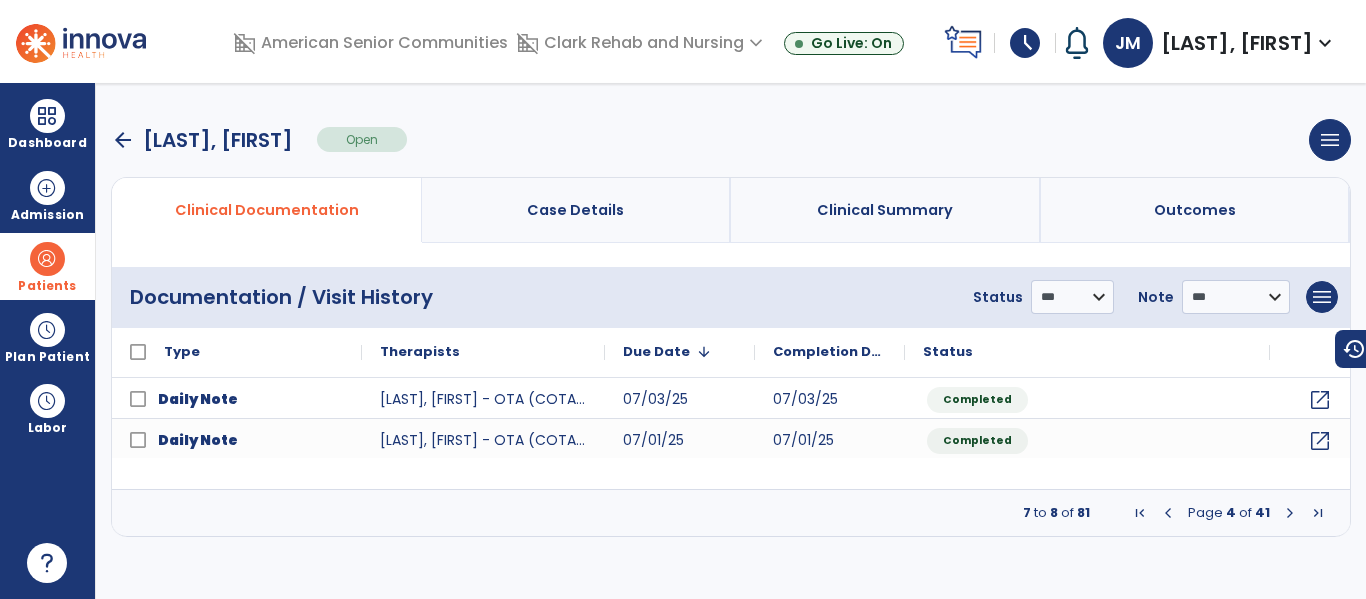 click at bounding box center [1168, 513] 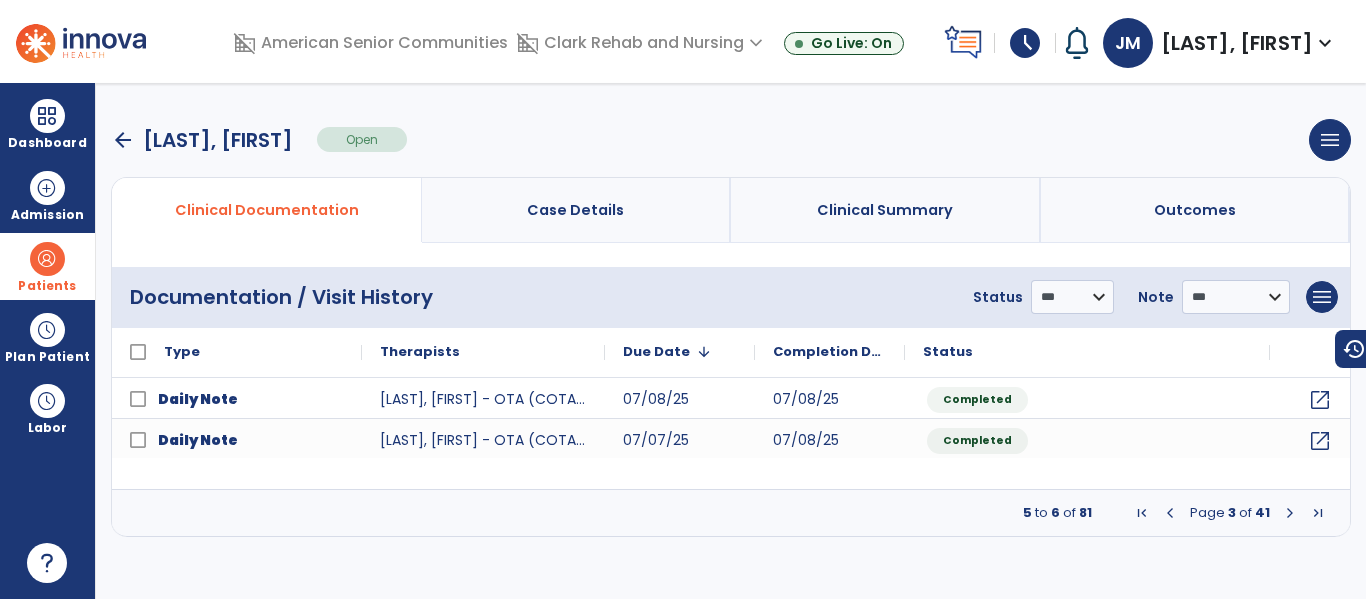 click at bounding box center (1170, 513) 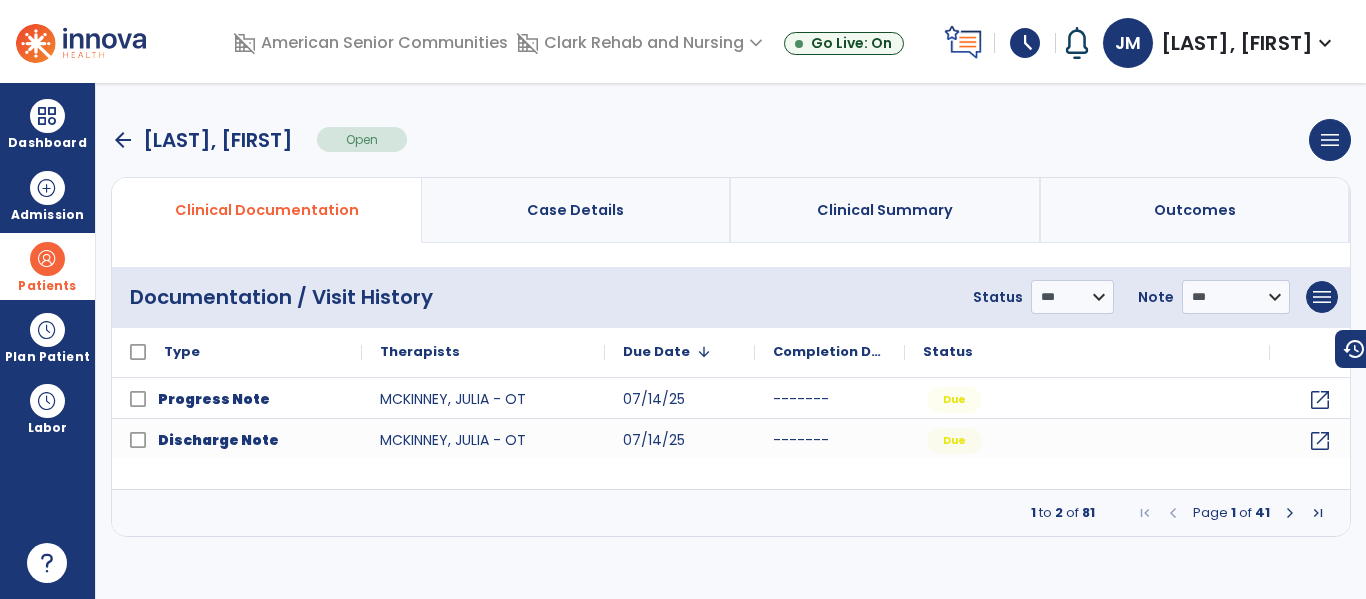click at bounding box center [1173, 513] 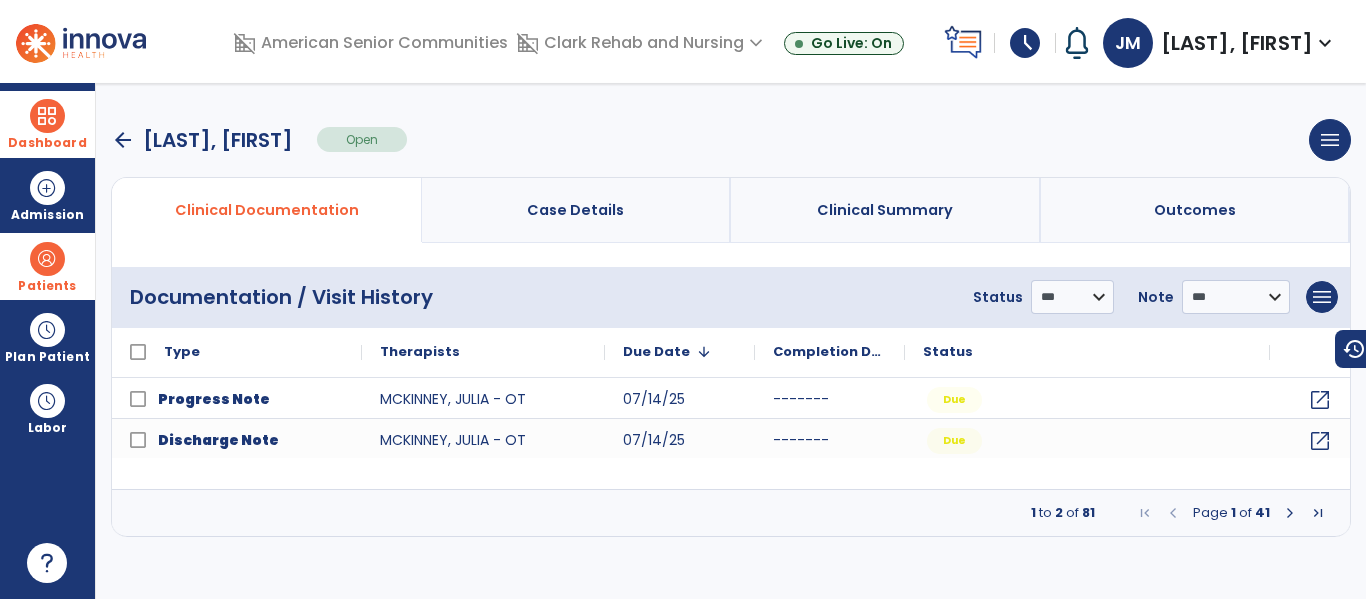 click at bounding box center (47, 116) 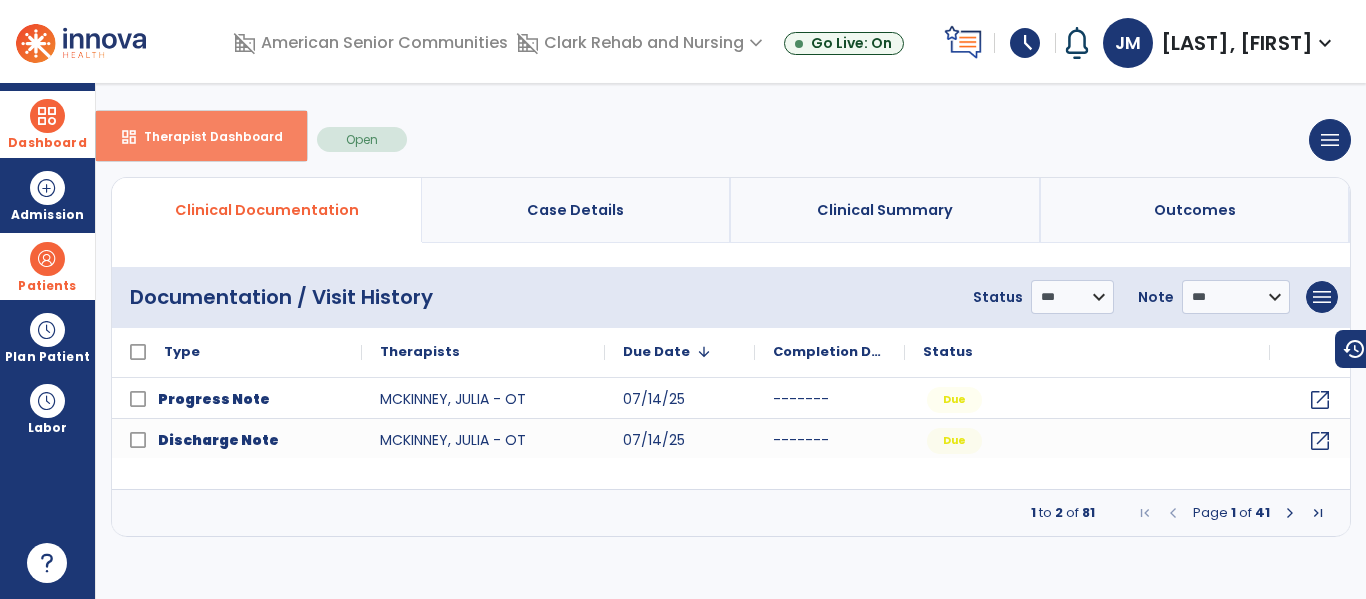click on "Therapist Dashboard" at bounding box center (205, 136) 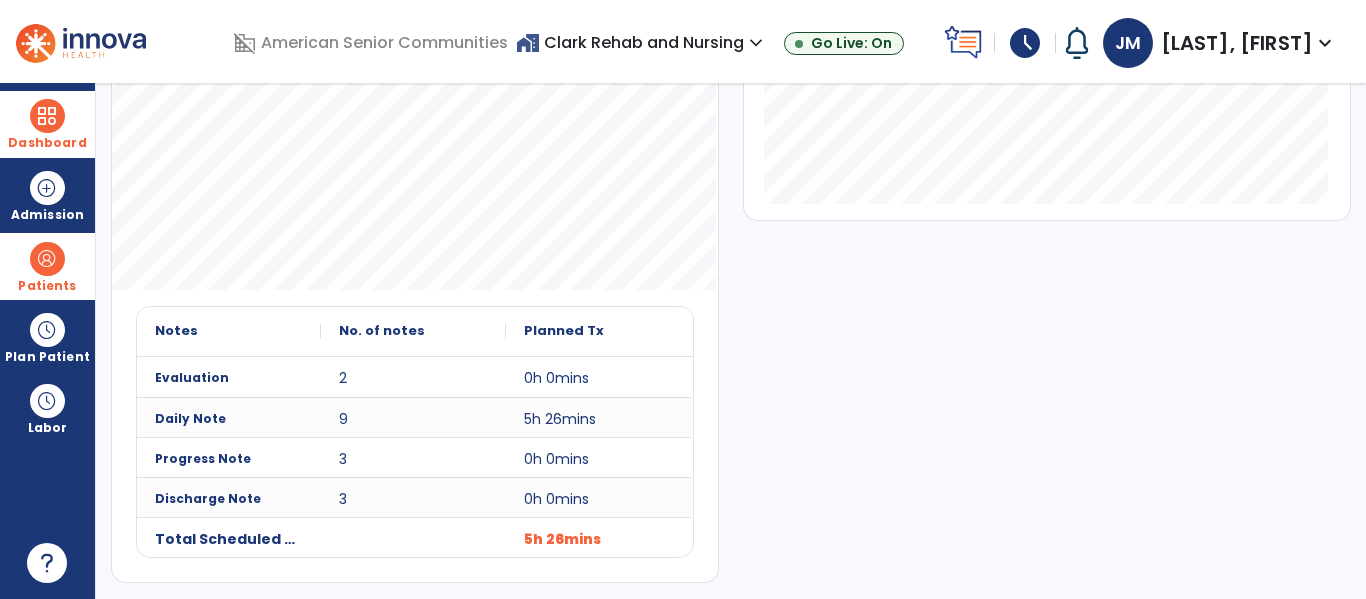 scroll, scrollTop: 0, scrollLeft: 0, axis: both 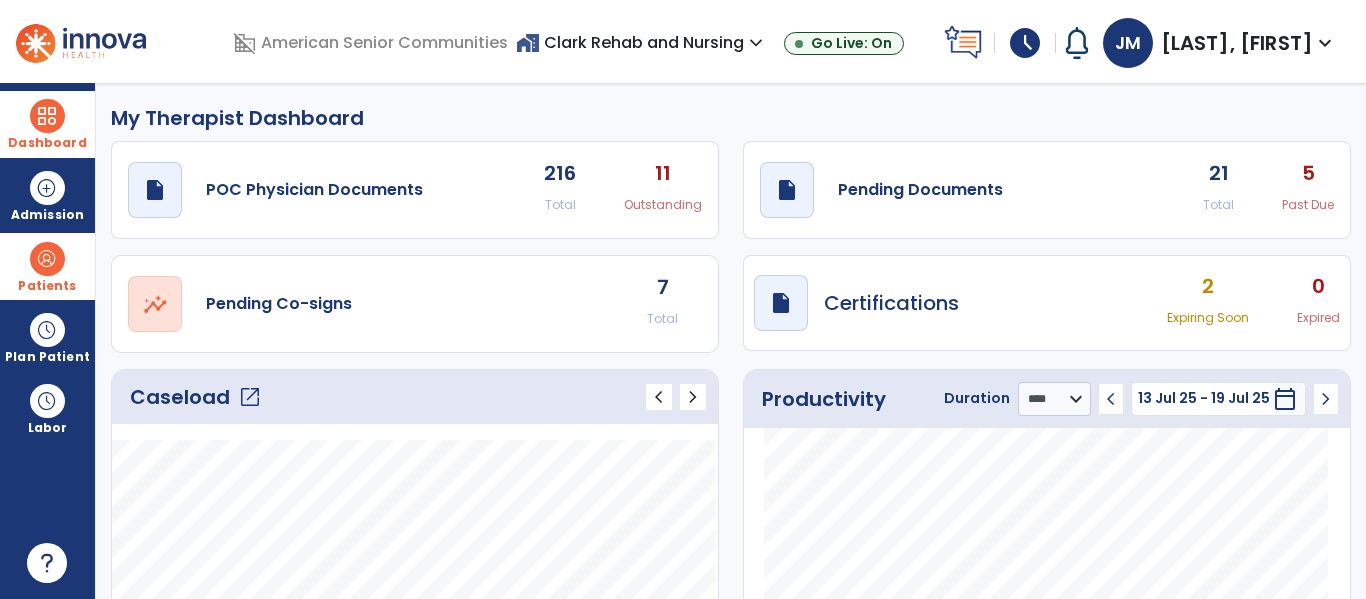click on "open_in_new" 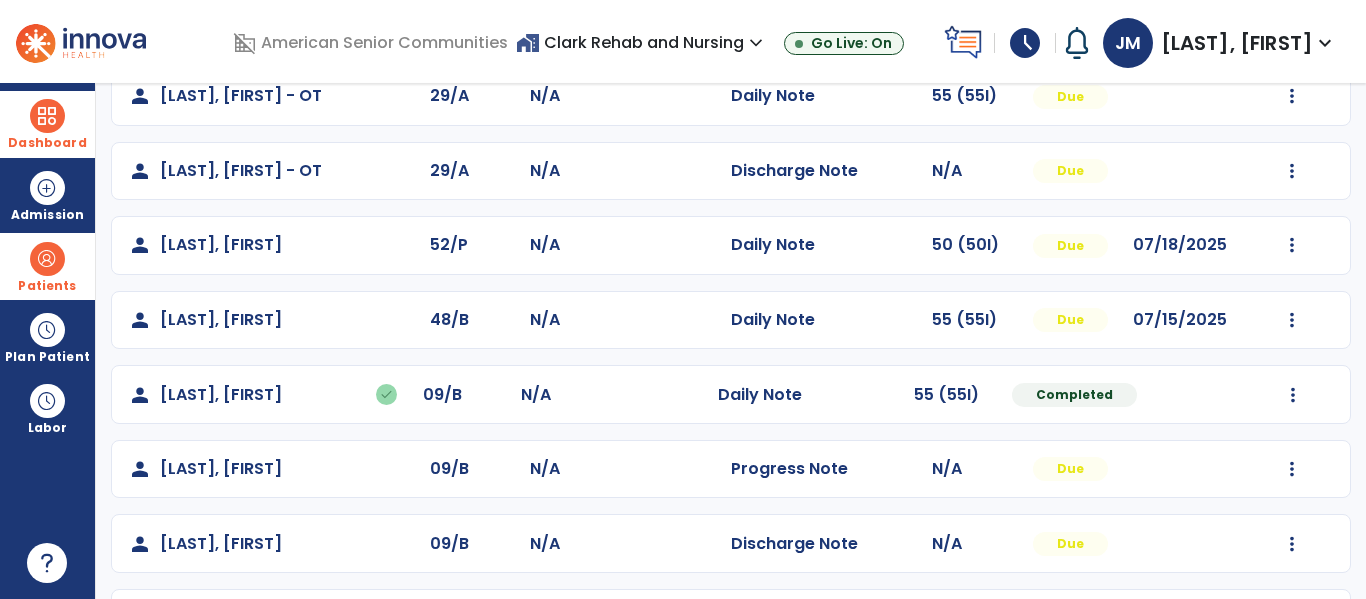 scroll, scrollTop: 659, scrollLeft: 0, axis: vertical 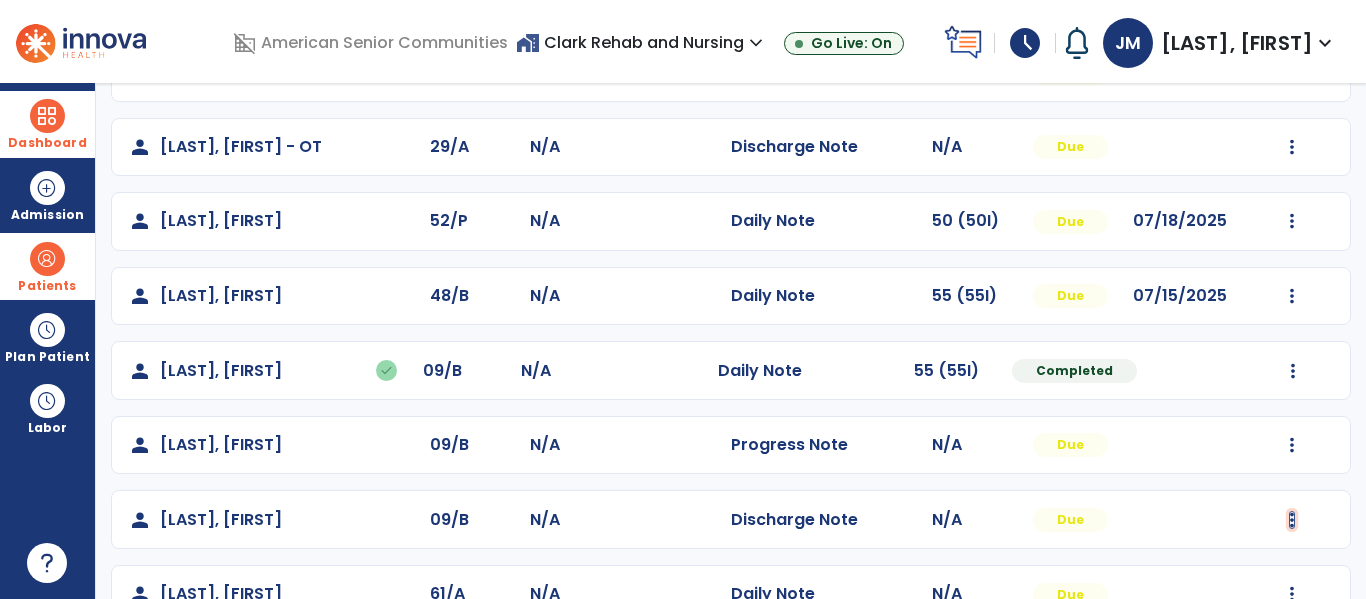 click at bounding box center [1292, -300] 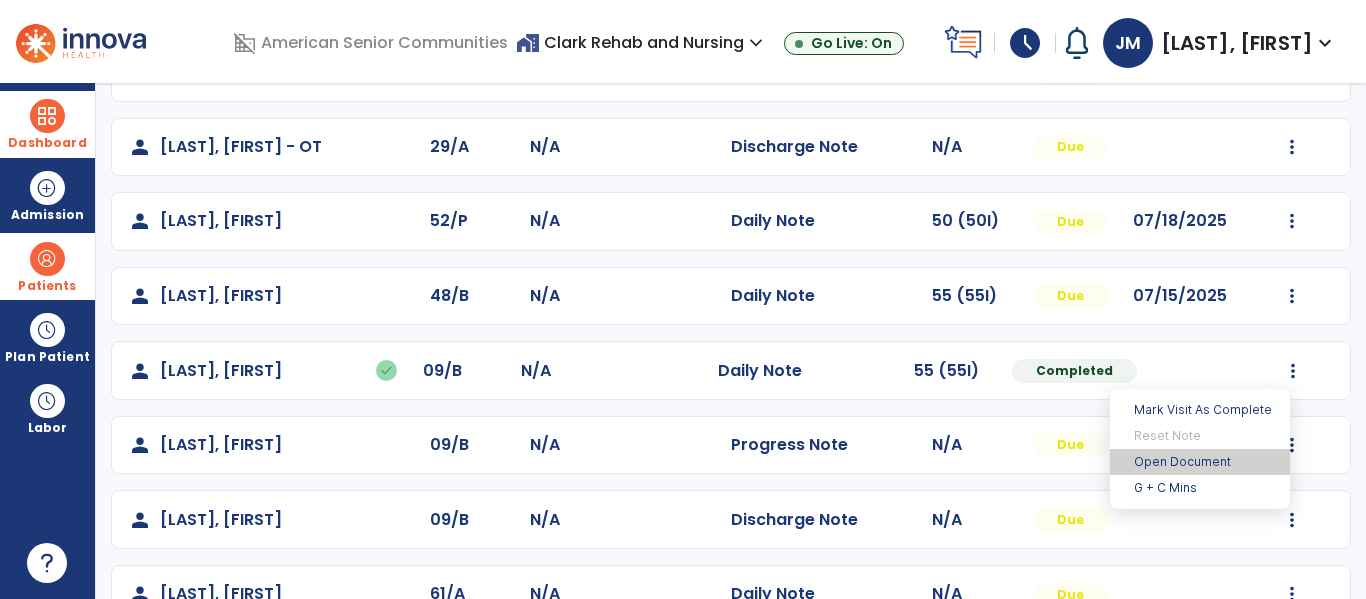 click on "Open Document" at bounding box center (1200, 462) 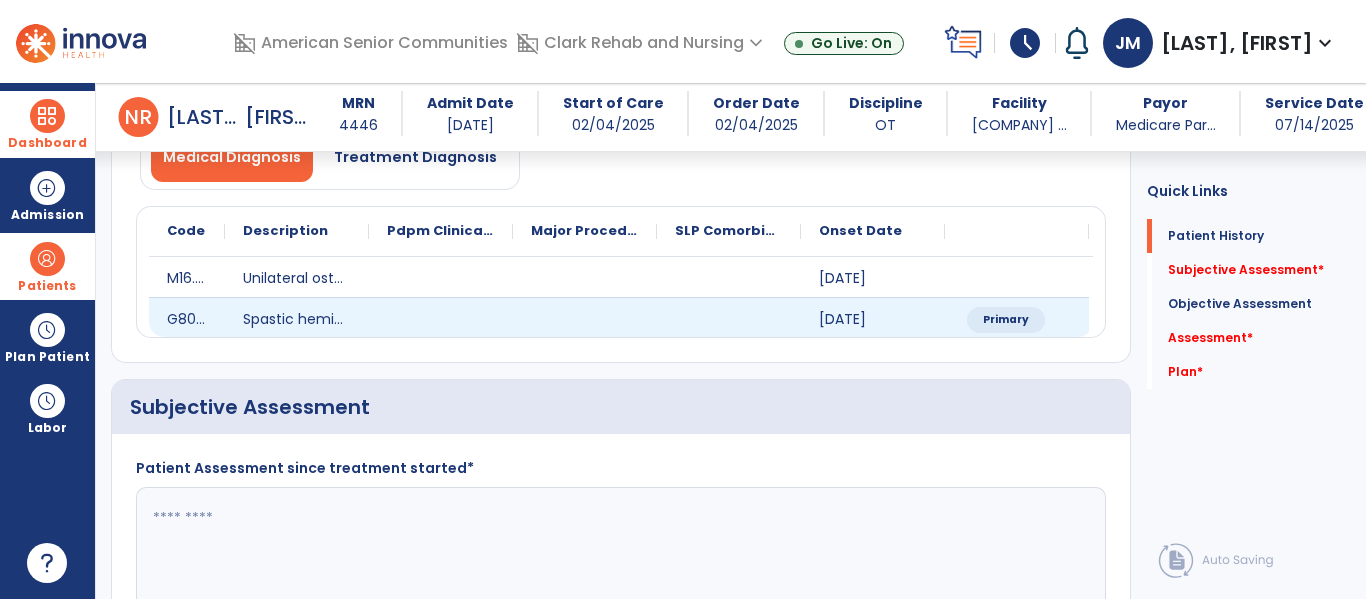 scroll, scrollTop: 257, scrollLeft: 0, axis: vertical 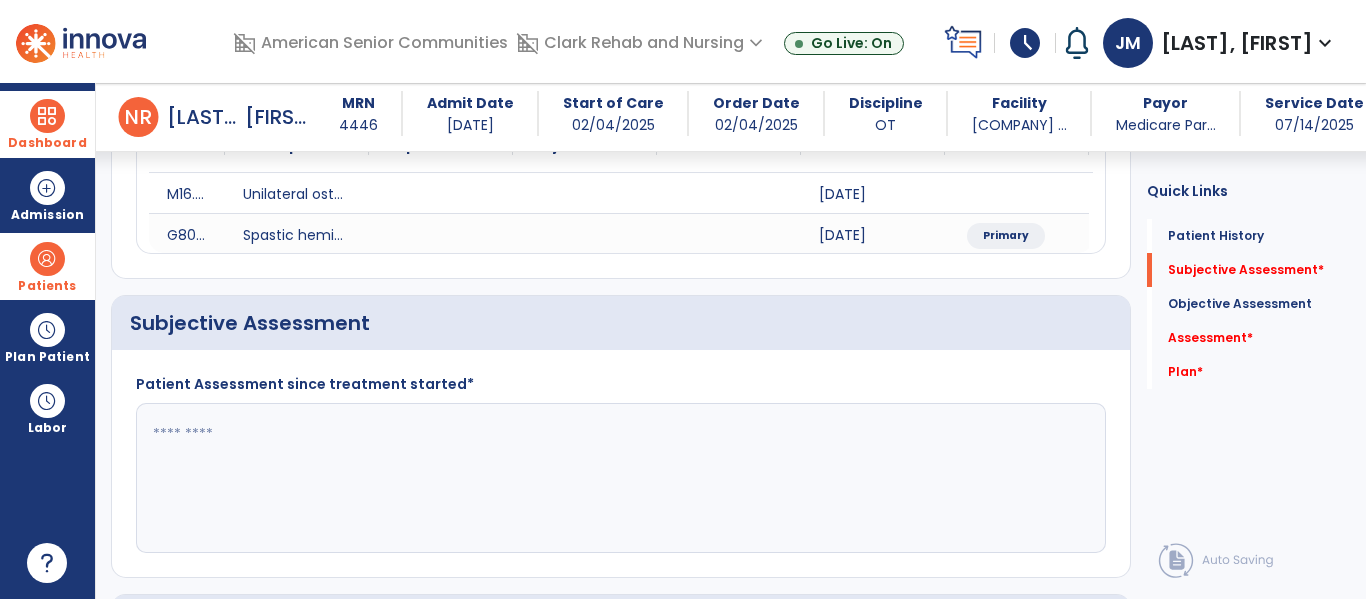 click 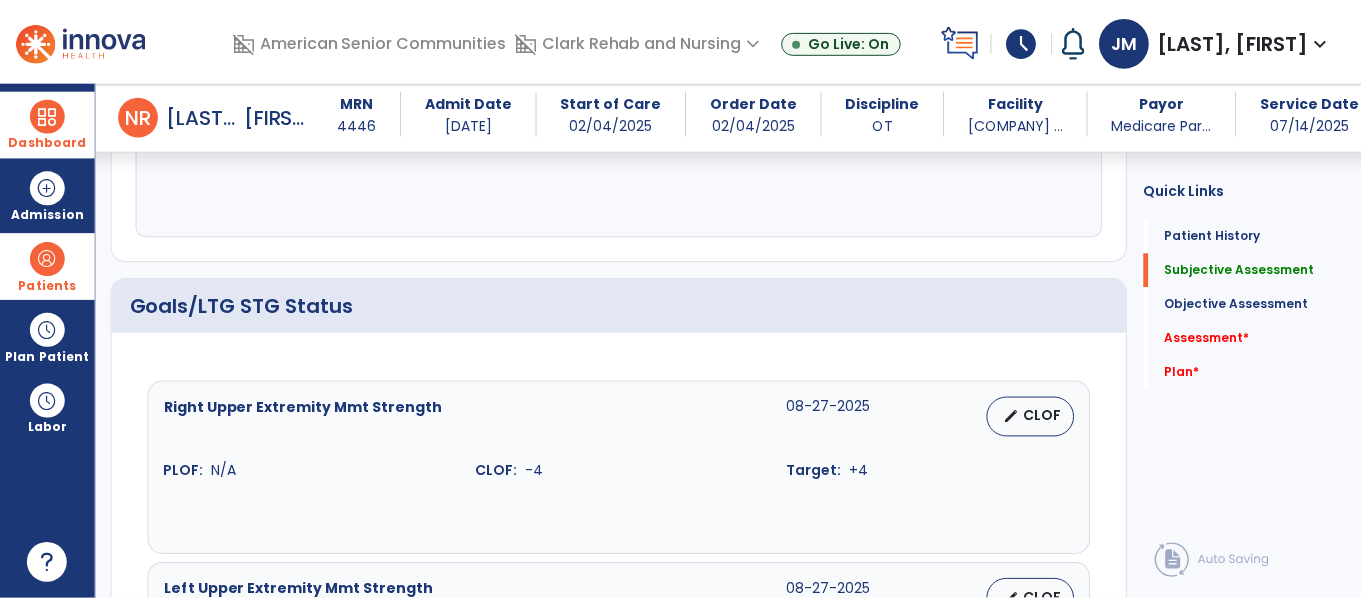scroll, scrollTop: 596, scrollLeft: 0, axis: vertical 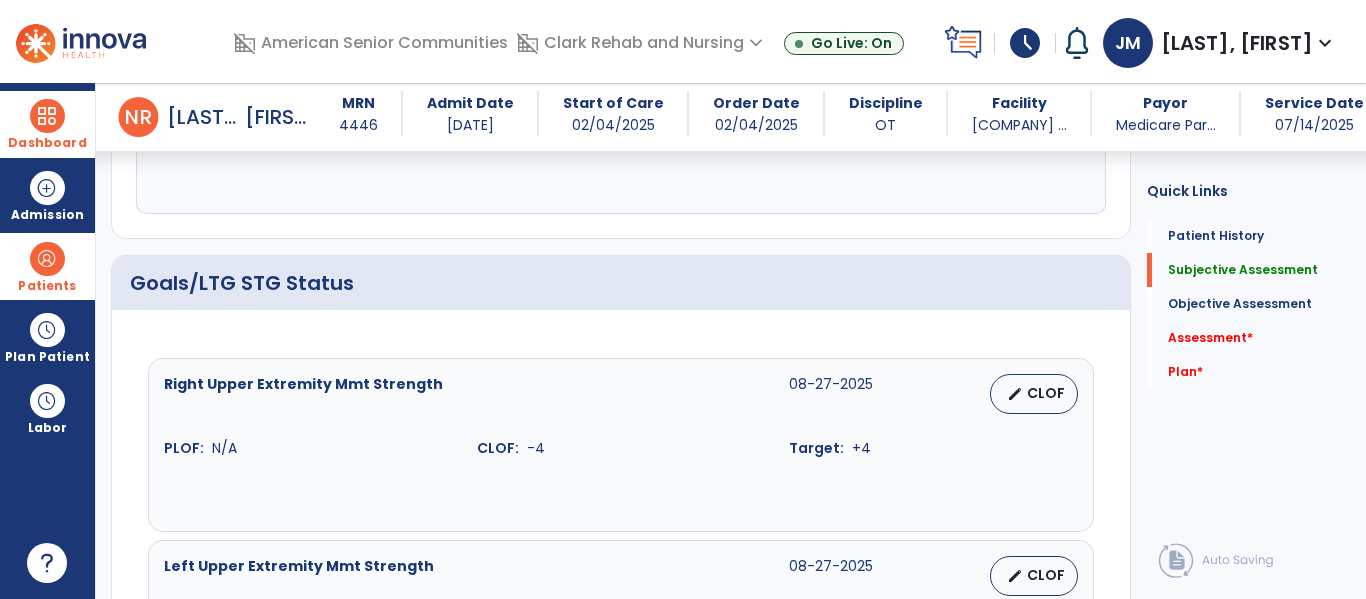type on "**********" 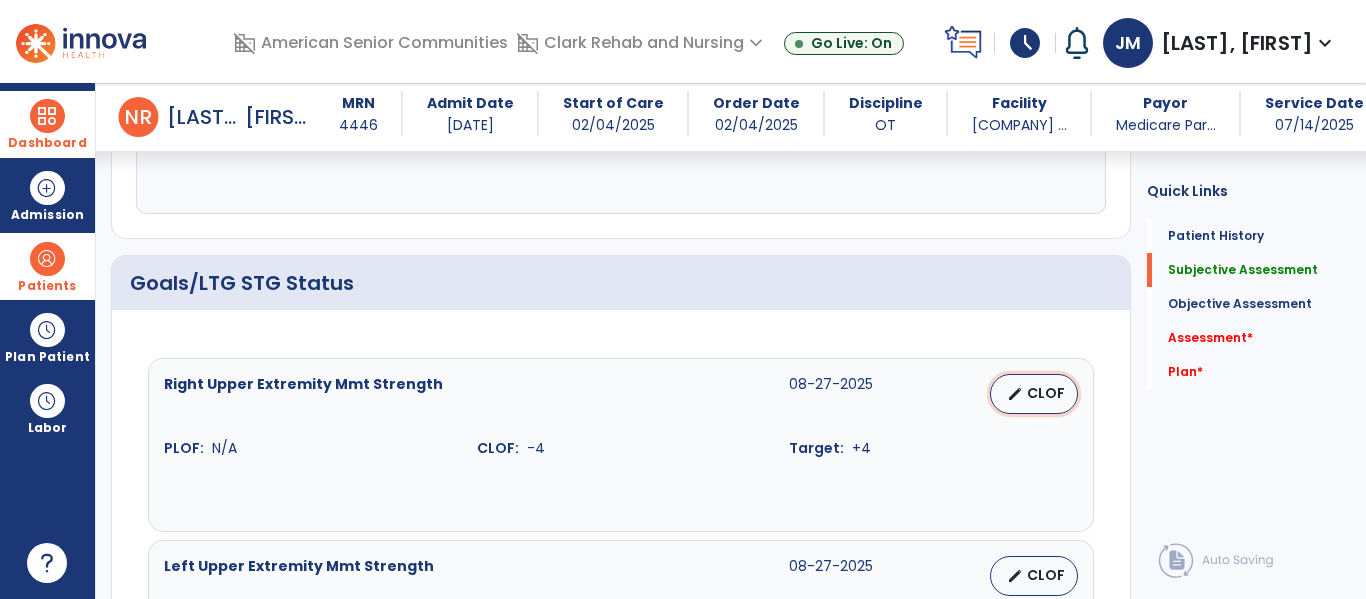 click on "CLOF" at bounding box center [1046, 393] 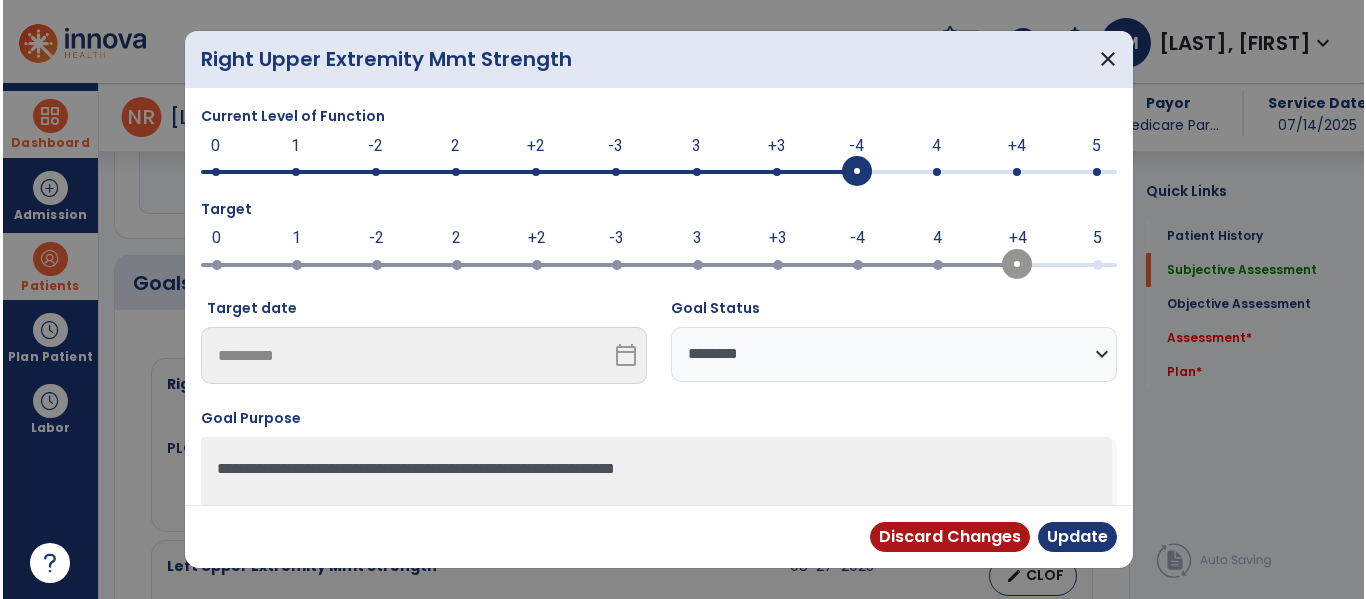 scroll, scrollTop: 596, scrollLeft: 0, axis: vertical 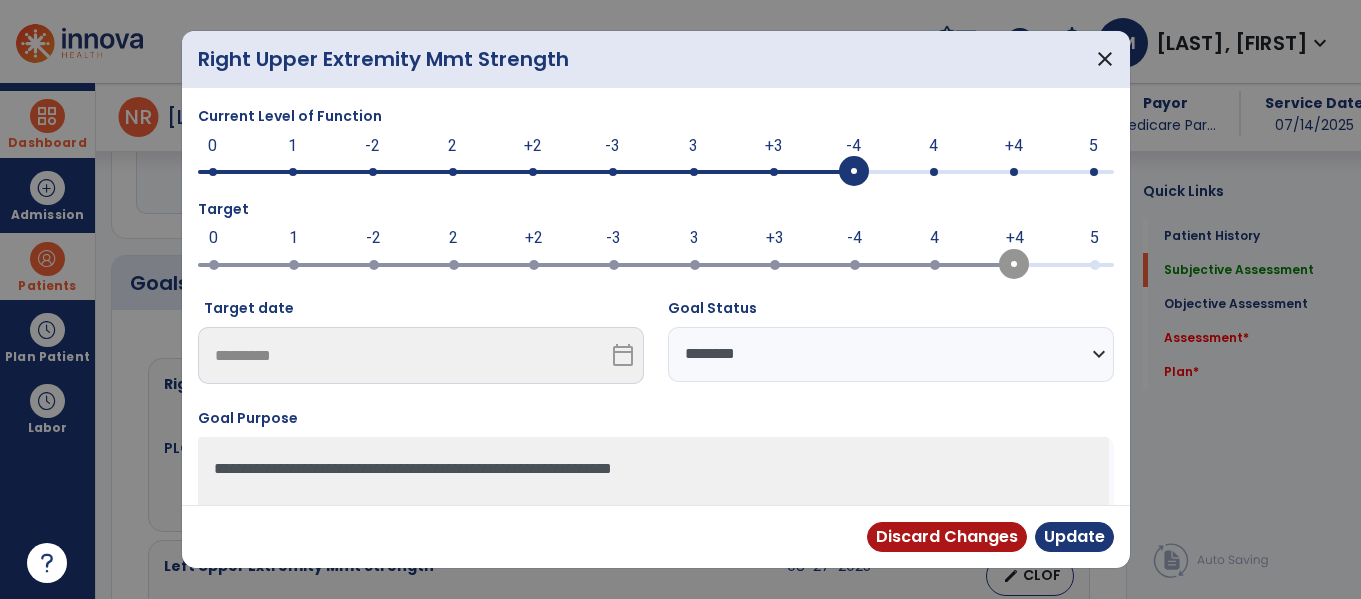 drag, startPoint x: 1012, startPoint y: 170, endPoint x: 1027, endPoint y: 192, distance: 26.627054 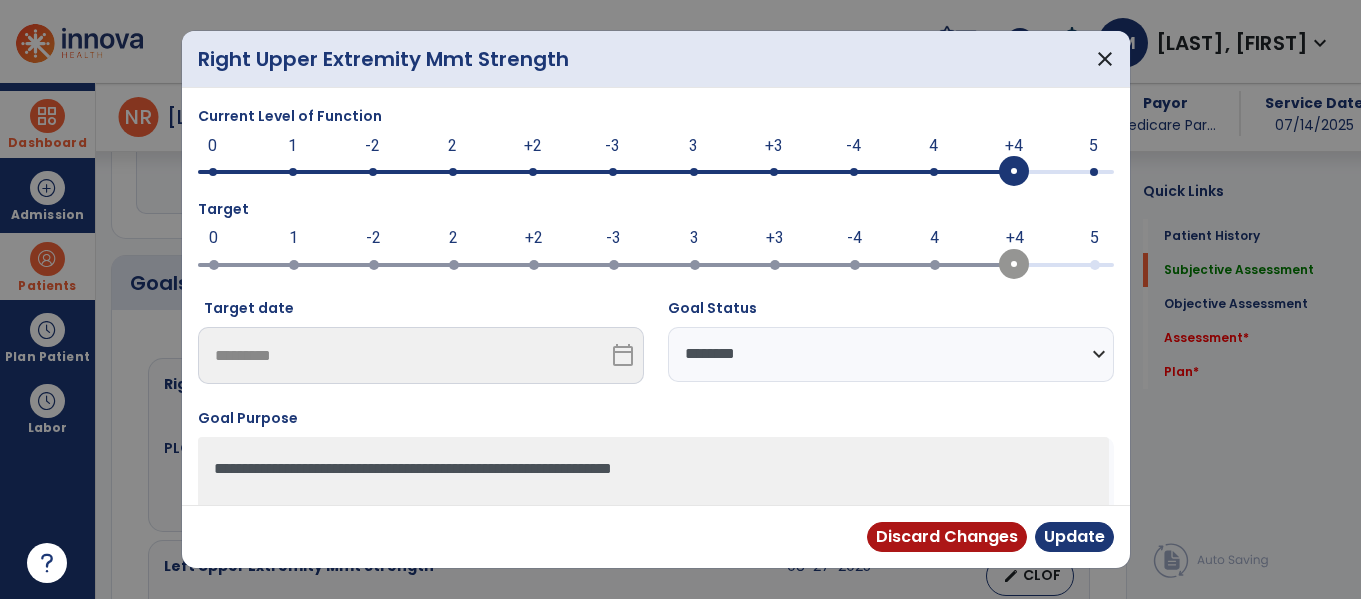 click on "**********" at bounding box center [891, 354] 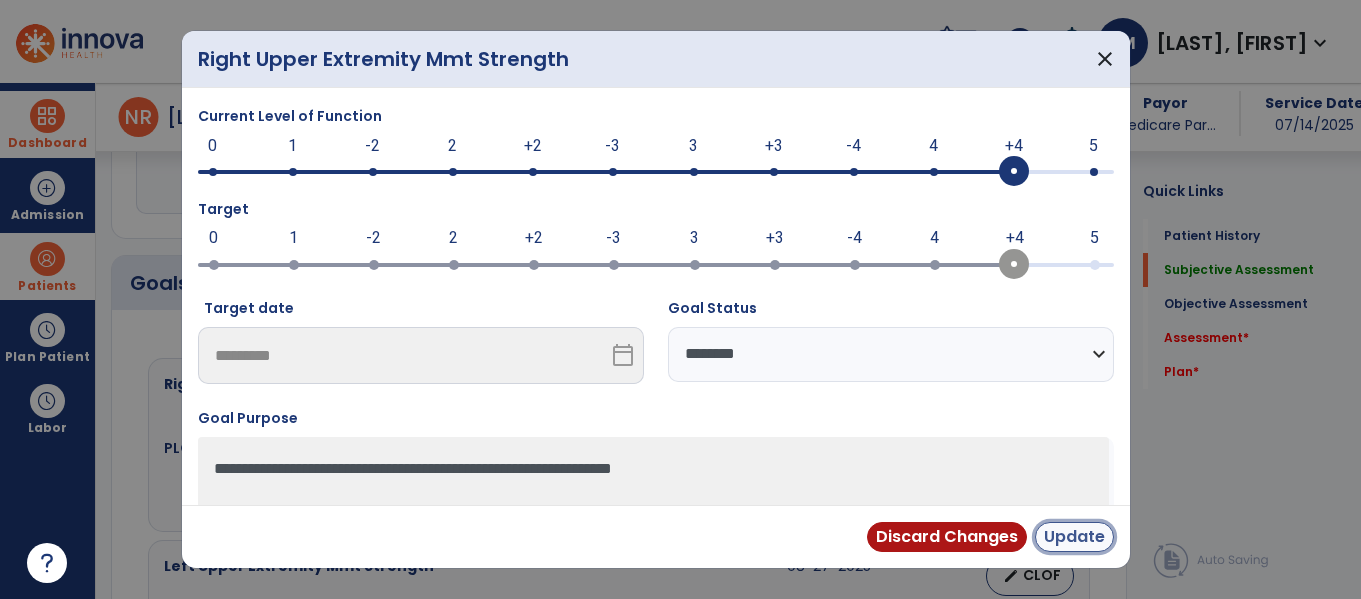click on "Update" at bounding box center (1074, 537) 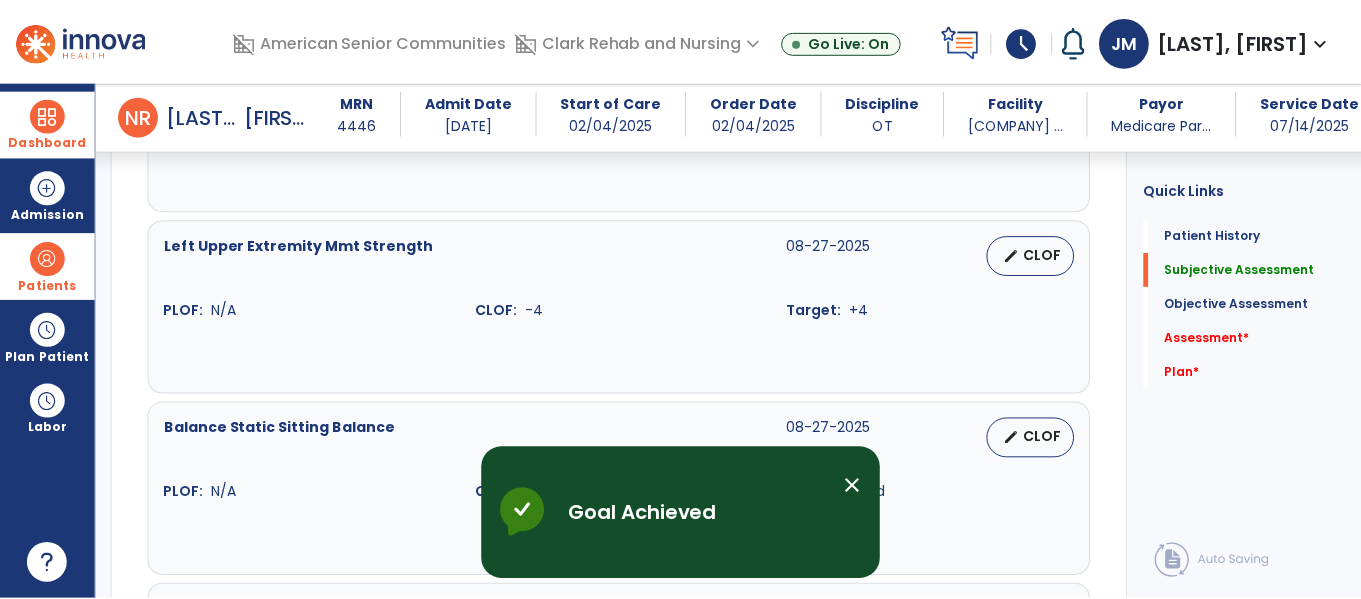 scroll, scrollTop: 920, scrollLeft: 0, axis: vertical 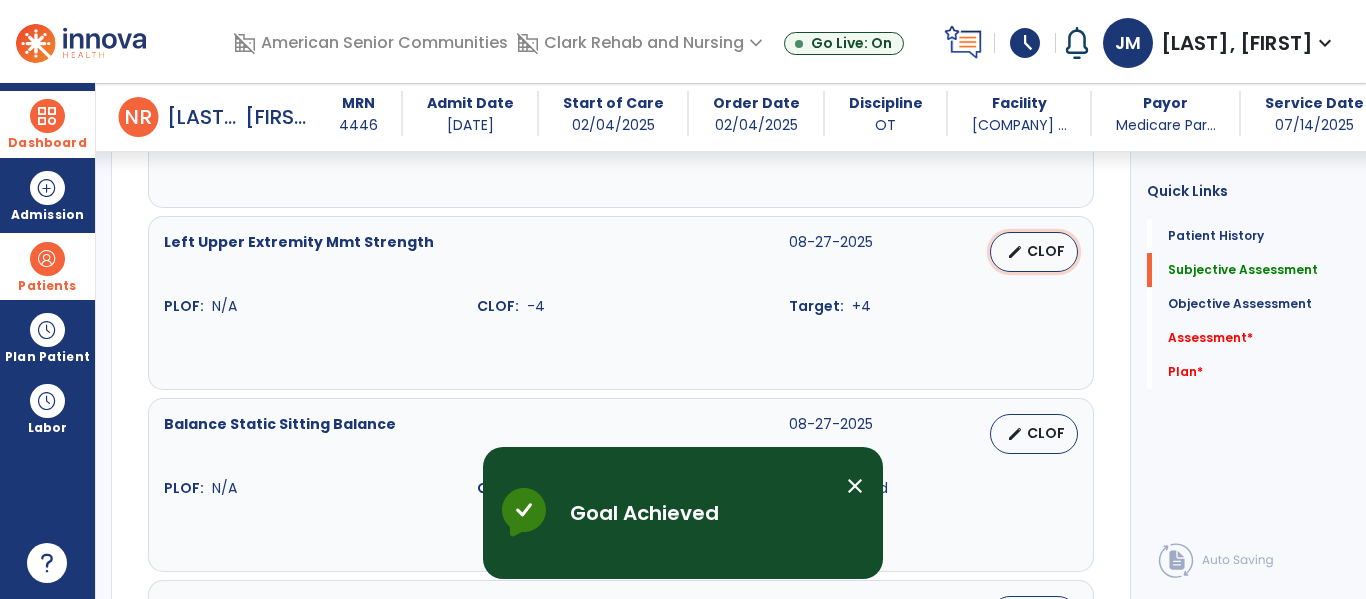 click on "CLOF" at bounding box center (1046, 251) 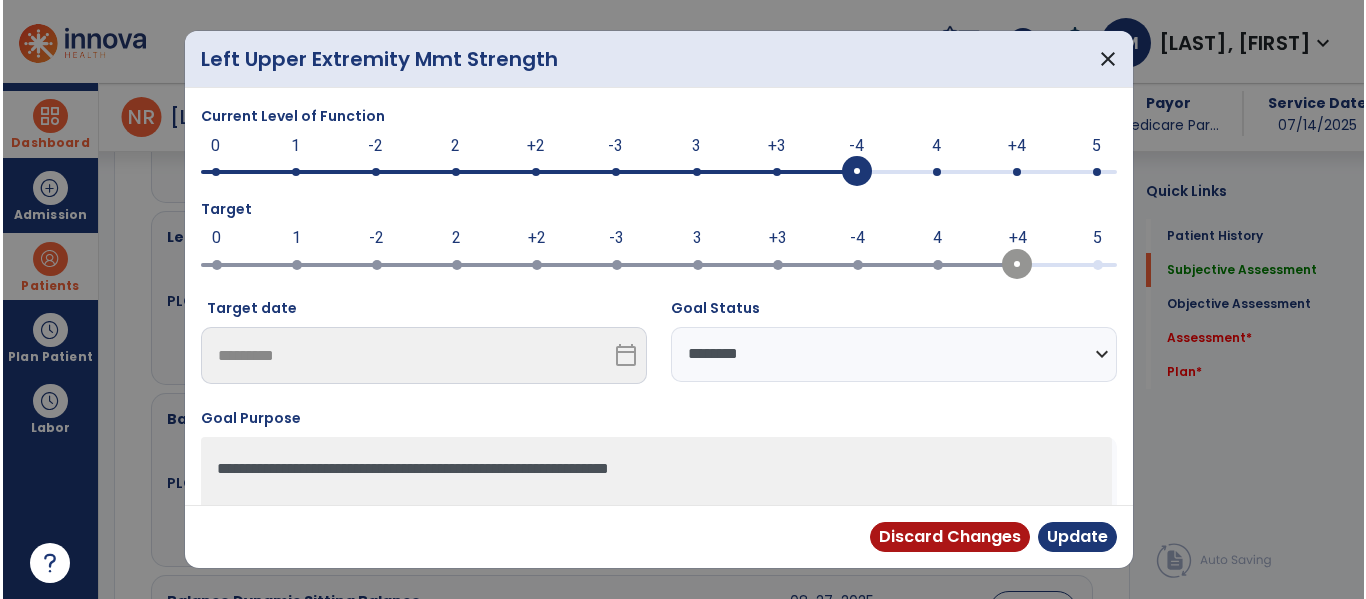 scroll, scrollTop: 920, scrollLeft: 0, axis: vertical 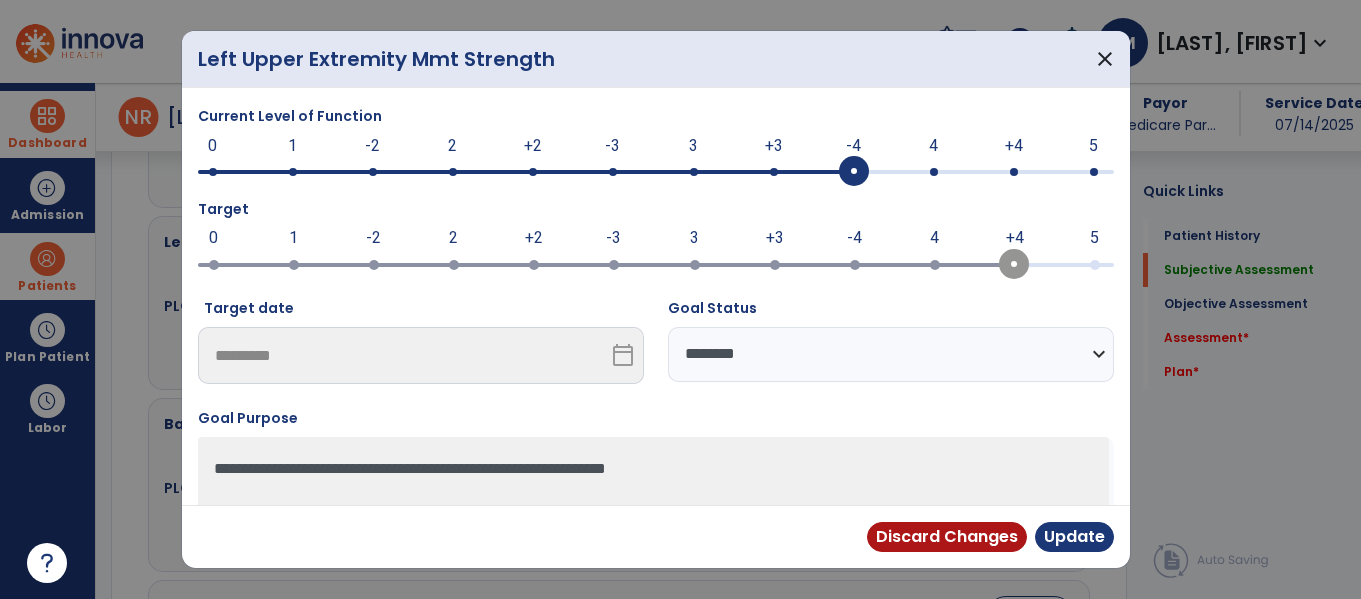 click at bounding box center [1014, 172] 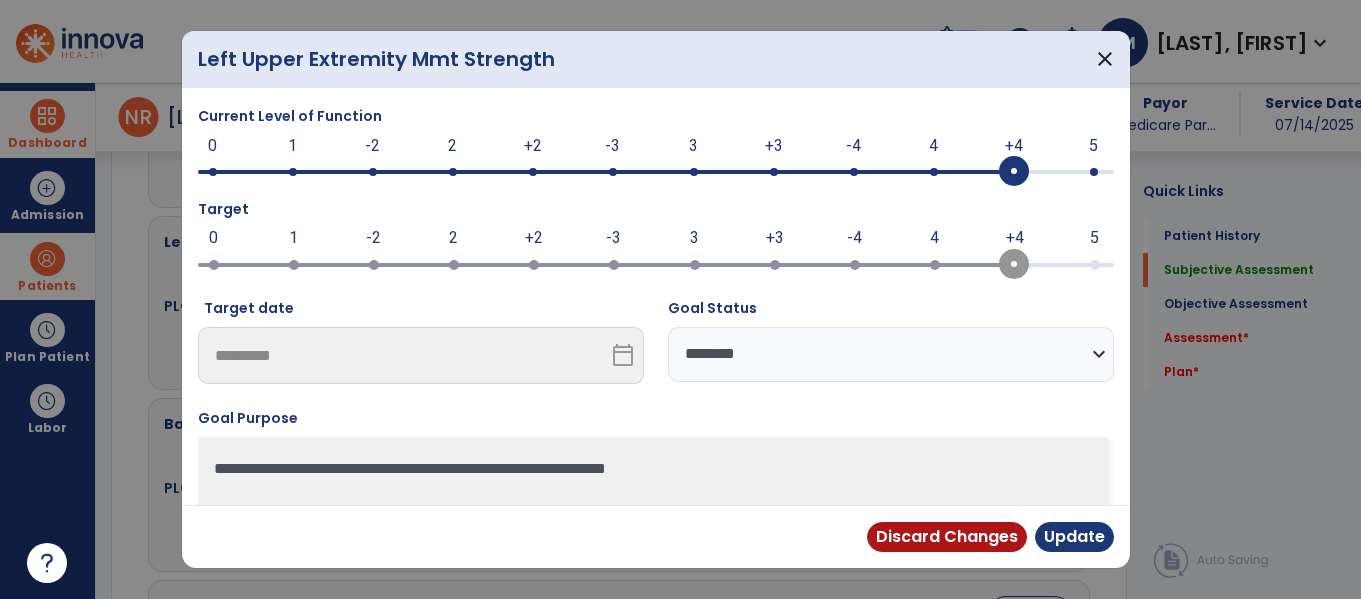 click on "**********" at bounding box center (891, 354) 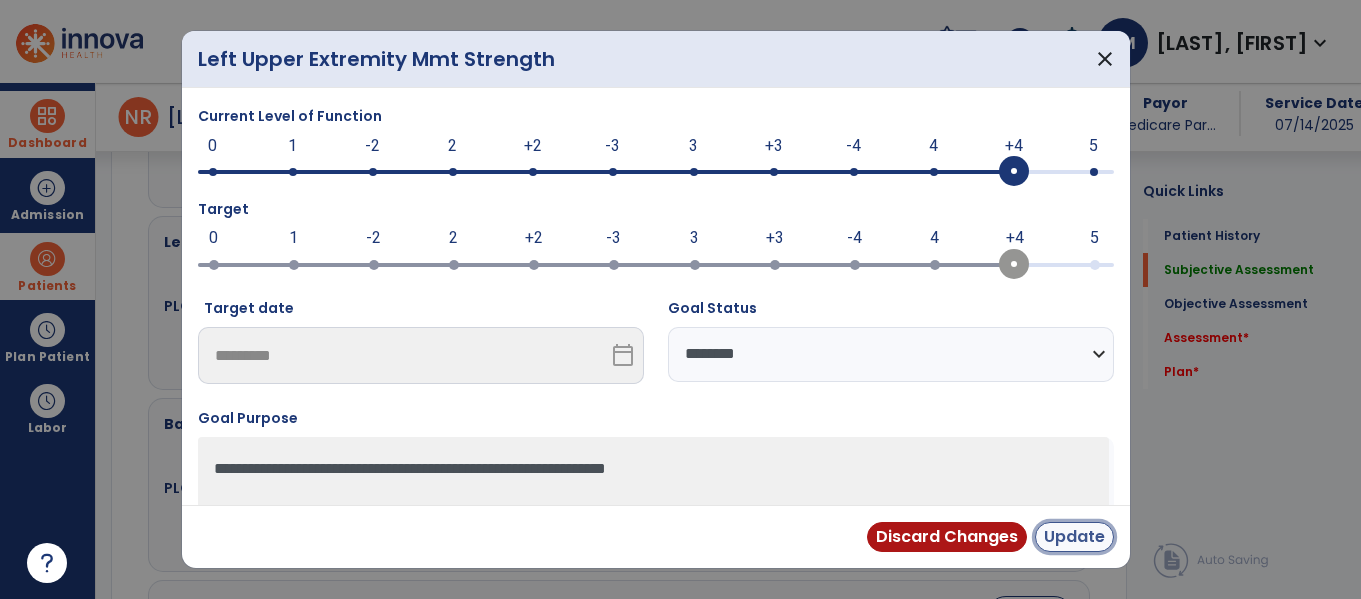 click on "Update" at bounding box center (1074, 537) 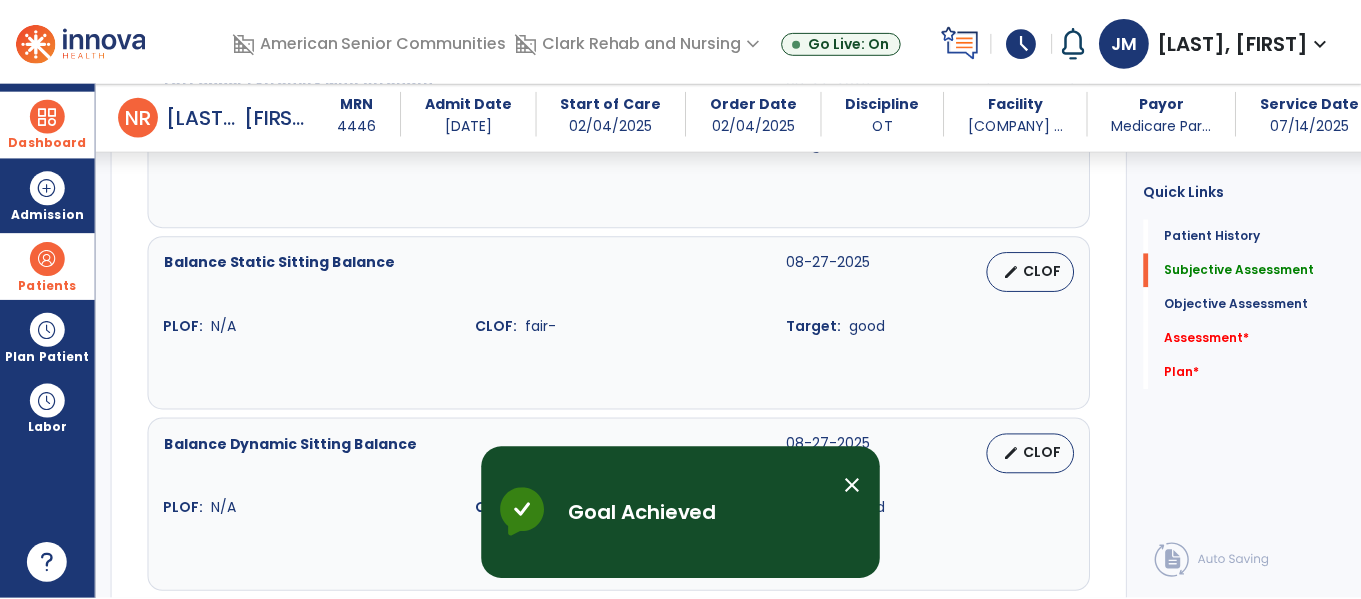 scroll, scrollTop: 1089, scrollLeft: 0, axis: vertical 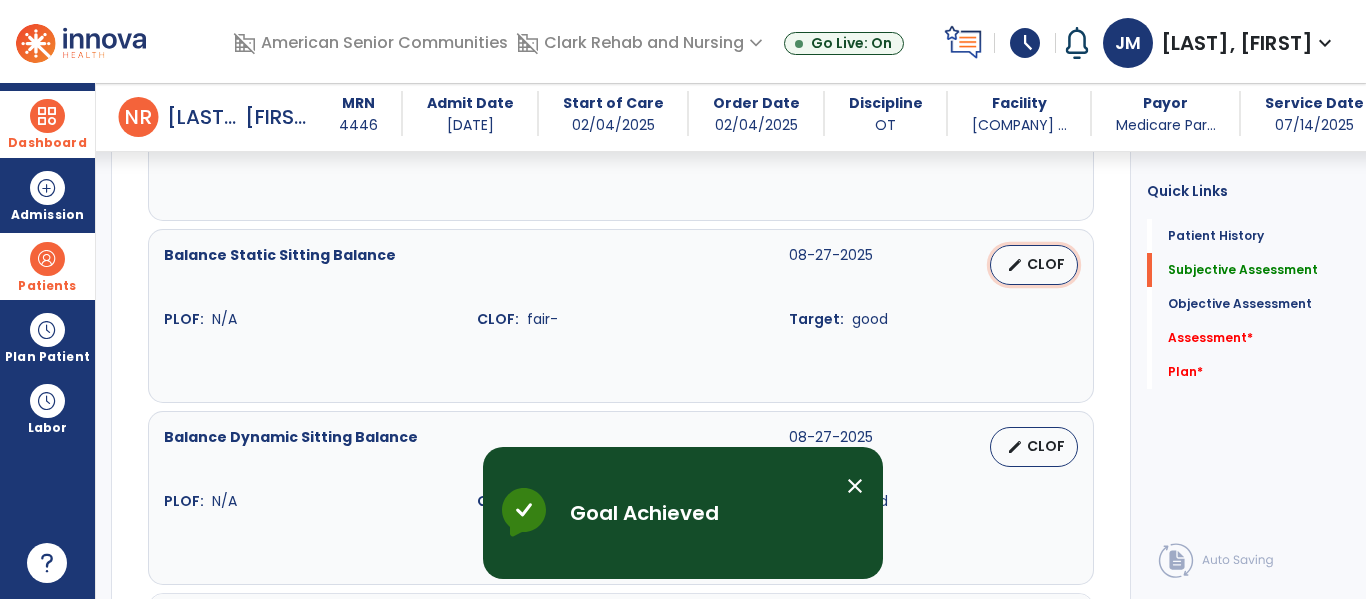 click on "CLOF" at bounding box center (1046, 264) 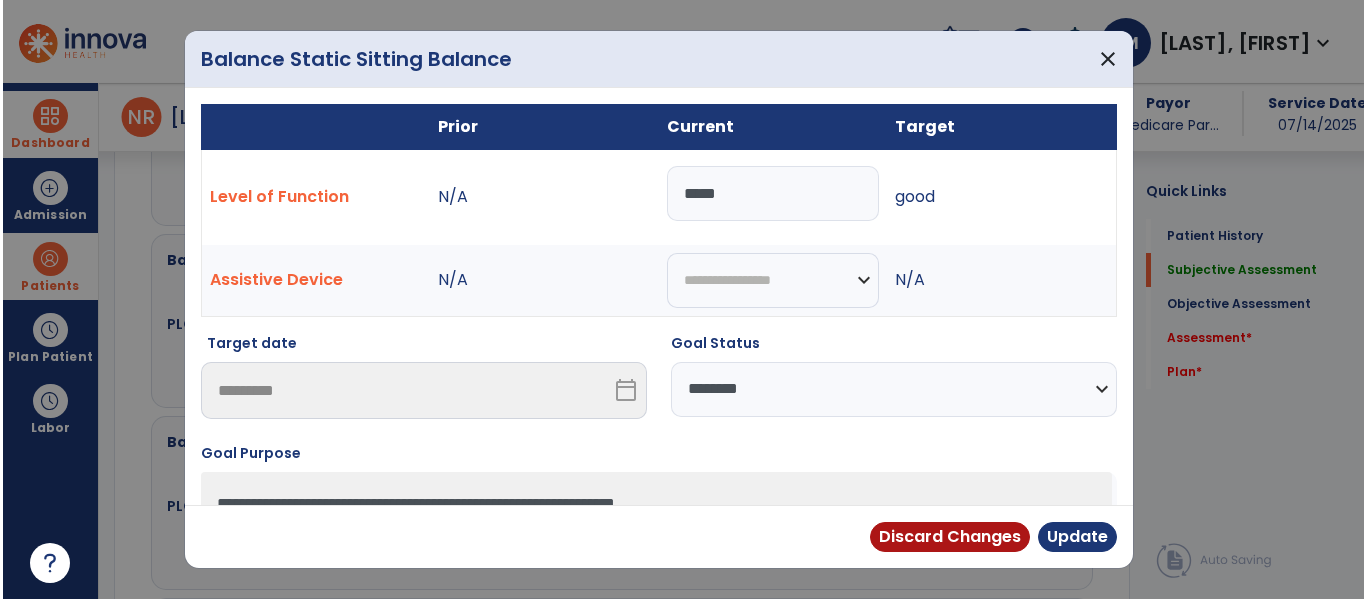 scroll, scrollTop: 1089, scrollLeft: 0, axis: vertical 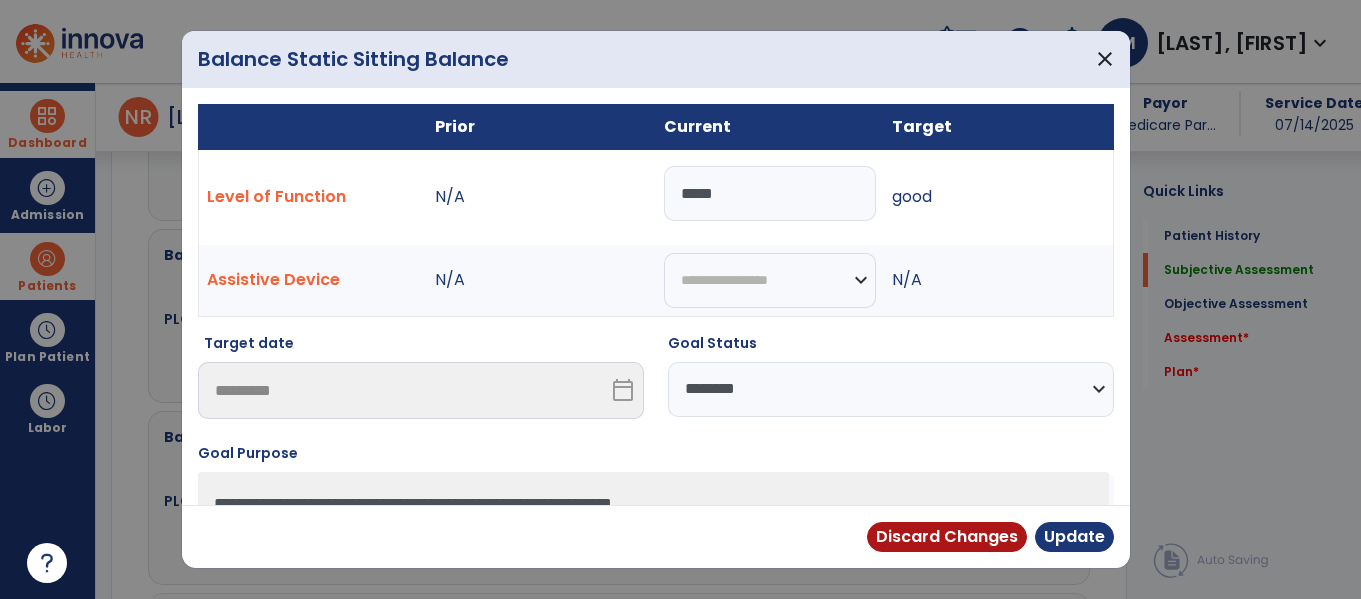 click on "*****" at bounding box center (770, 193) 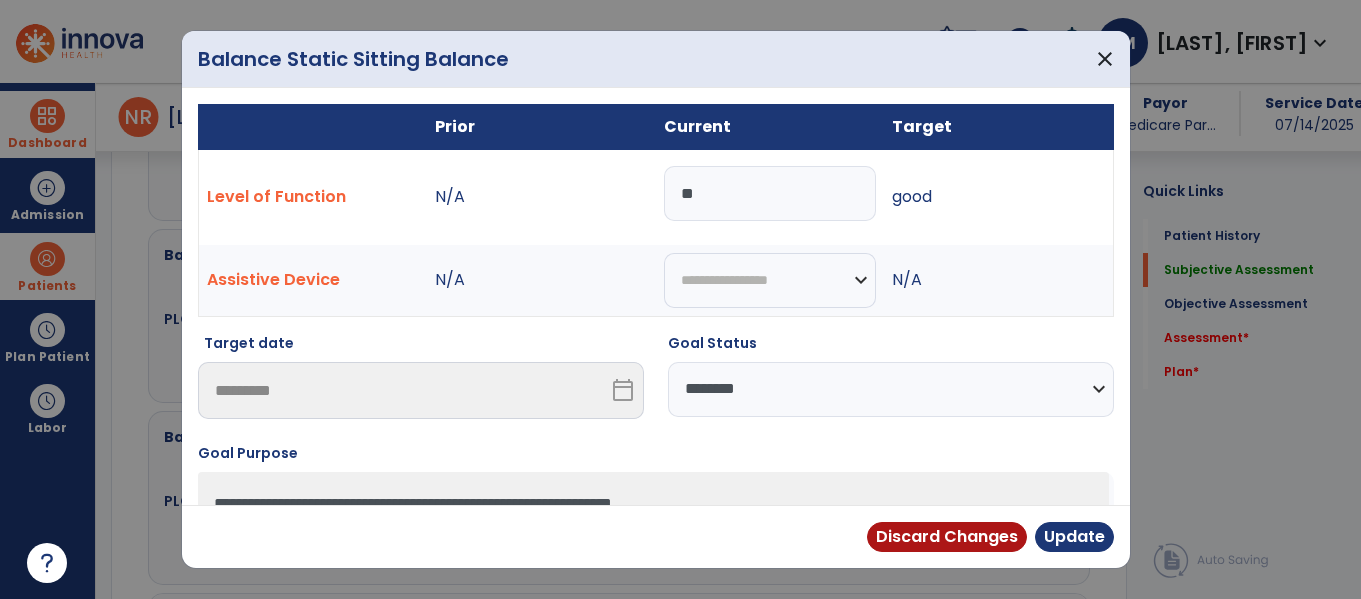 type on "*" 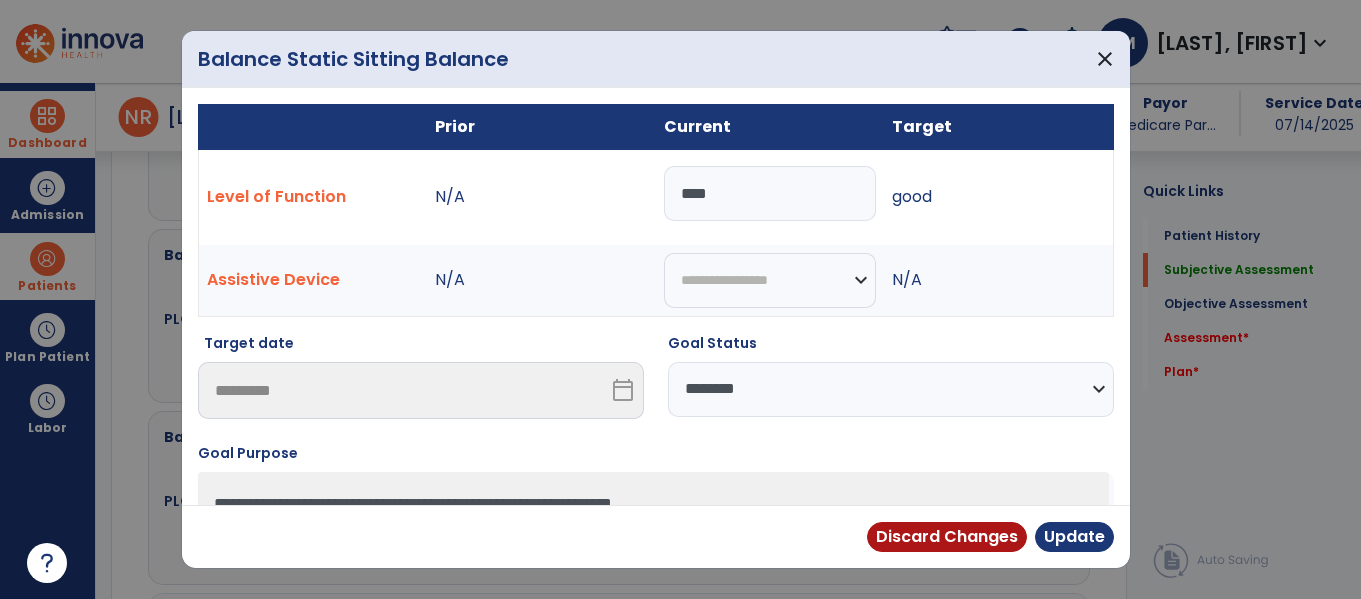 type on "****" 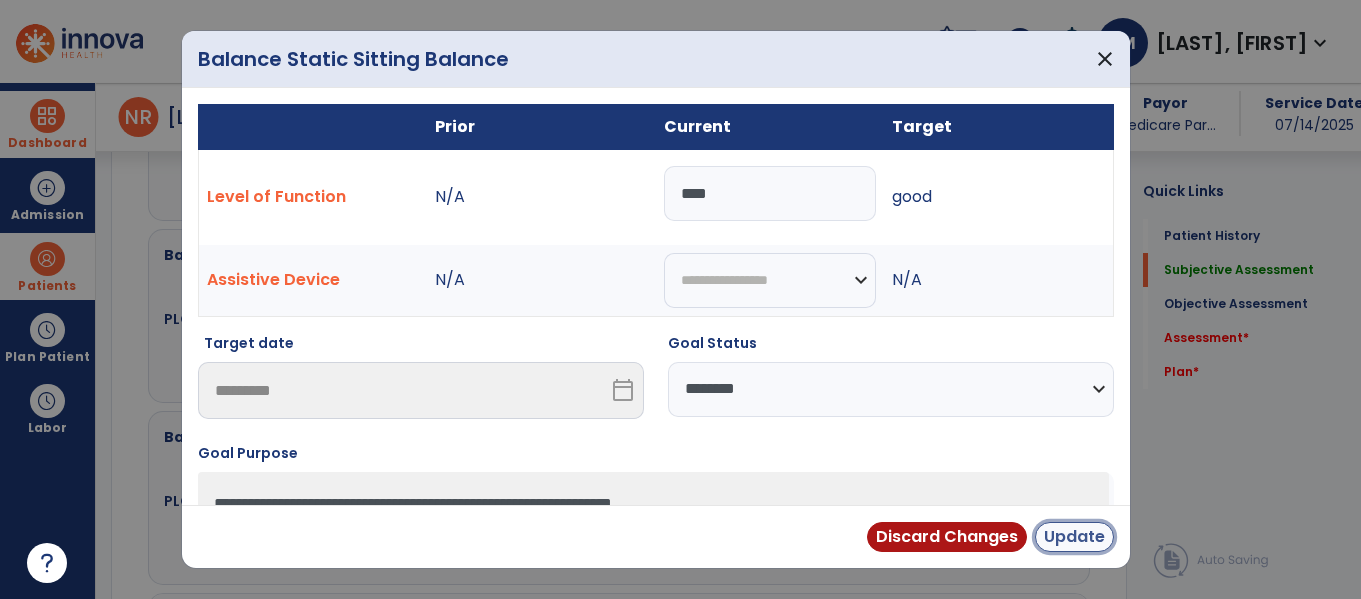 click on "Update" at bounding box center (1074, 537) 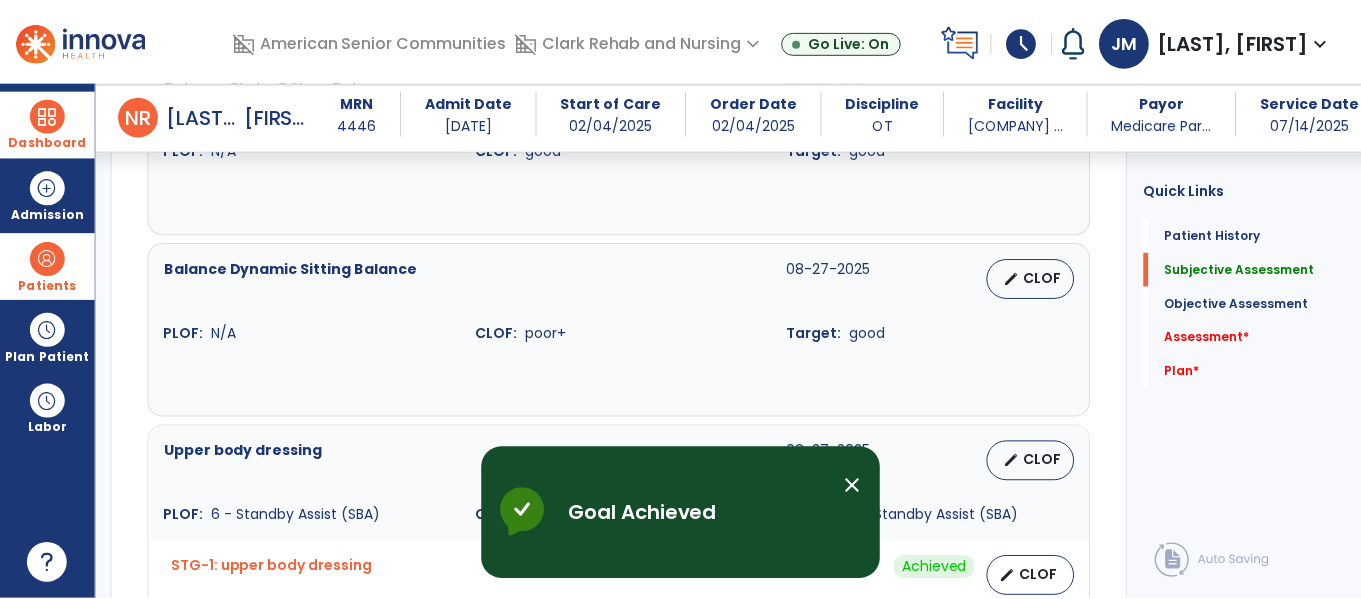 scroll, scrollTop: 1275, scrollLeft: 0, axis: vertical 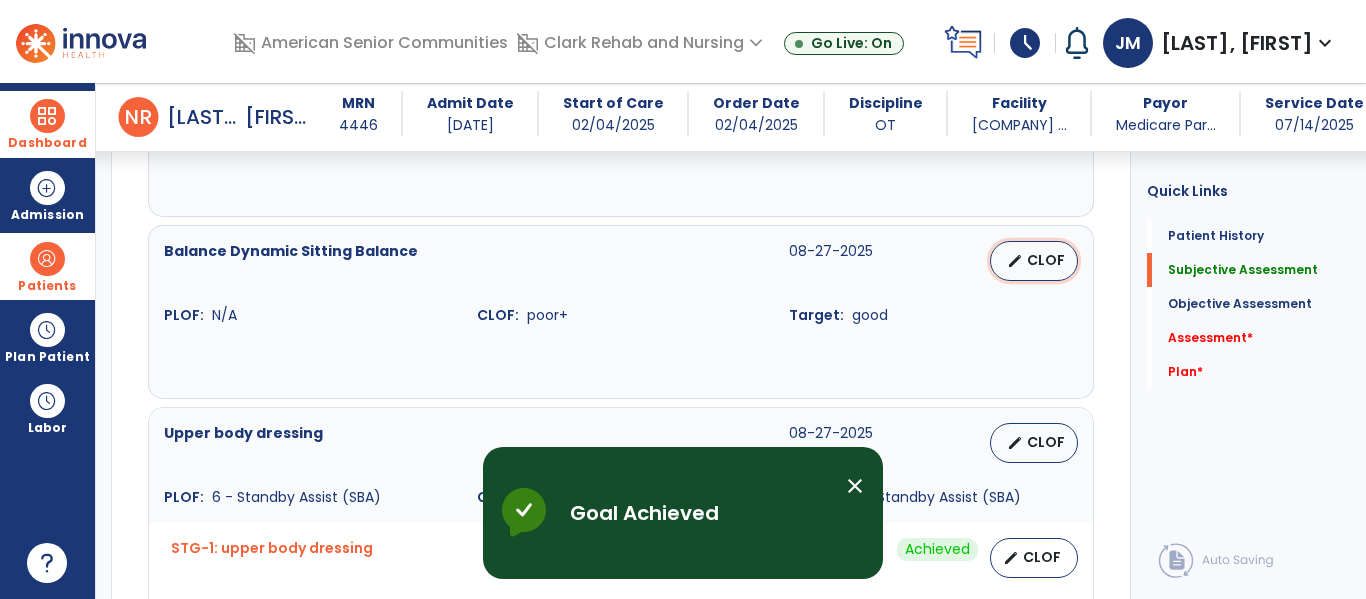 click on "CLOF" at bounding box center [1046, 260] 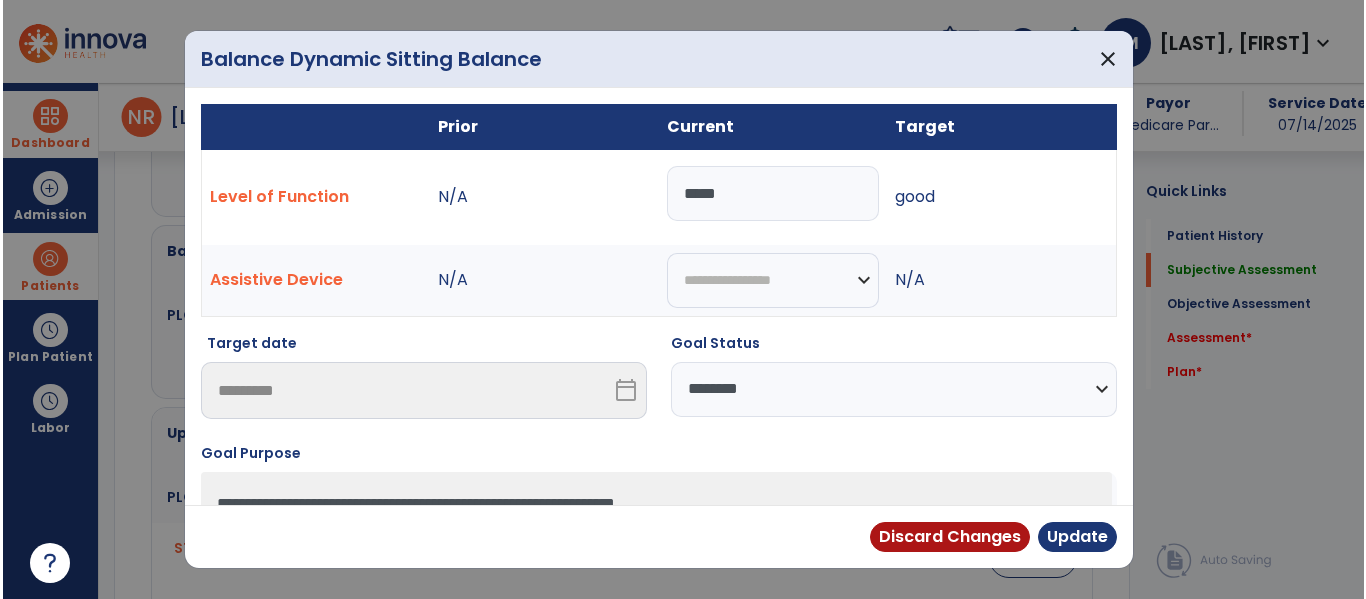 scroll, scrollTop: 1275, scrollLeft: 0, axis: vertical 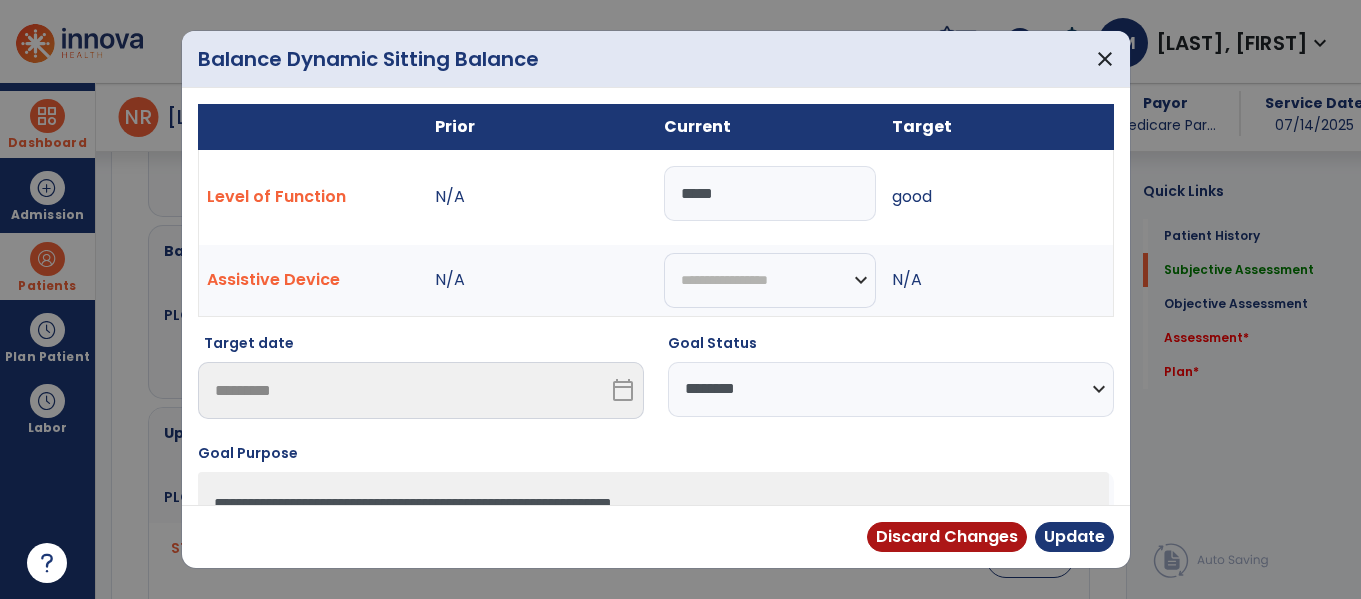 click on "*****" at bounding box center [770, 193] 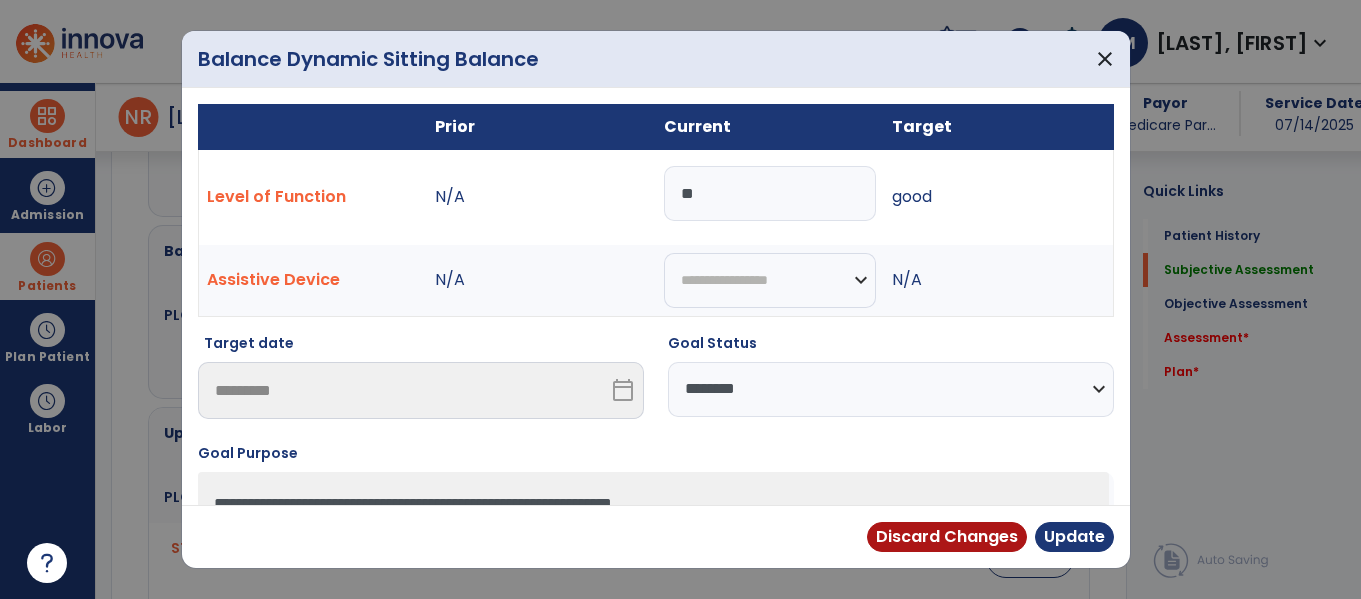 type on "*" 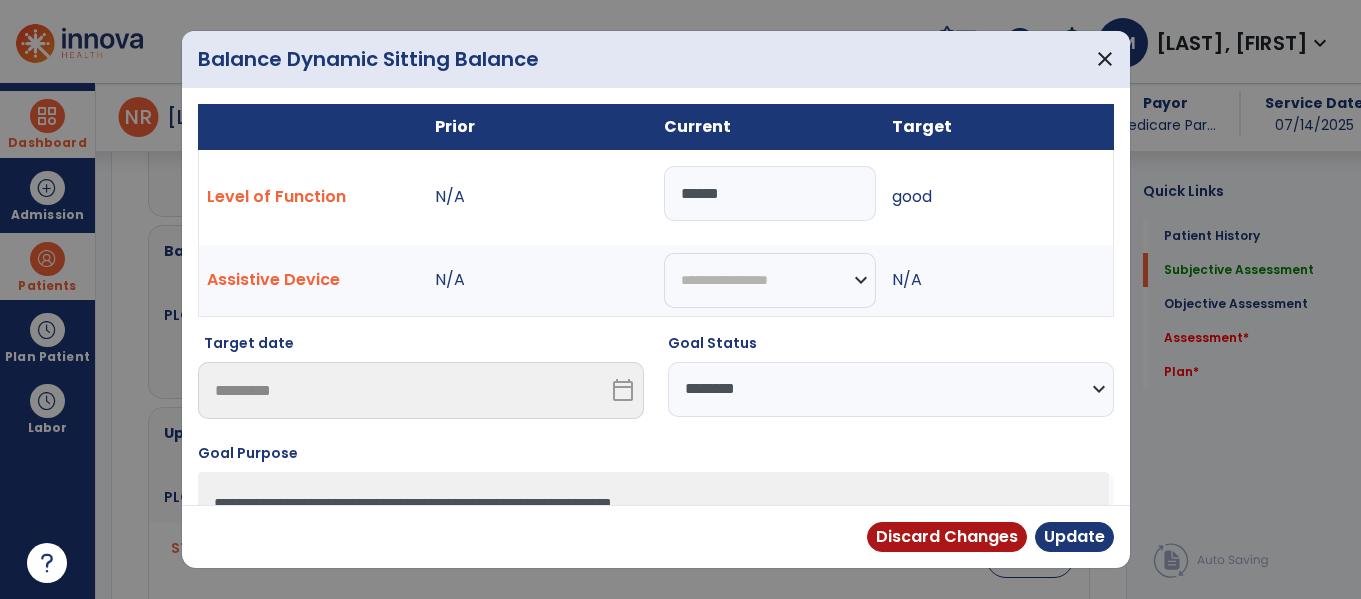 type on "******" 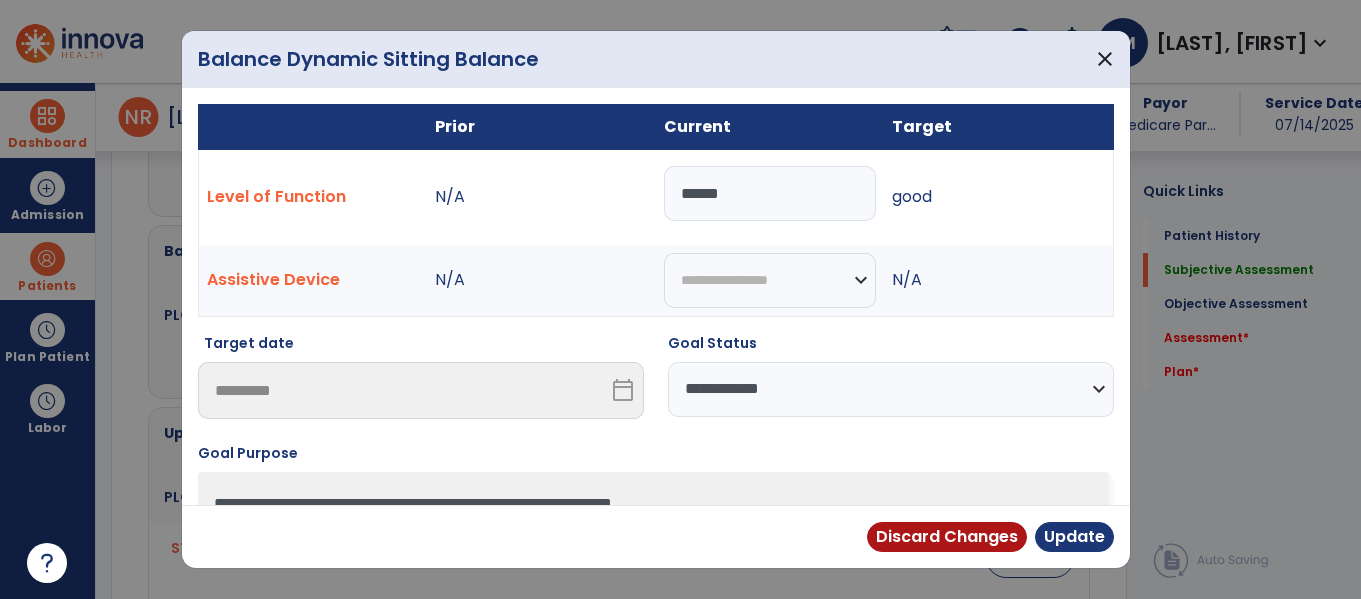 click on "**********" at bounding box center [891, 389] 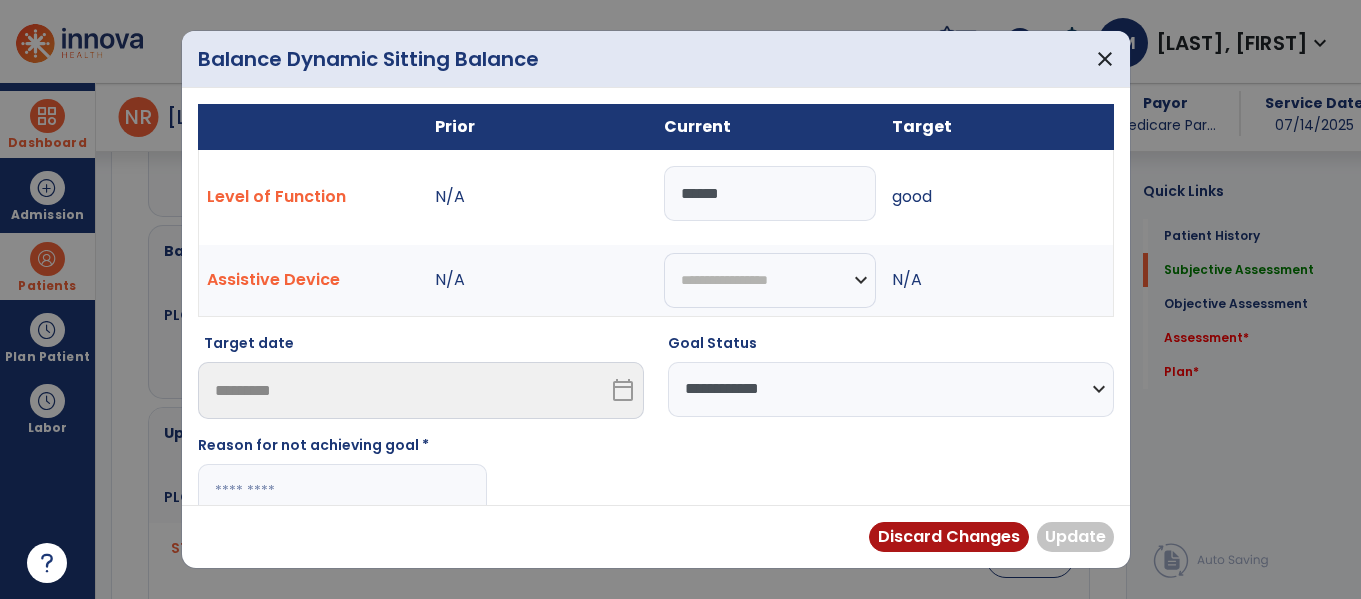 click at bounding box center (342, 491) 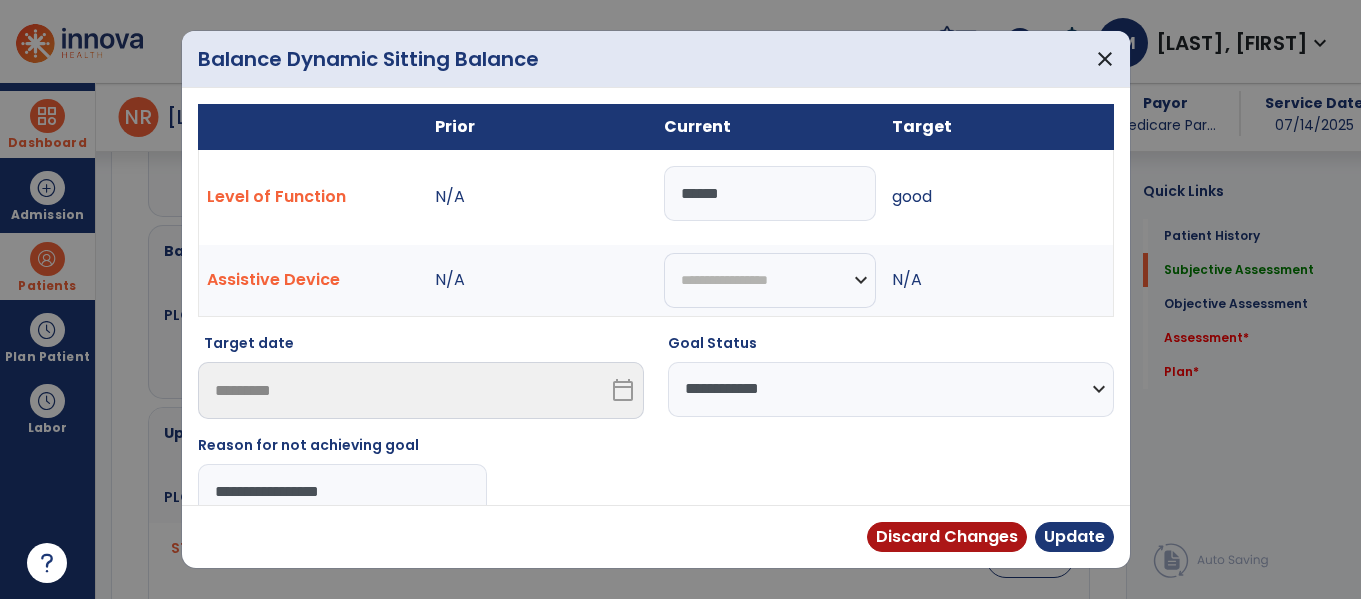 type on "**********" 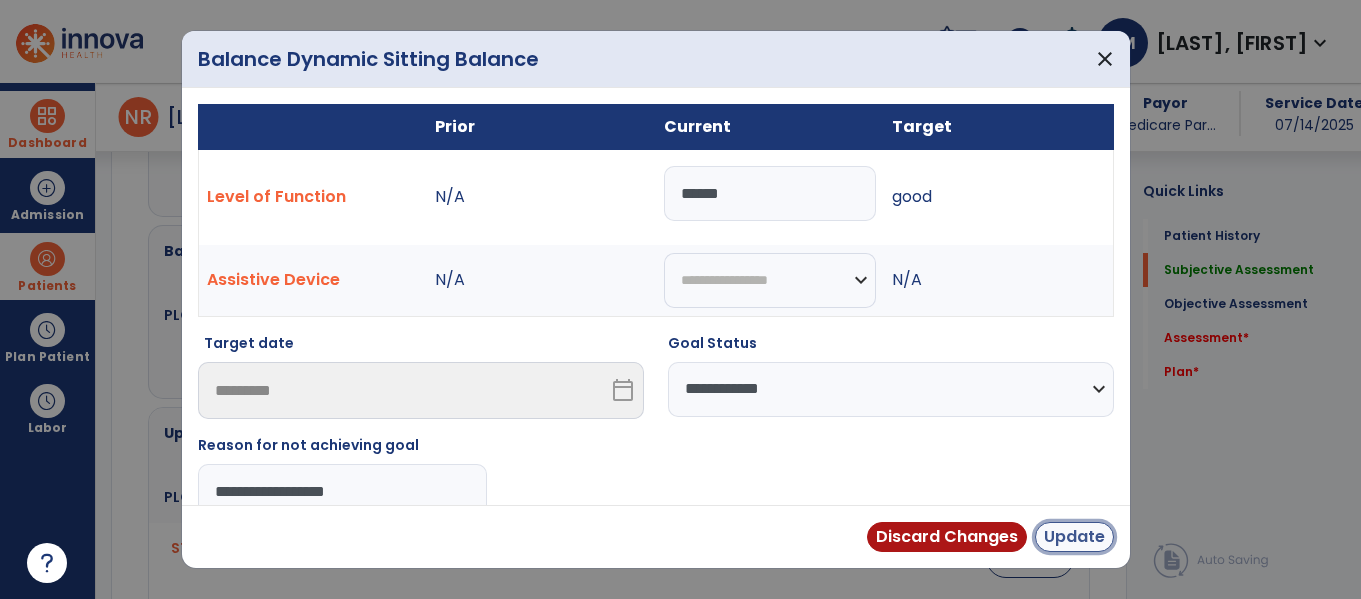 click on "Update" at bounding box center (1074, 537) 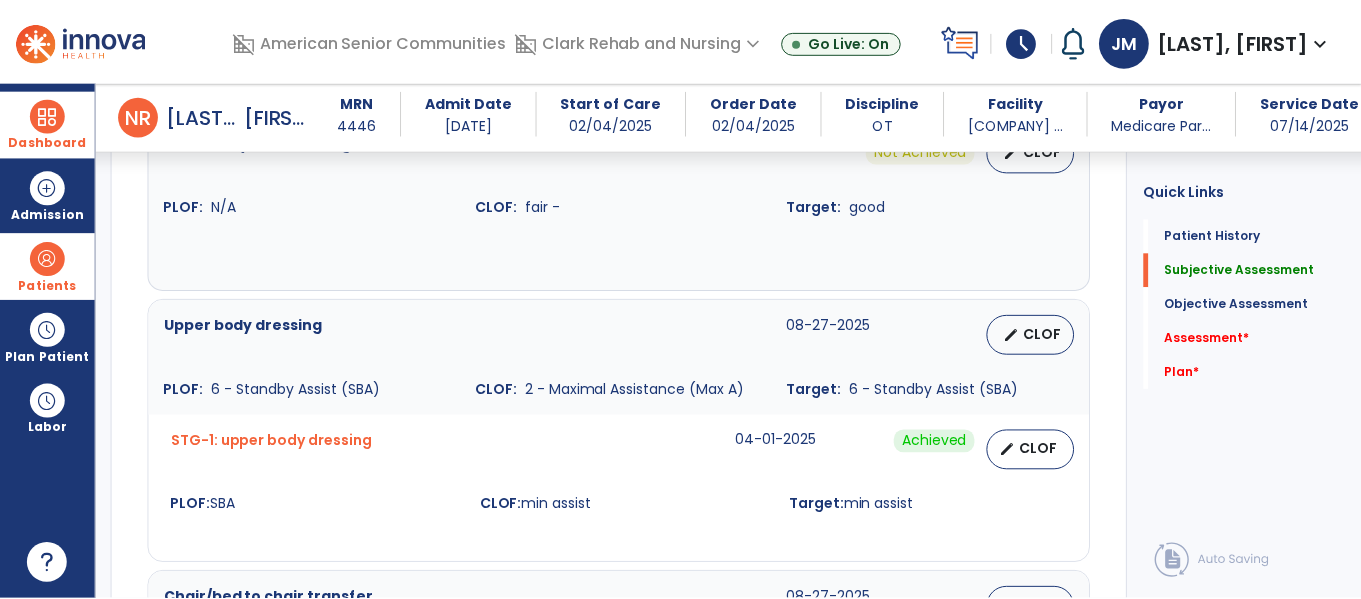 scroll, scrollTop: 1395, scrollLeft: 0, axis: vertical 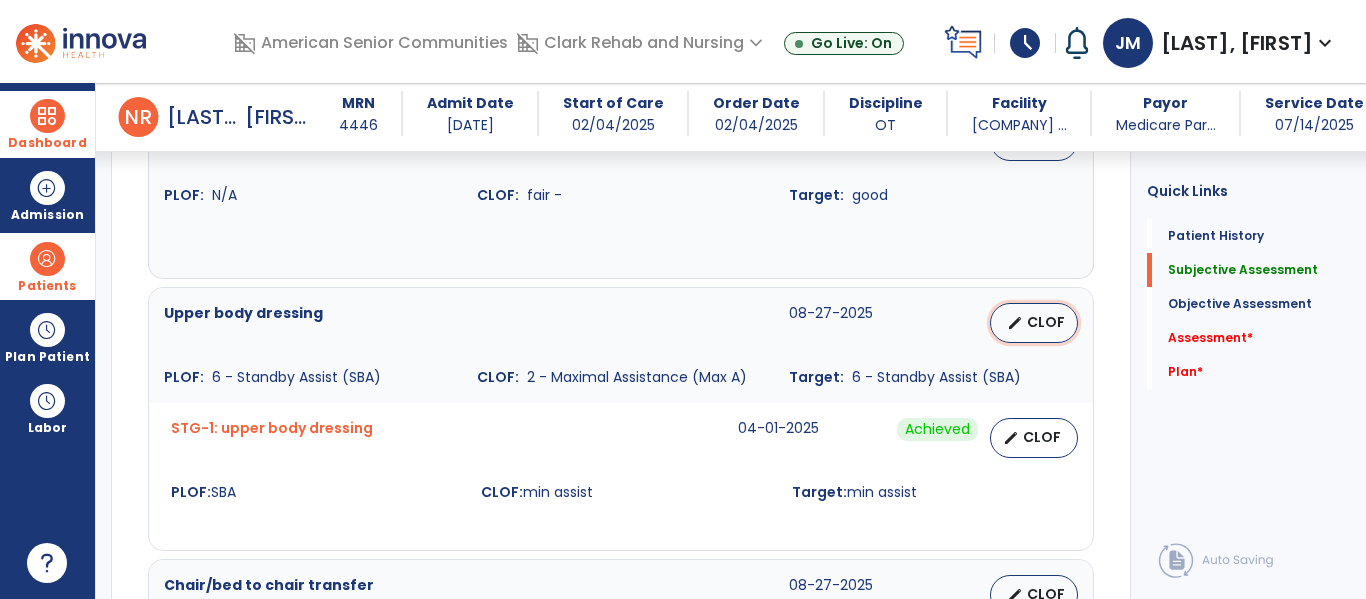 click on "CLOF" at bounding box center (1046, 322) 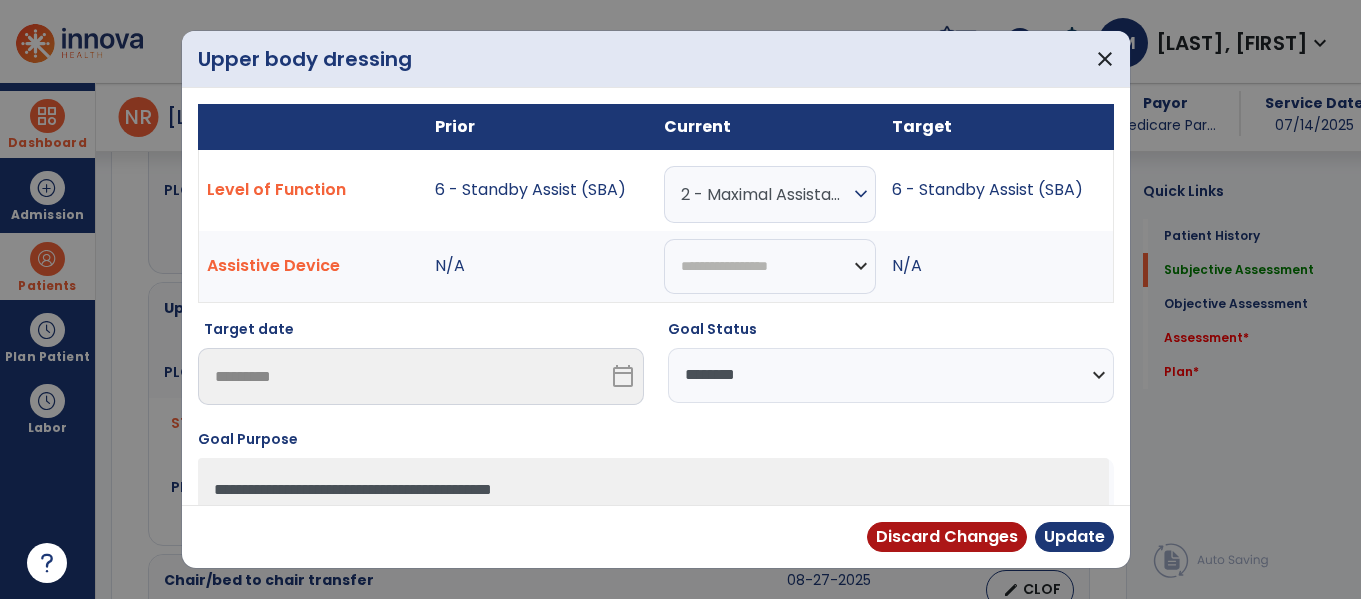 scroll, scrollTop: 1395, scrollLeft: 0, axis: vertical 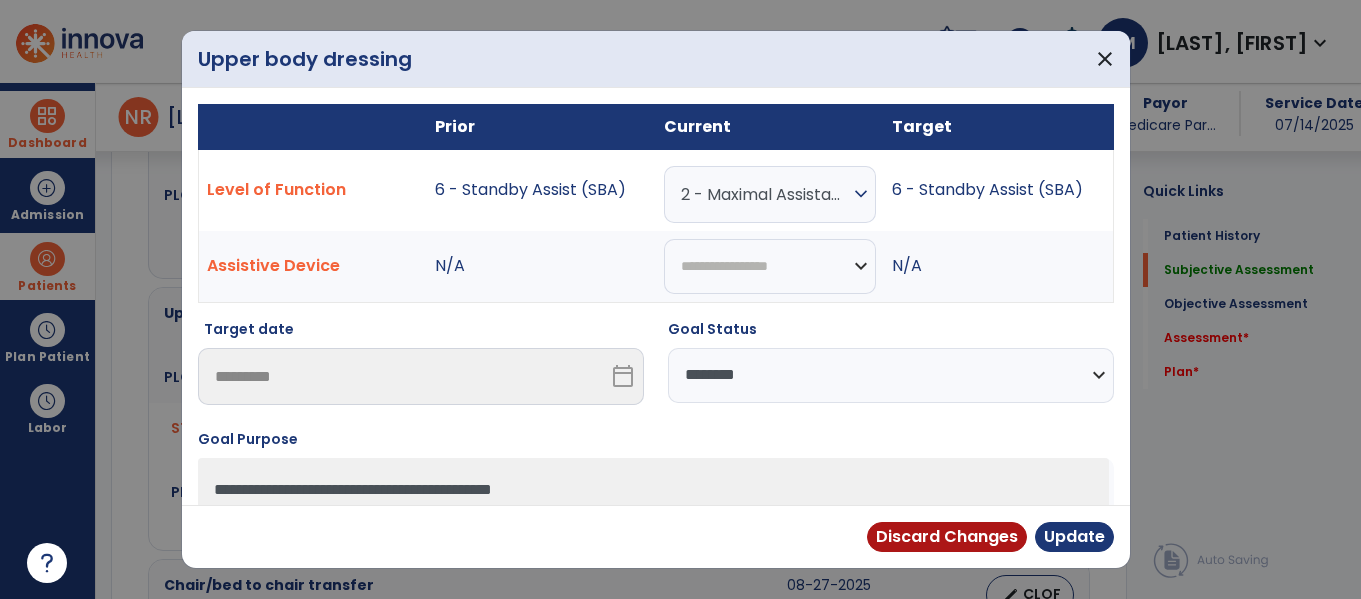 click on "2 - Maximal Assistance (Max A)" at bounding box center (765, 194) 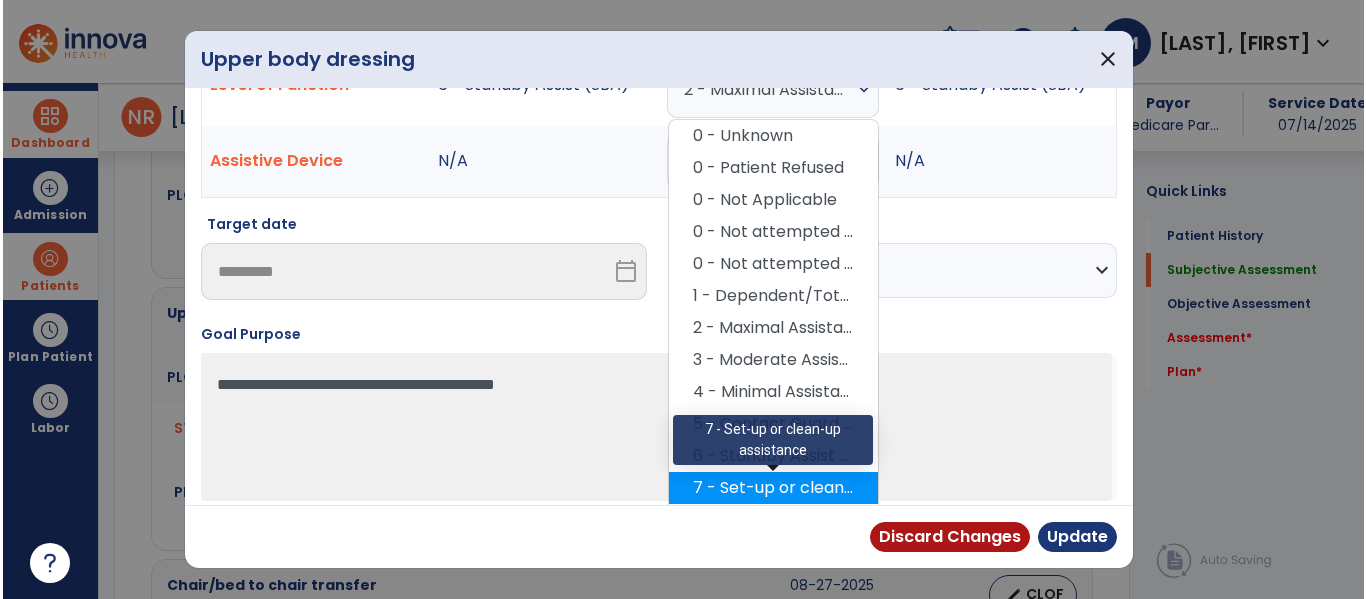 scroll, scrollTop: 113, scrollLeft: 0, axis: vertical 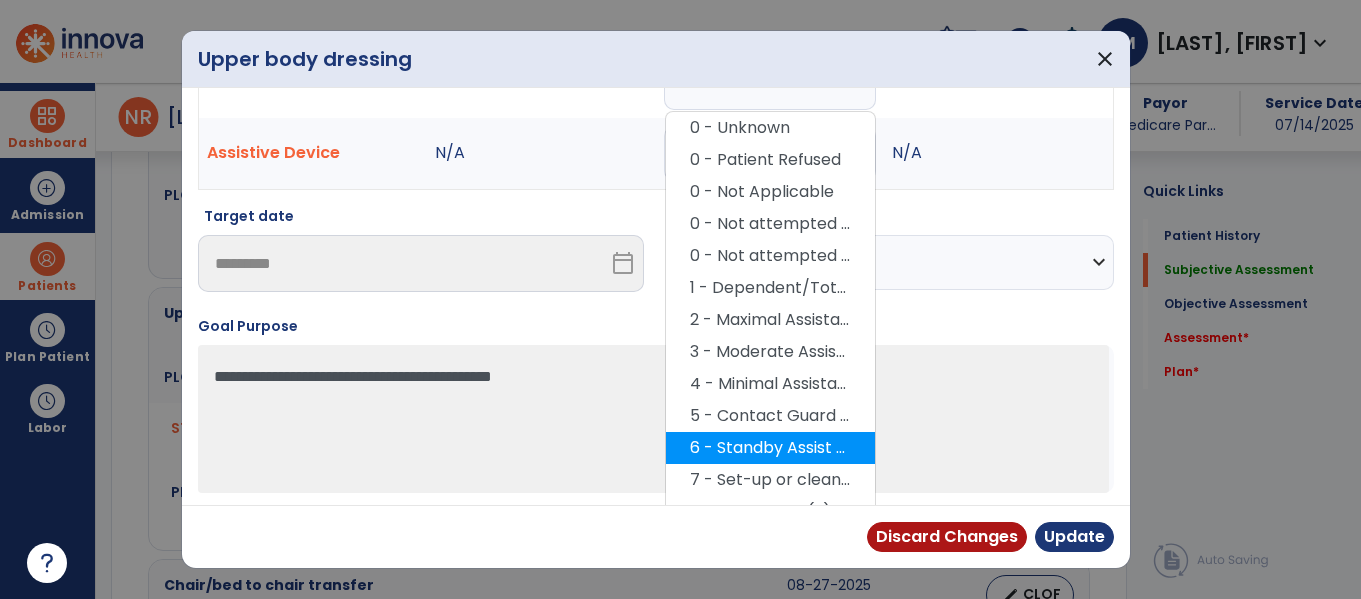 click on "6 - Standby Assist (SBA)" at bounding box center [770, 448] 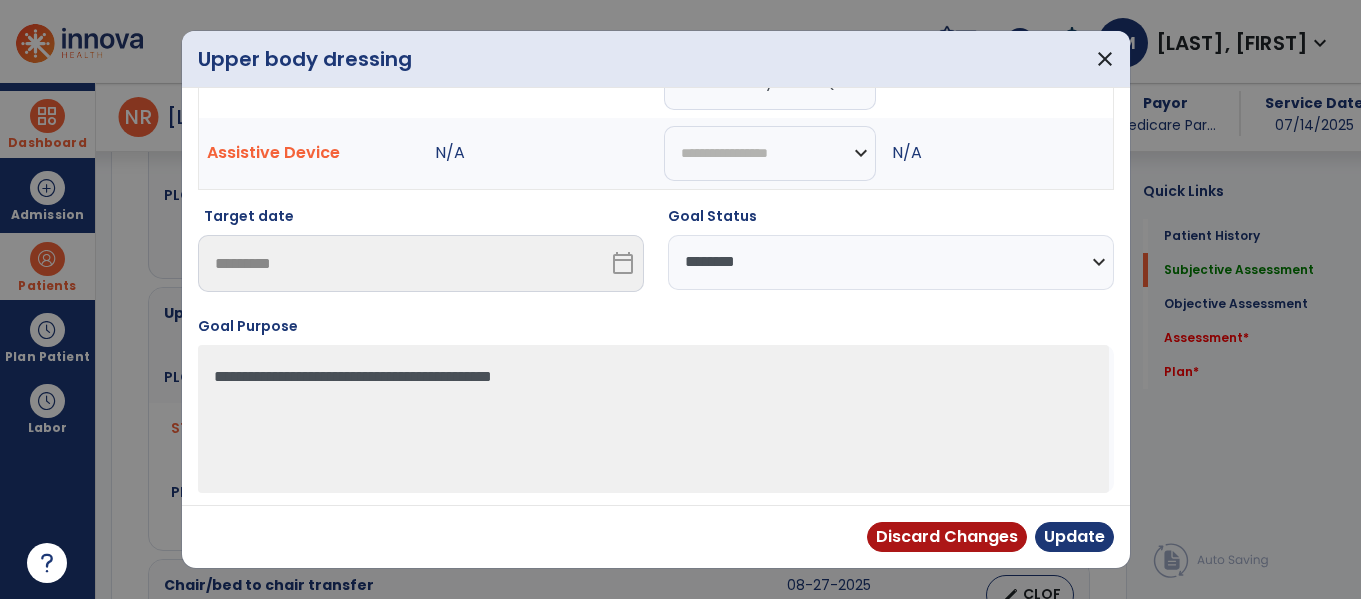 click on "**********" at bounding box center [891, 262] 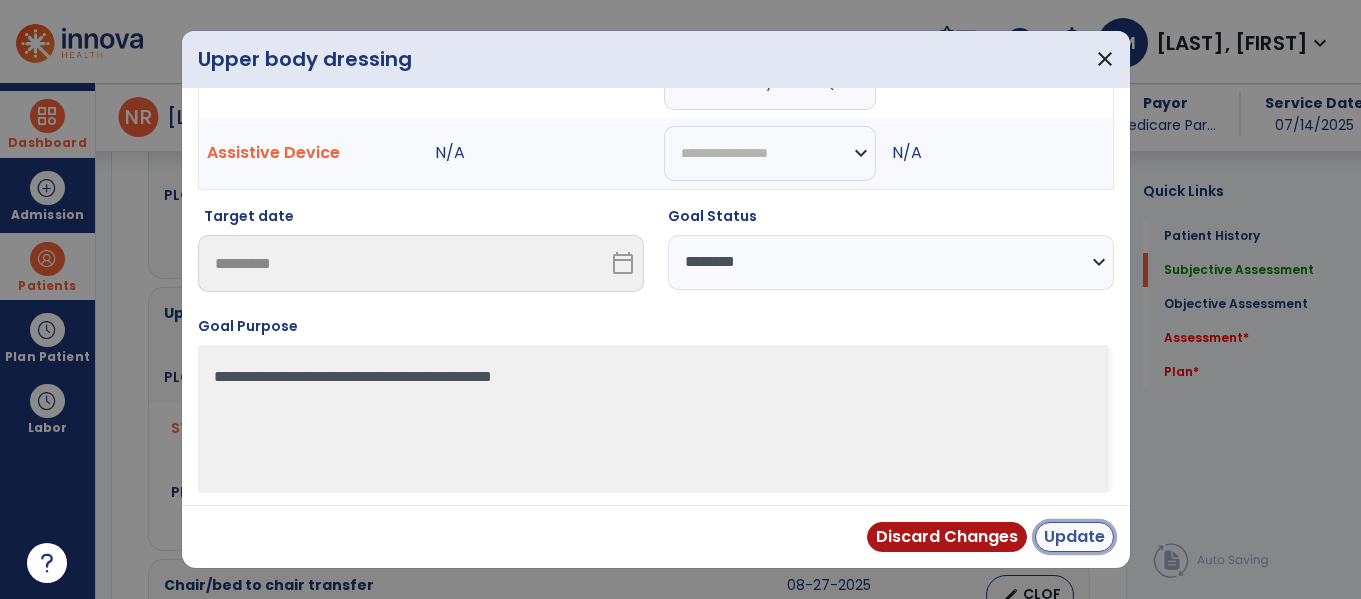 click on "Update" at bounding box center [1074, 537] 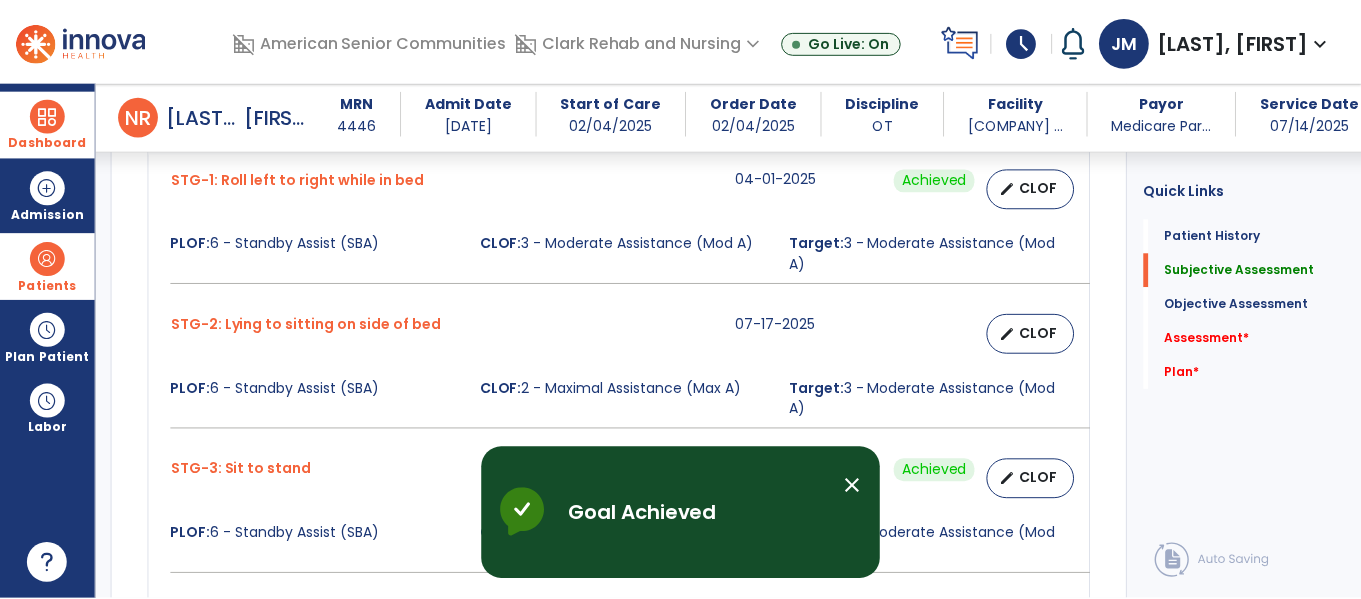 scroll, scrollTop: 1939, scrollLeft: 0, axis: vertical 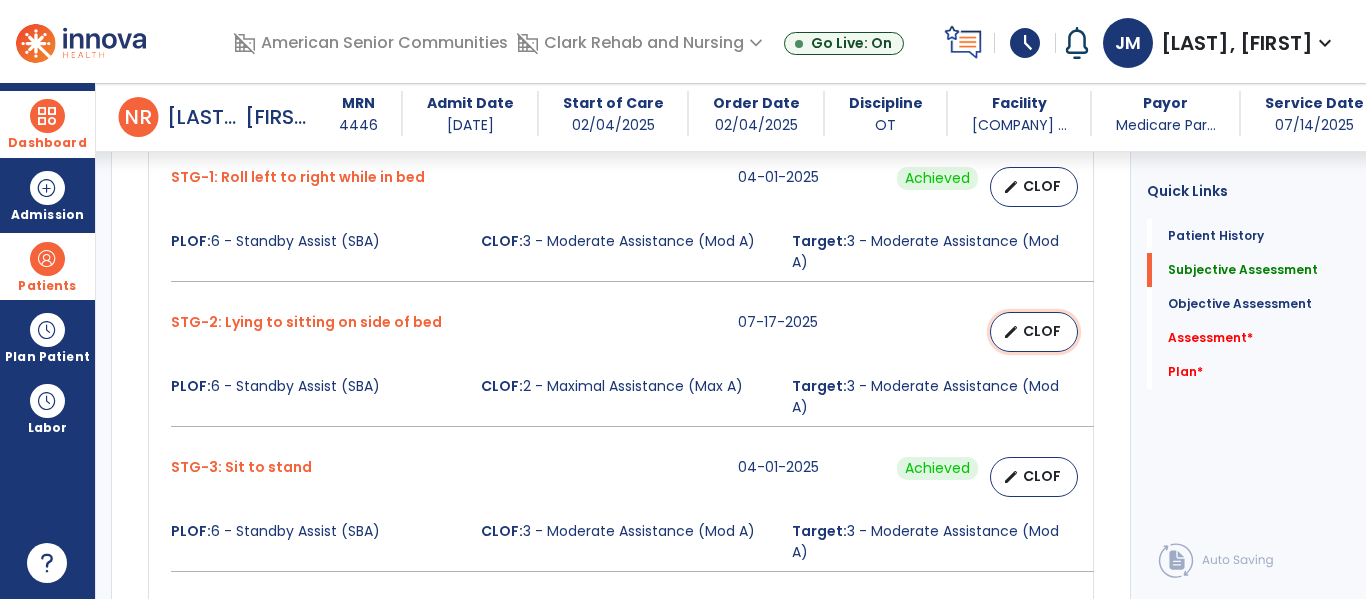 click on "CLOF" at bounding box center (1042, 331) 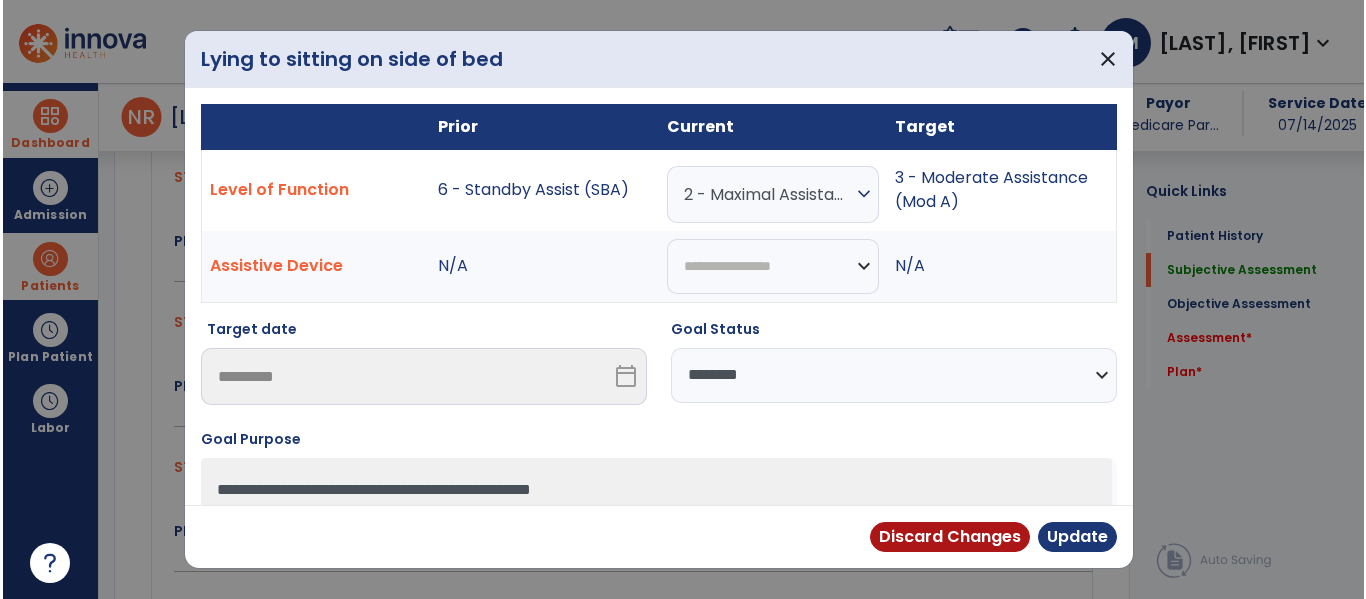 scroll, scrollTop: 1939, scrollLeft: 0, axis: vertical 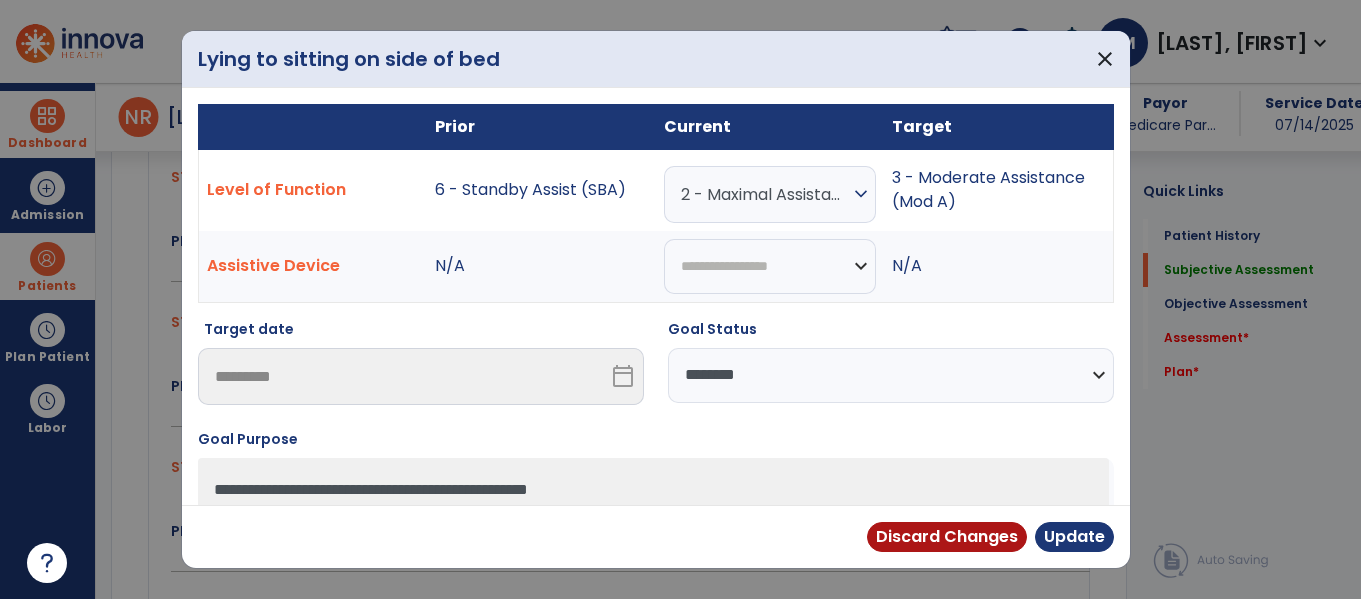 click on "**********" at bounding box center [891, 375] 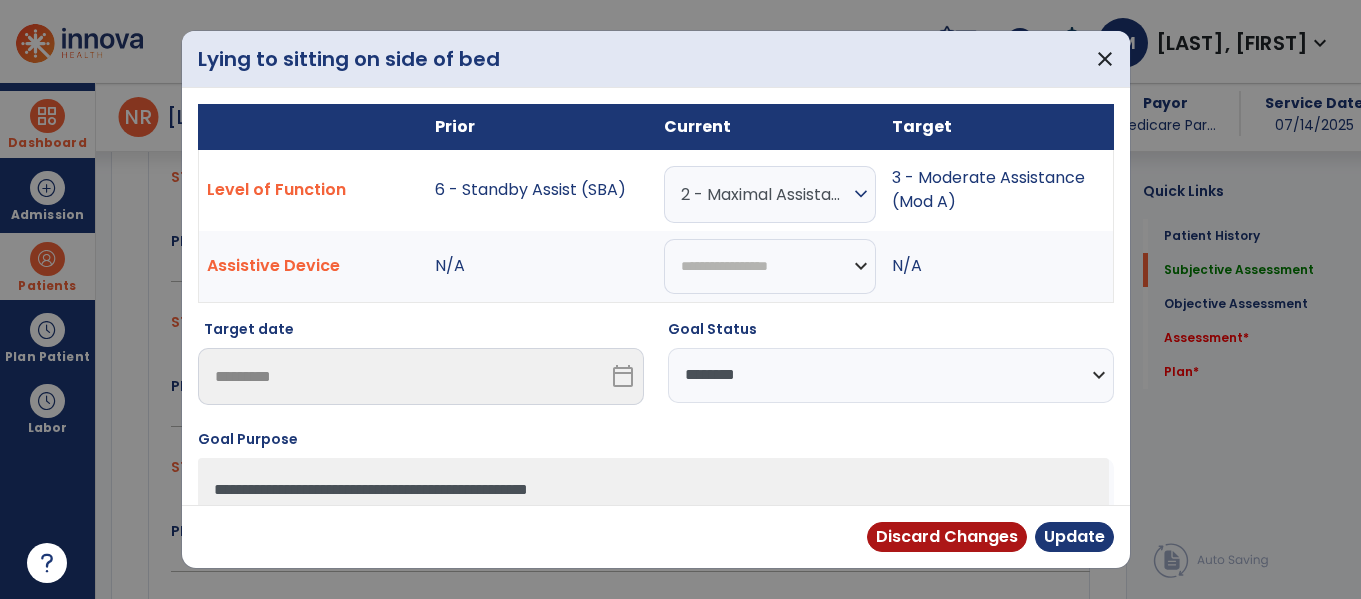select on "**********" 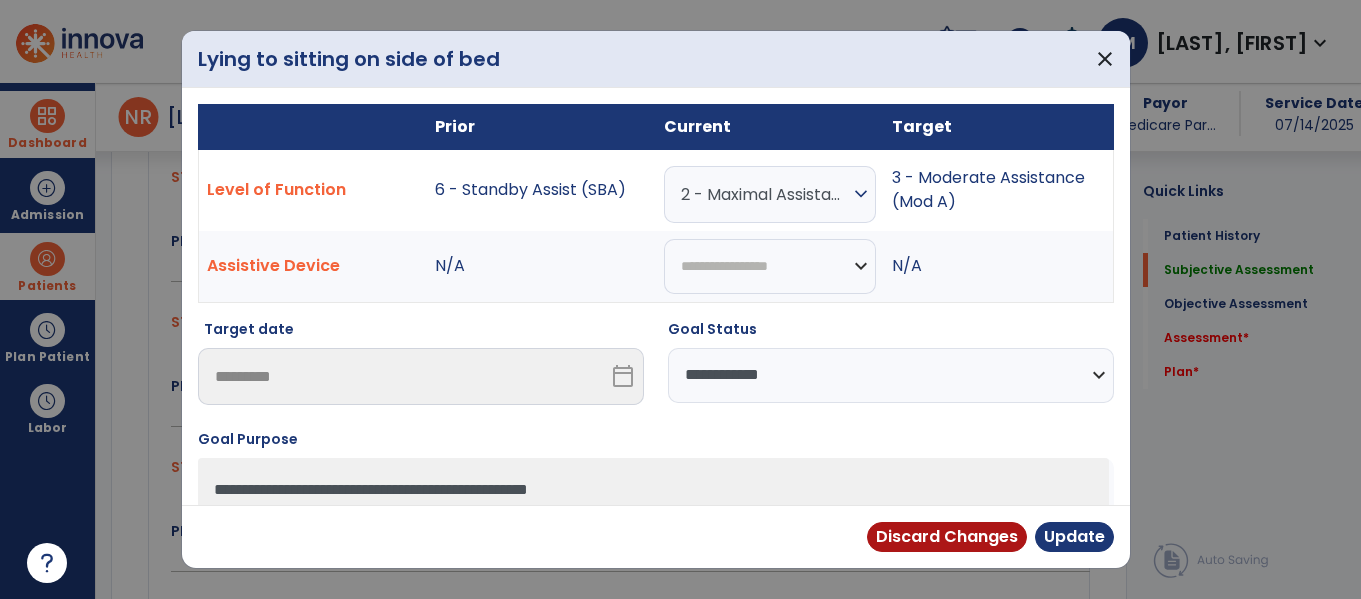 click on "**********" at bounding box center [891, 375] 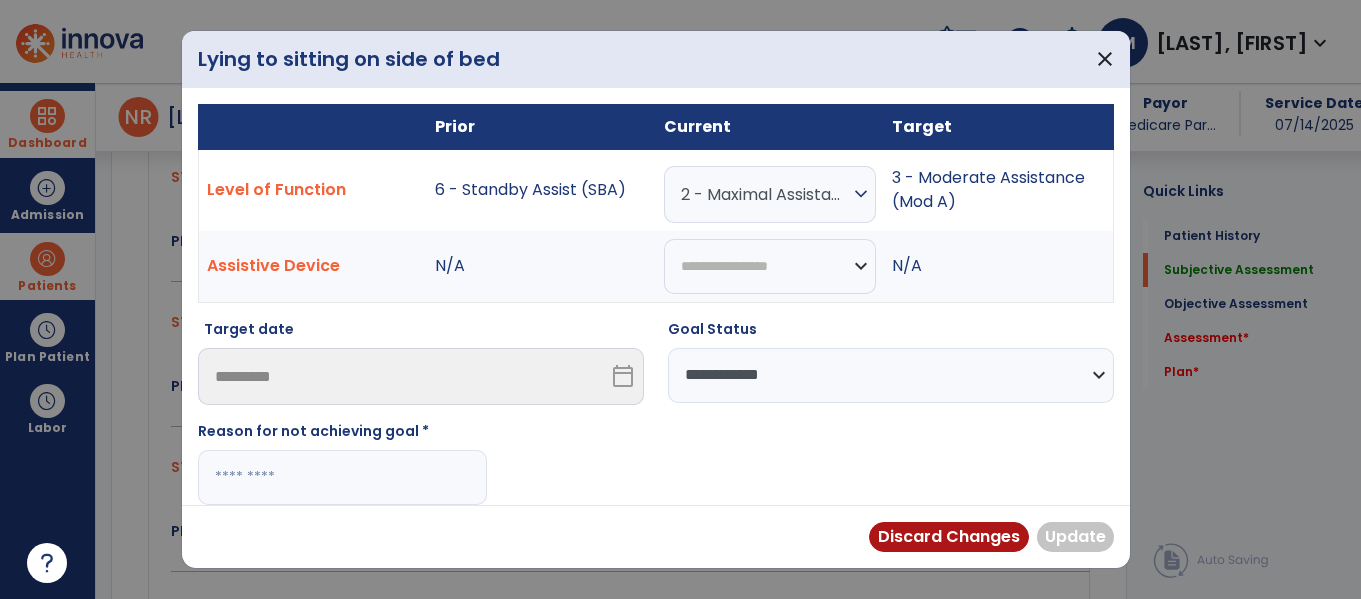 click at bounding box center (342, 477) 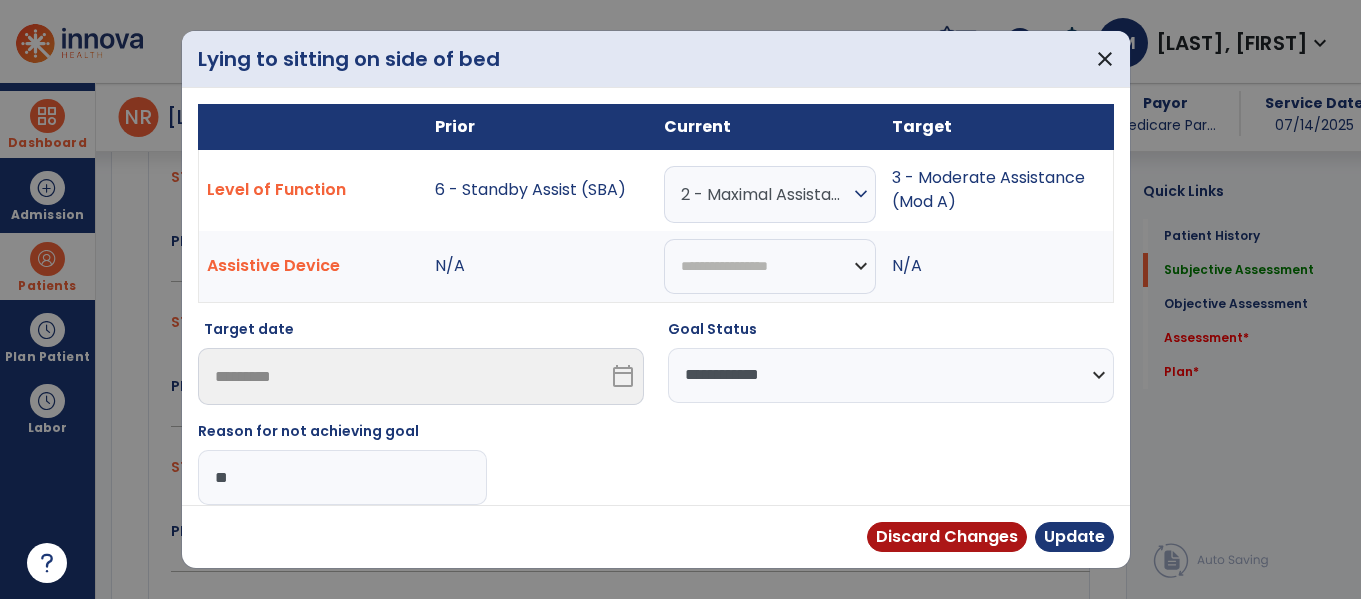 type on "*" 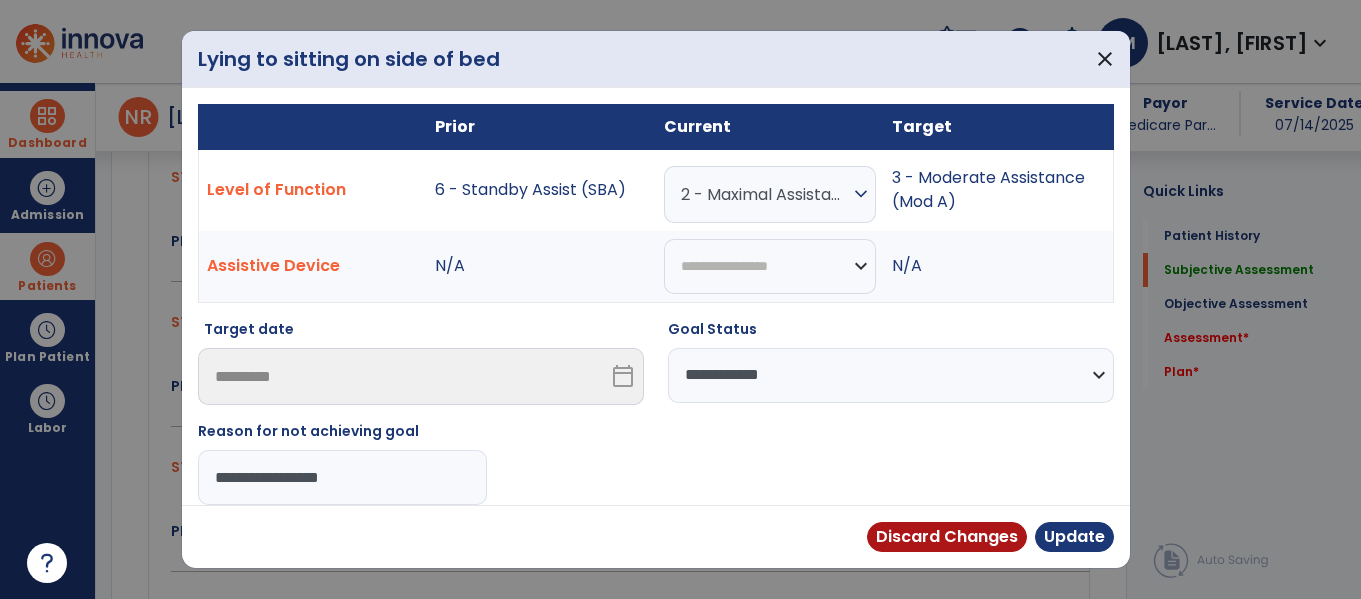type on "**********" 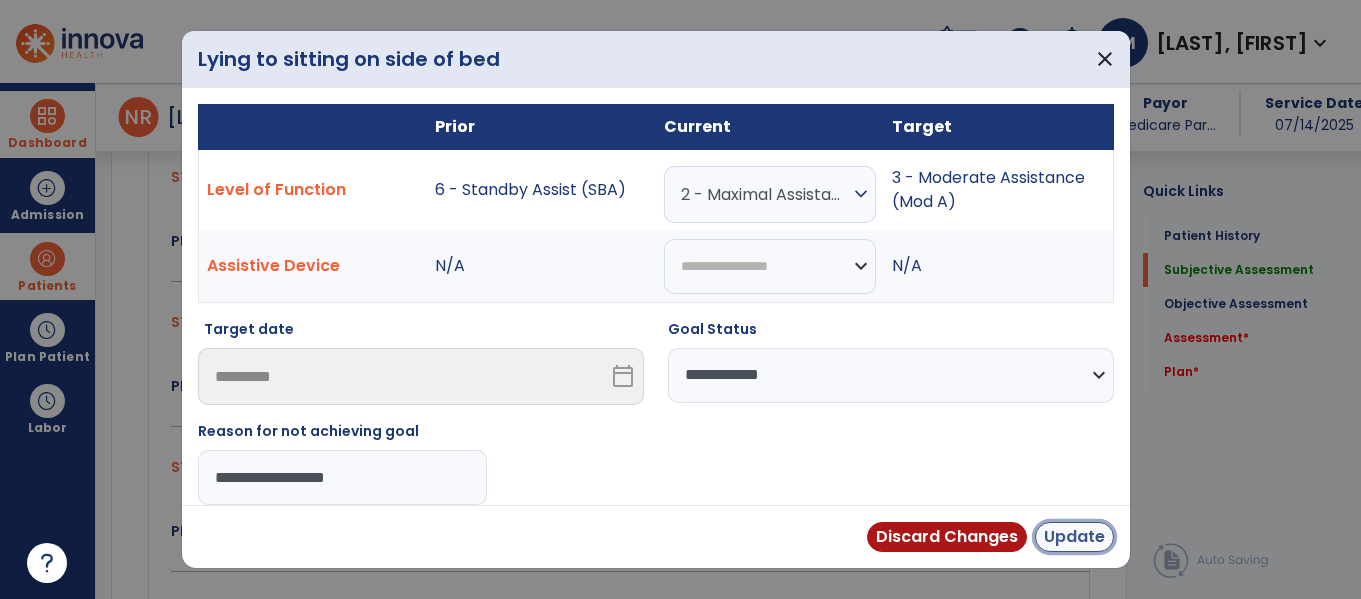click on "Update" at bounding box center [1074, 537] 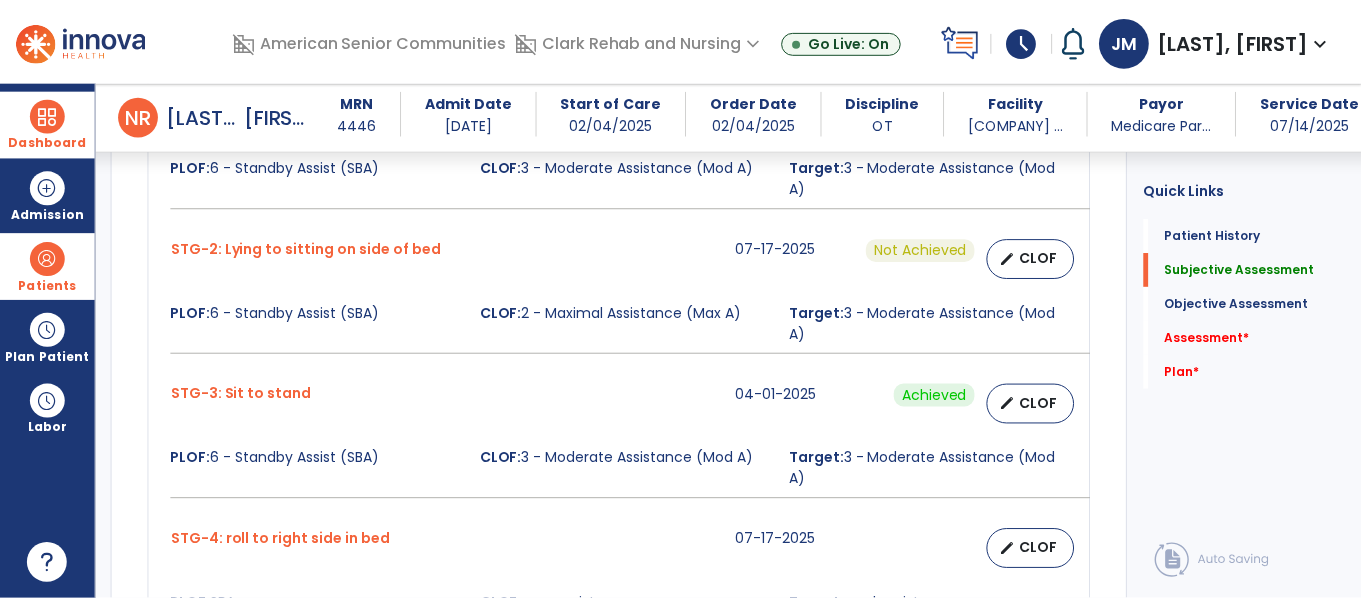 scroll, scrollTop: 2182, scrollLeft: 0, axis: vertical 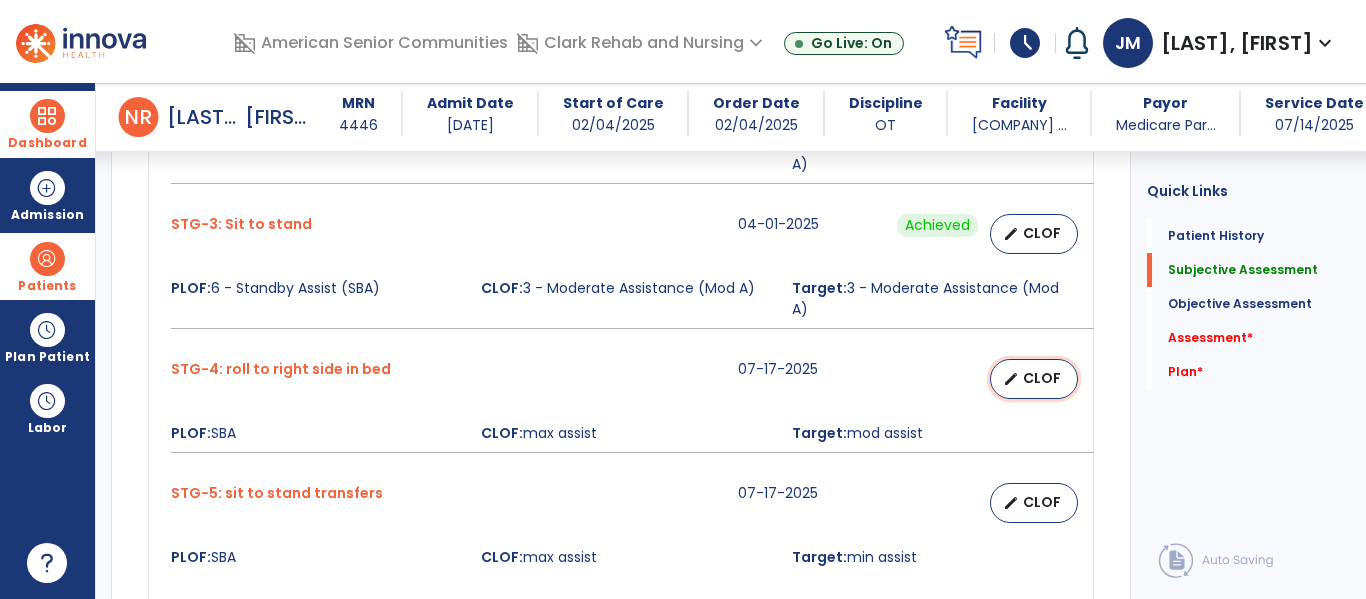 click on "CLOF" at bounding box center [1042, 378] 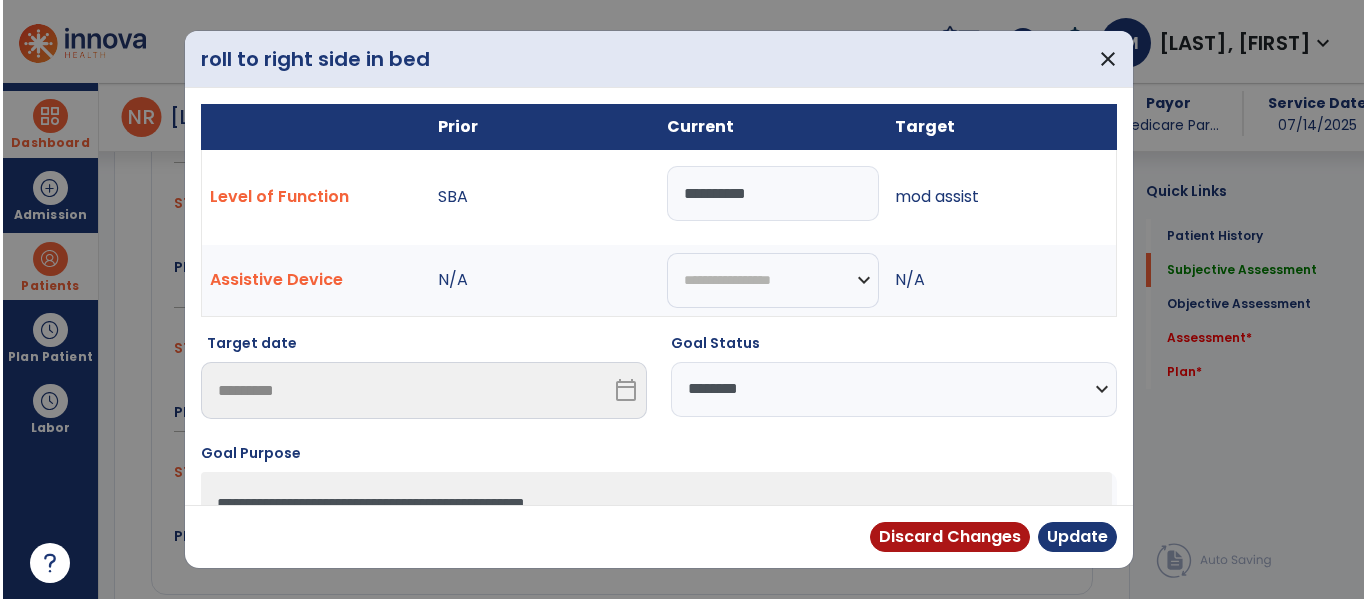 scroll, scrollTop: 2203, scrollLeft: 0, axis: vertical 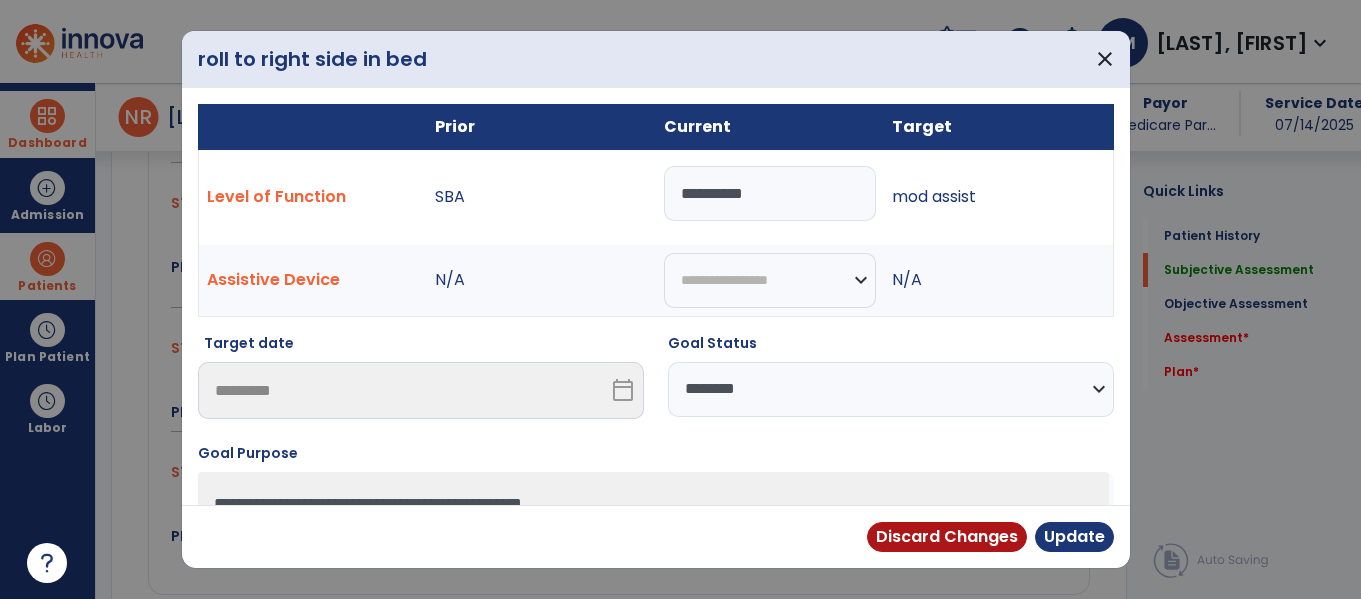 click on "**********" at bounding box center [770, 193] 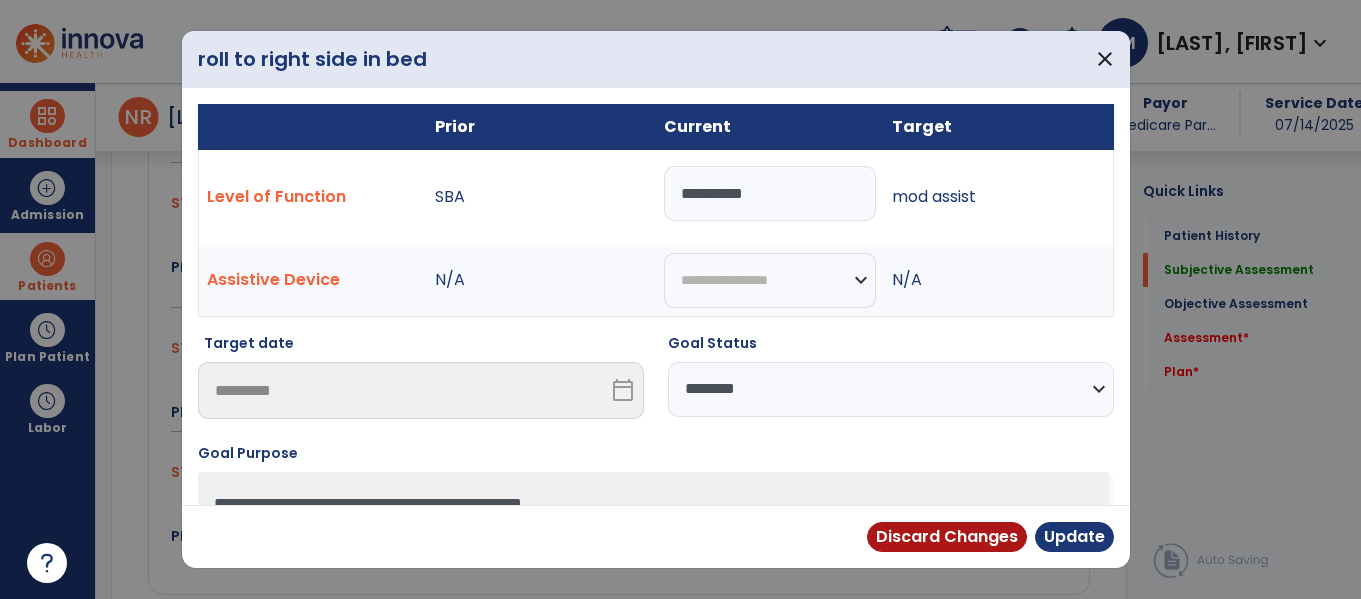 type on "**********" 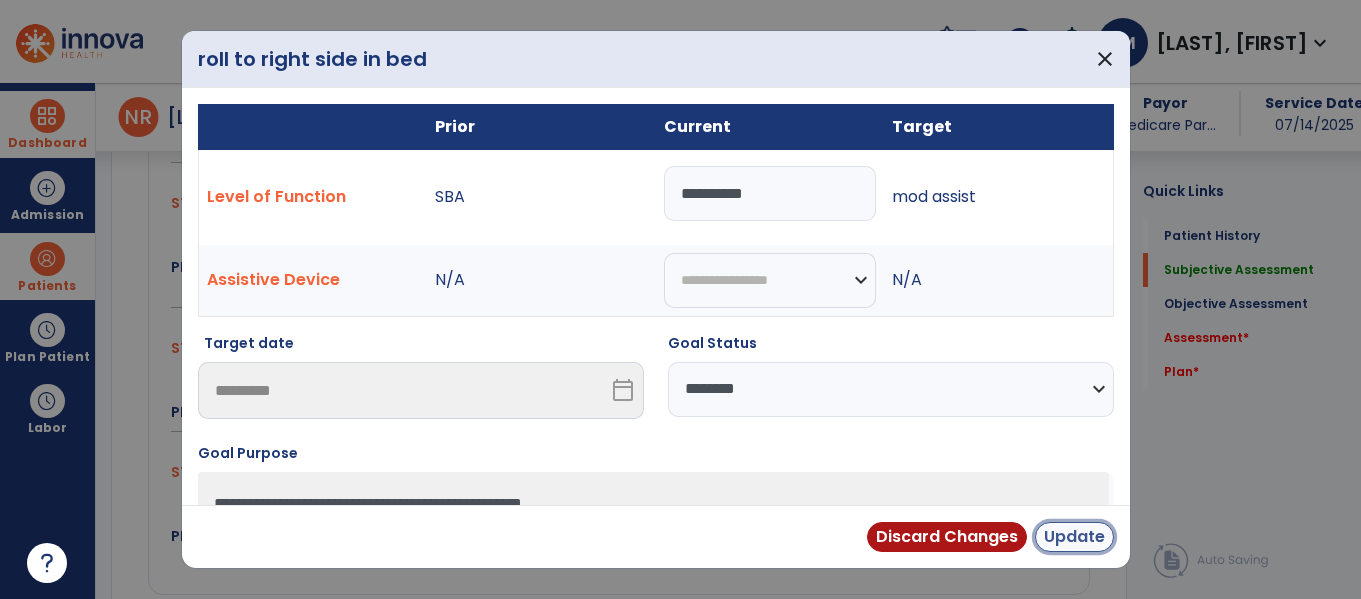 click on "Update" at bounding box center [1074, 537] 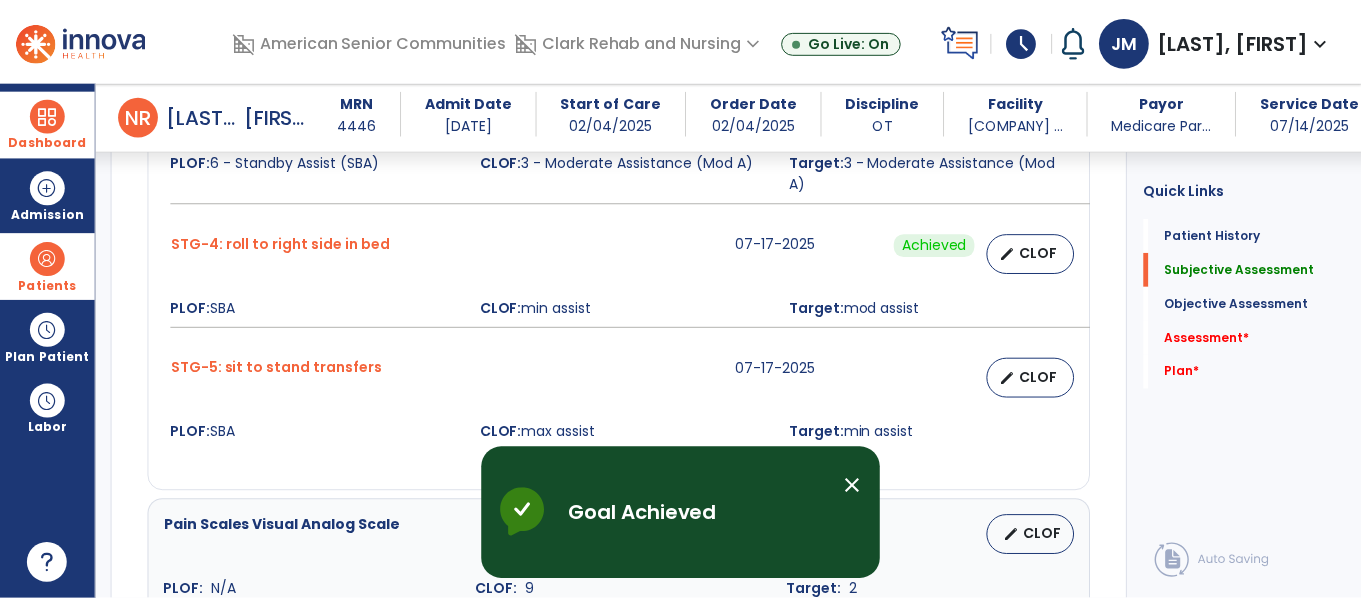 scroll, scrollTop: 2309, scrollLeft: 0, axis: vertical 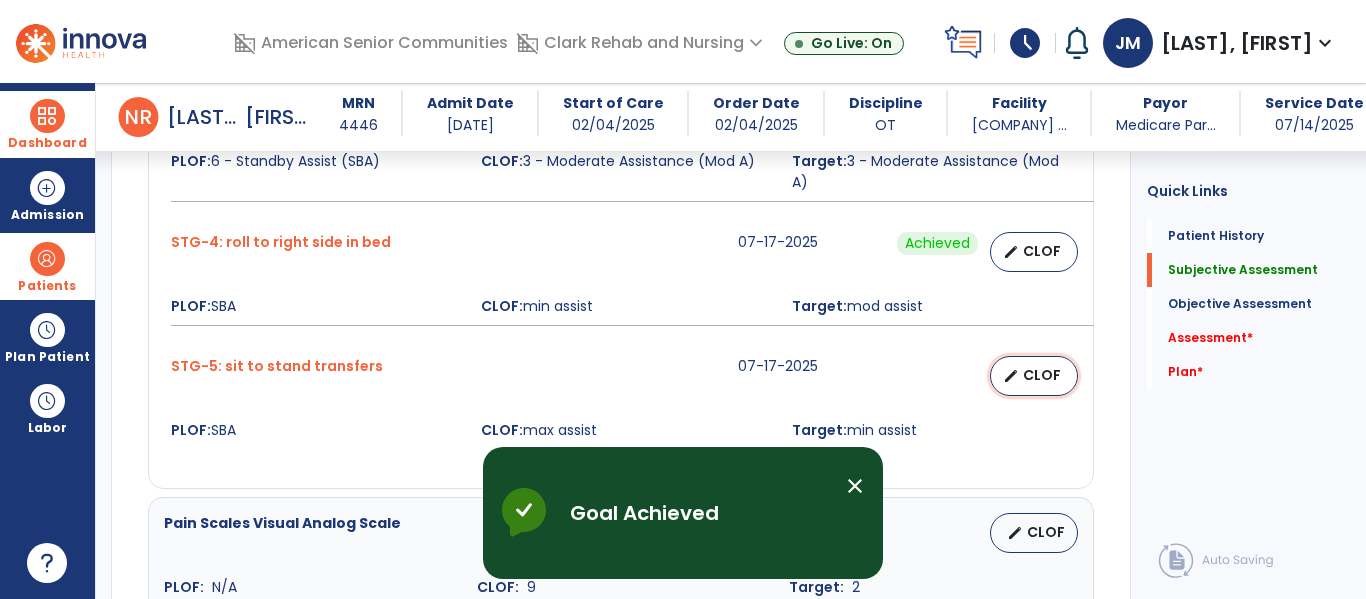 click on "edit" at bounding box center [1011, 376] 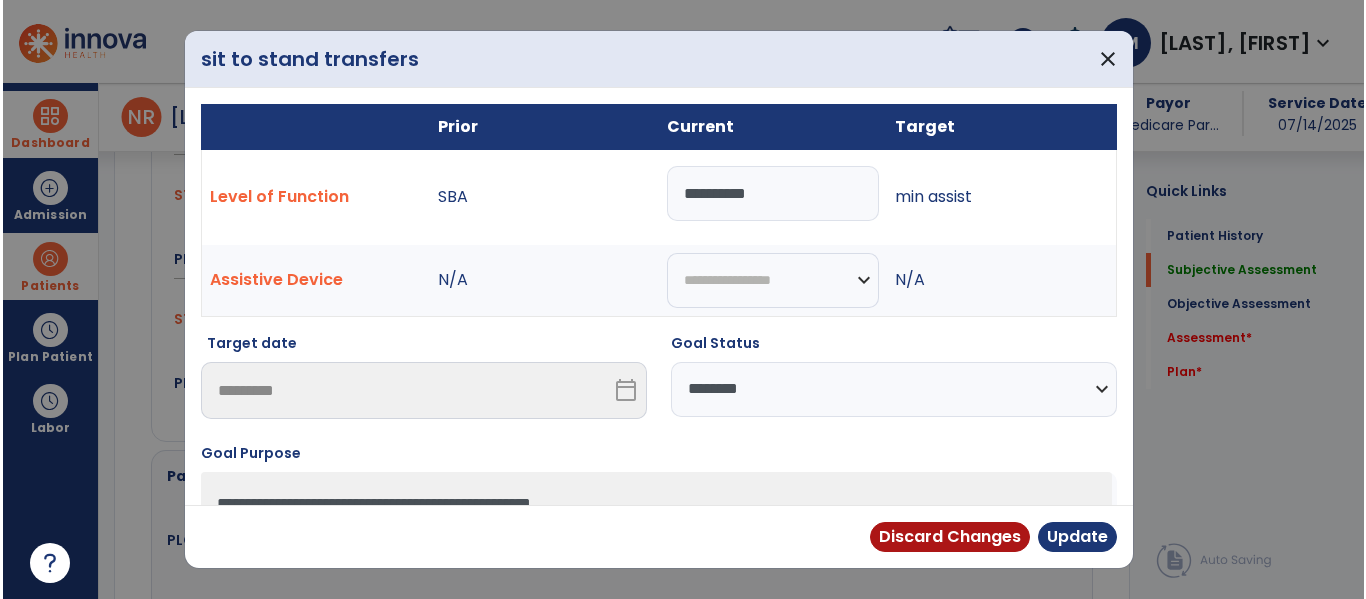 scroll, scrollTop: 2351, scrollLeft: 0, axis: vertical 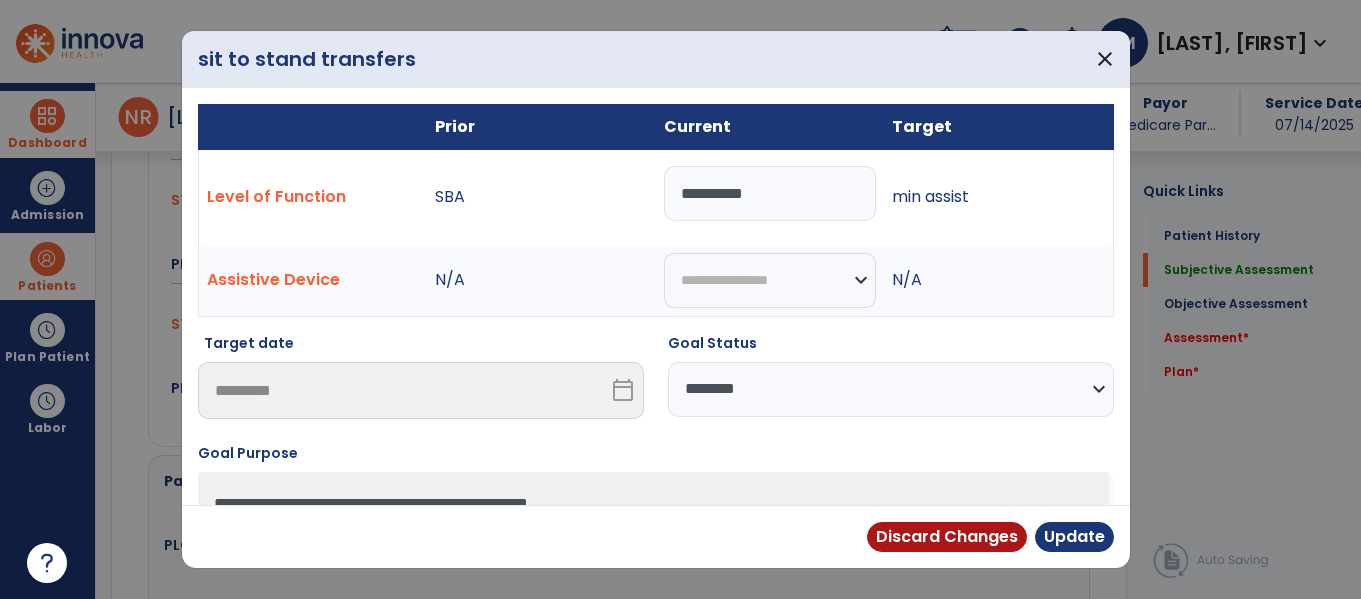 click on "**********" at bounding box center (770, 193) 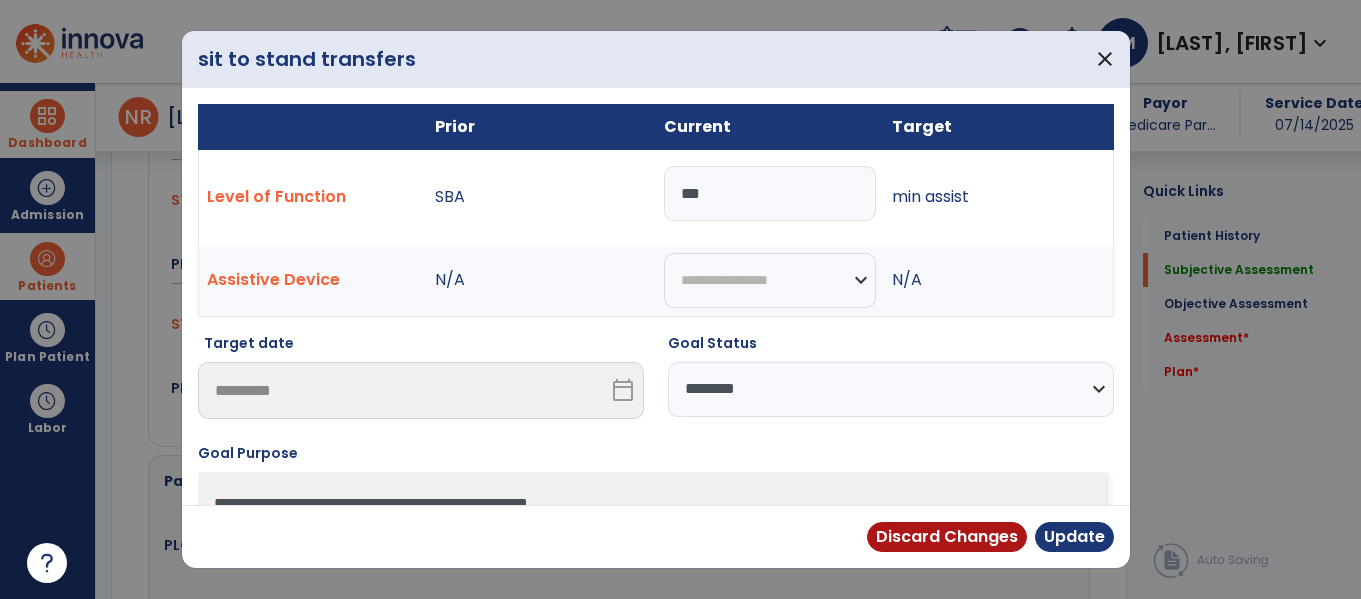 type on "***" 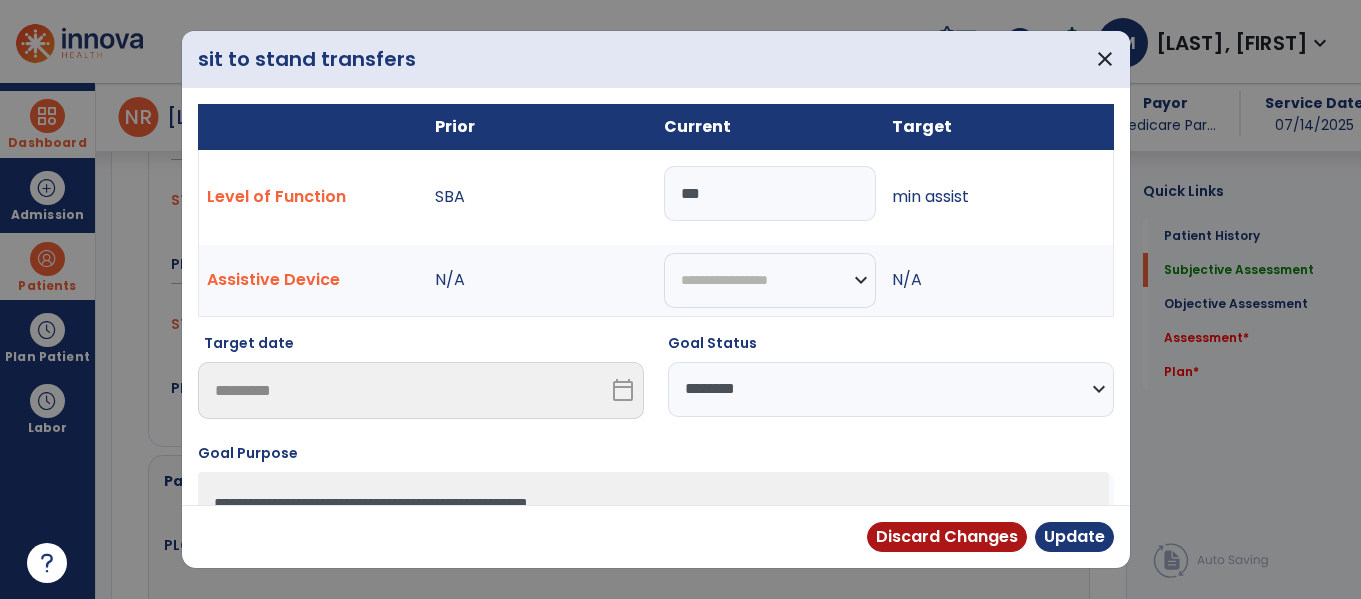 select on "********" 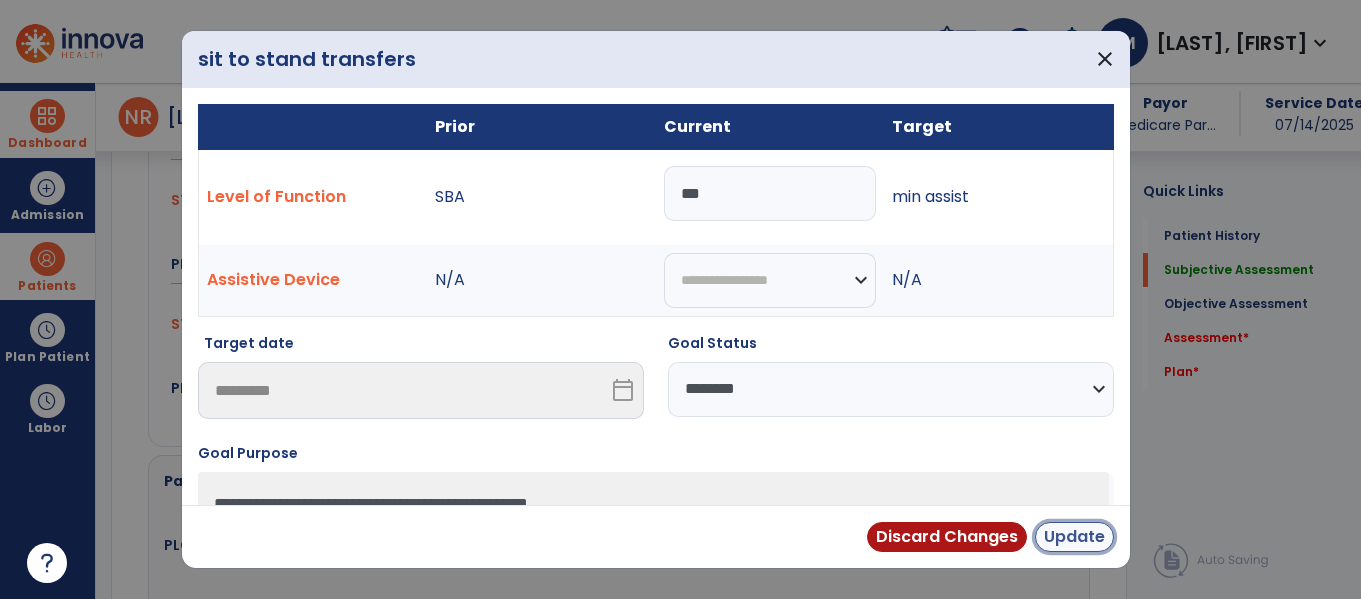 click on "Update" at bounding box center [1074, 537] 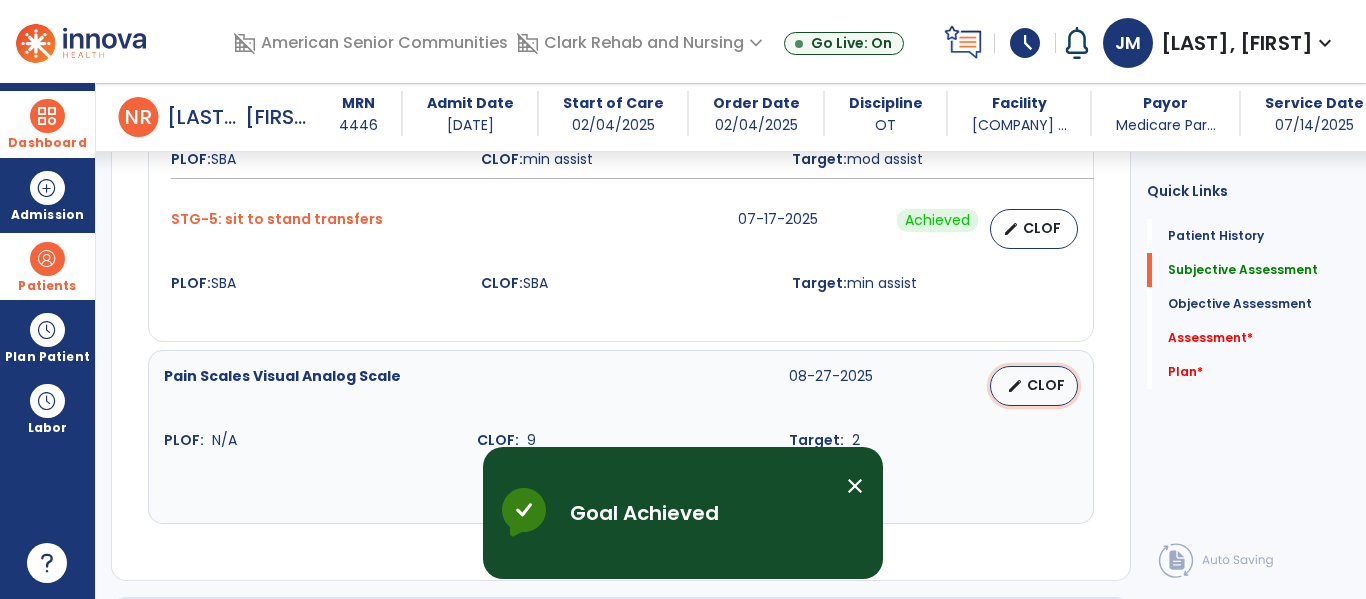 click on "edit   CLOF" at bounding box center (1034, 386) 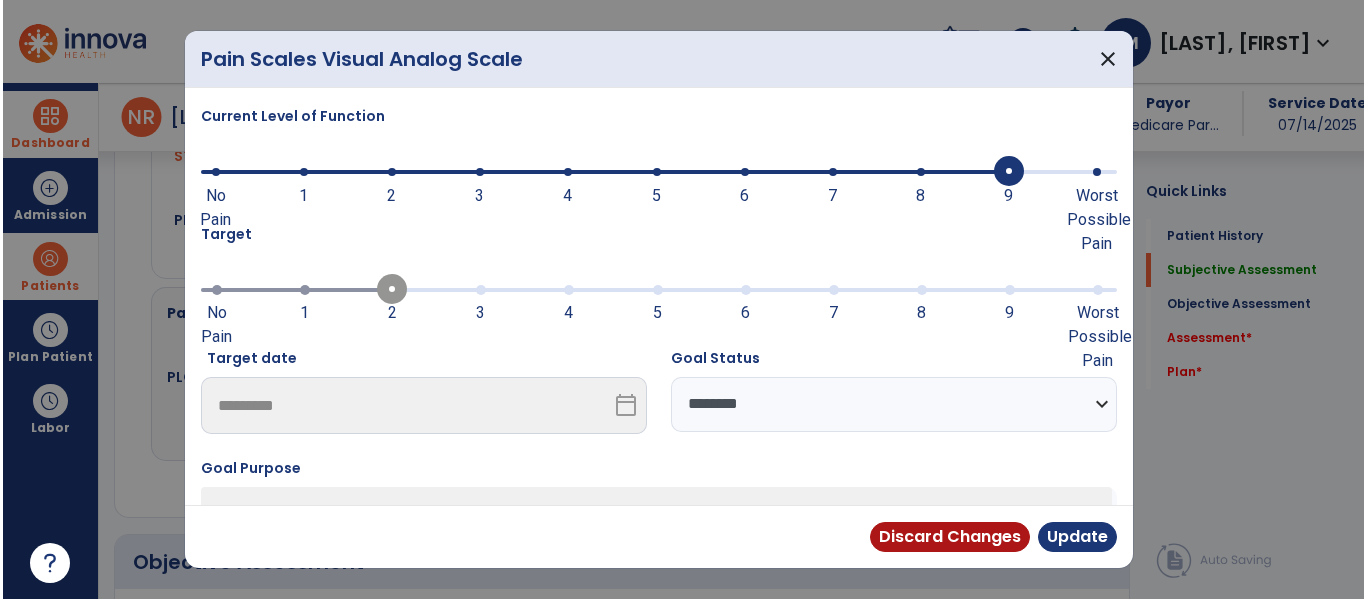 scroll, scrollTop: 2519, scrollLeft: 0, axis: vertical 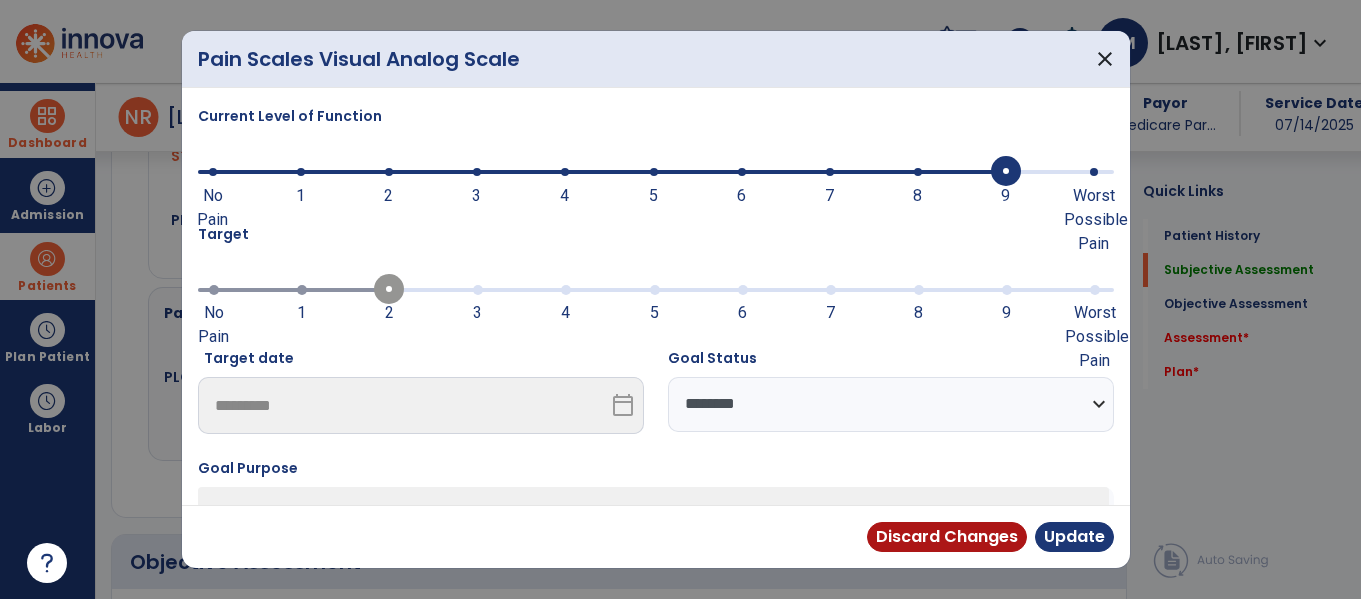 click at bounding box center [389, 289] 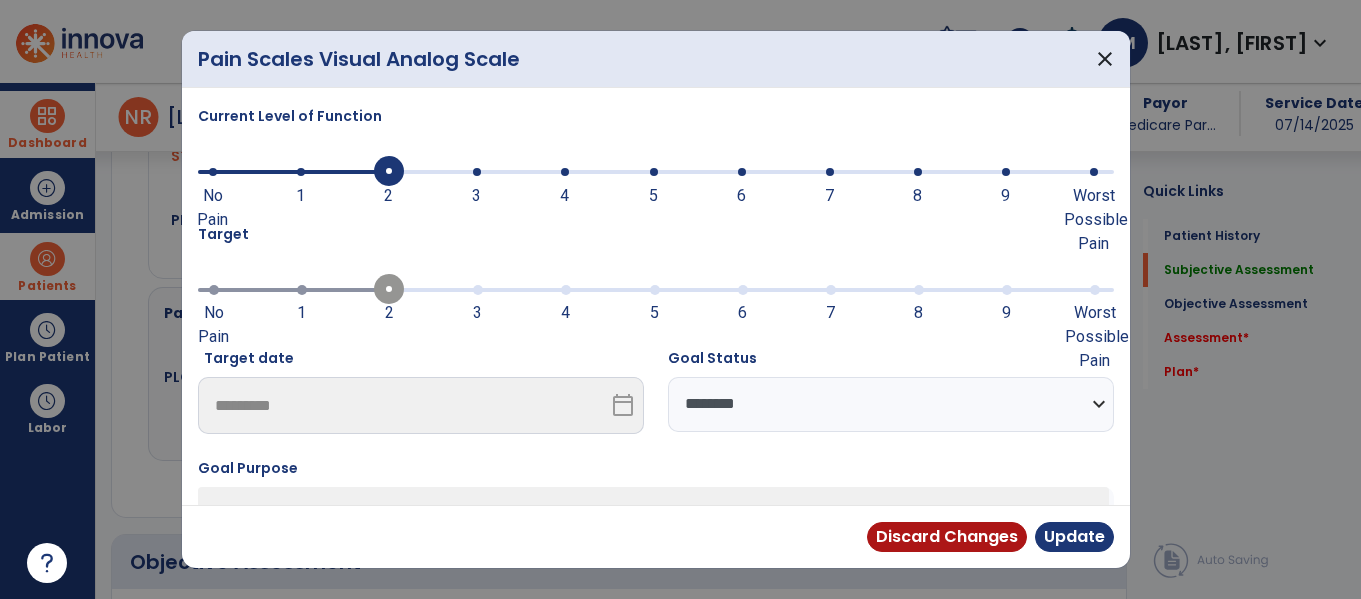 click on "**********" at bounding box center [891, 404] 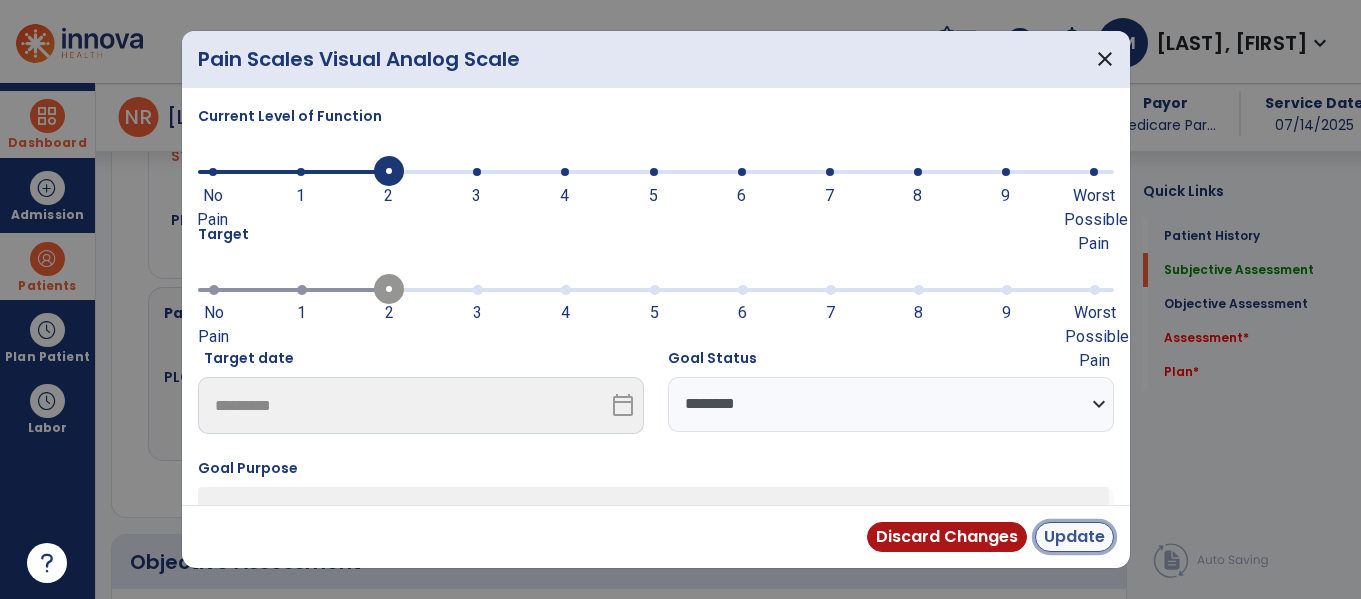 click on "Update" at bounding box center [1074, 537] 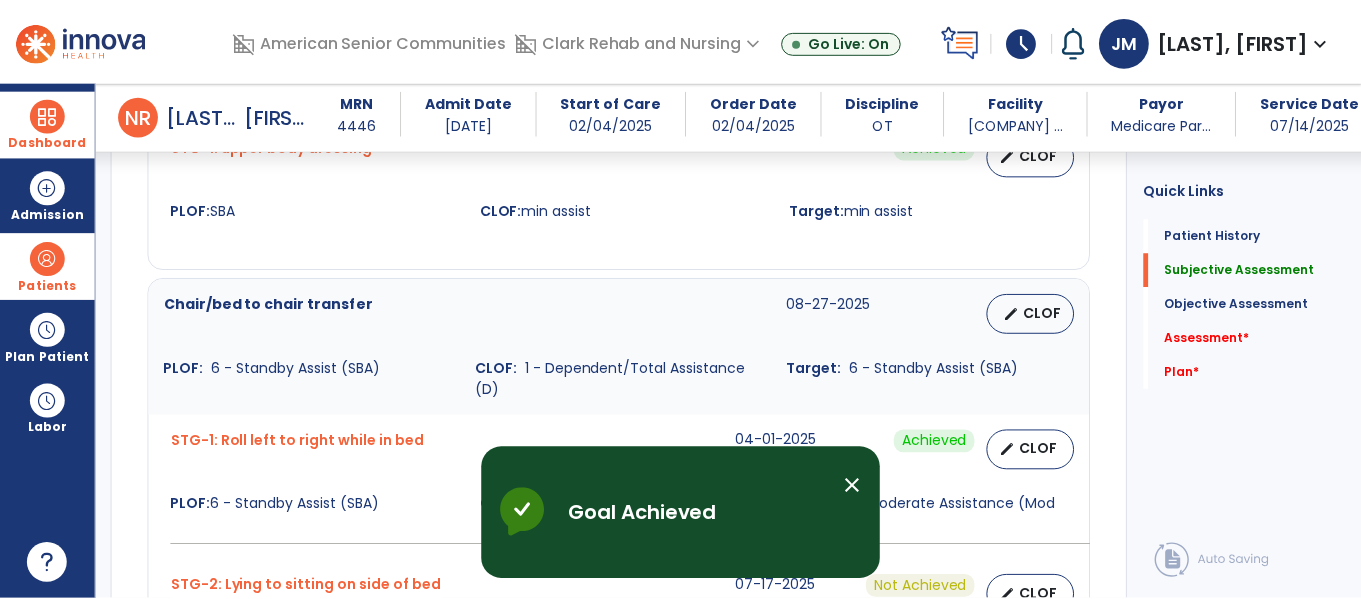 scroll, scrollTop: 1655, scrollLeft: 0, axis: vertical 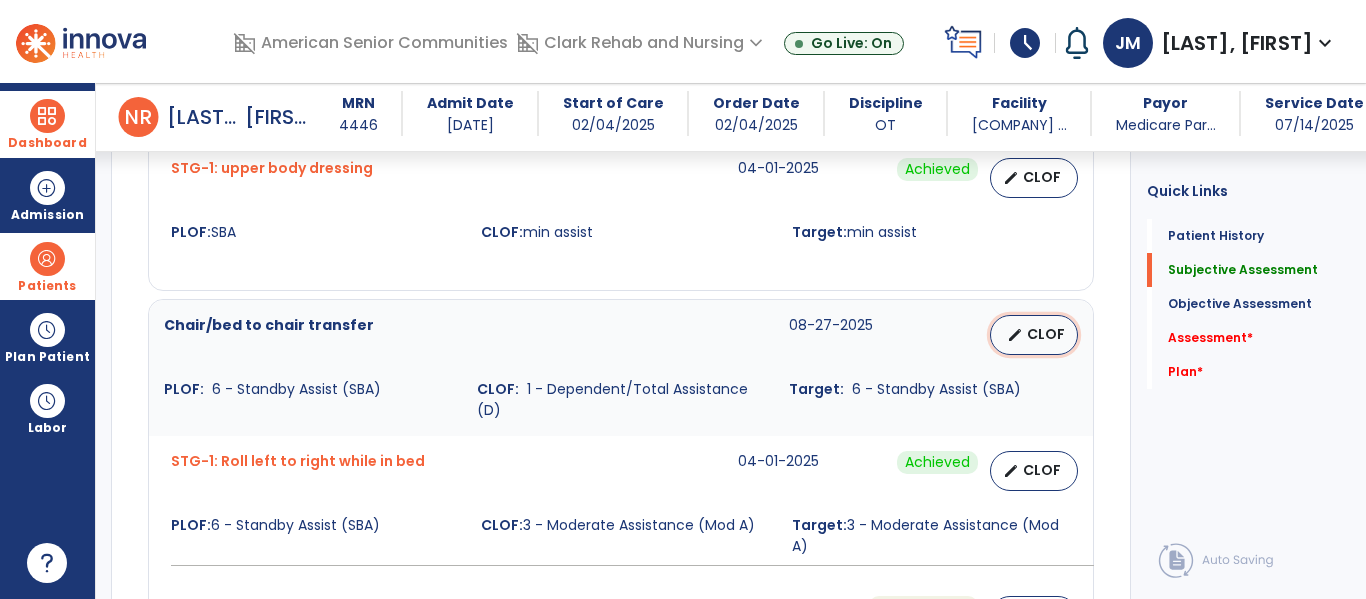 click on "edit   CLOF" at bounding box center (1034, 335) 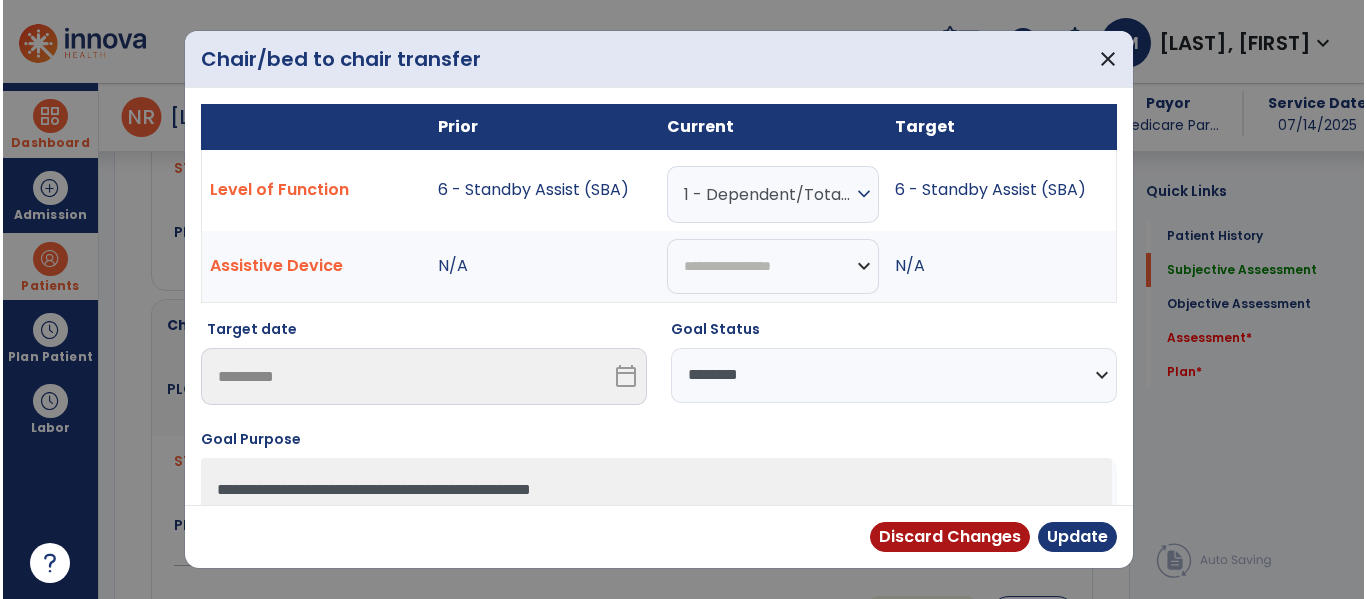 scroll, scrollTop: 1655, scrollLeft: 0, axis: vertical 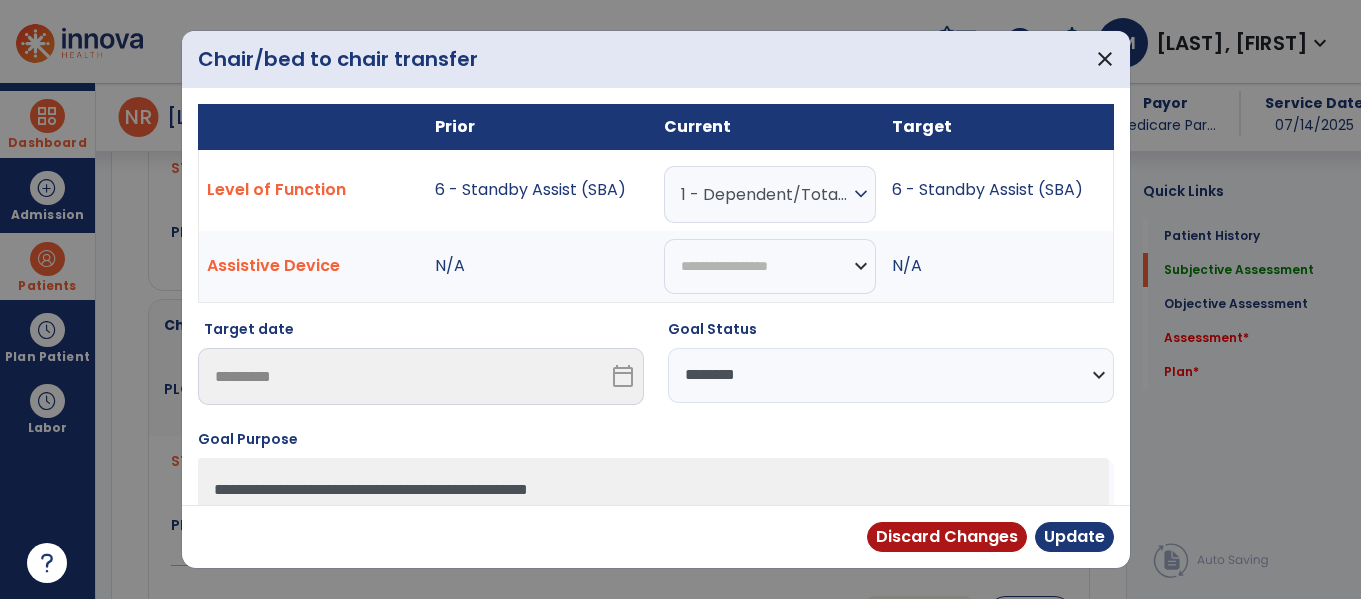 click on "1 - Dependent/Total Assistance (D)" at bounding box center [765, 194] 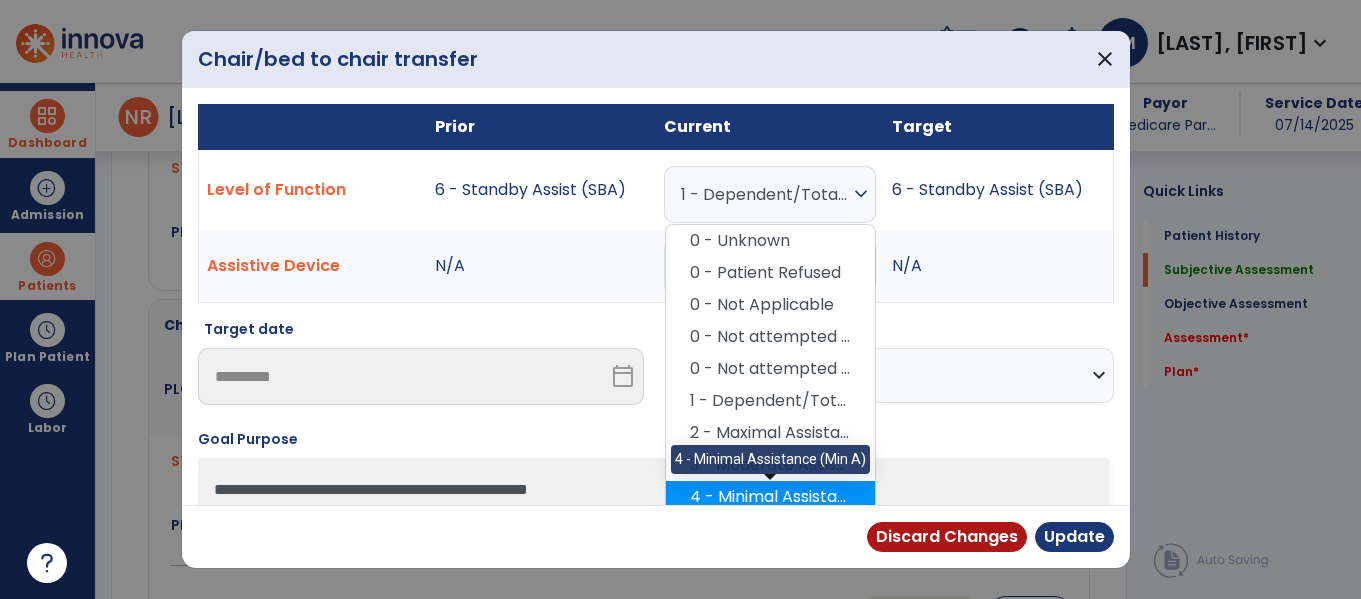 click on "4 - Minimal Assistance (Min A)" at bounding box center (770, 497) 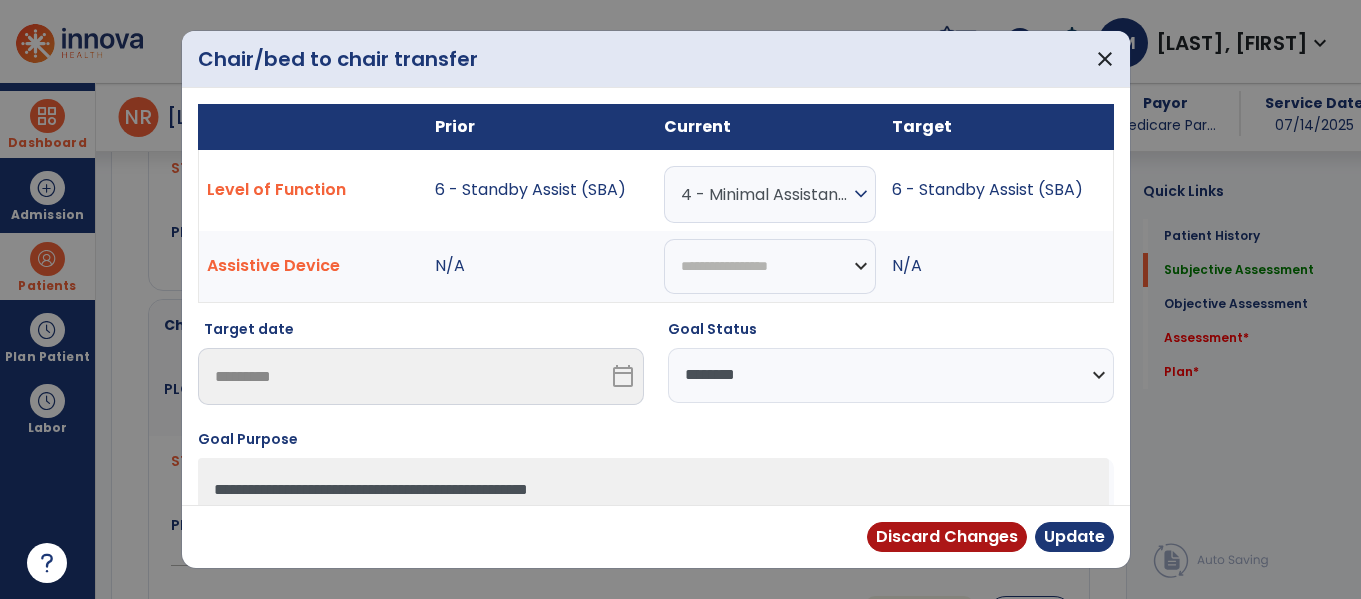 click on "**********" at bounding box center (891, 375) 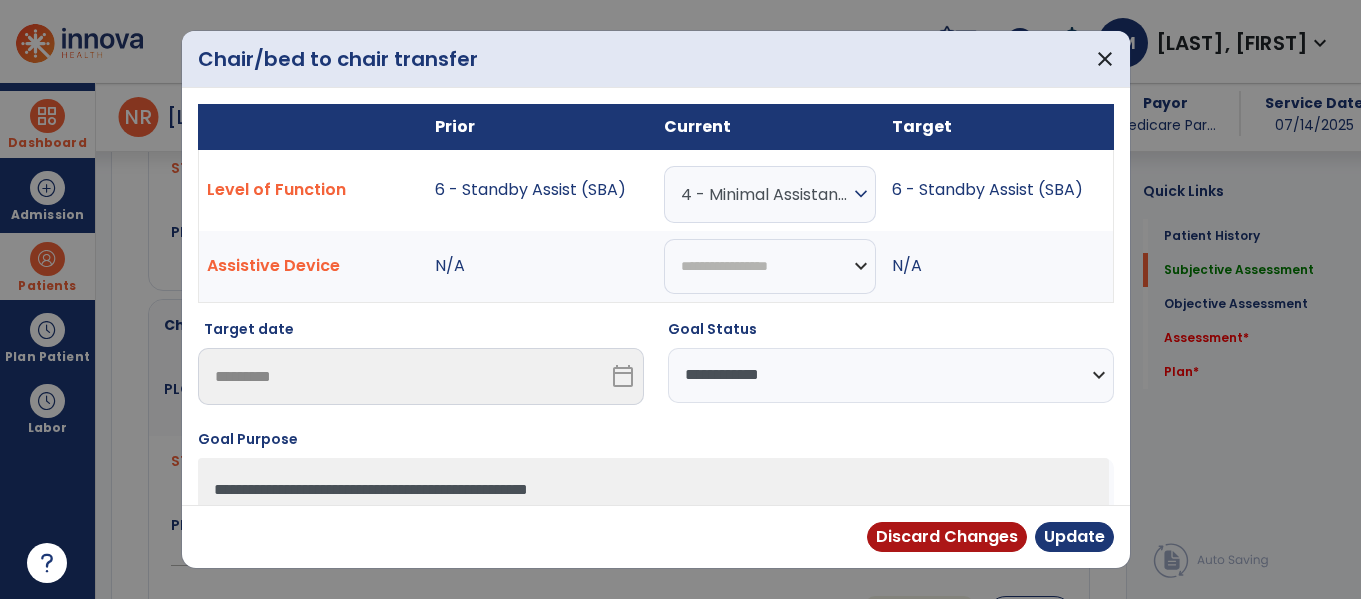 click on "**********" at bounding box center (891, 375) 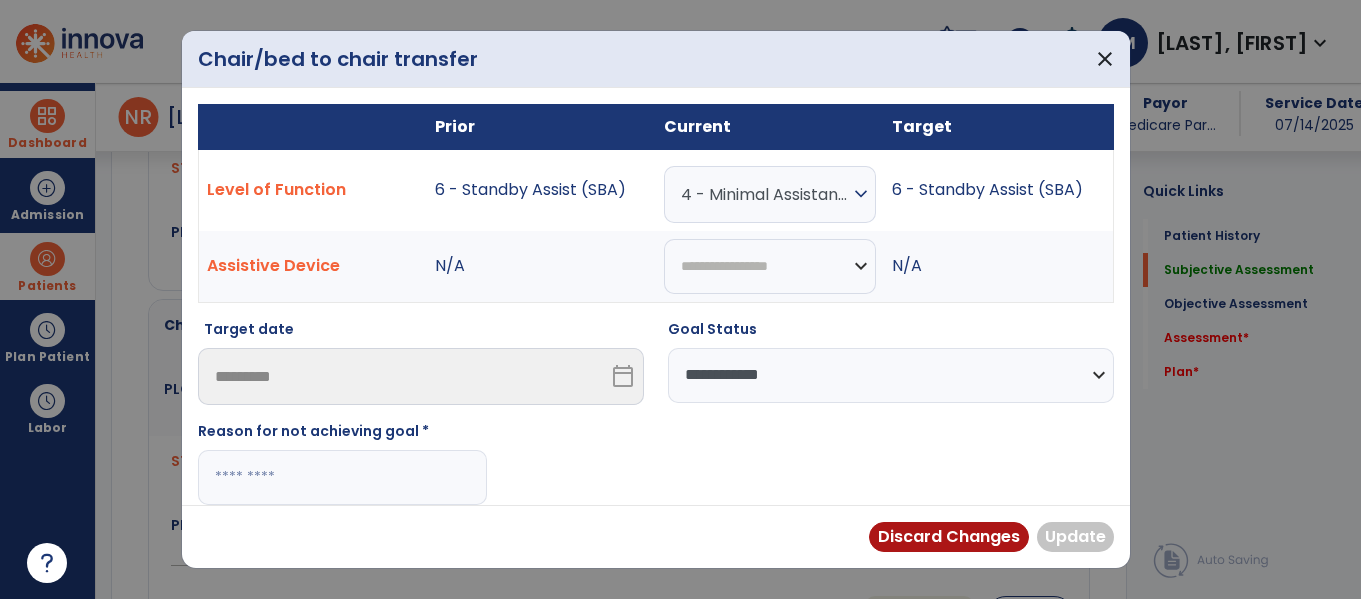 click at bounding box center (342, 477) 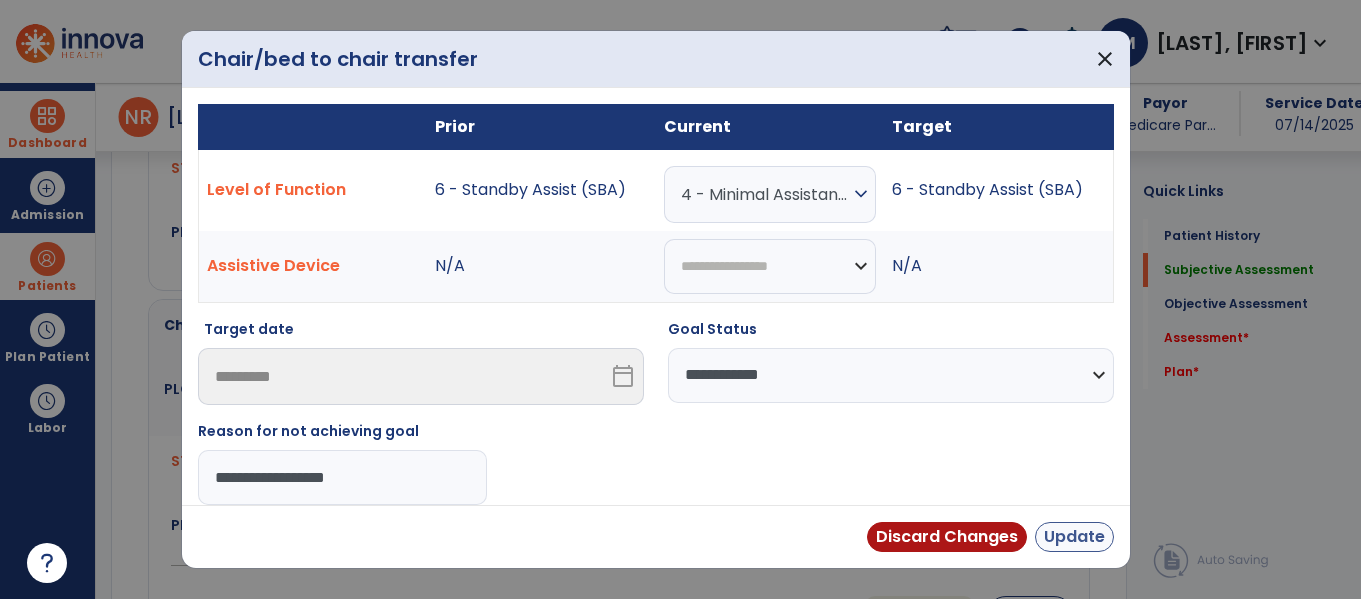 type on "**********" 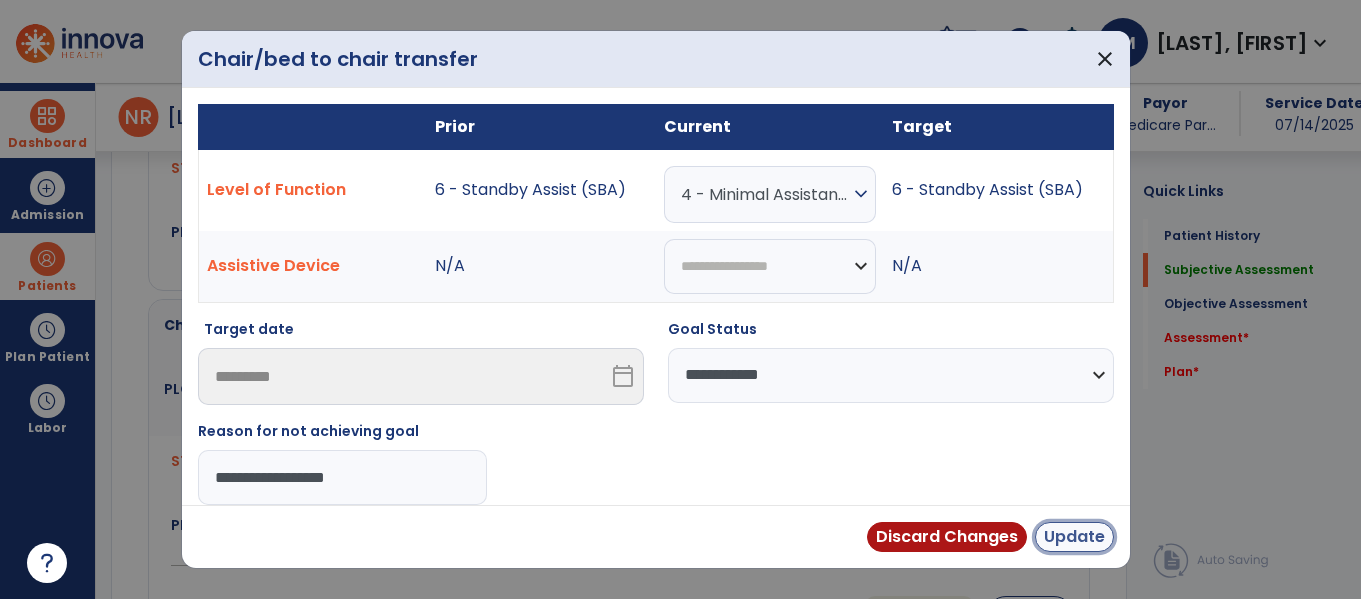 click on "Update" at bounding box center (1074, 537) 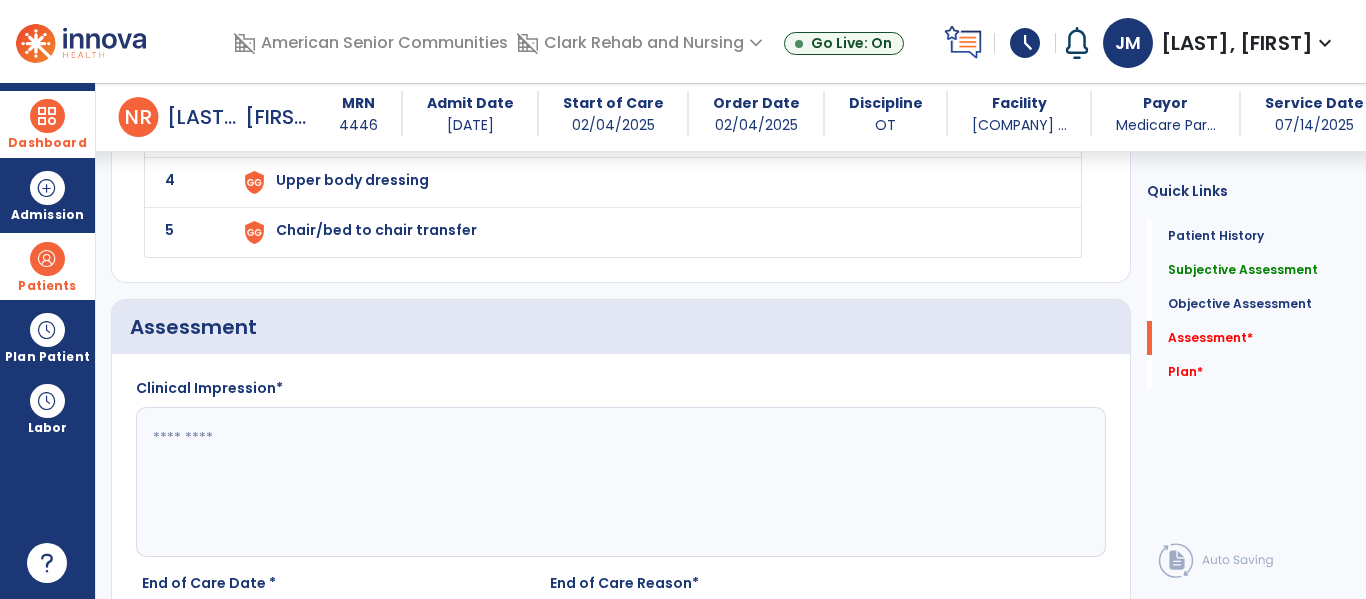 scroll, scrollTop: 3194, scrollLeft: 0, axis: vertical 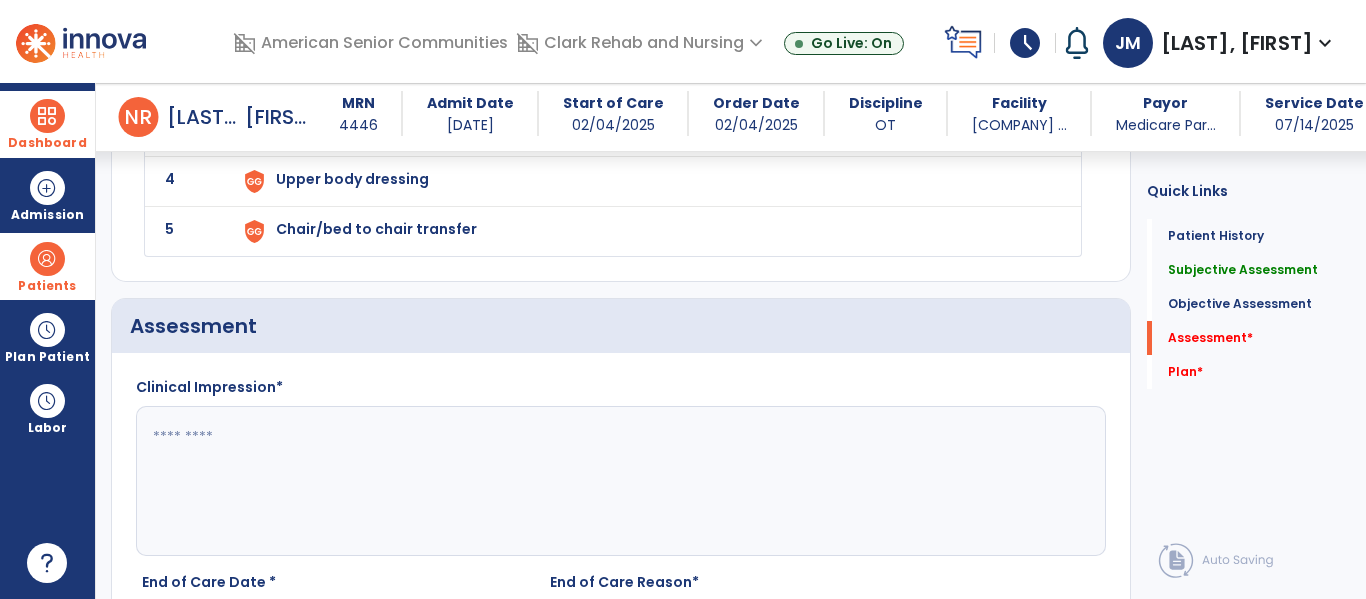 click 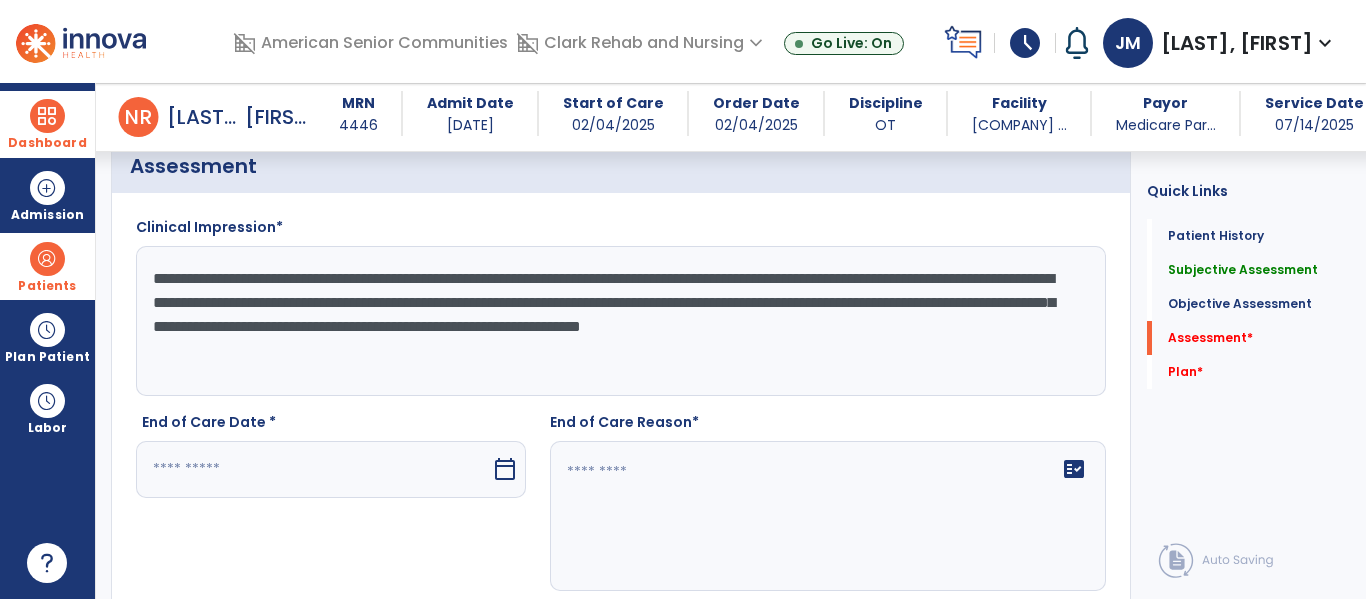 scroll, scrollTop: 3414, scrollLeft: 0, axis: vertical 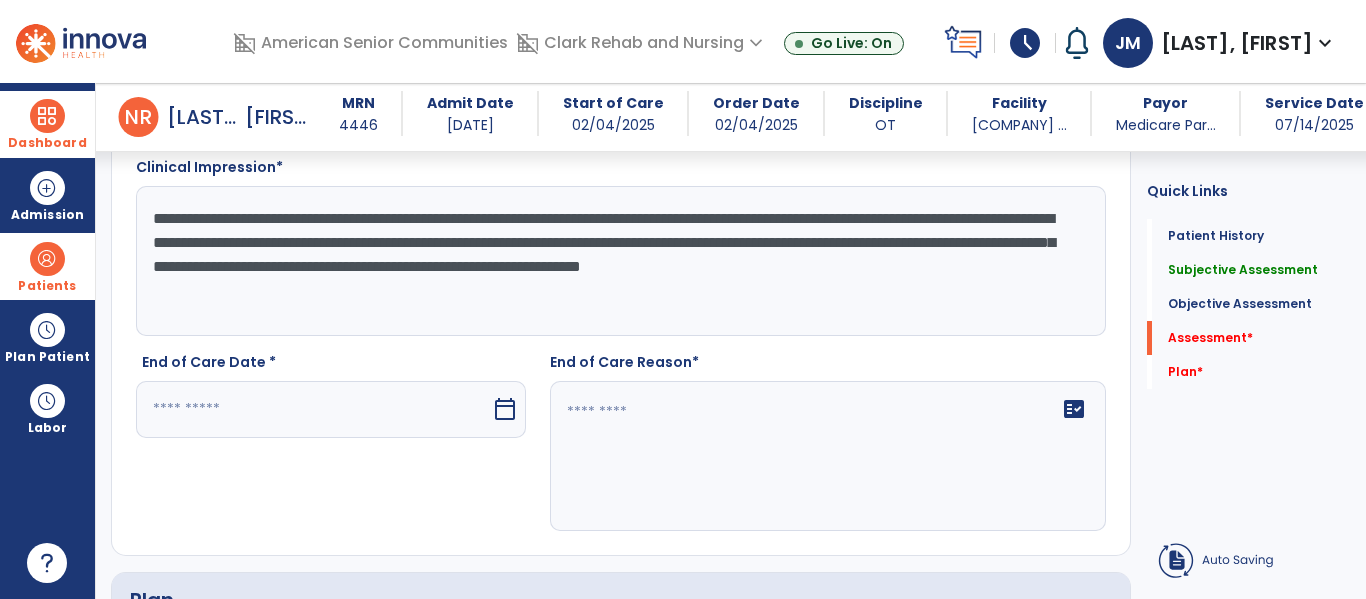 type on "**********" 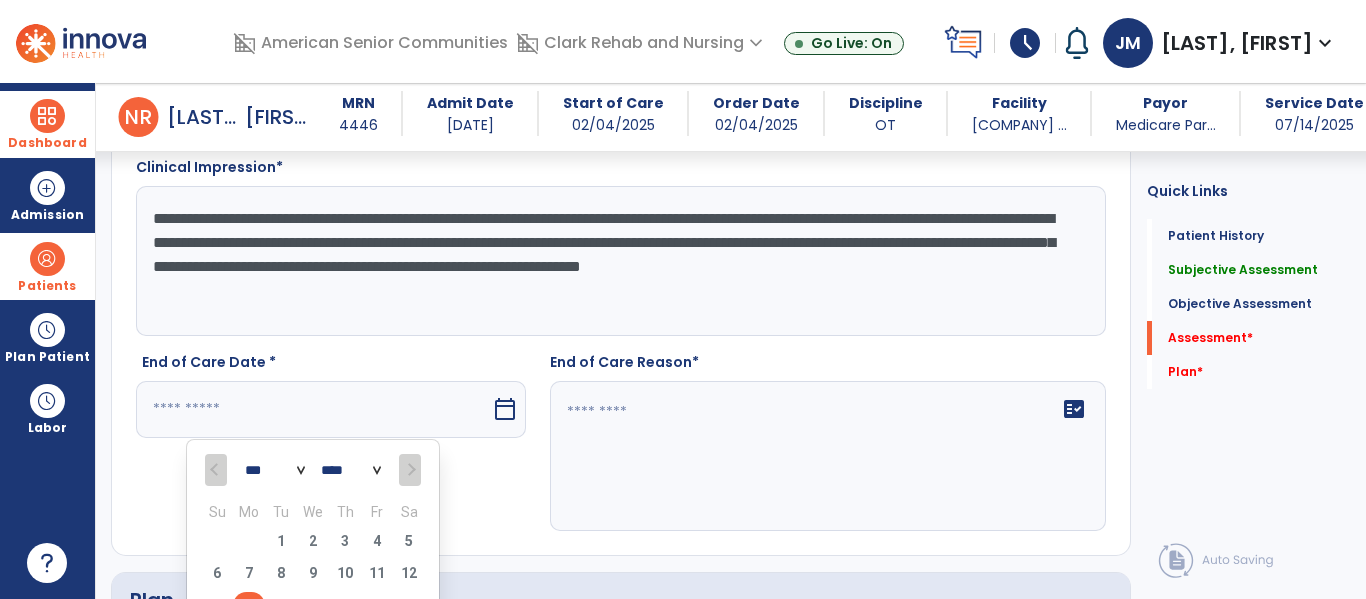click on "14" at bounding box center (249, 605) 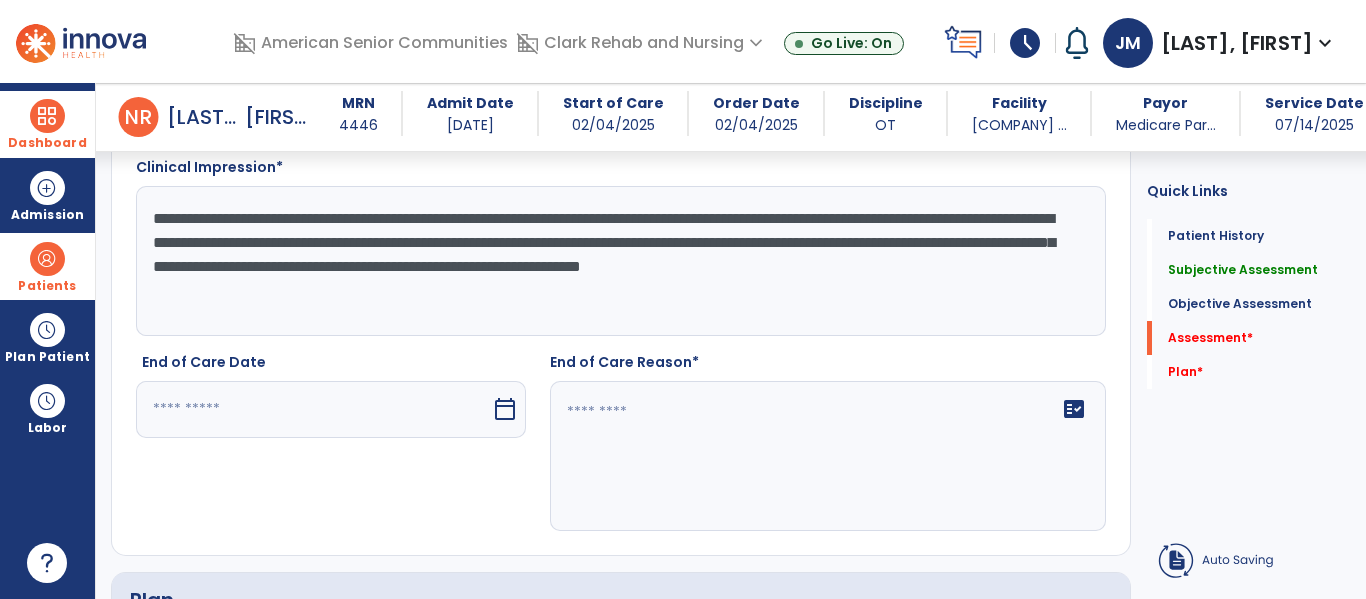 type on "*********" 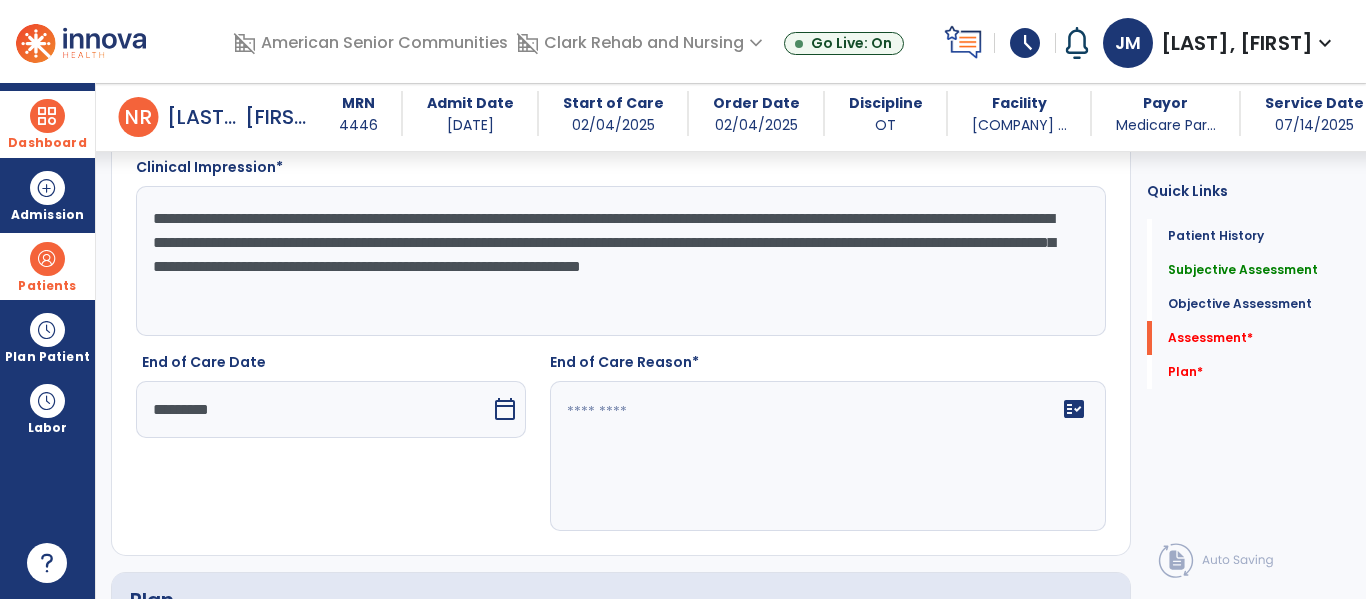 click 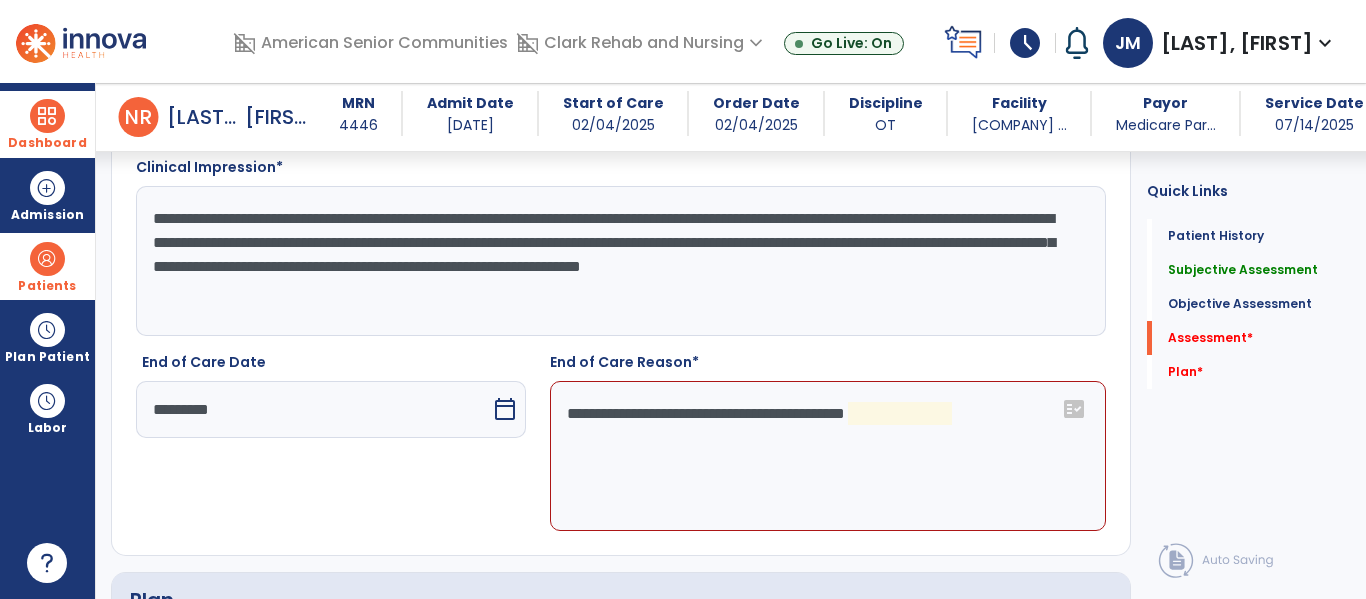 click on "**********" 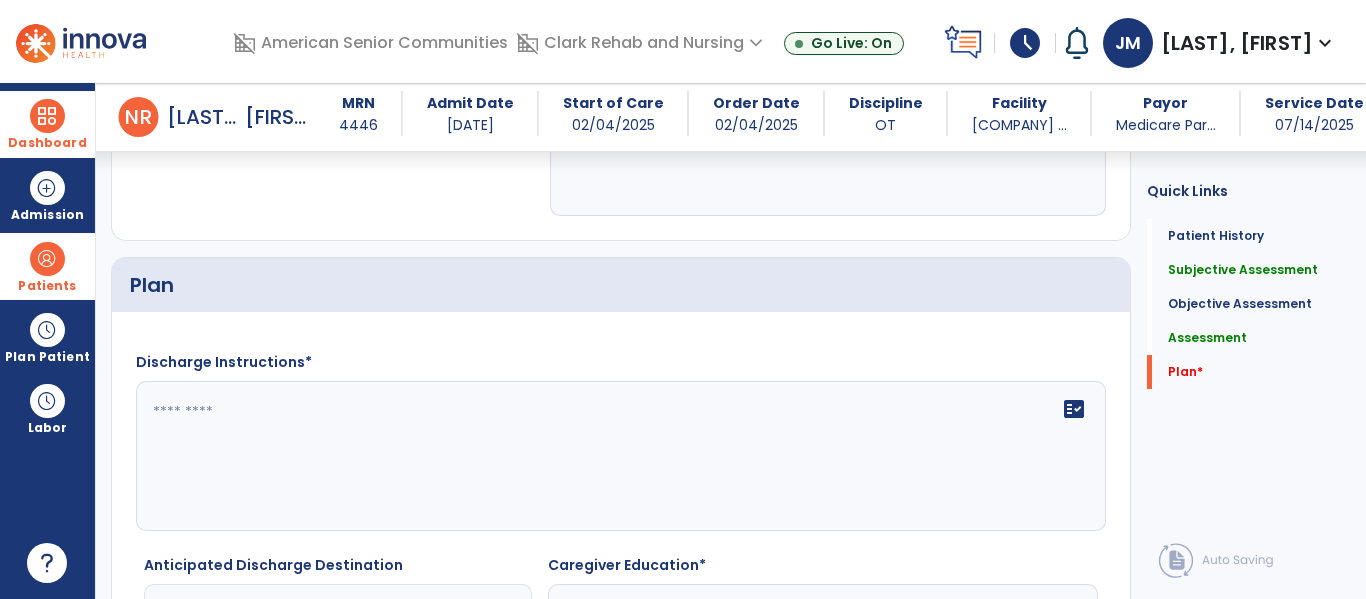 scroll, scrollTop: 3774, scrollLeft: 0, axis: vertical 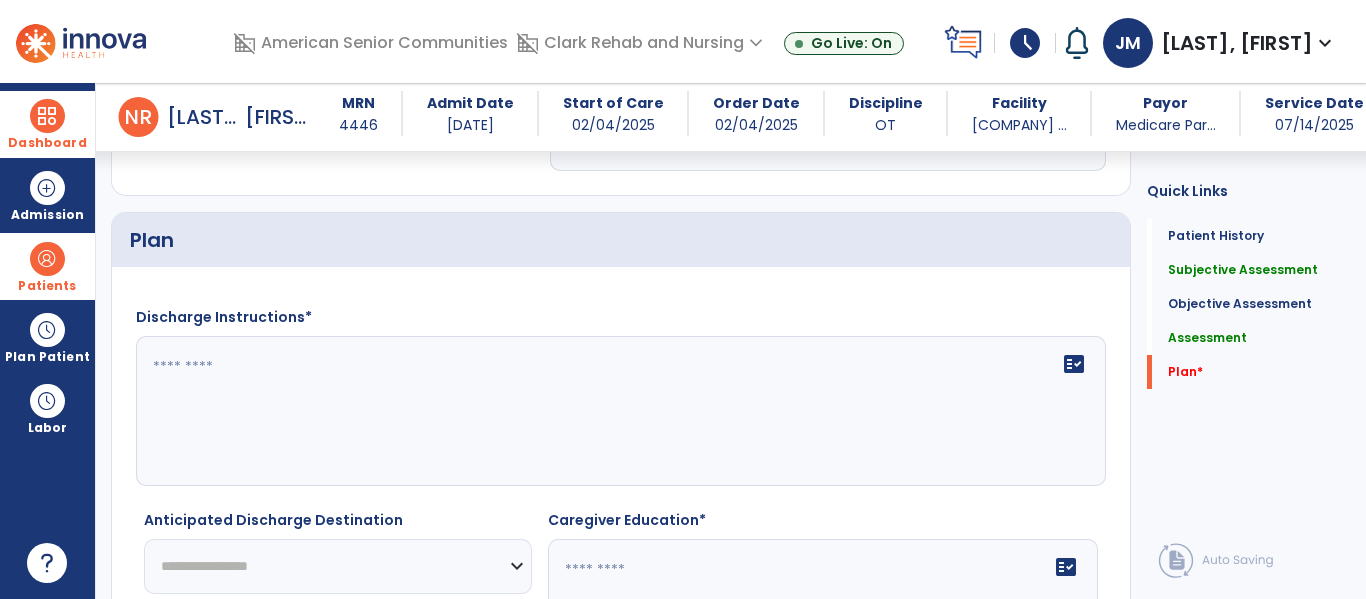 type on "**********" 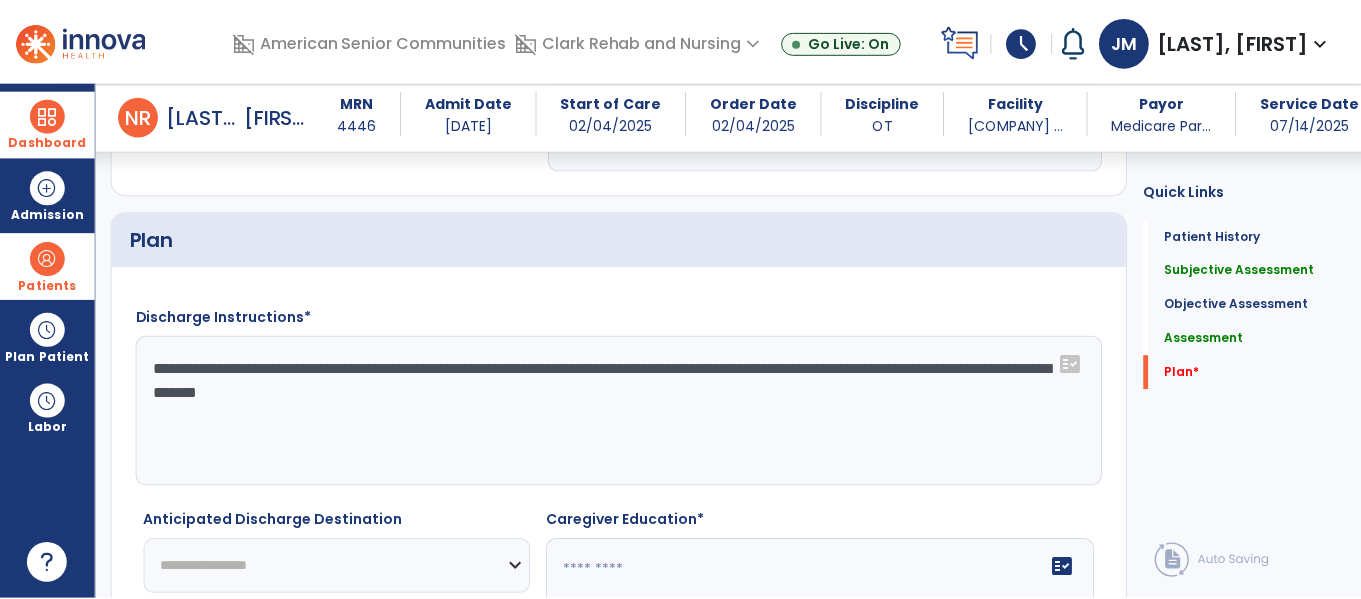 scroll, scrollTop: 3906, scrollLeft: 0, axis: vertical 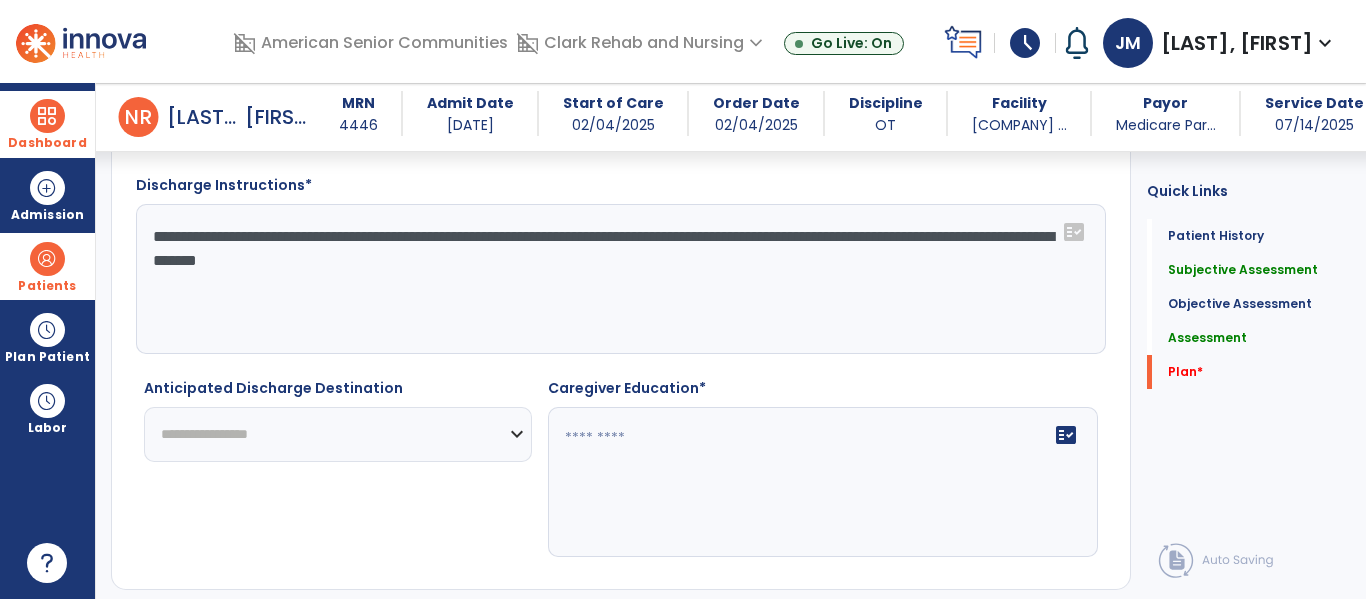 type on "**********" 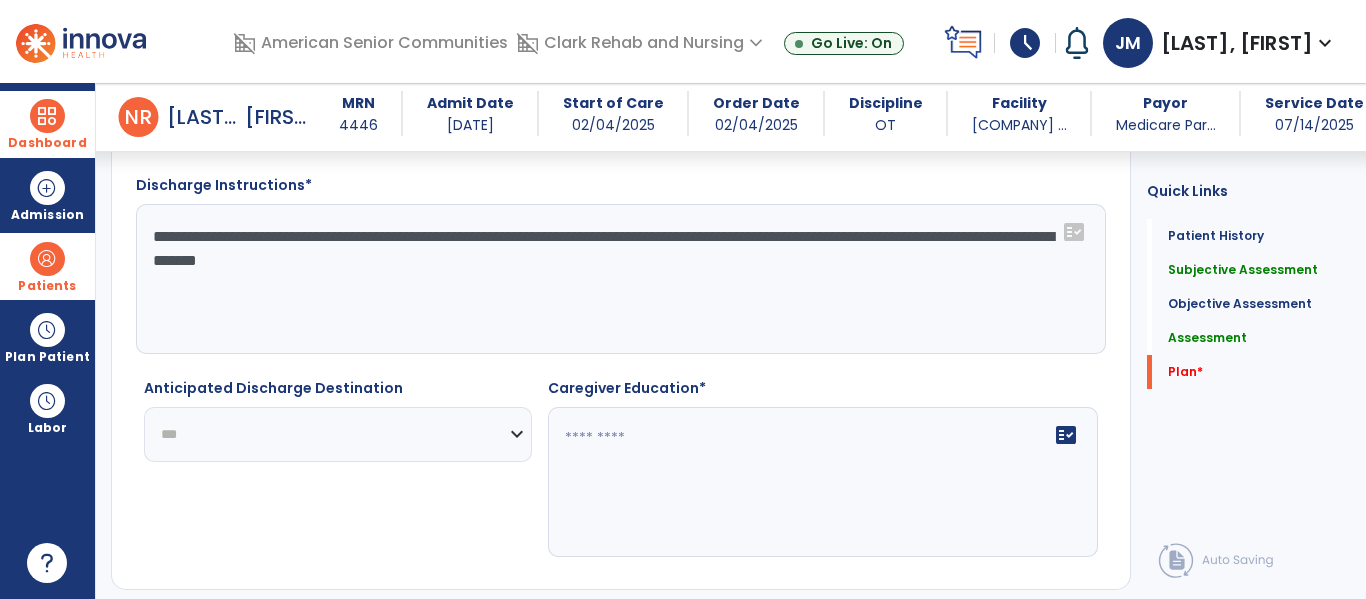 click on "**********" 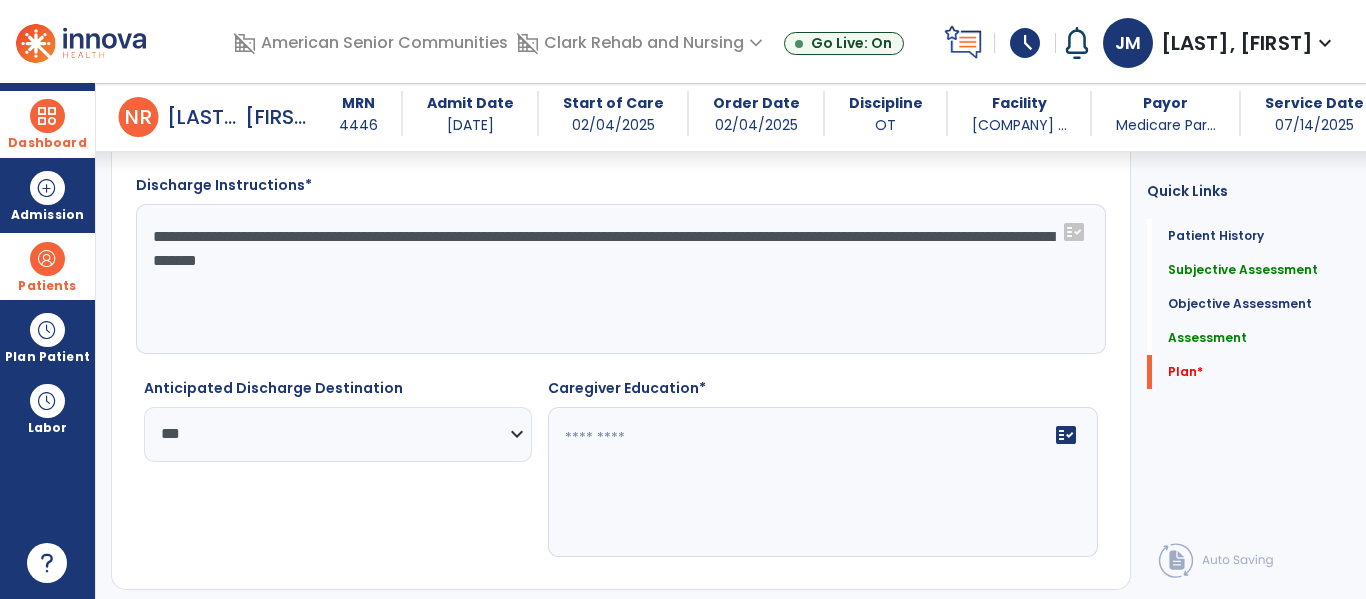 click 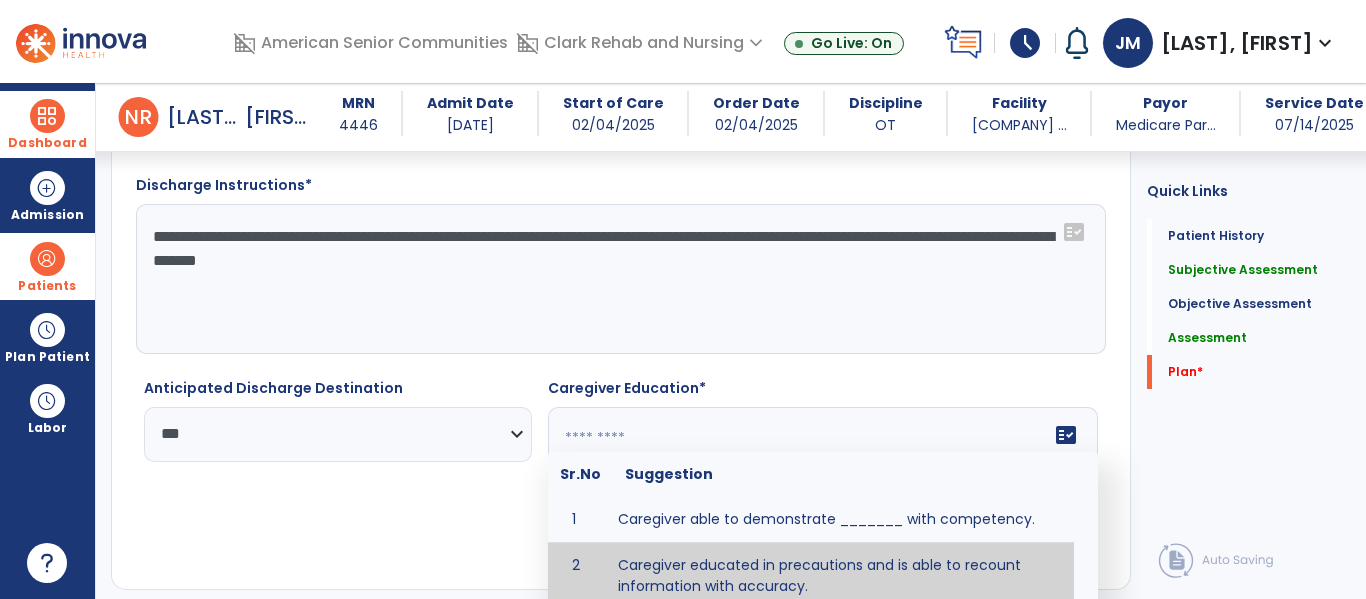 type on "**********" 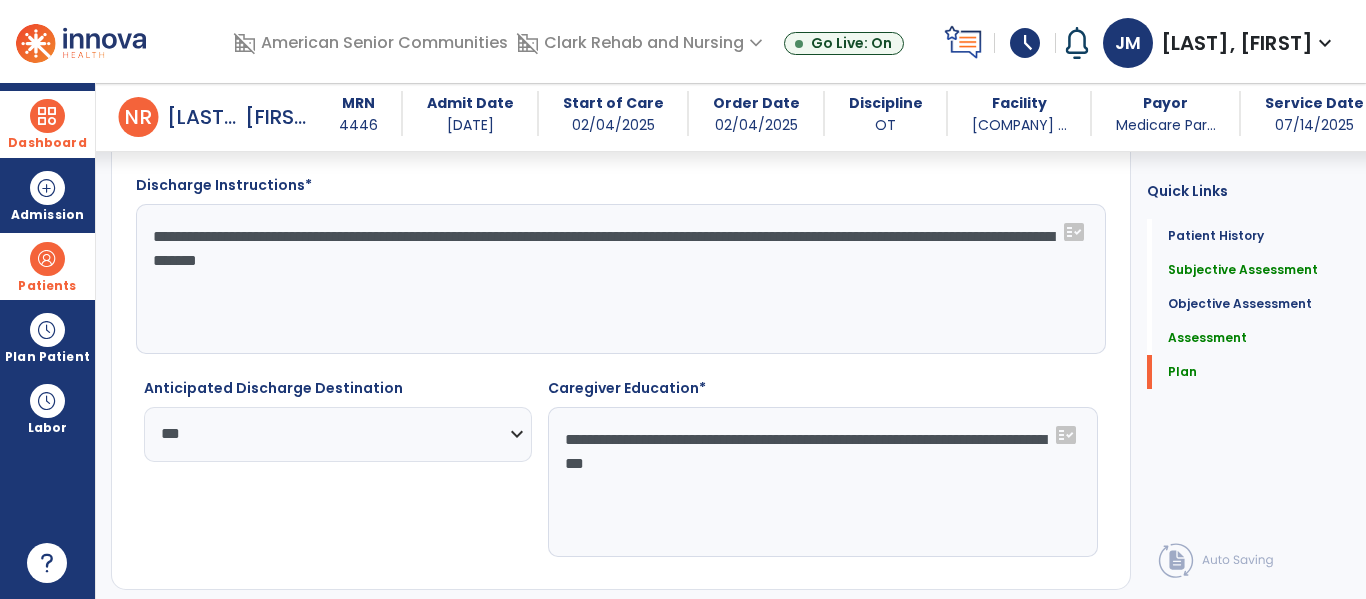 click on "chevron_right" 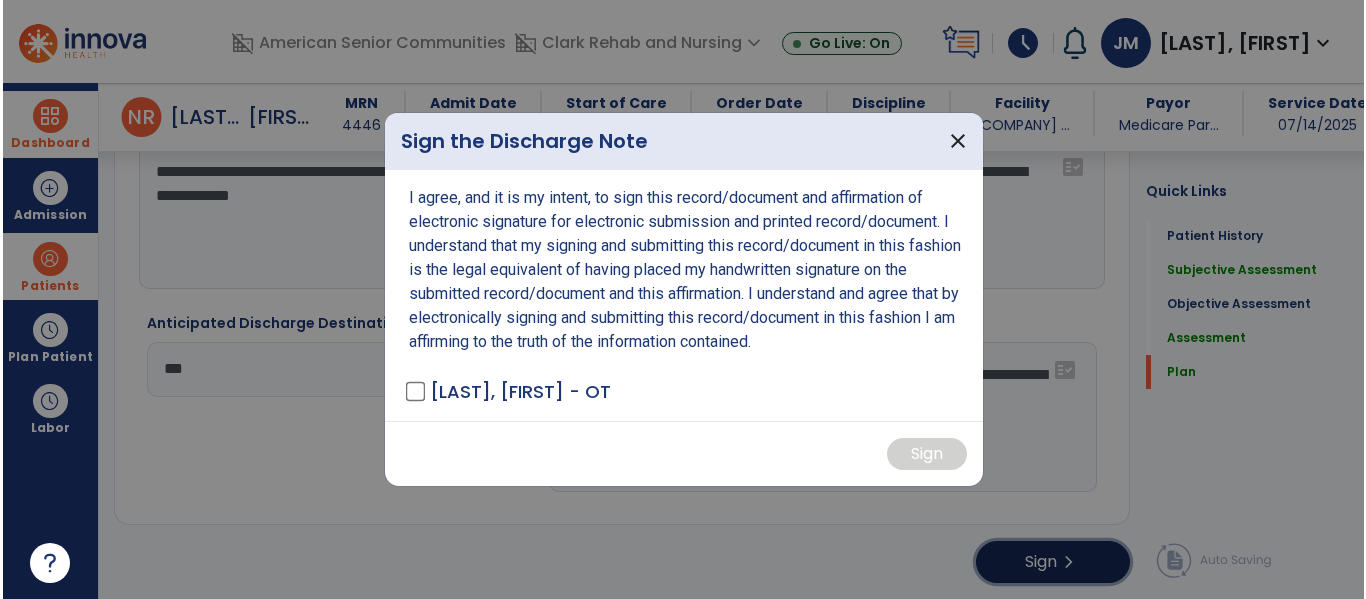 scroll, scrollTop: 3969, scrollLeft: 0, axis: vertical 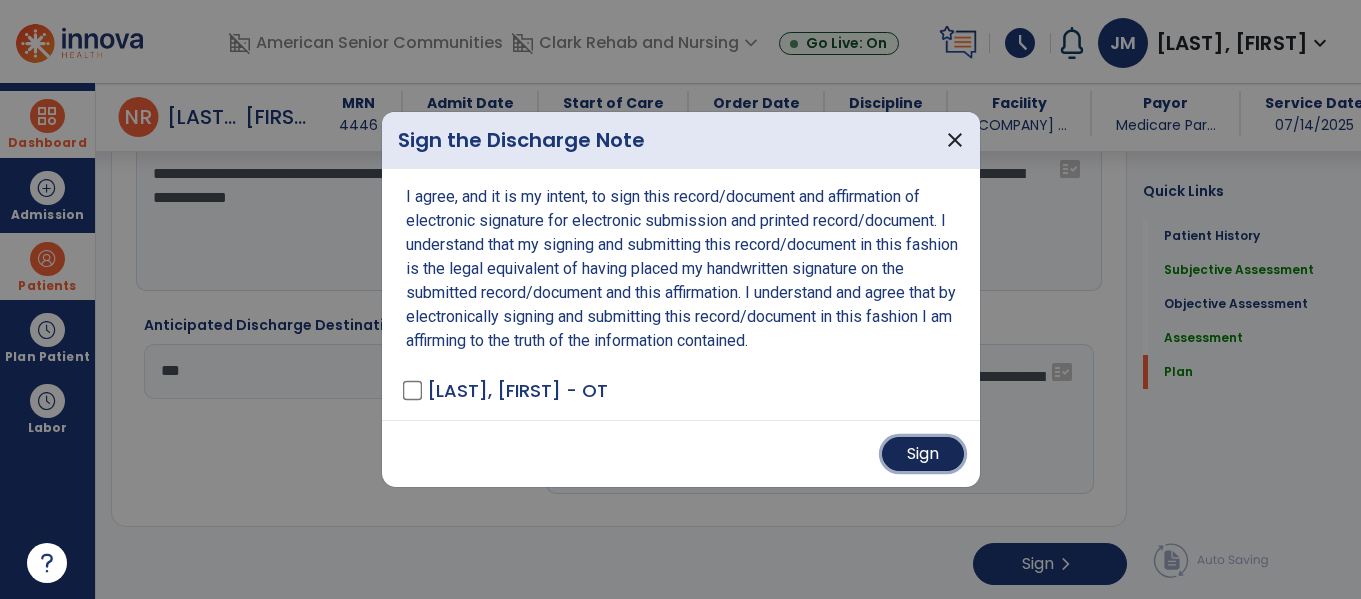 click on "Sign" at bounding box center [923, 454] 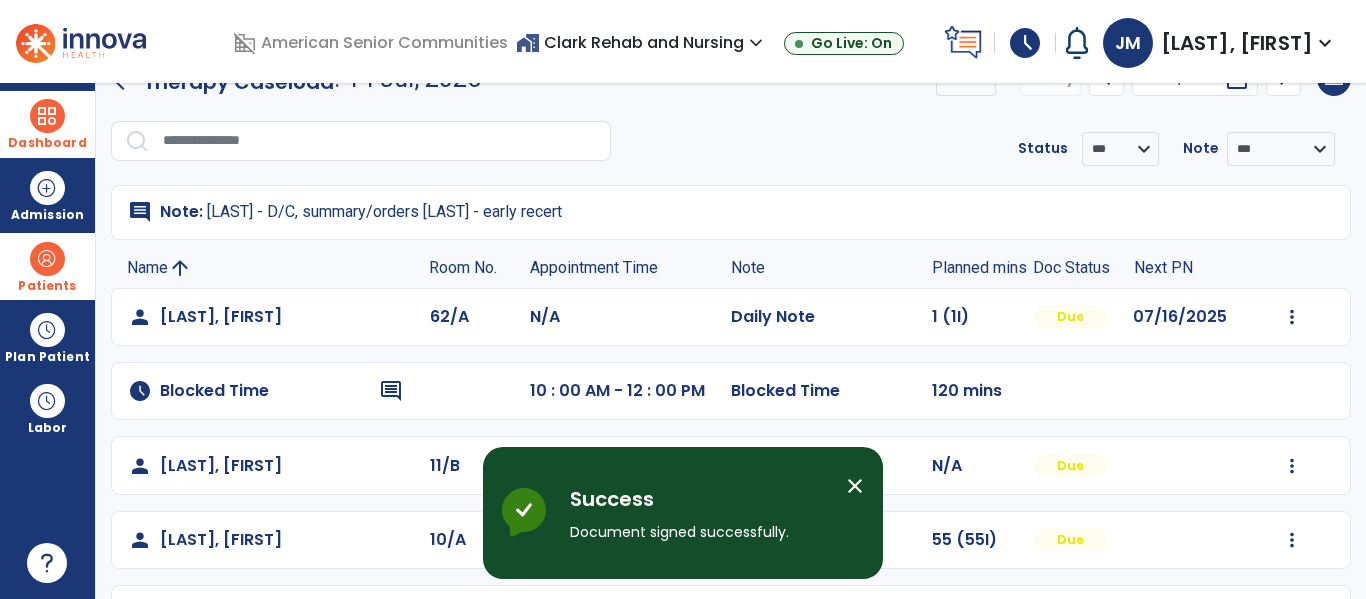 scroll, scrollTop: 0, scrollLeft: 0, axis: both 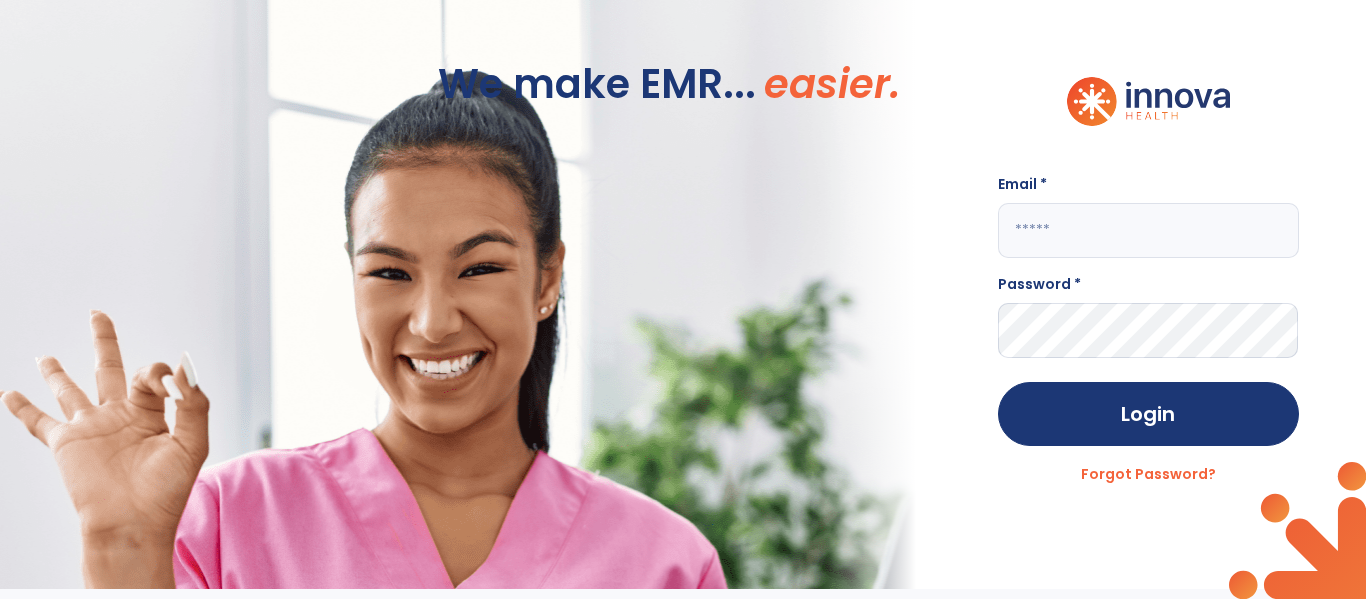 click 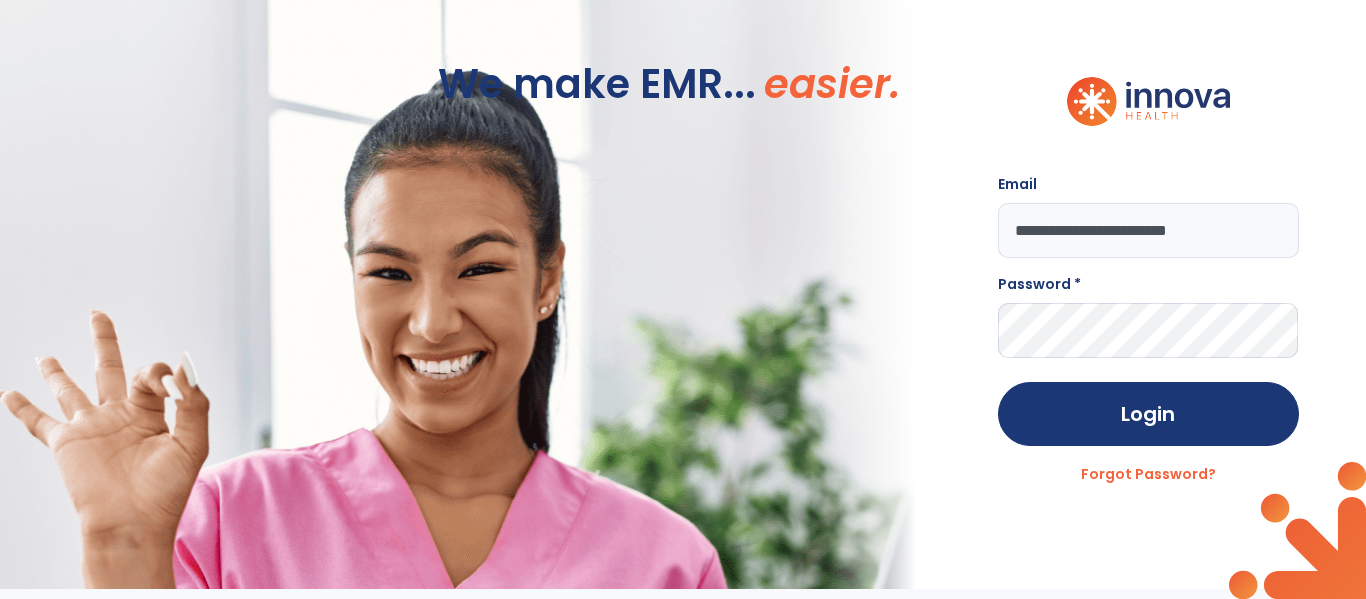 type on "**********" 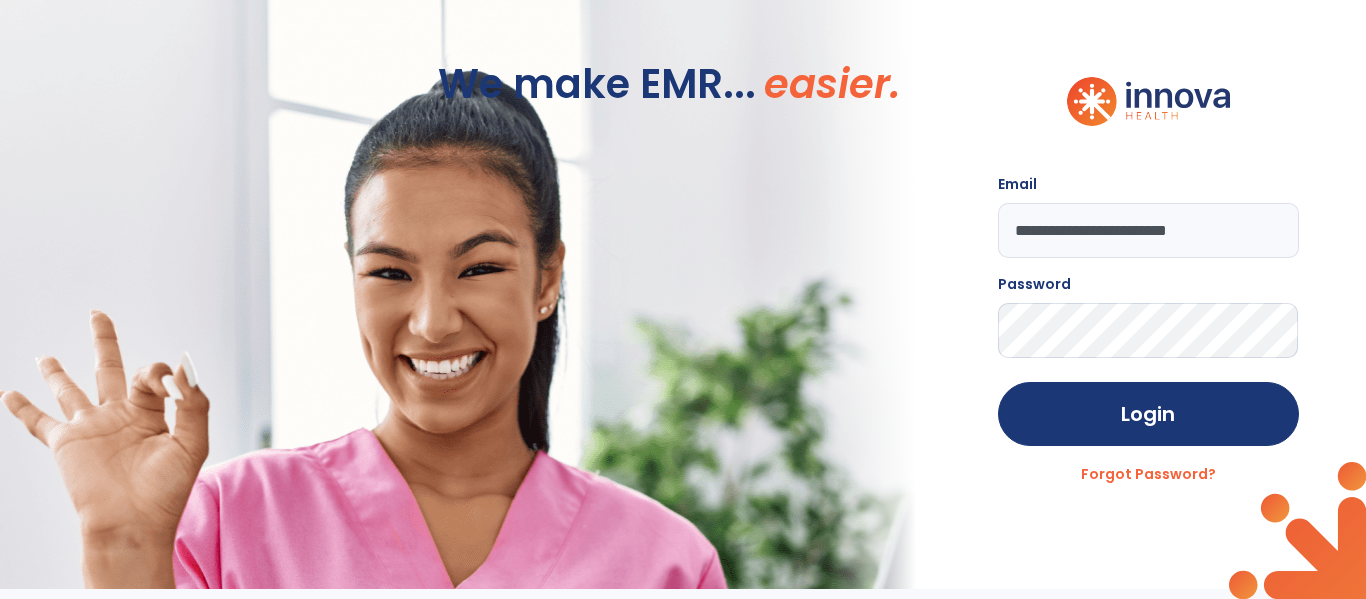 click on "Login" 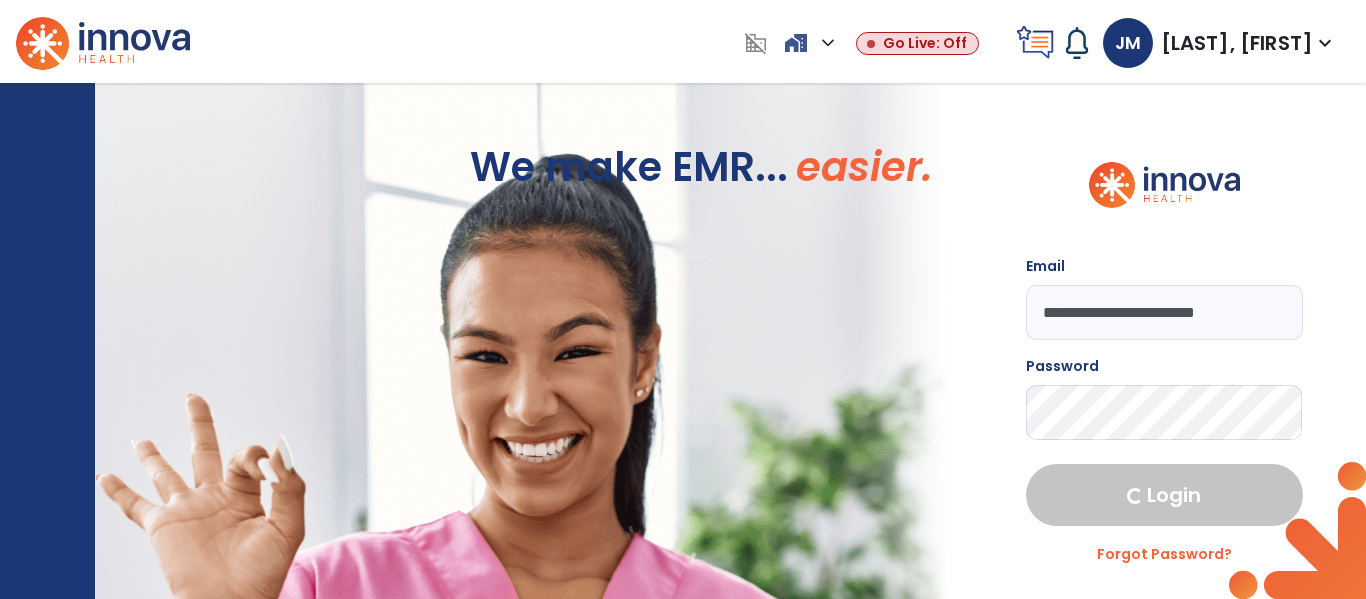 select on "****" 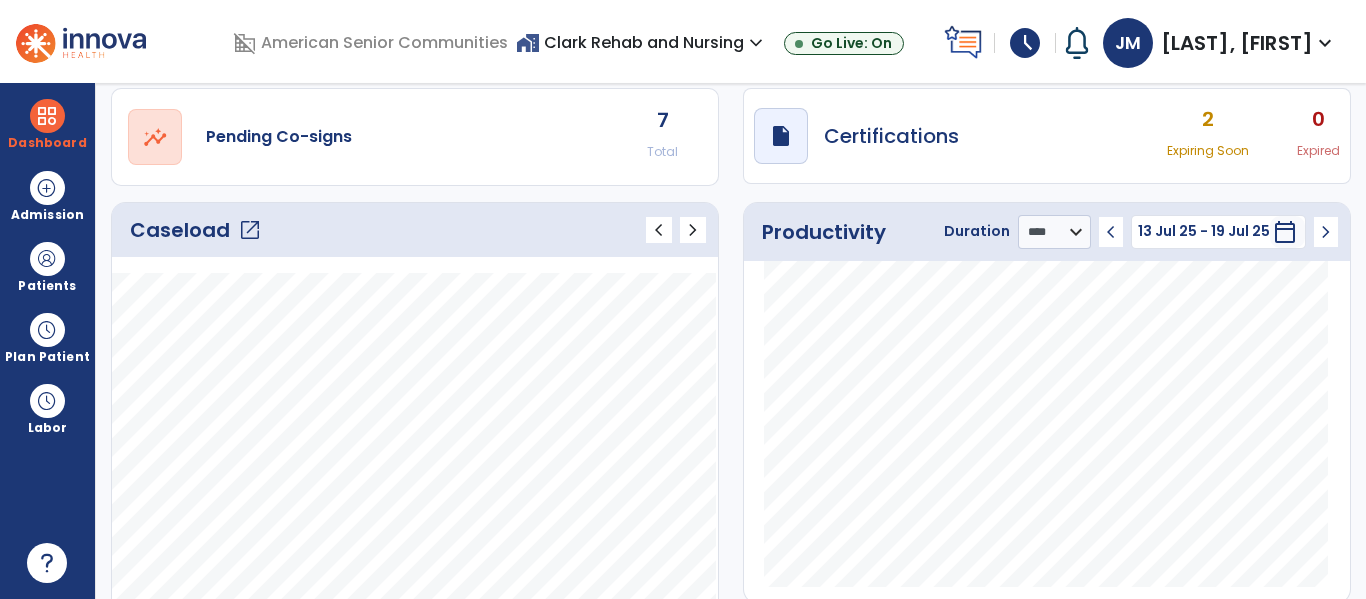 scroll, scrollTop: 97, scrollLeft: 0, axis: vertical 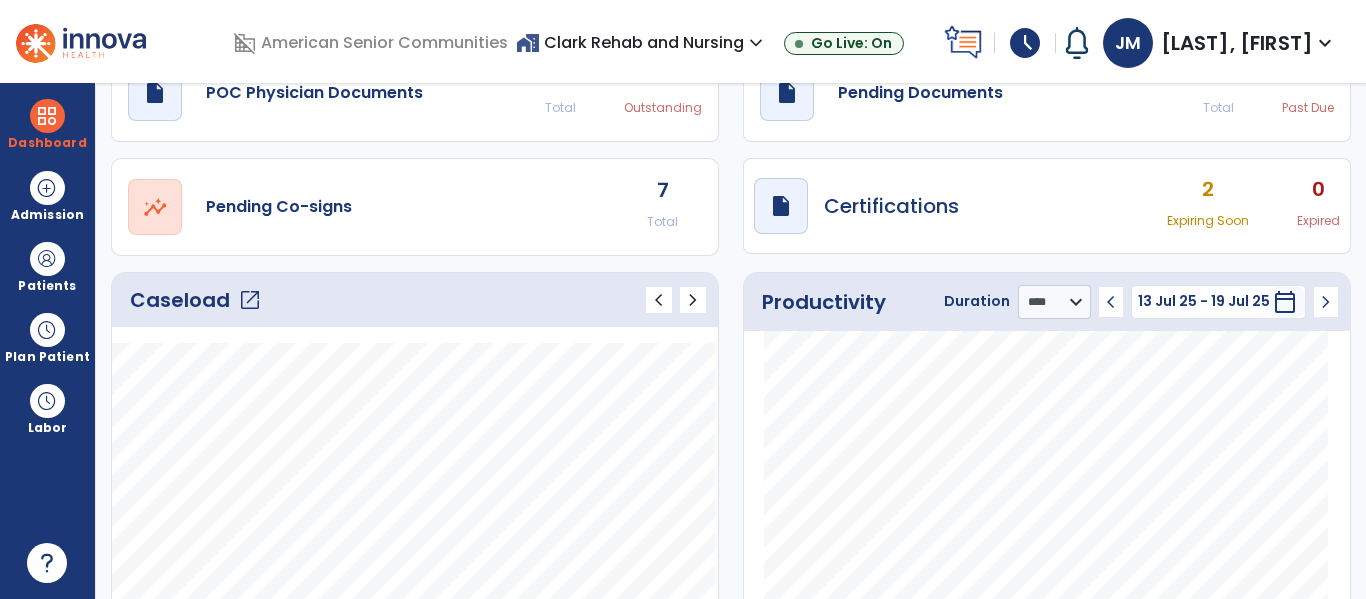 click on "open_in_new" 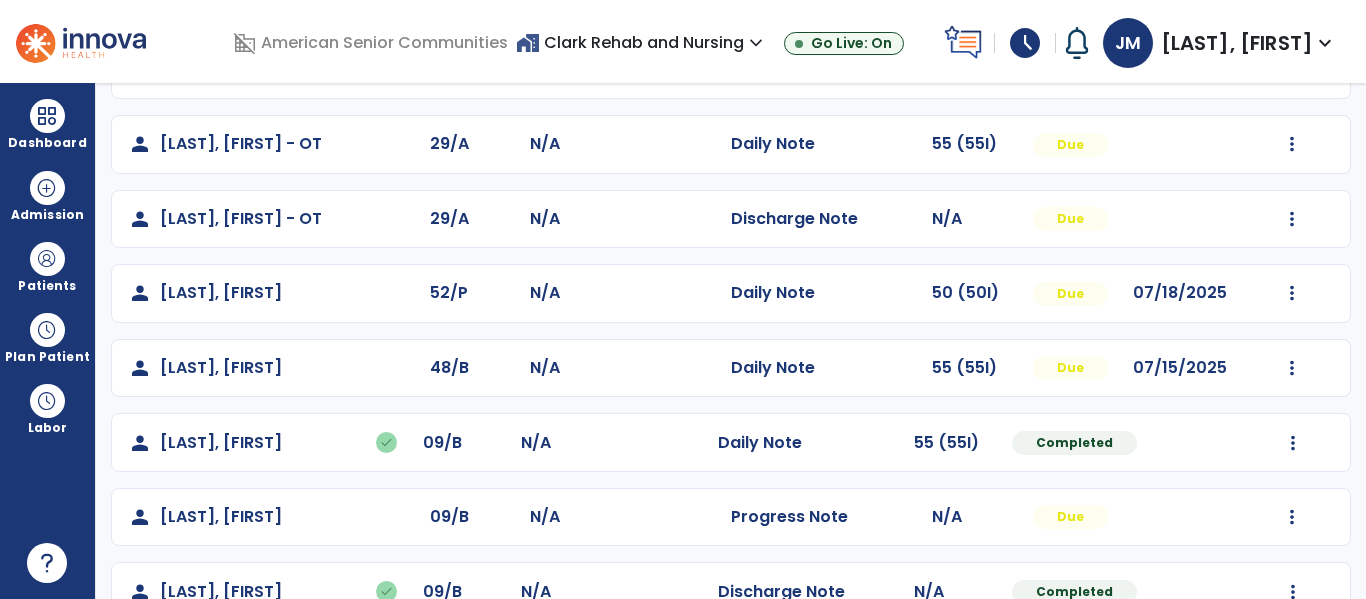 scroll, scrollTop: 597, scrollLeft: 0, axis: vertical 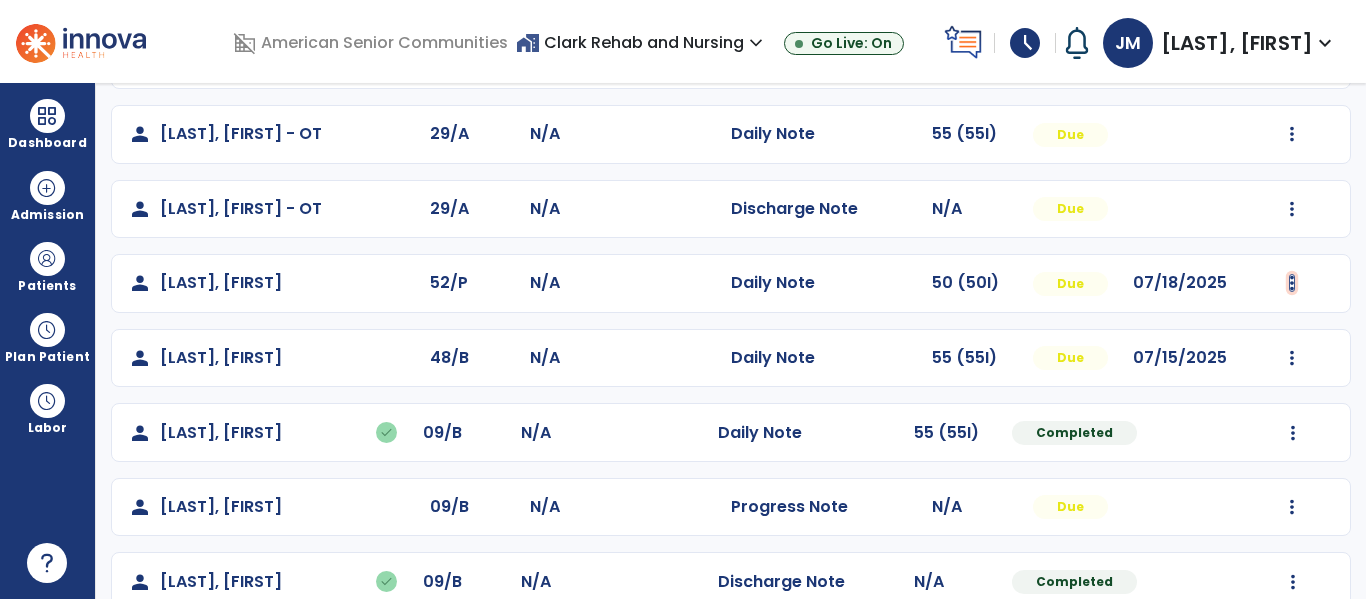 click at bounding box center [1292, -238] 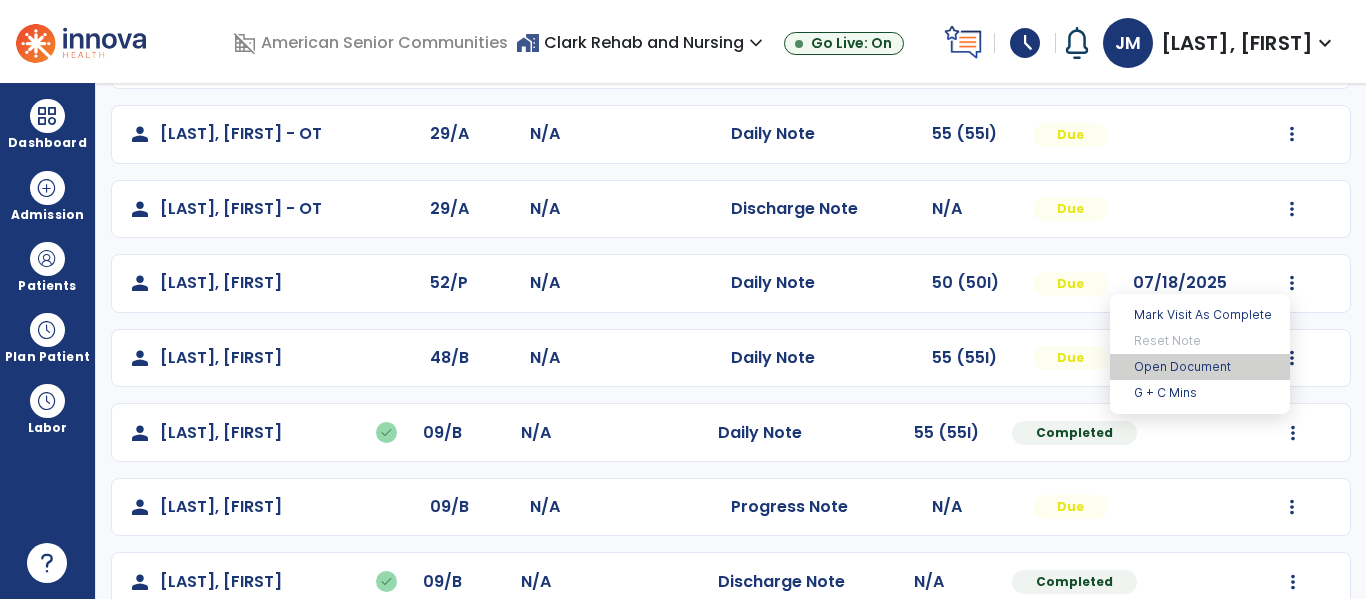 click on "Open Document" at bounding box center [1200, 367] 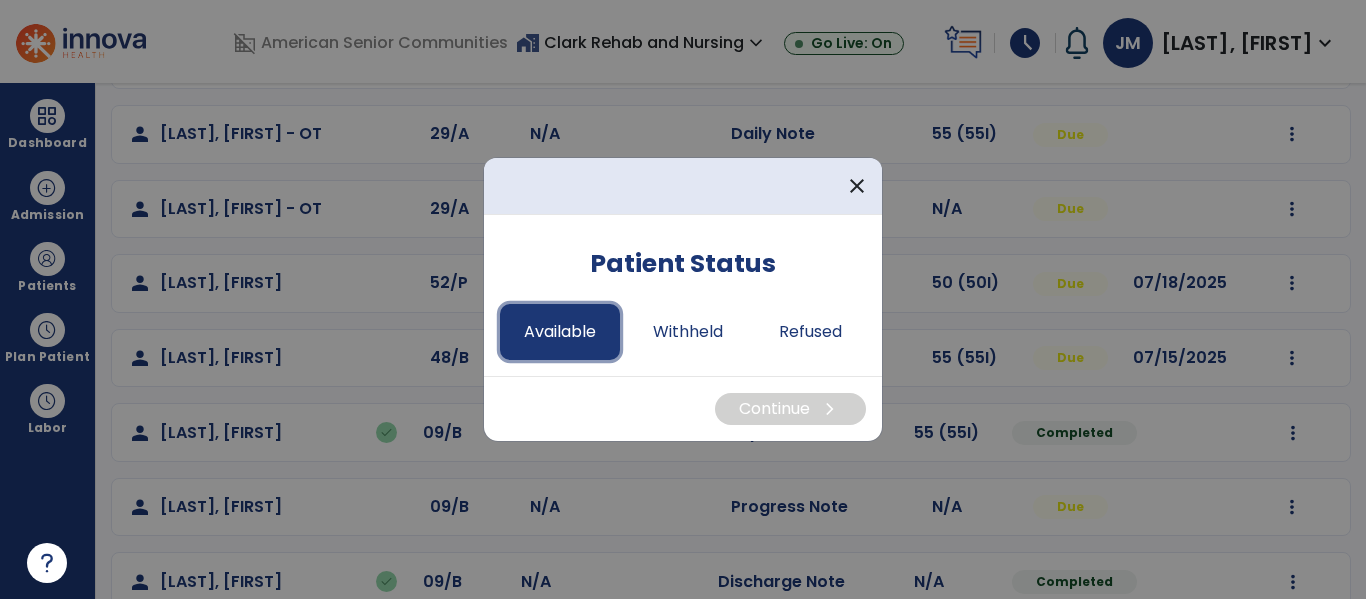 click on "Available" at bounding box center [560, 332] 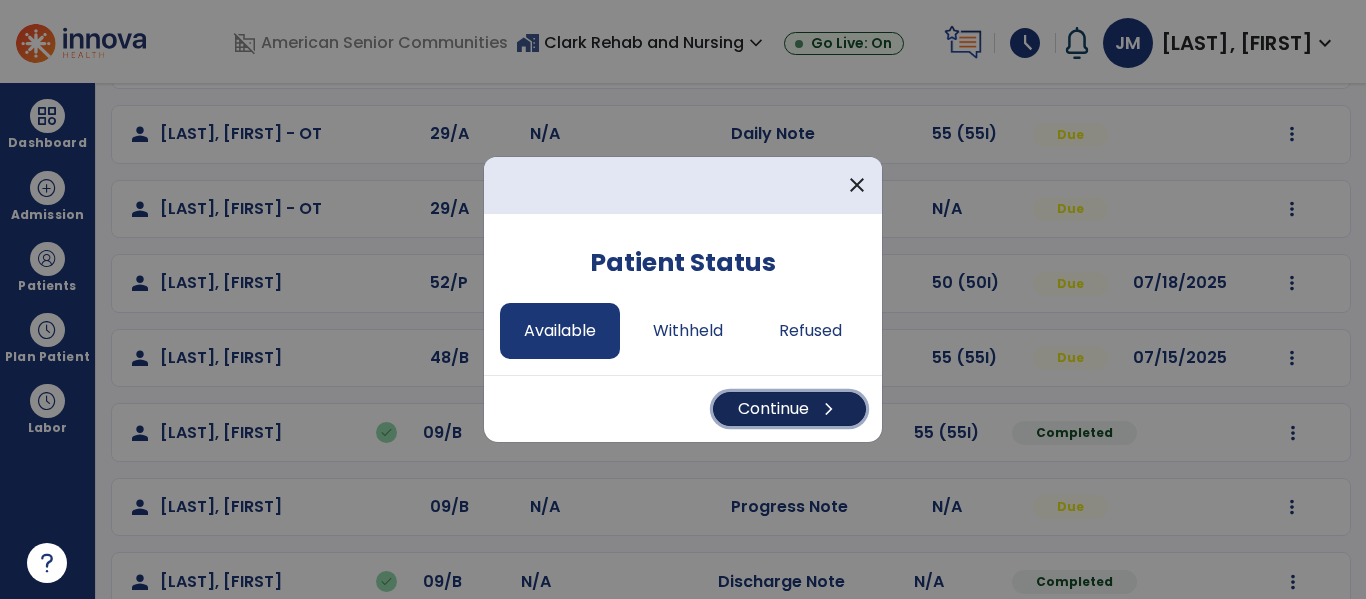 click on "Continue   chevron_right" at bounding box center (789, 409) 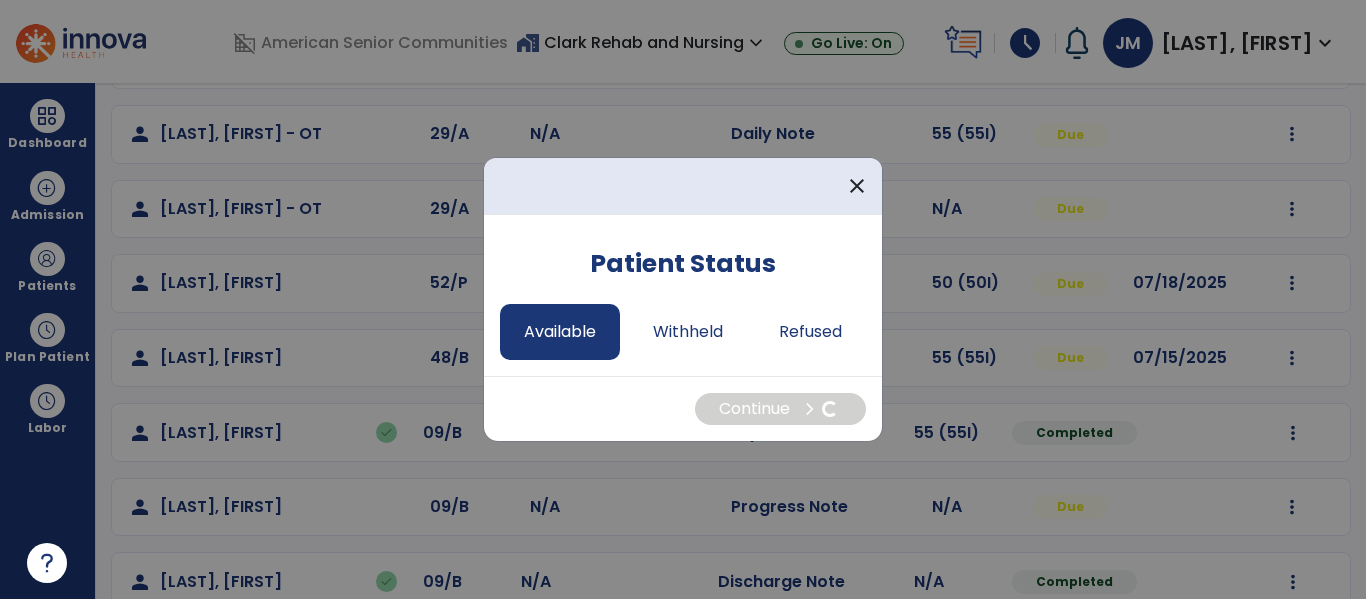 select on "*" 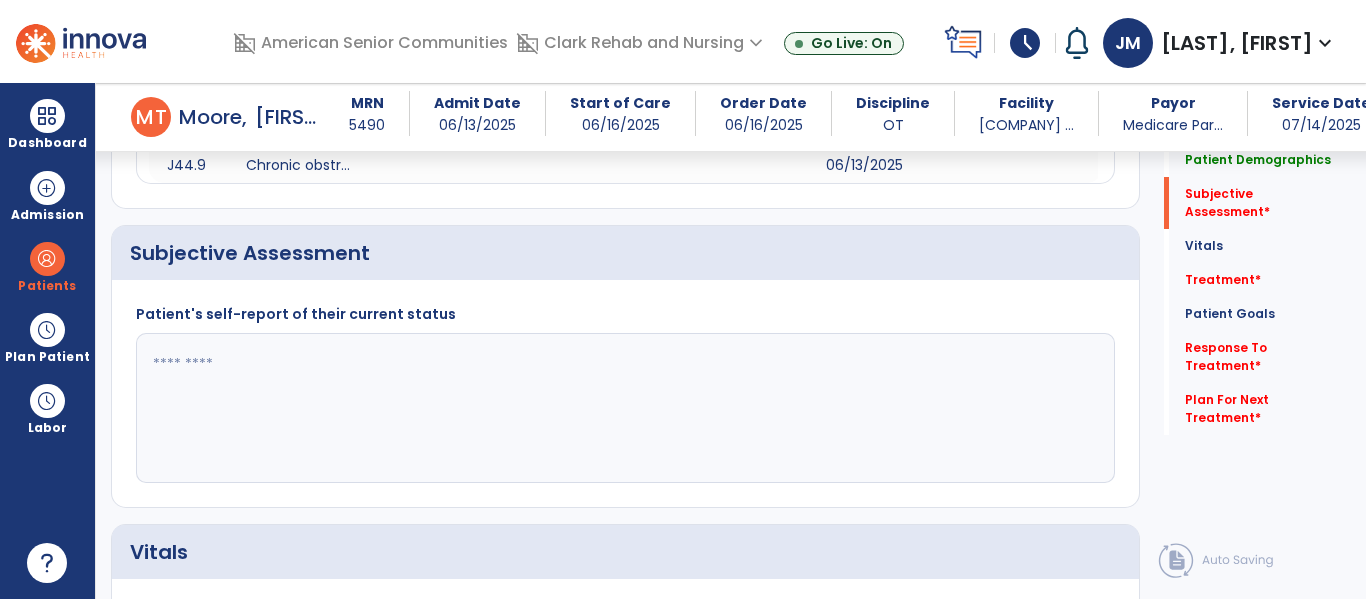 scroll, scrollTop: 328, scrollLeft: 0, axis: vertical 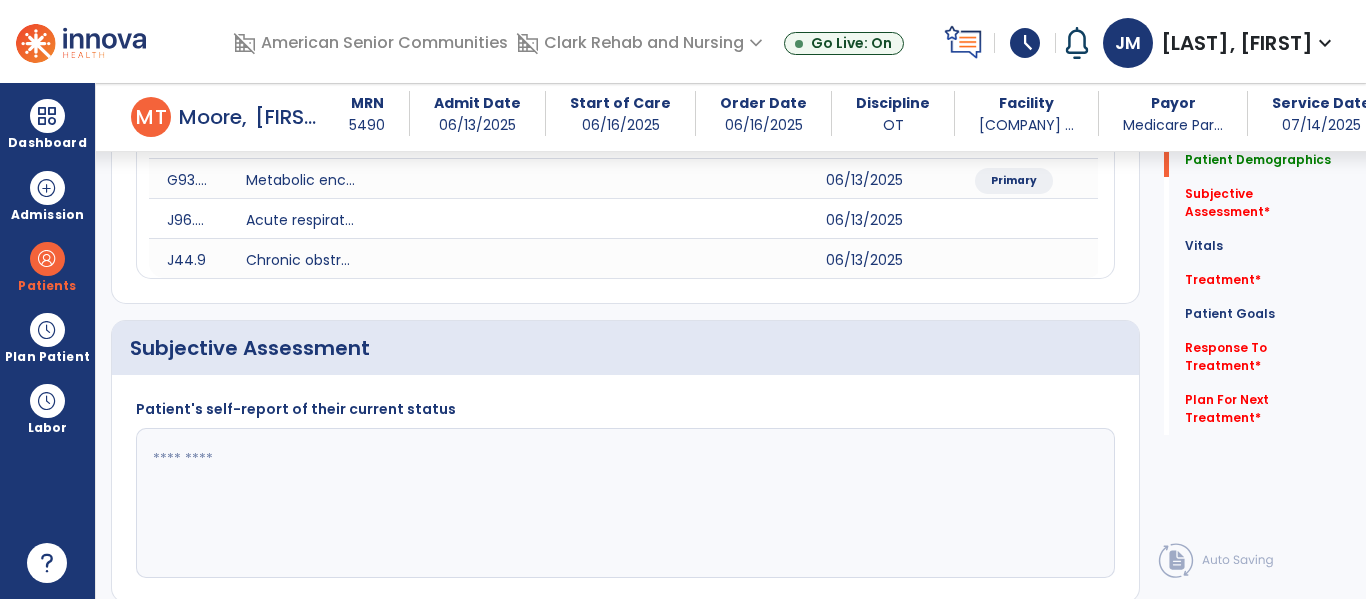 click 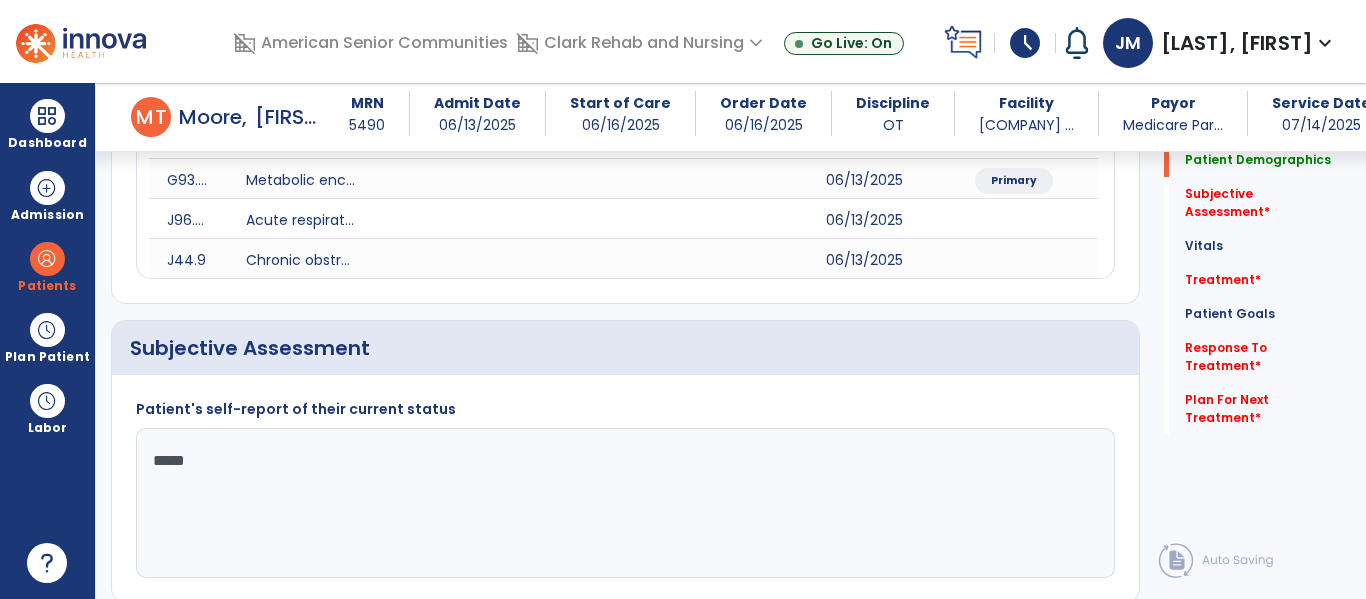 type on "******" 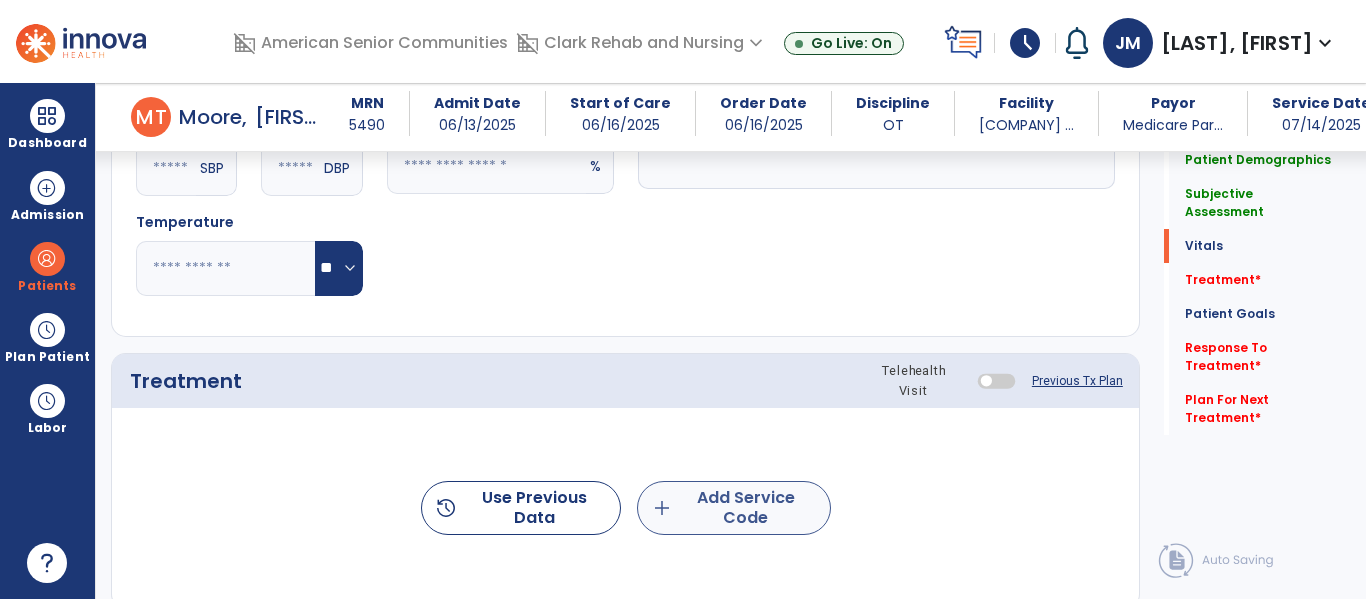 type on "**********" 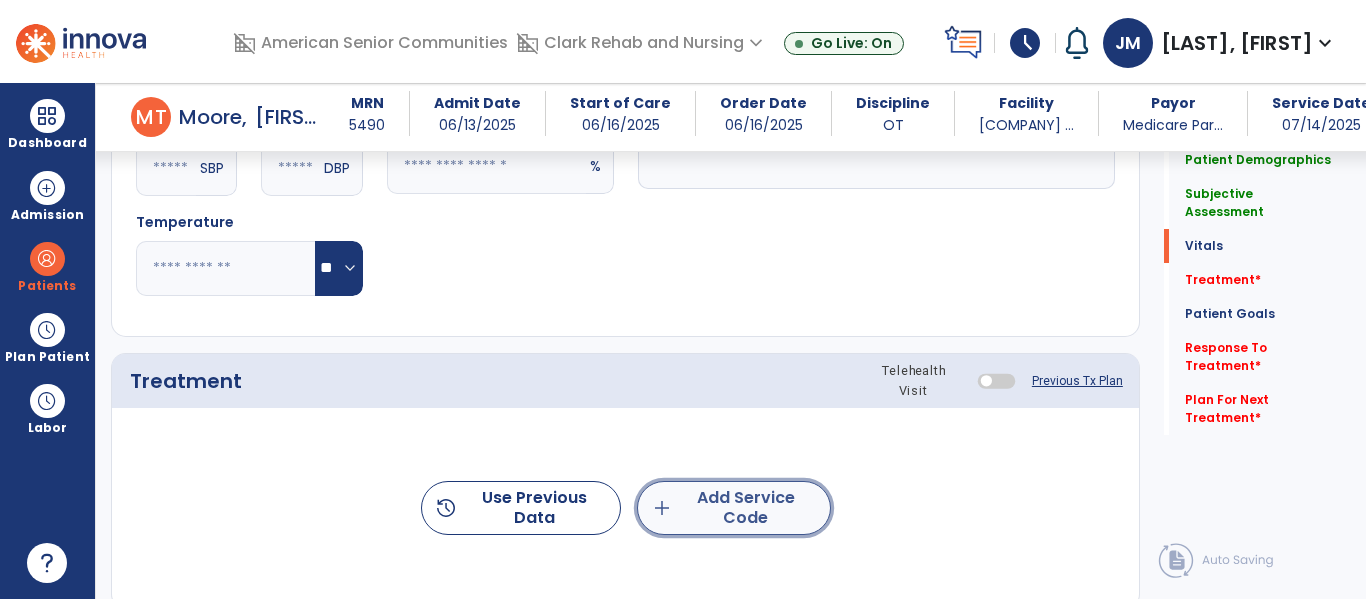 click on "add  Add Service Code" 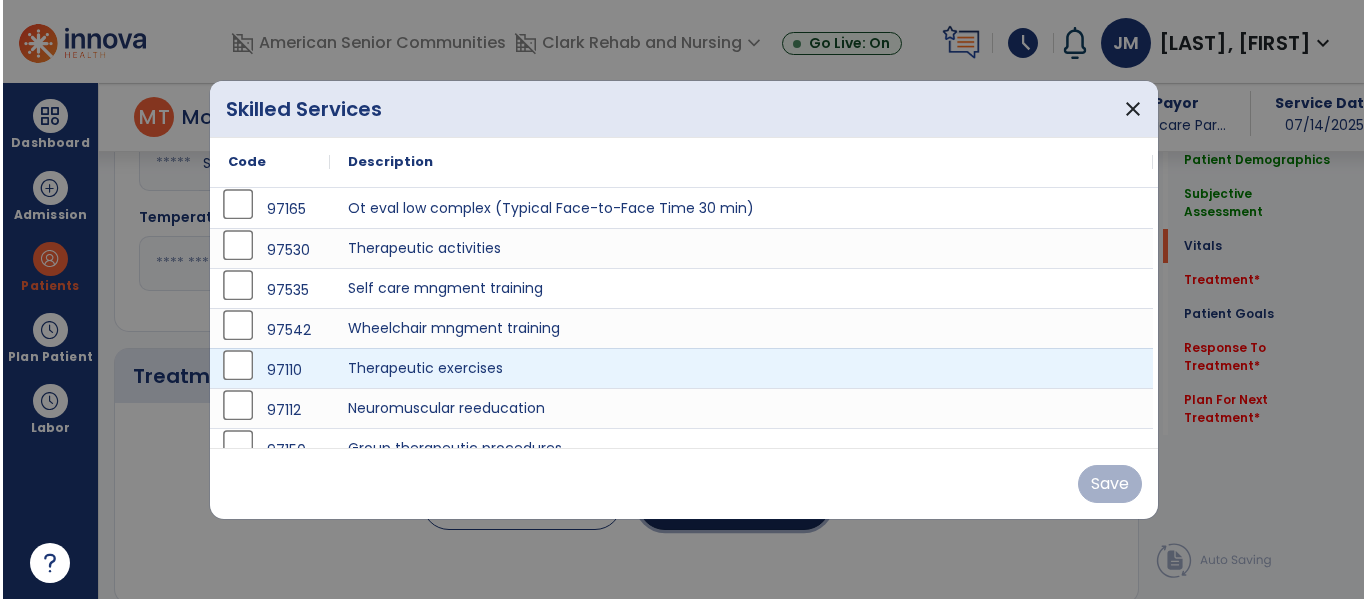 scroll, scrollTop: 1016, scrollLeft: 0, axis: vertical 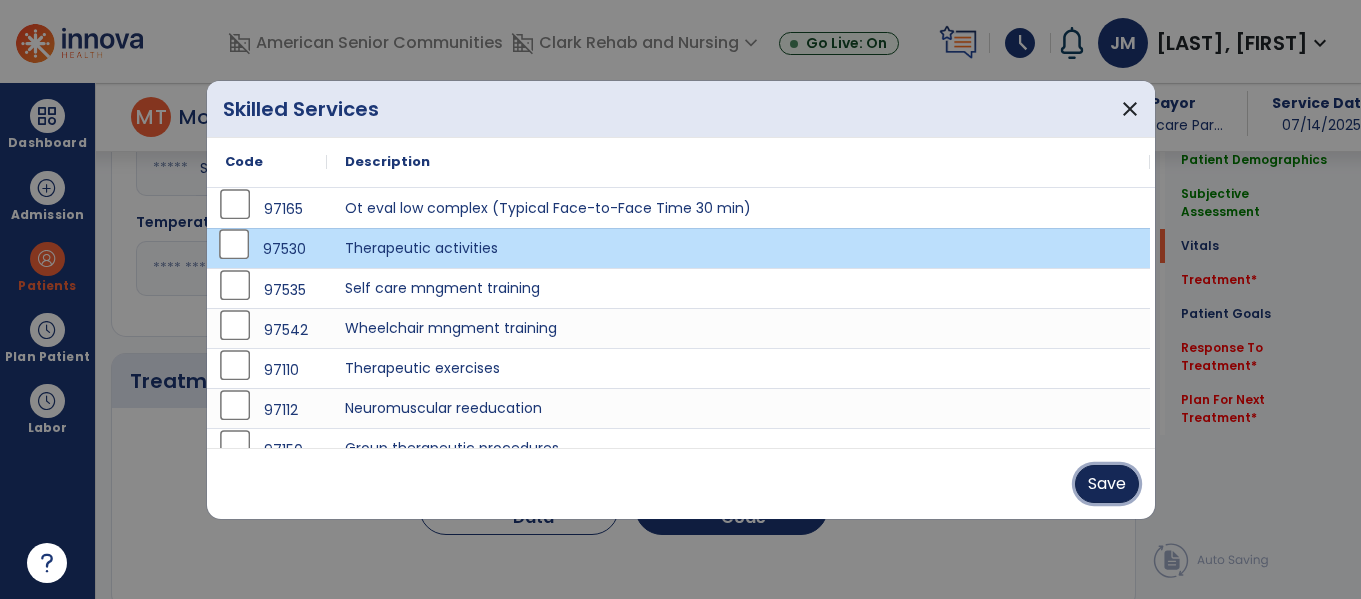 click on "Save" at bounding box center (1107, 484) 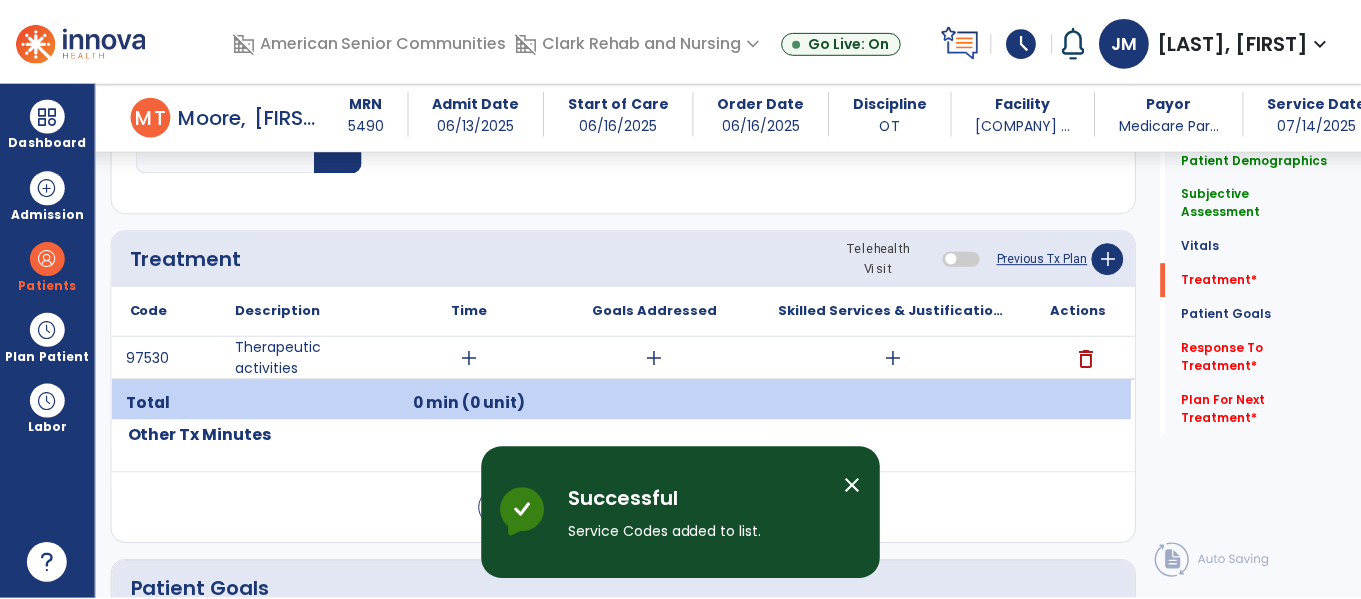 scroll, scrollTop: 1145, scrollLeft: 0, axis: vertical 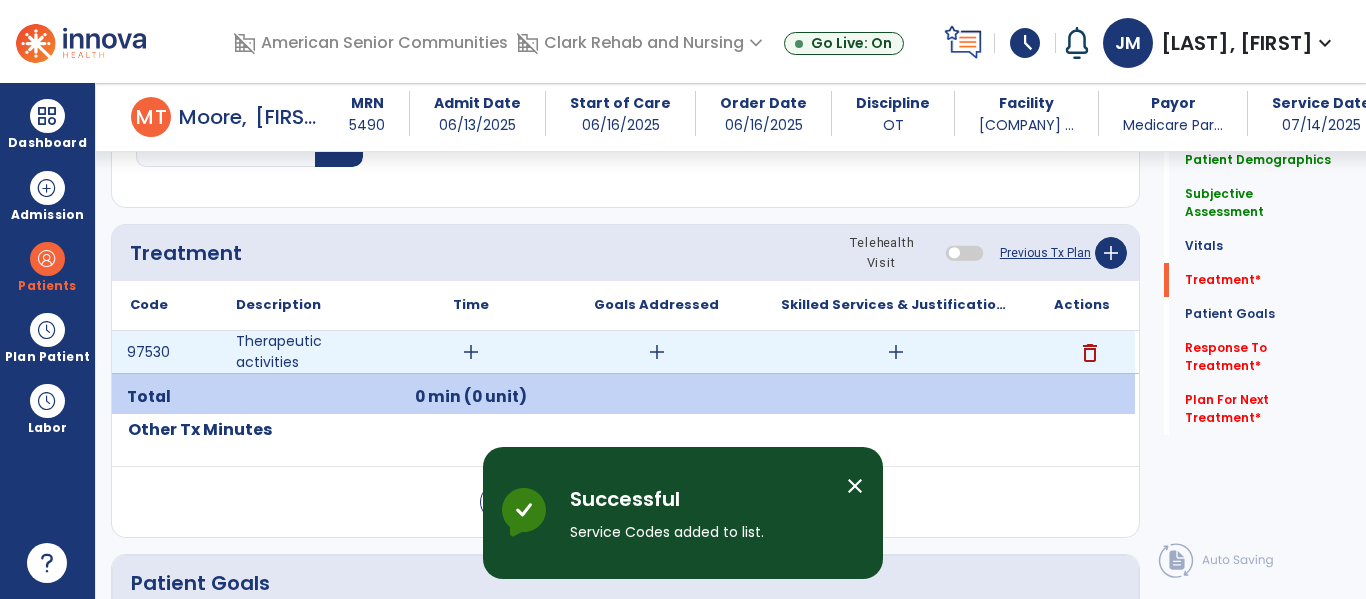 click on "add" at bounding box center [471, 352] 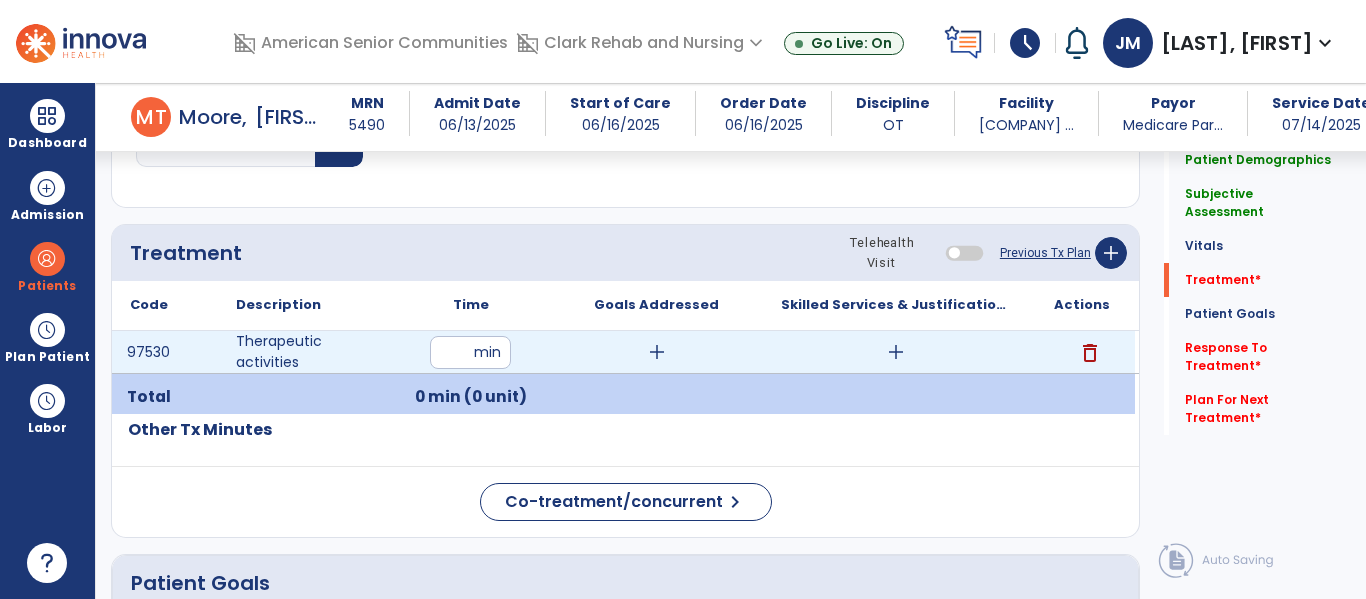 type on "**" 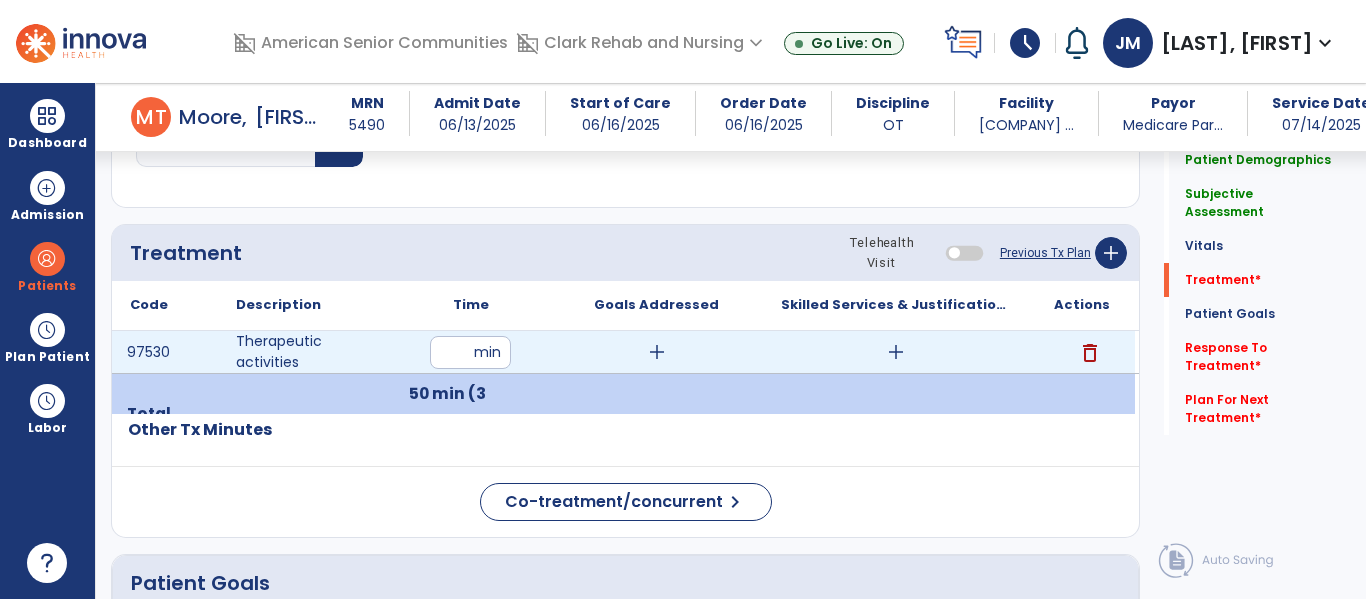 click on "add" at bounding box center (657, 352) 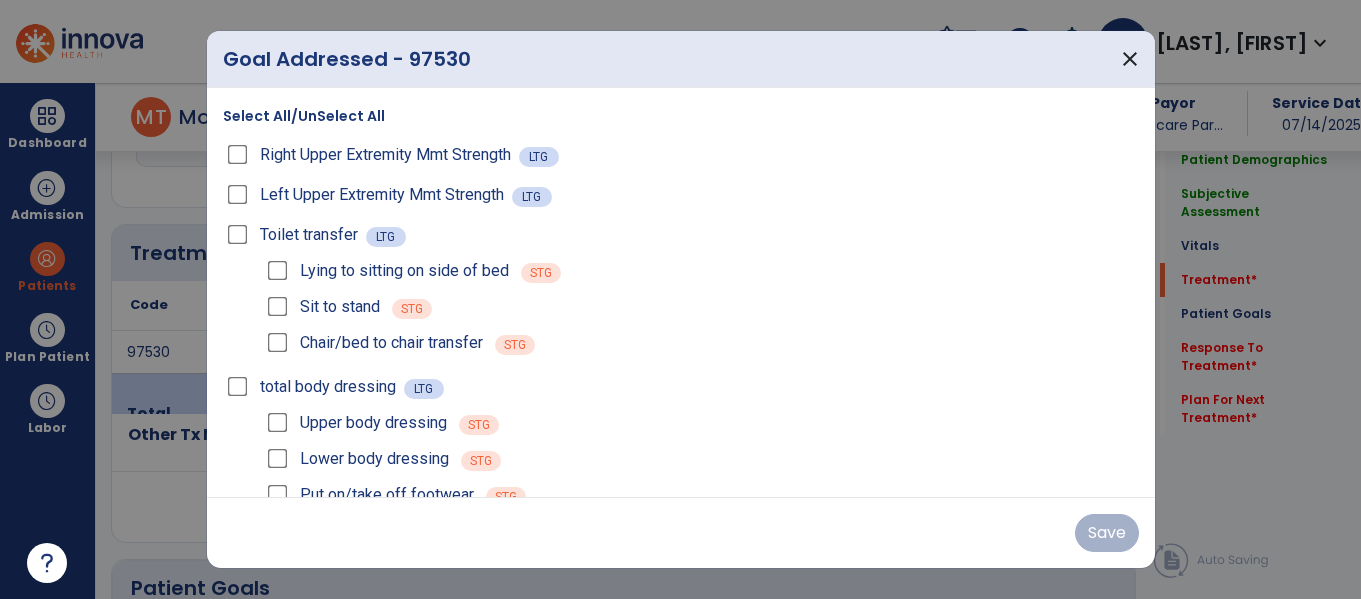 scroll, scrollTop: 1145, scrollLeft: 0, axis: vertical 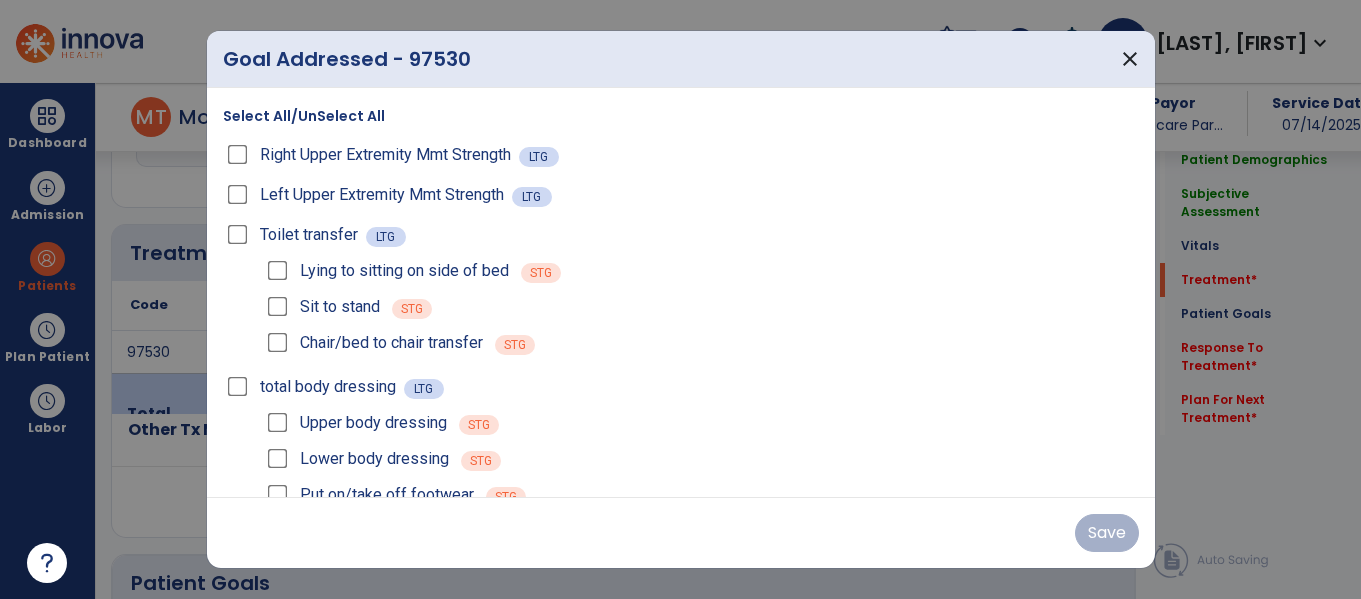 click on "Select All/UnSelect All" at bounding box center [304, 116] 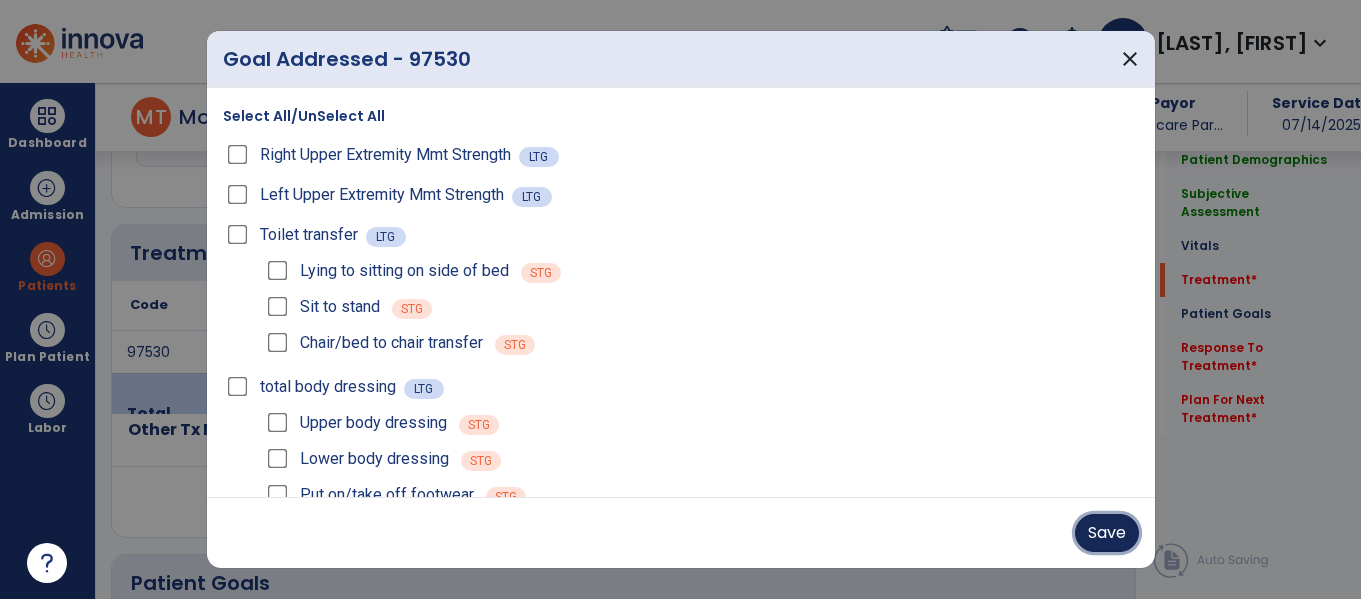 click on "Save" at bounding box center [1107, 533] 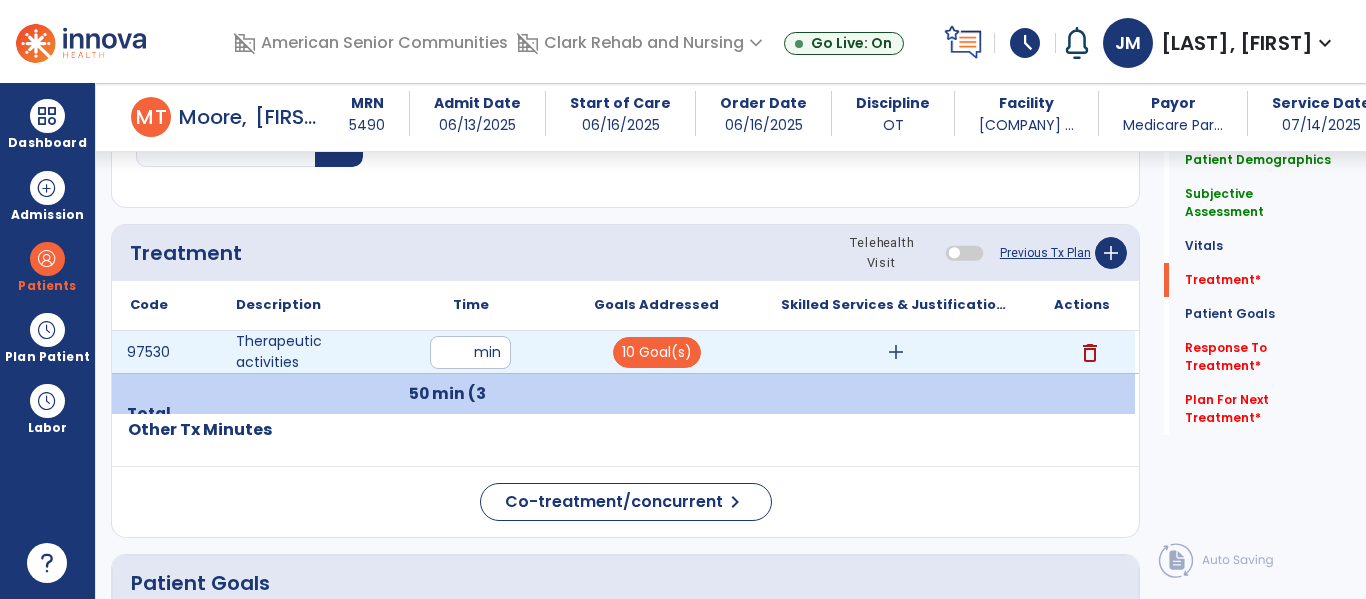 click on "add" at bounding box center [896, 352] 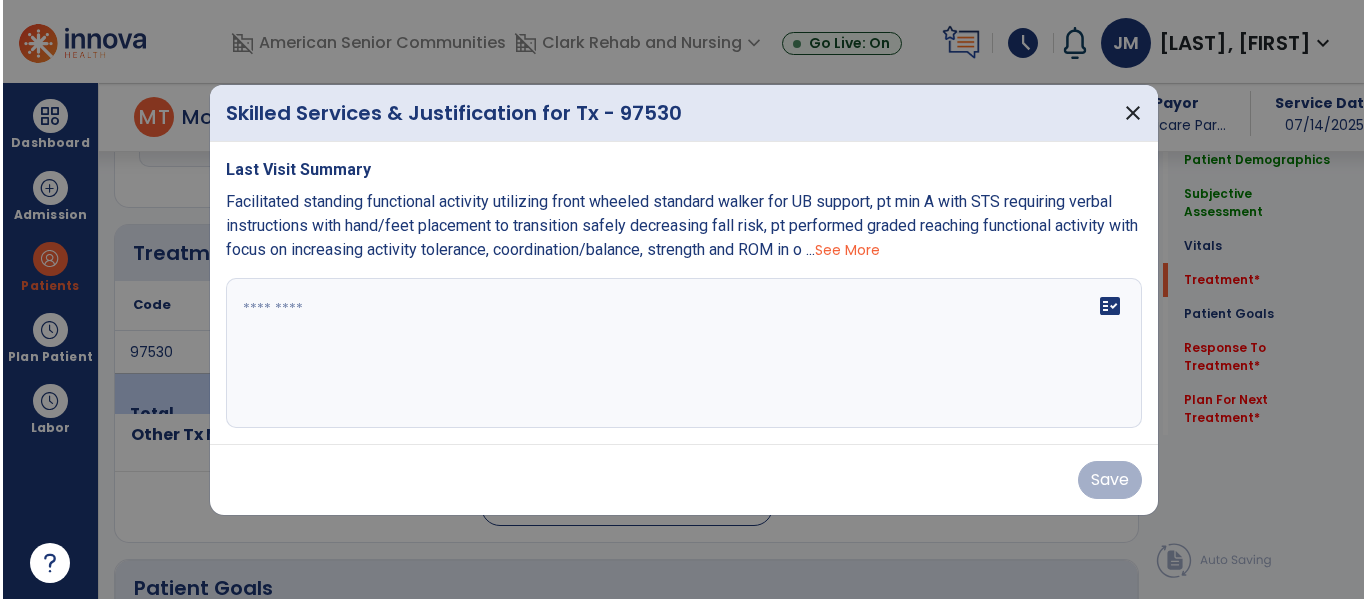 scroll, scrollTop: 1145, scrollLeft: 0, axis: vertical 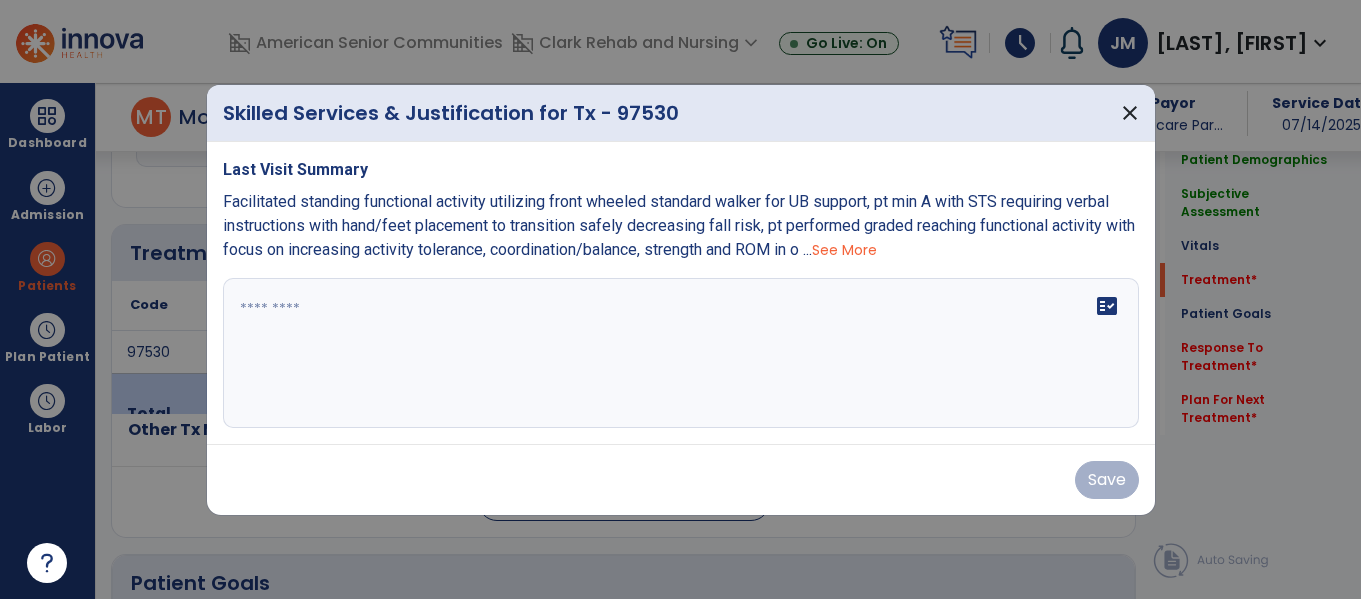 click on "fact_check" at bounding box center [681, 353] 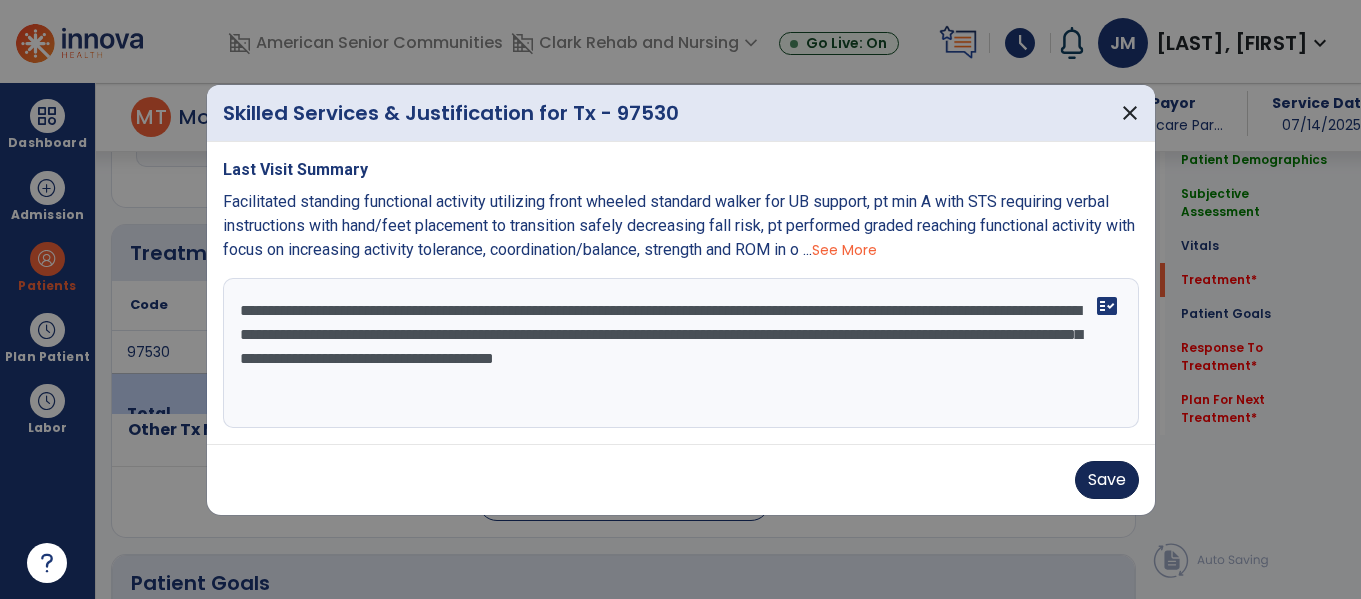 type on "**********" 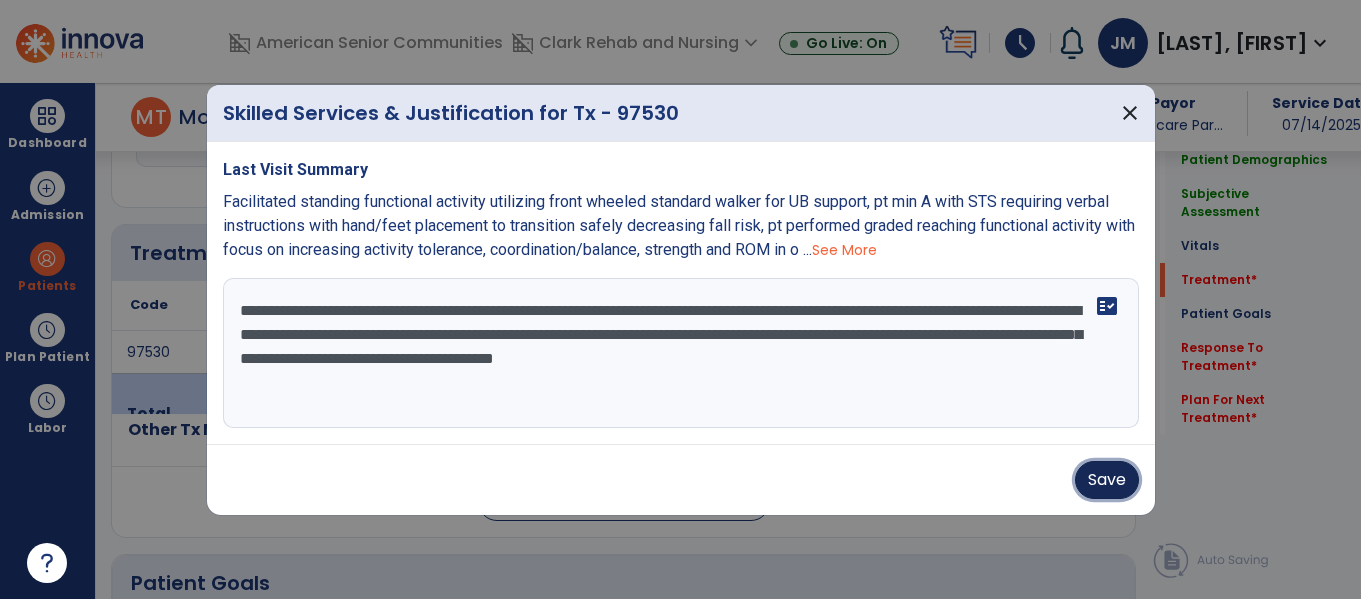click on "Save" at bounding box center (1107, 480) 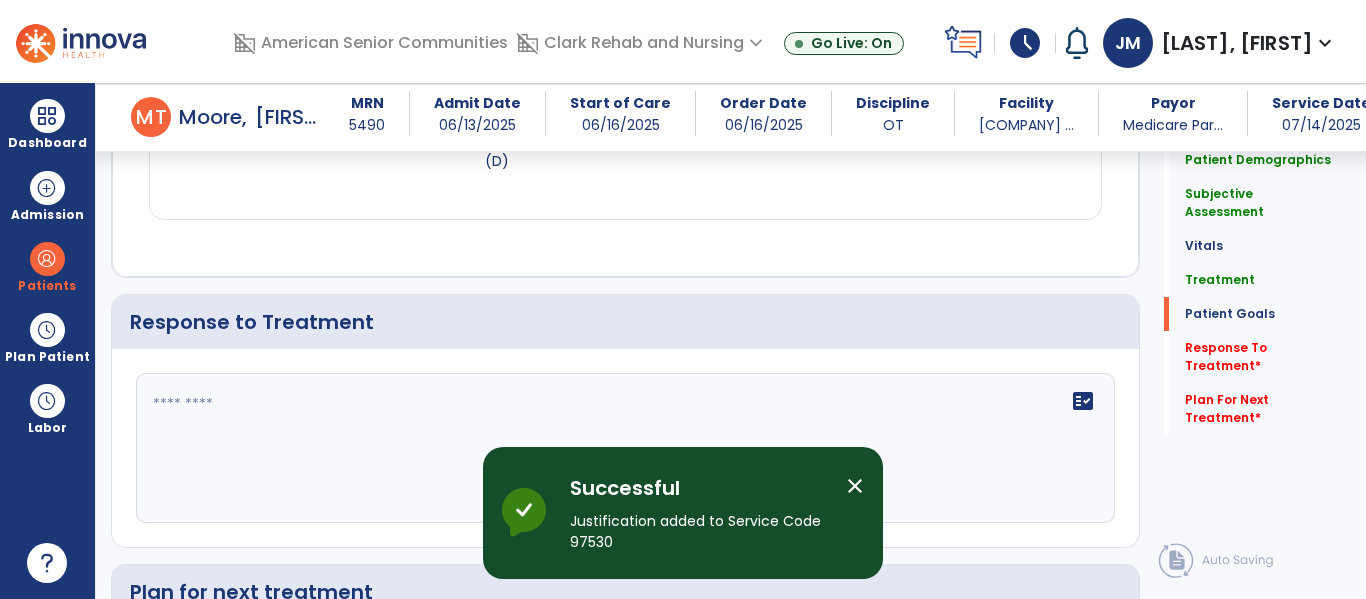 scroll, scrollTop: 3205, scrollLeft: 0, axis: vertical 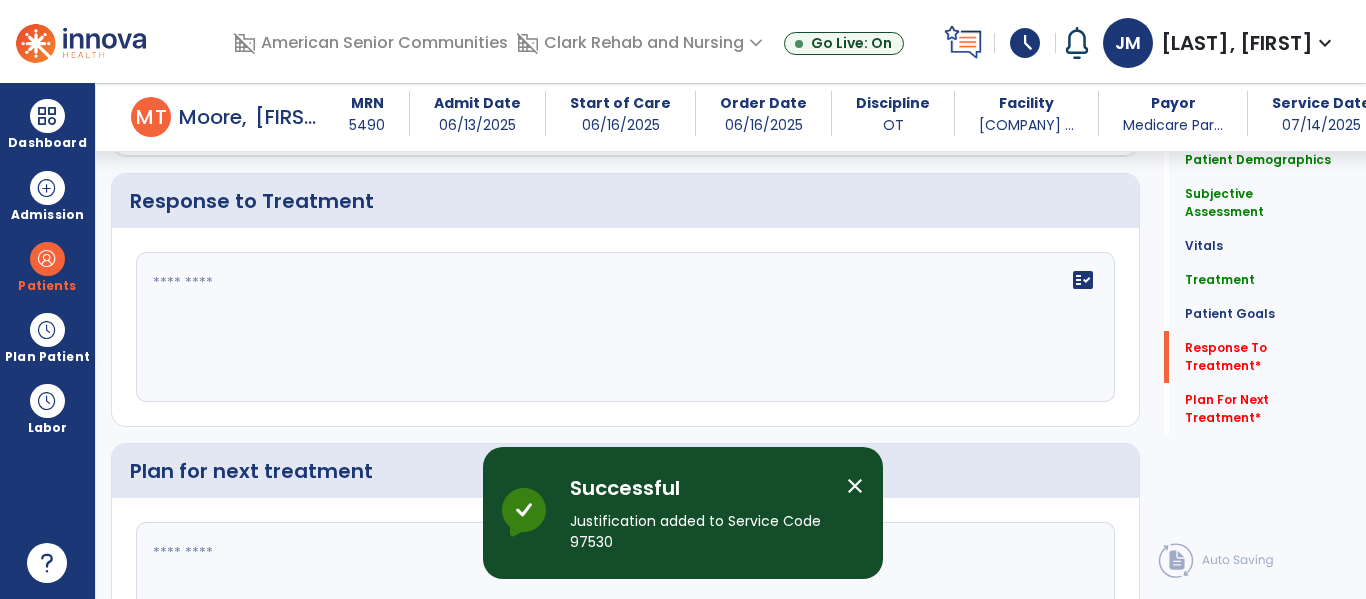 click on "fact_check" 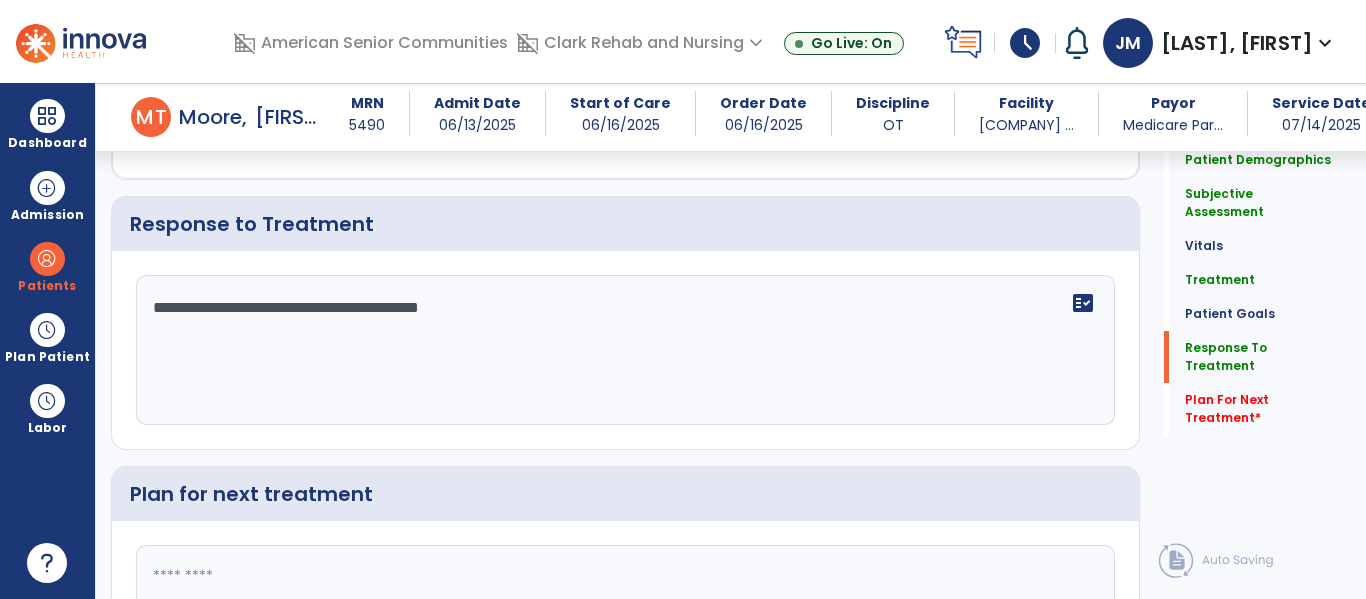 scroll, scrollTop: 3205, scrollLeft: 0, axis: vertical 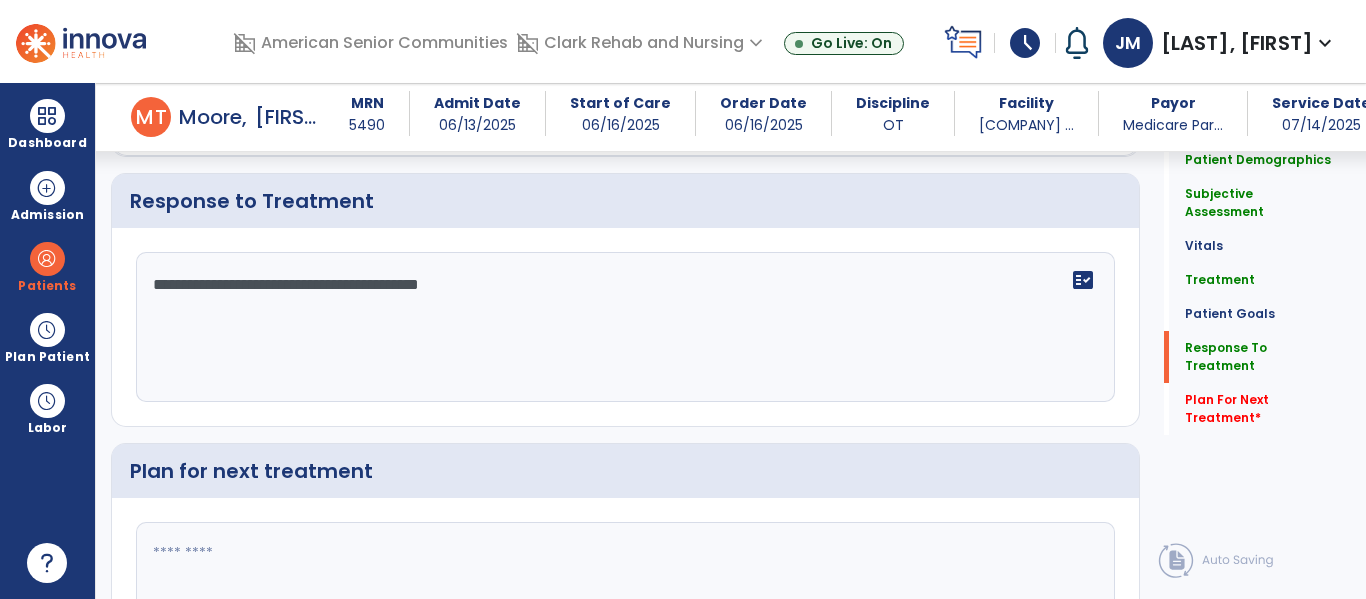 type on "**********" 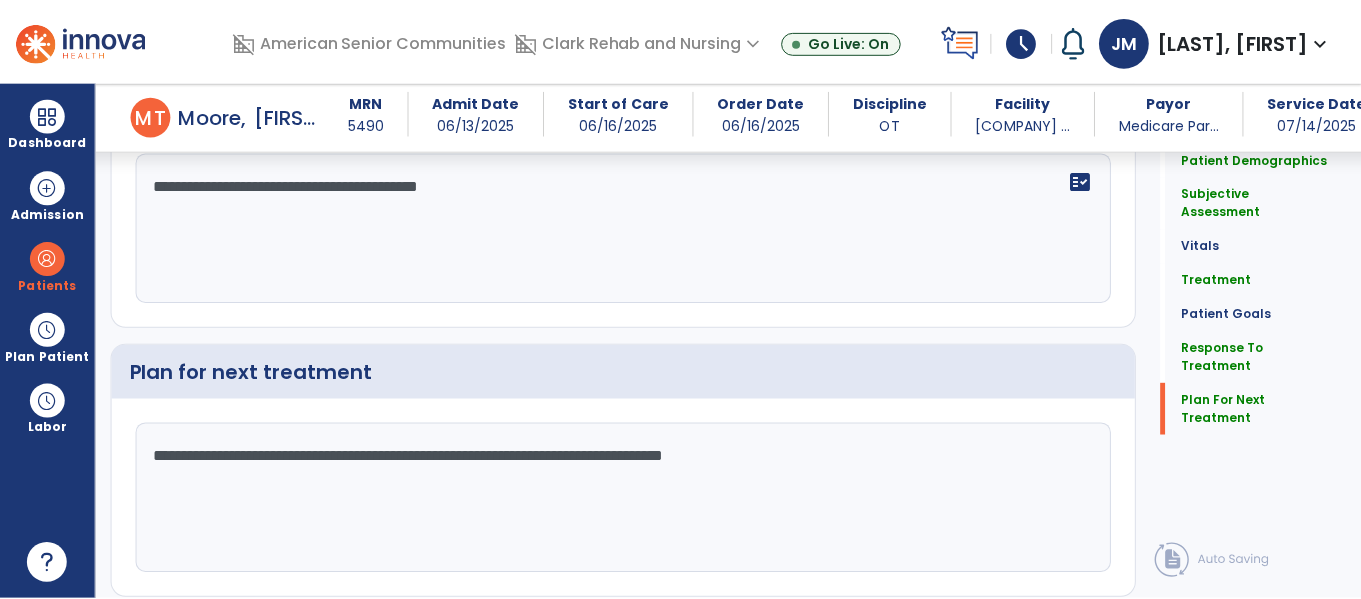 scroll, scrollTop: 3327, scrollLeft: 0, axis: vertical 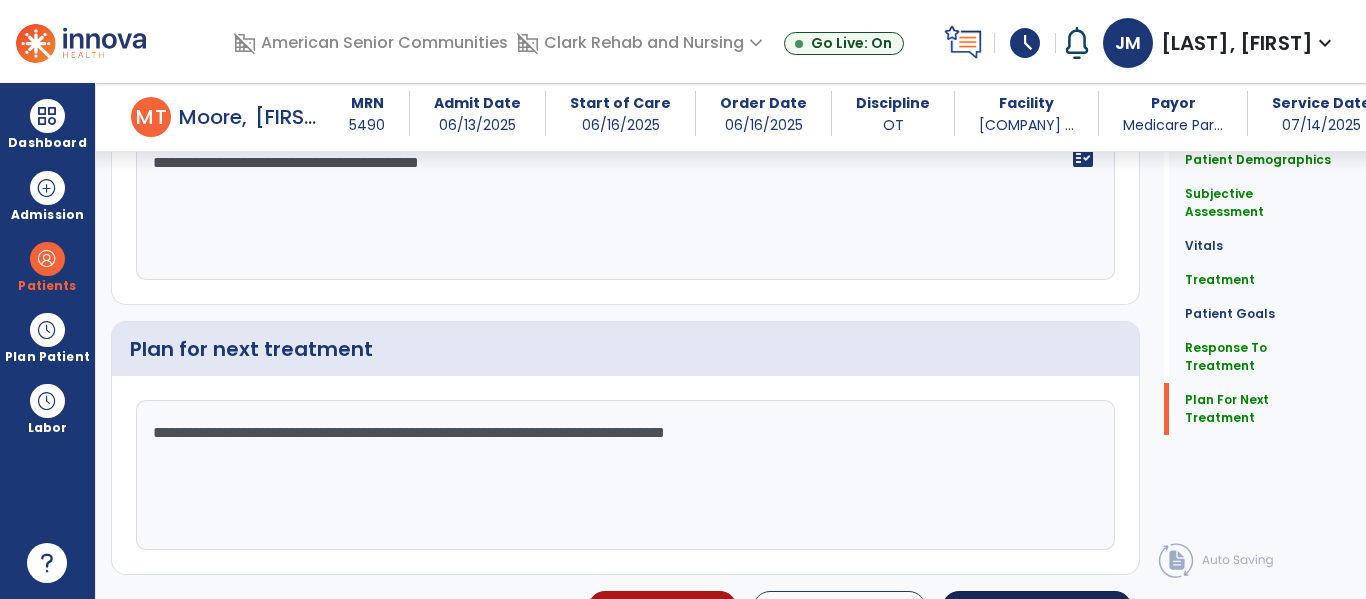 type on "**********" 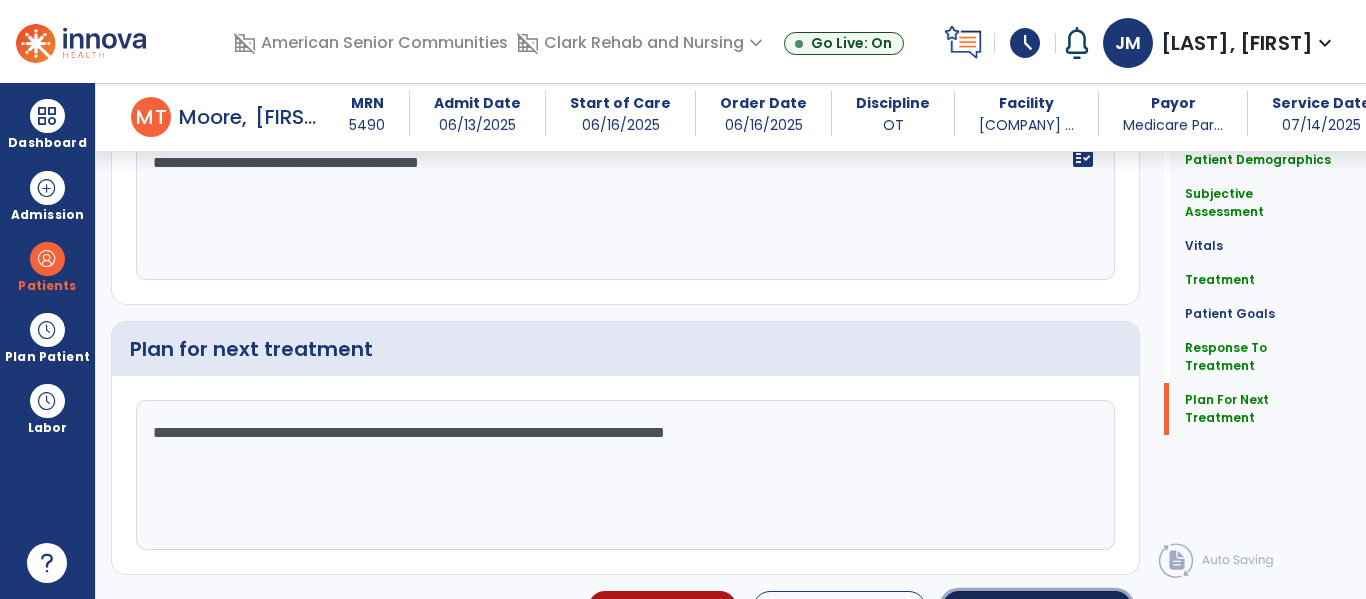 click on "Sign Doc" 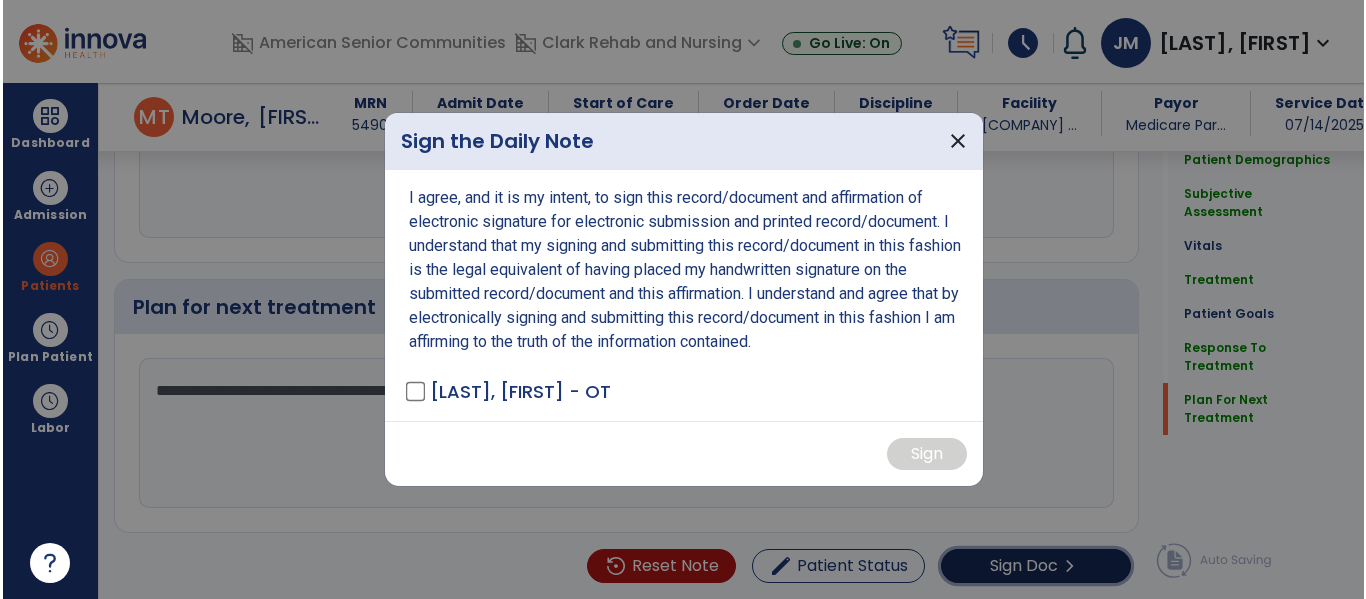 scroll, scrollTop: 3369, scrollLeft: 0, axis: vertical 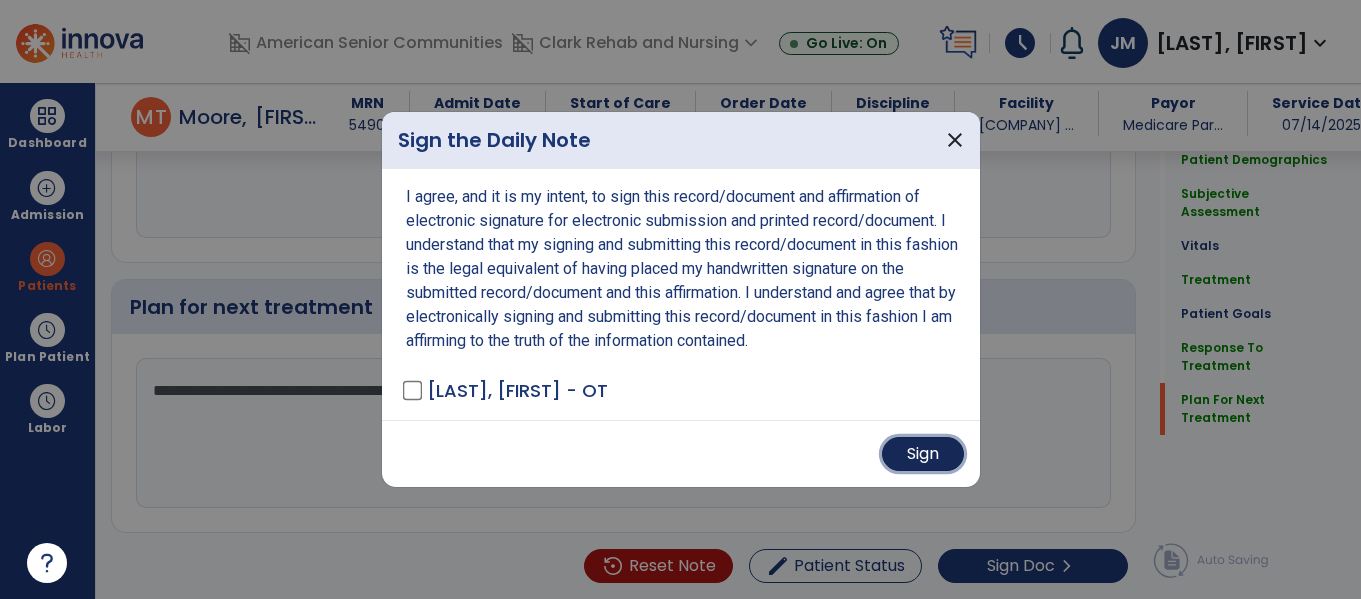 click on "Sign" at bounding box center [923, 454] 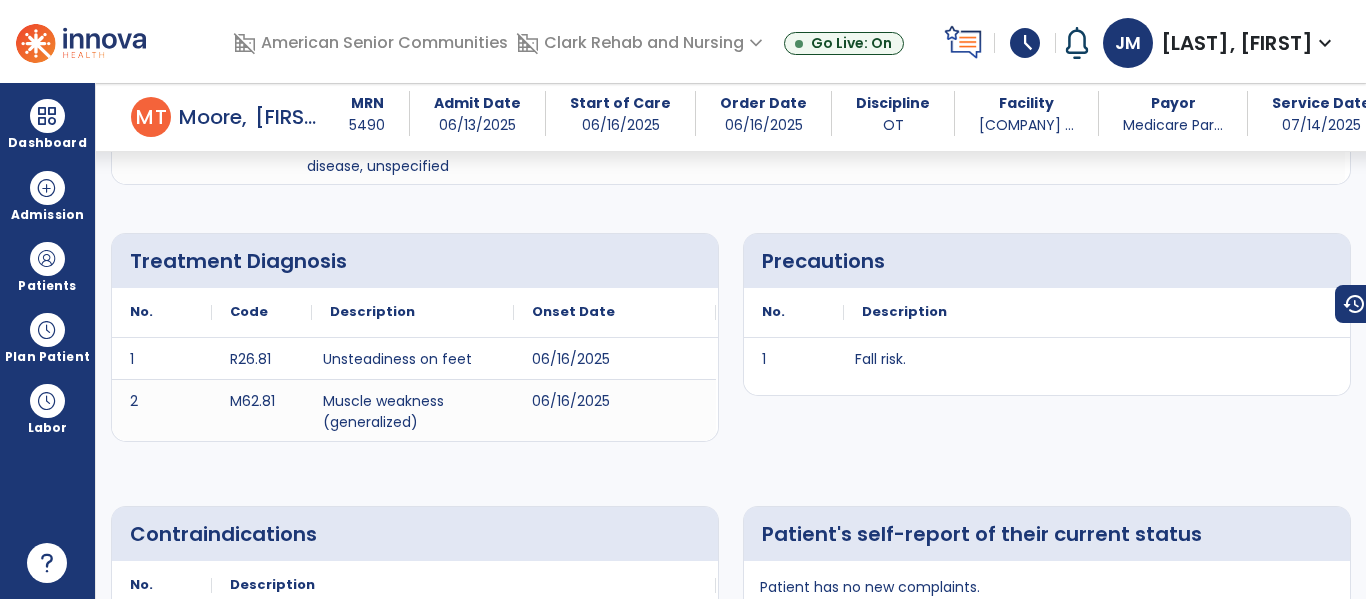 scroll, scrollTop: 0, scrollLeft: 0, axis: both 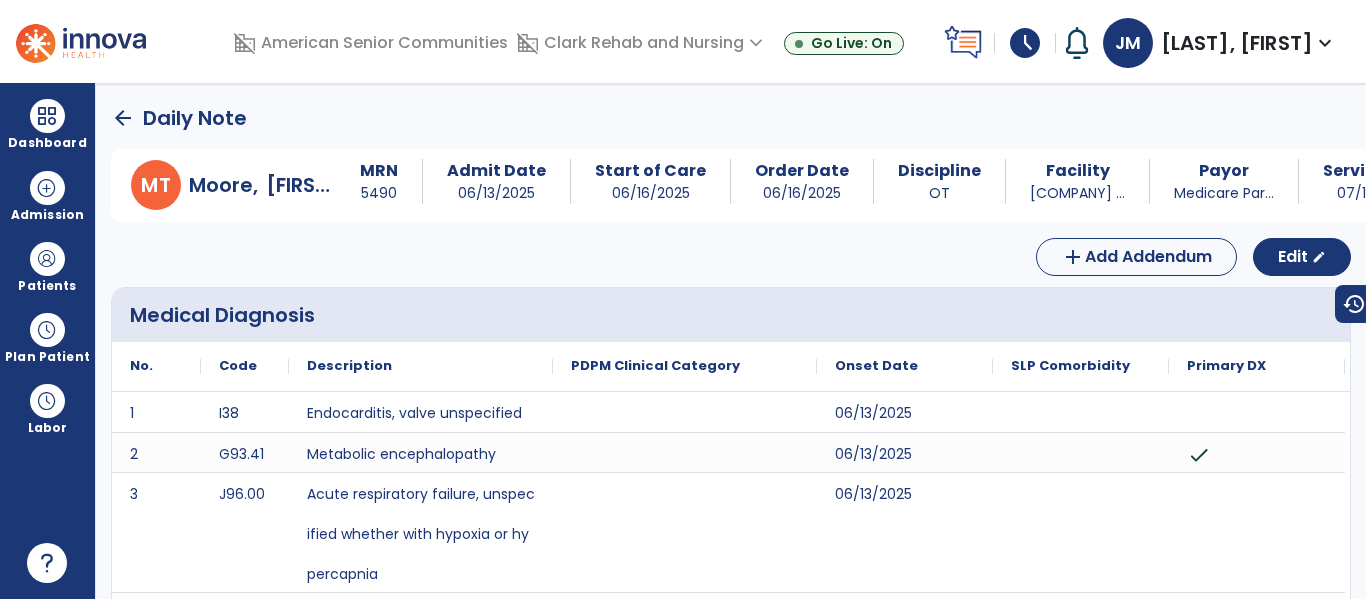 click on "arrow_back" 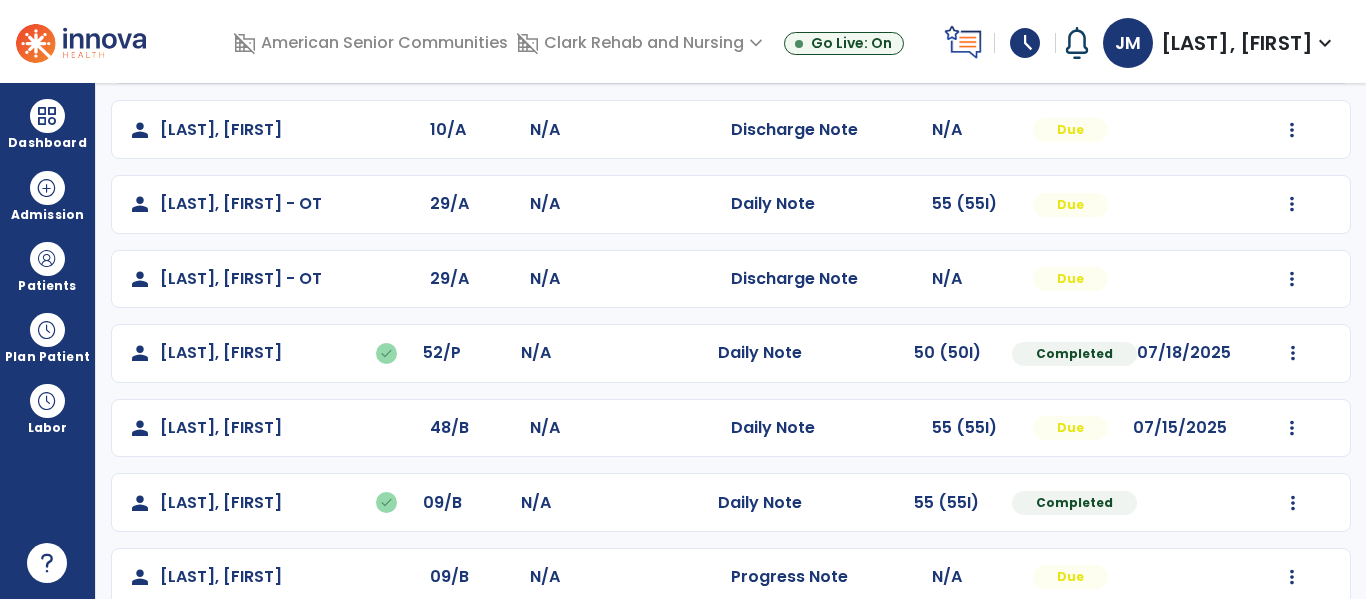 scroll, scrollTop: 532, scrollLeft: 0, axis: vertical 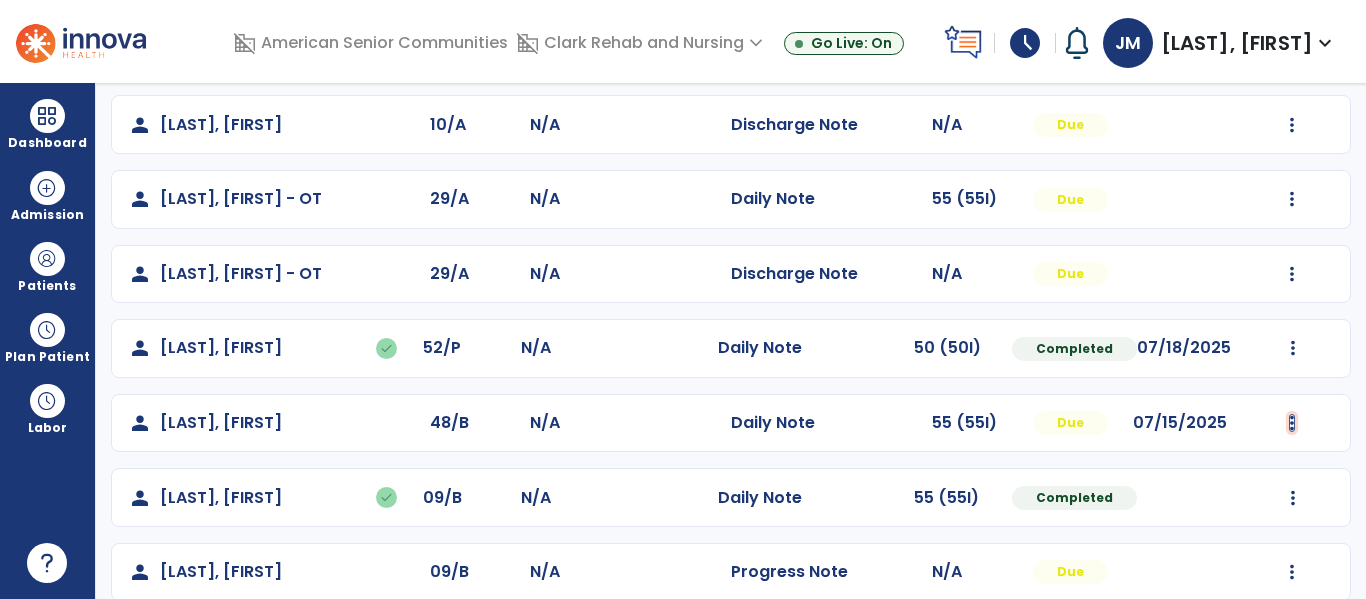 click at bounding box center (1292, -173) 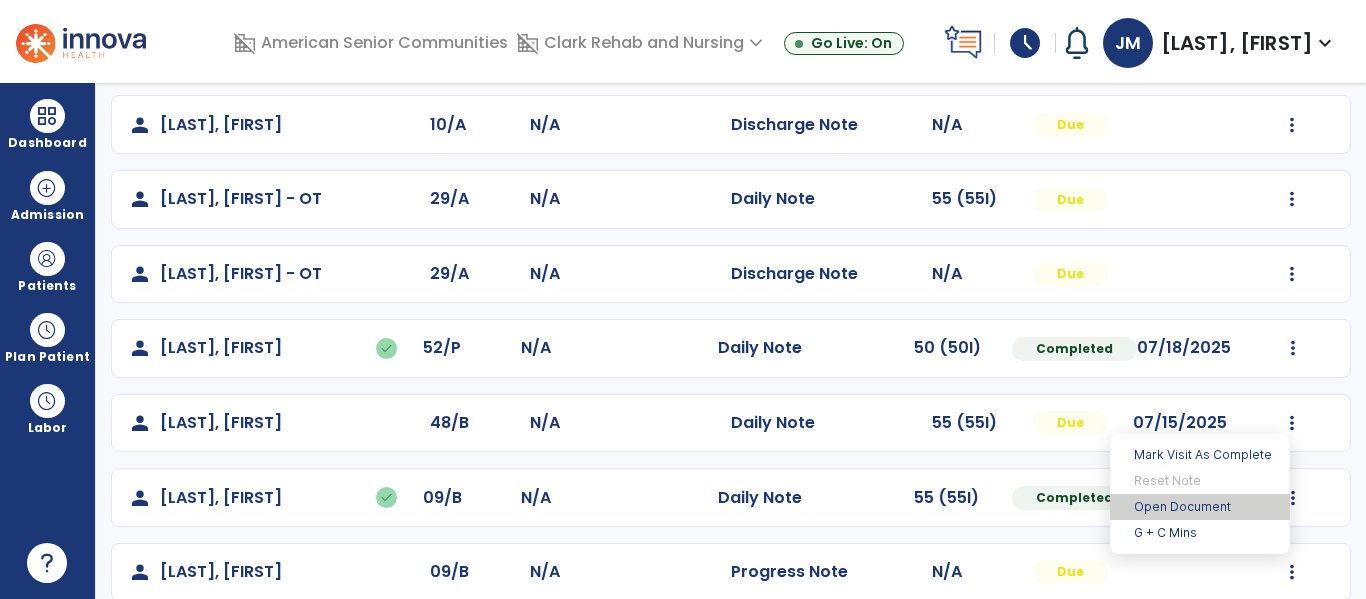 click on "Open Document" at bounding box center [1200, 507] 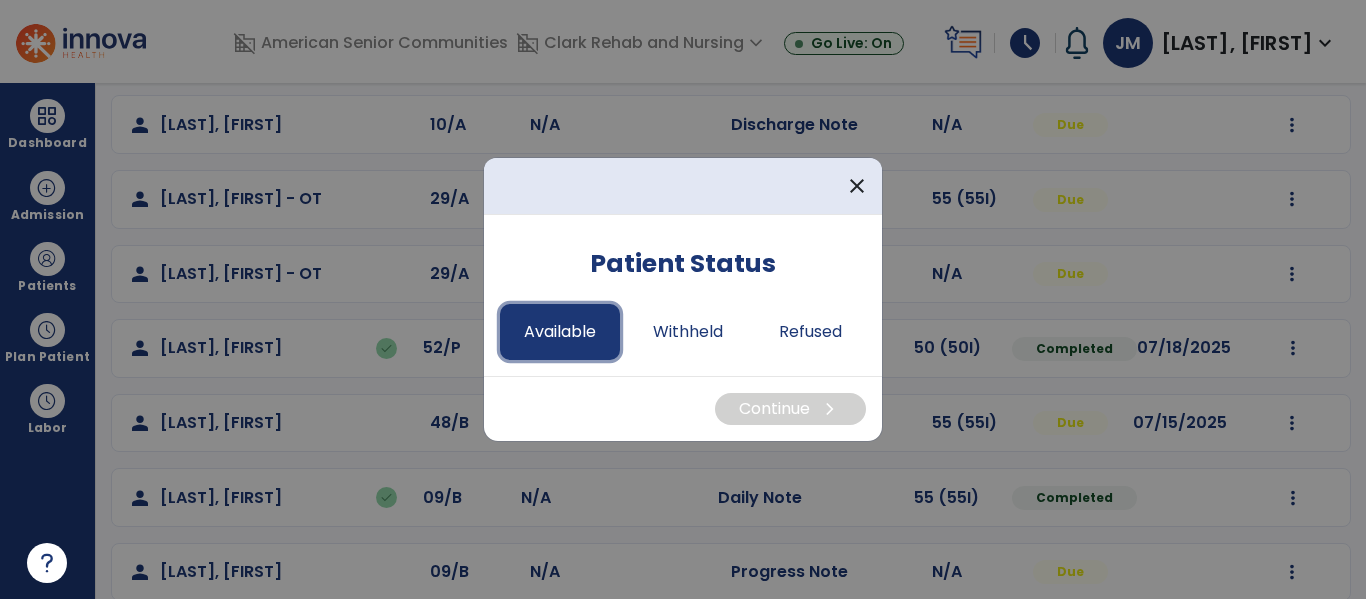 click on "Available" at bounding box center (560, 332) 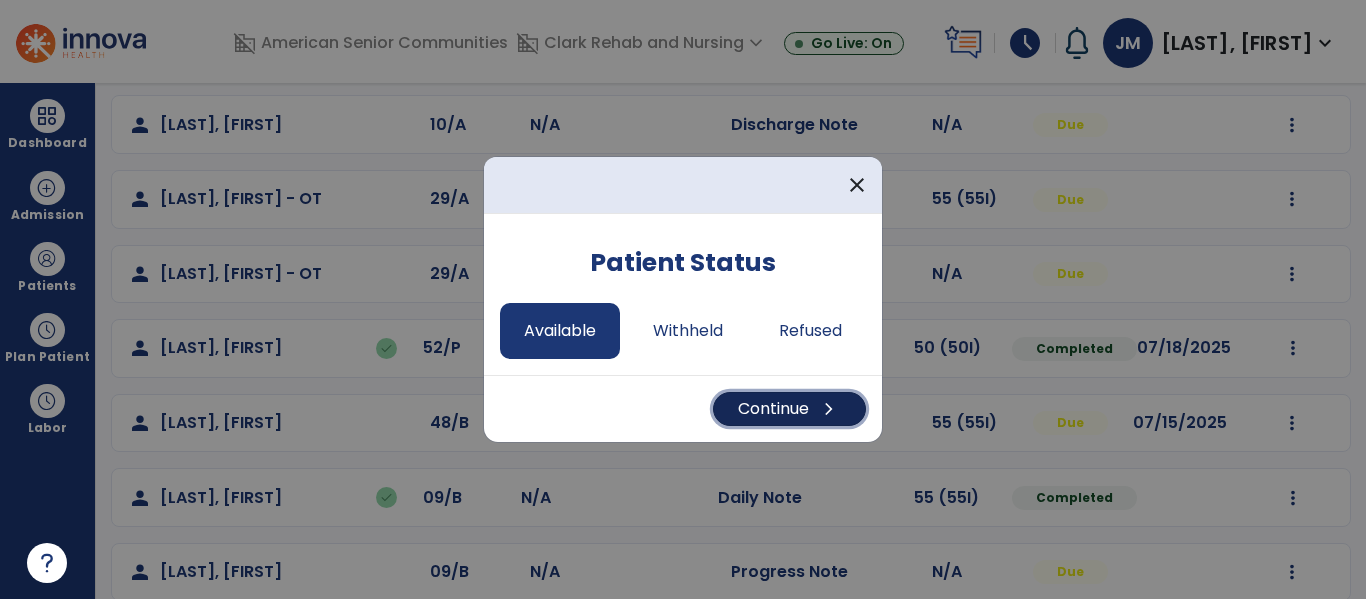 click on "Continue   chevron_right" at bounding box center [789, 409] 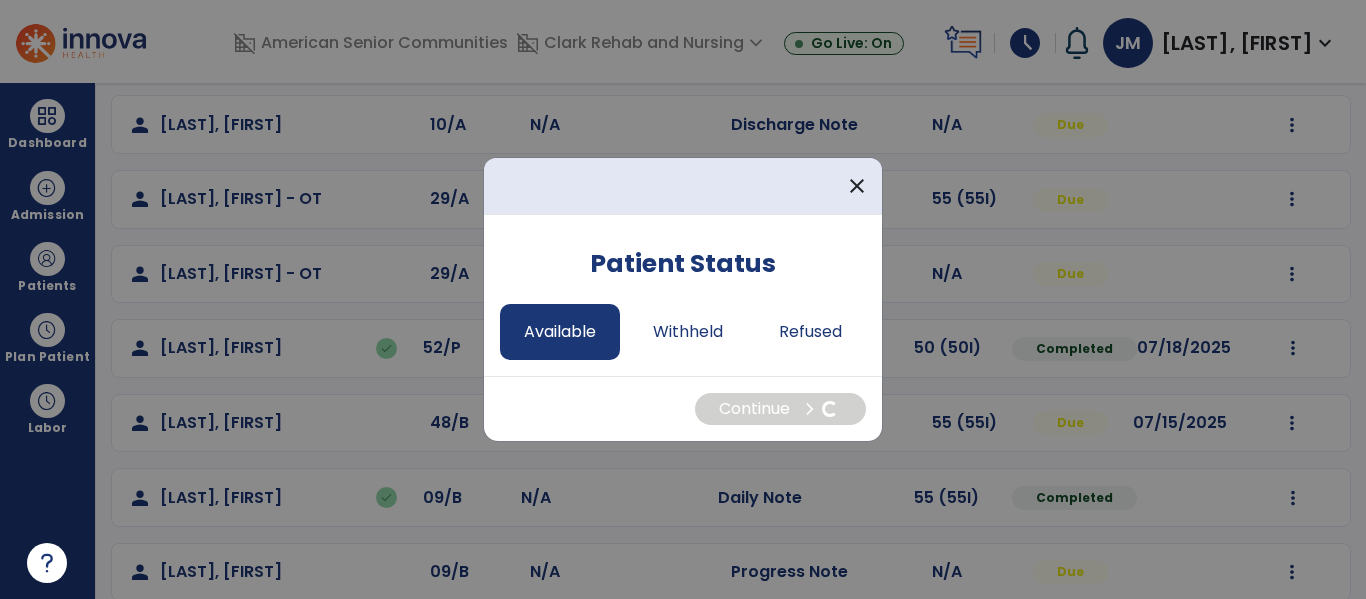 select on "*" 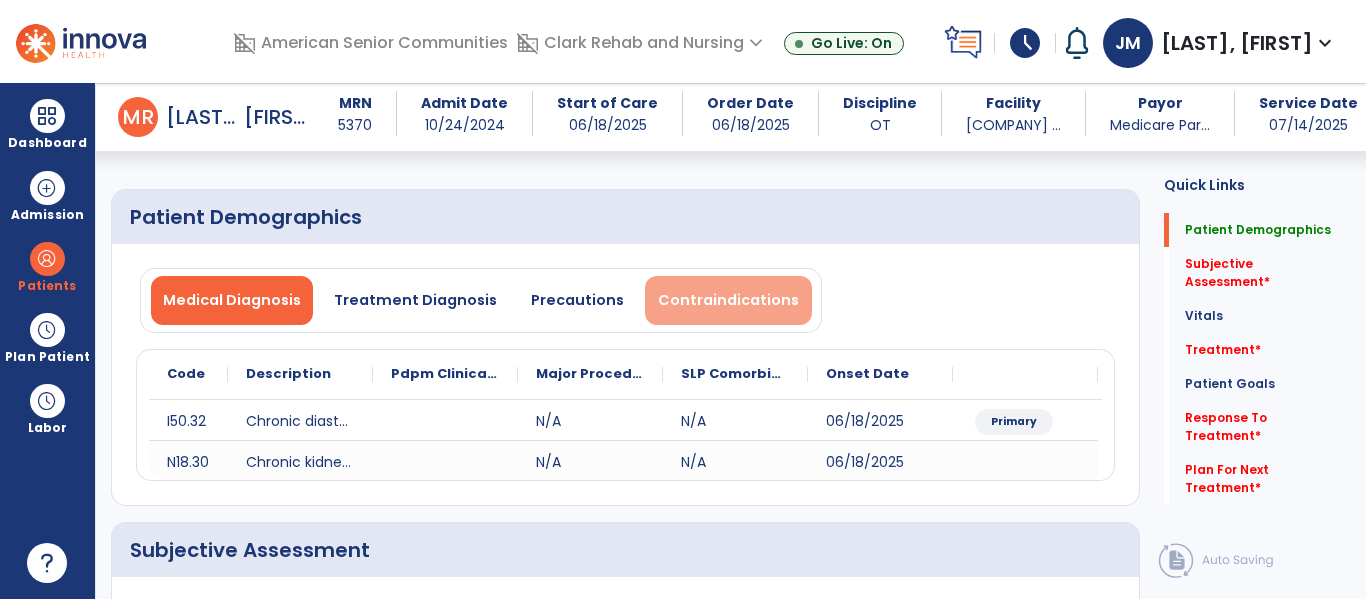 scroll, scrollTop: 250, scrollLeft: 0, axis: vertical 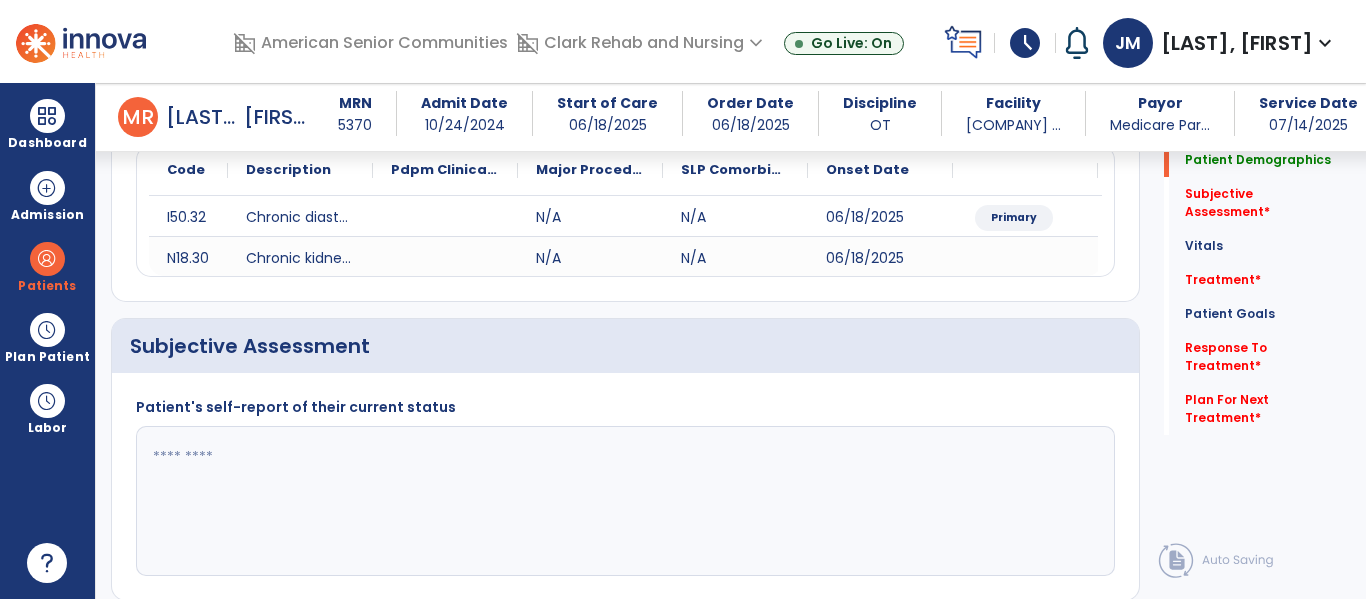 click 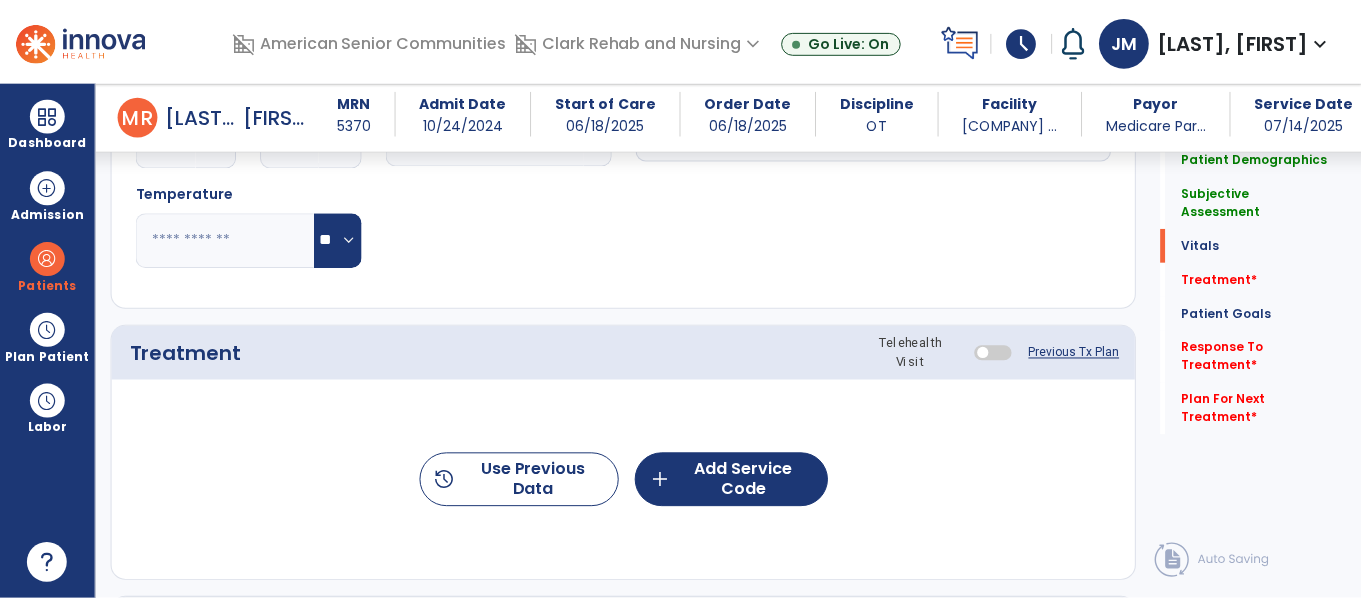 scroll, scrollTop: 991, scrollLeft: 0, axis: vertical 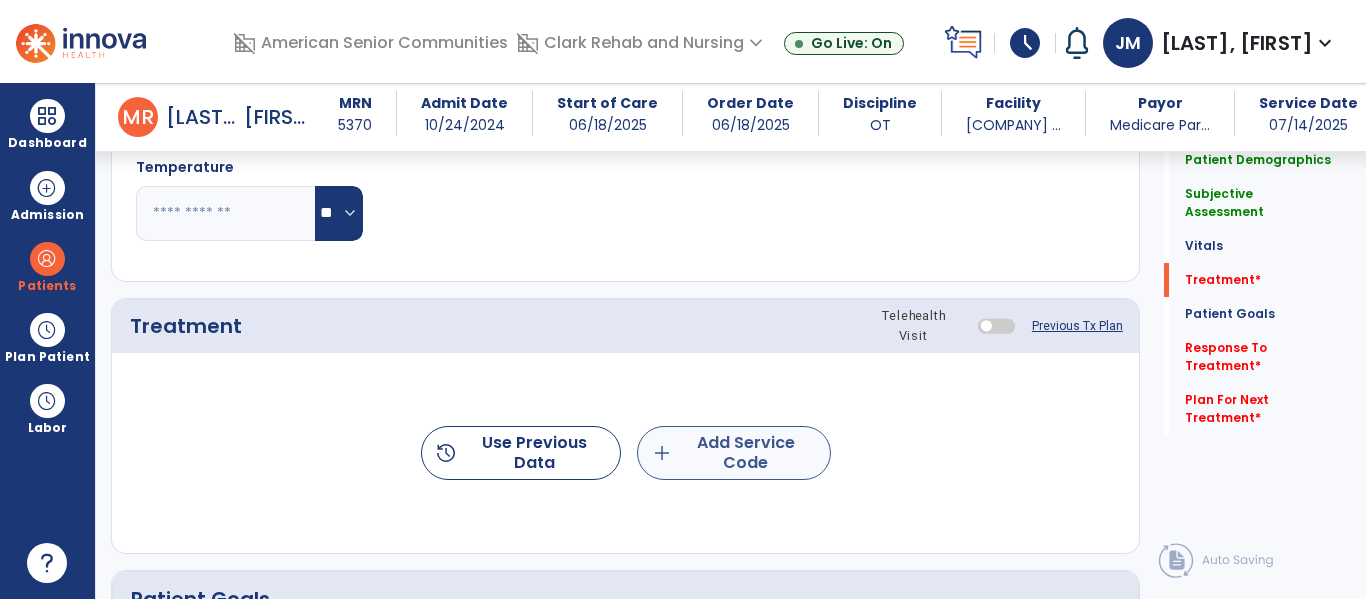 type on "**********" 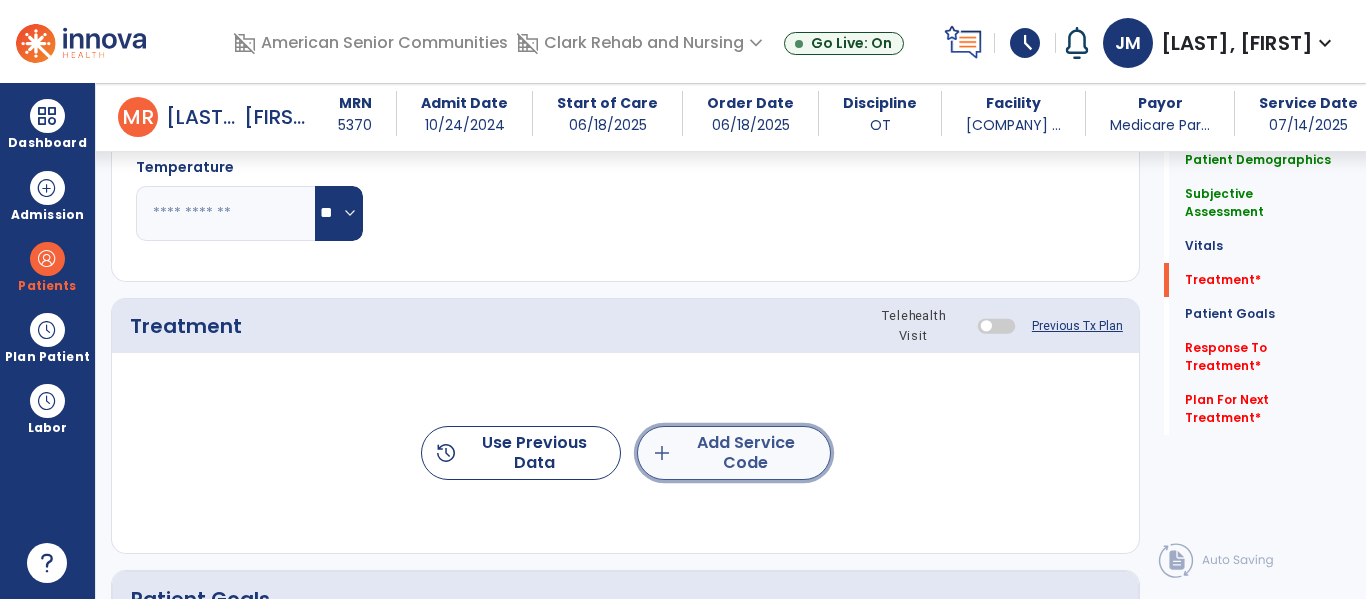 click on "add  Add Service Code" 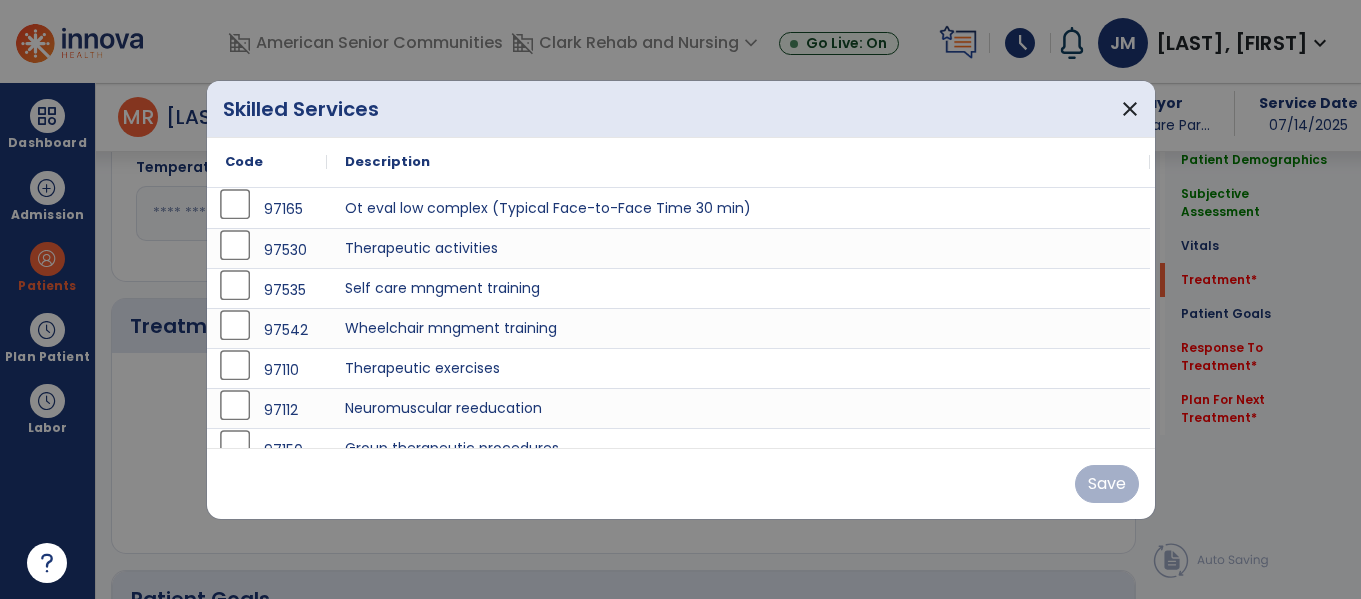scroll, scrollTop: 991, scrollLeft: 0, axis: vertical 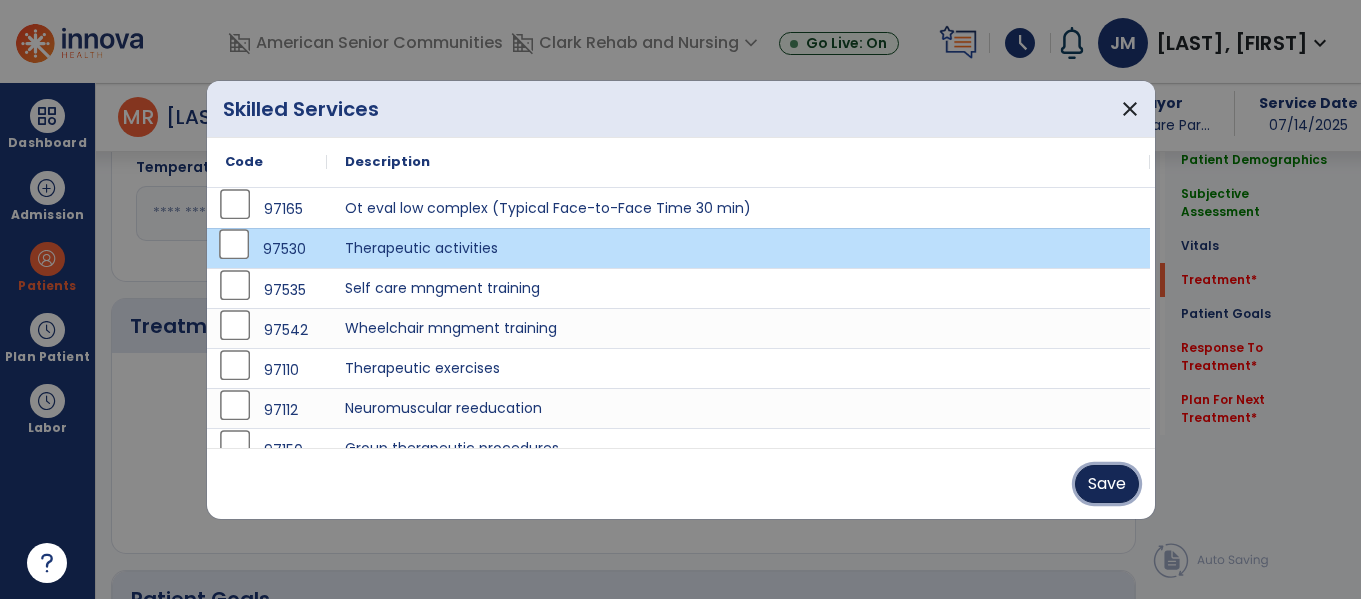 click on "Save" at bounding box center (1107, 484) 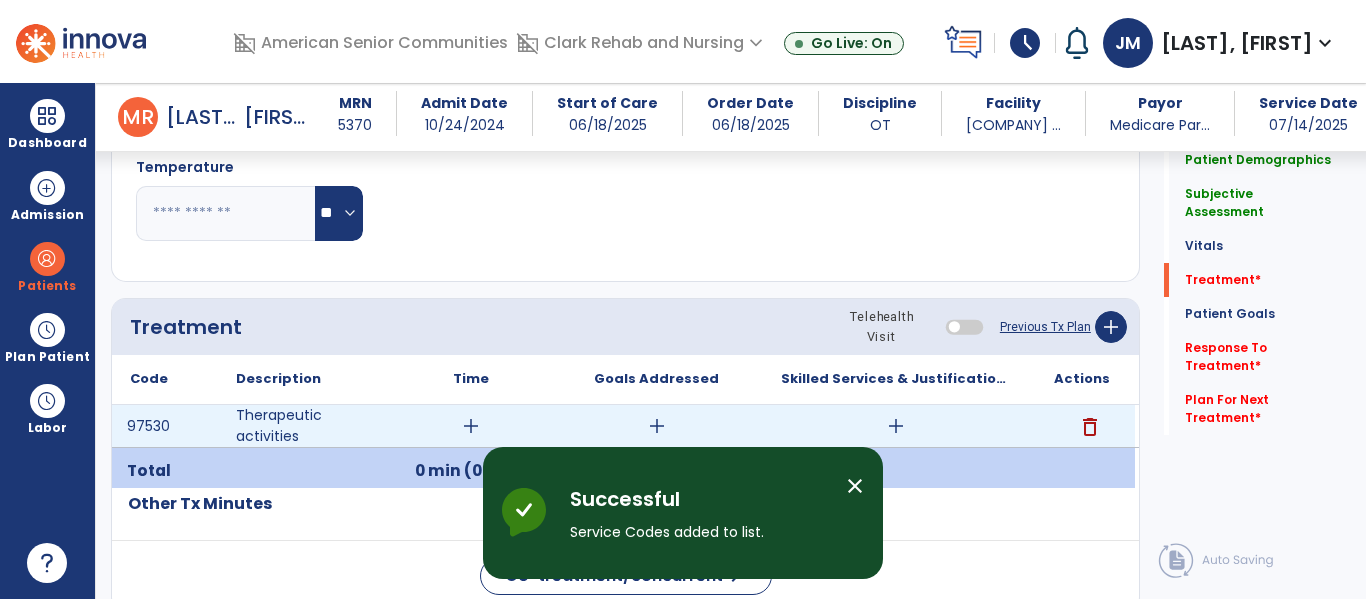 click on "add" at bounding box center [471, 426] 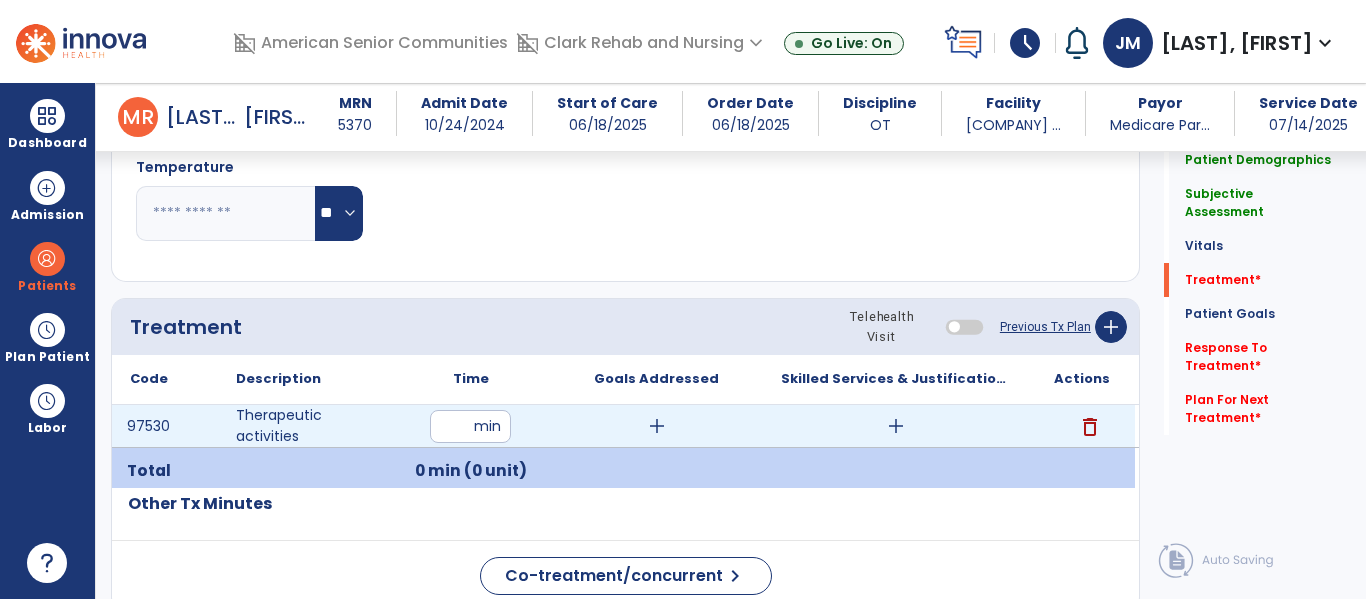 type on "**" 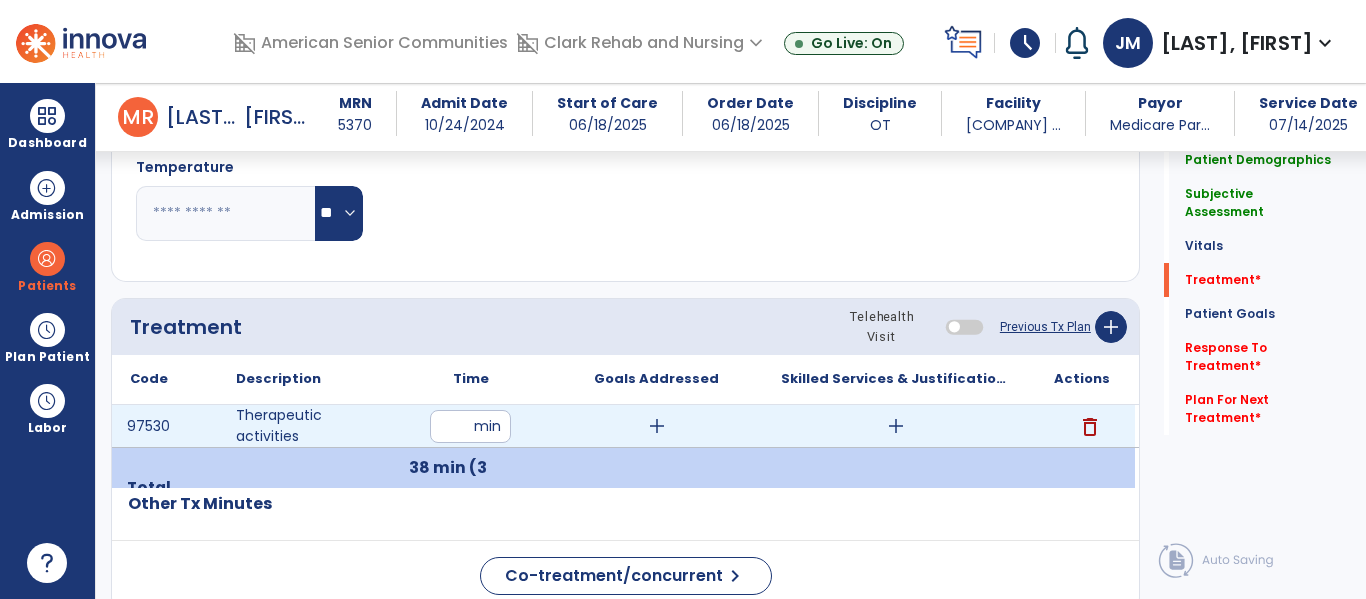 click on "add" at bounding box center [657, 426] 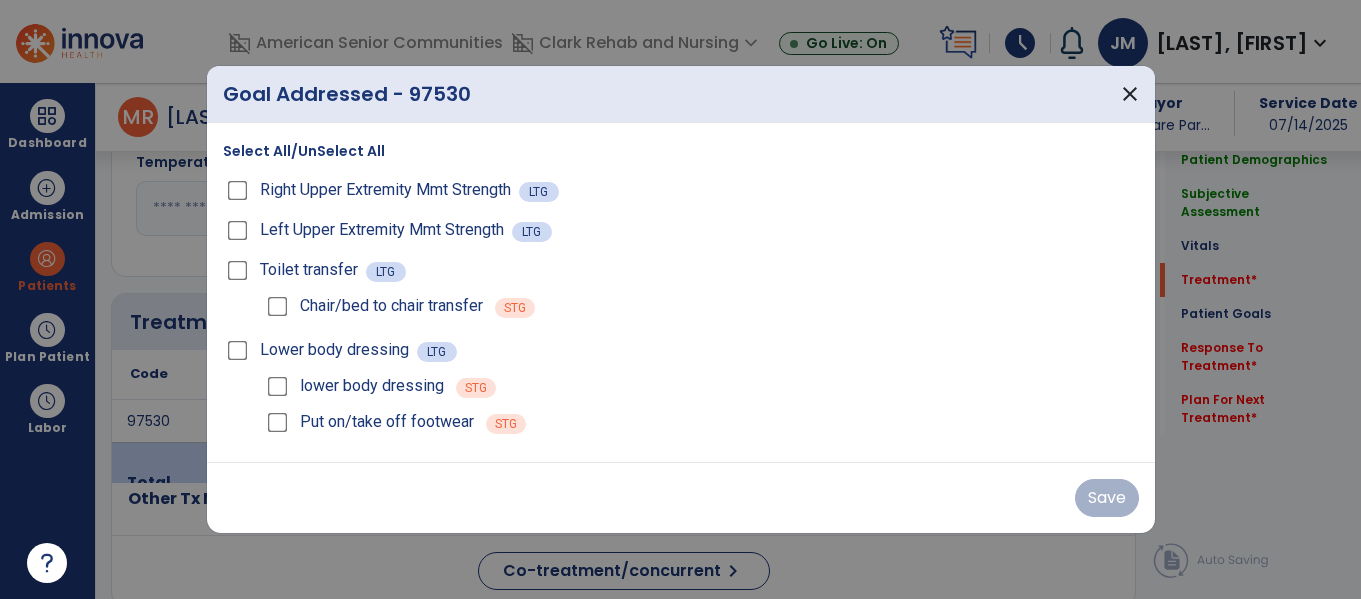 scroll, scrollTop: 991, scrollLeft: 0, axis: vertical 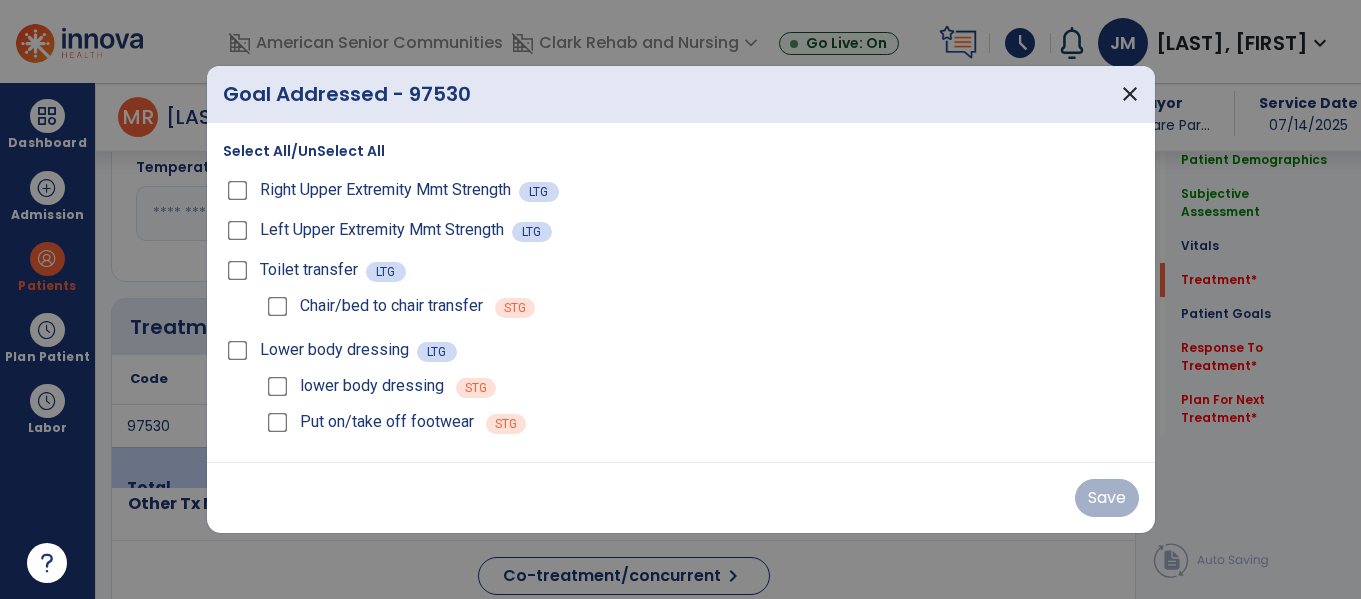 click on "Select All/UnSelect All" at bounding box center (304, 151) 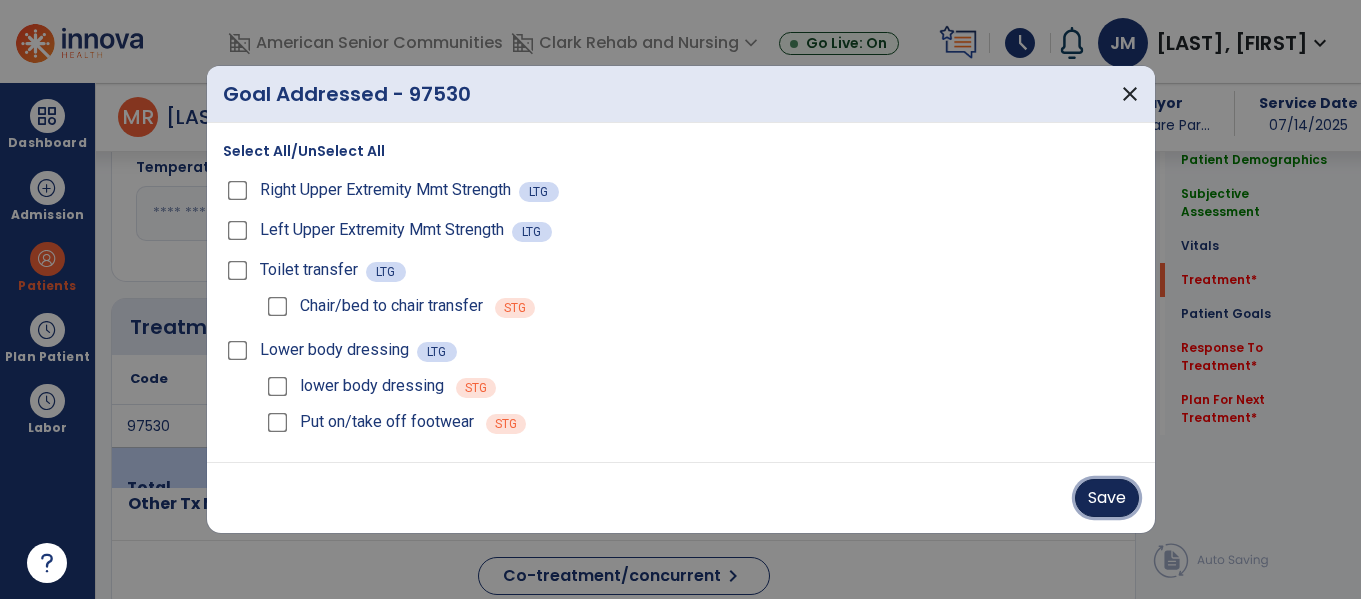 click on "Save" at bounding box center (1107, 498) 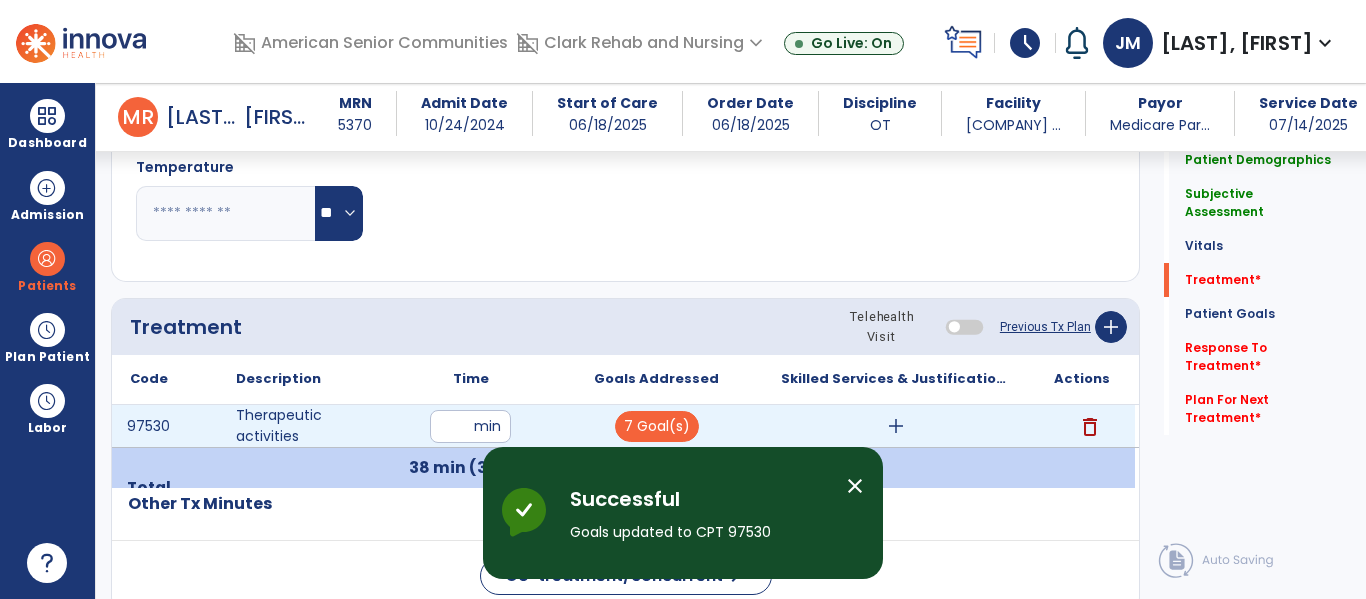 click on "add" at bounding box center [896, 426] 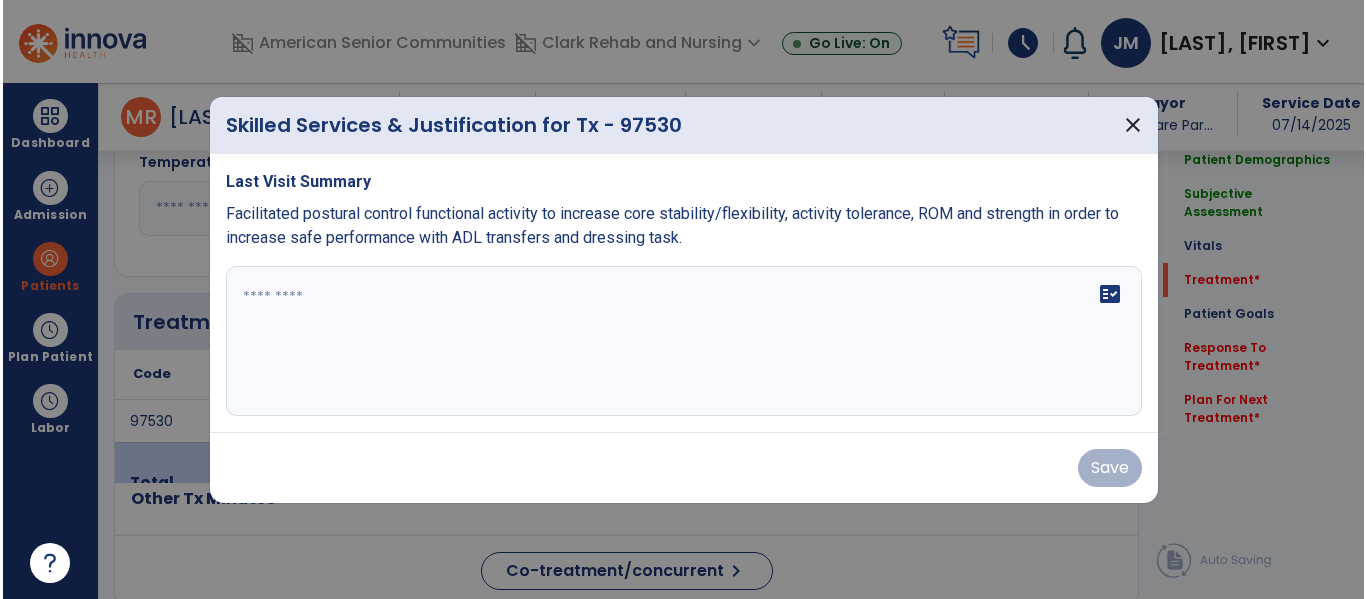 scroll, scrollTop: 991, scrollLeft: 0, axis: vertical 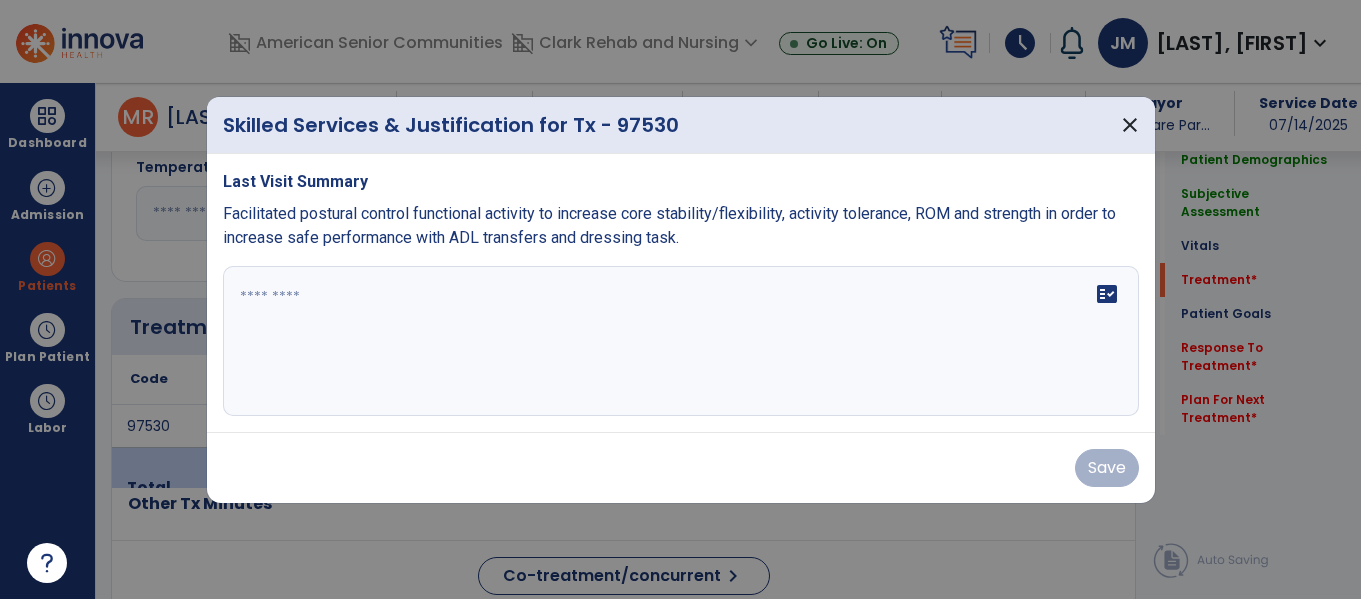 click on "fact_check" at bounding box center [681, 341] 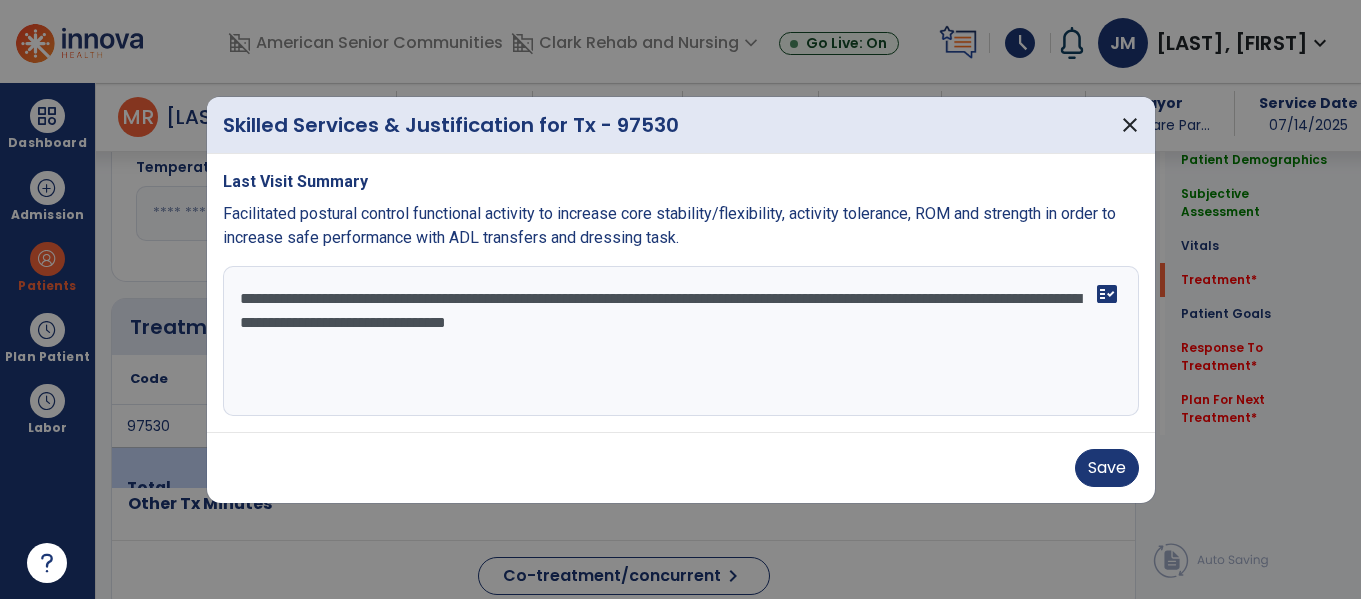 click on "**********" at bounding box center [681, 341] 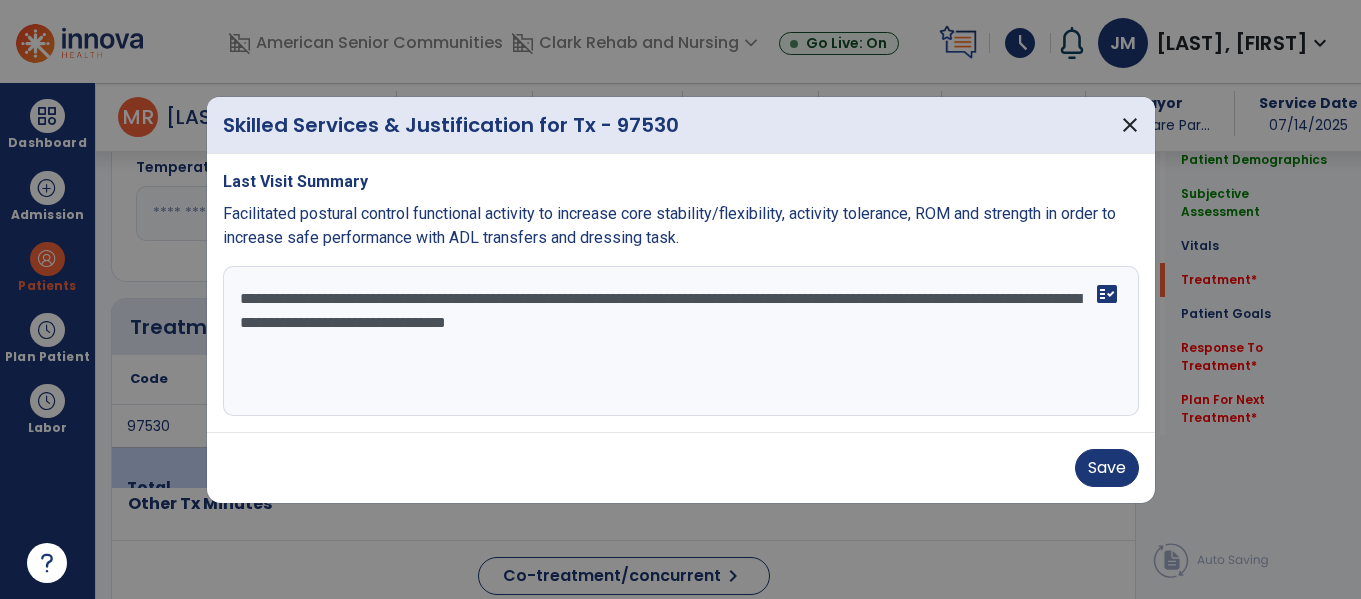 click on "**********" at bounding box center [681, 341] 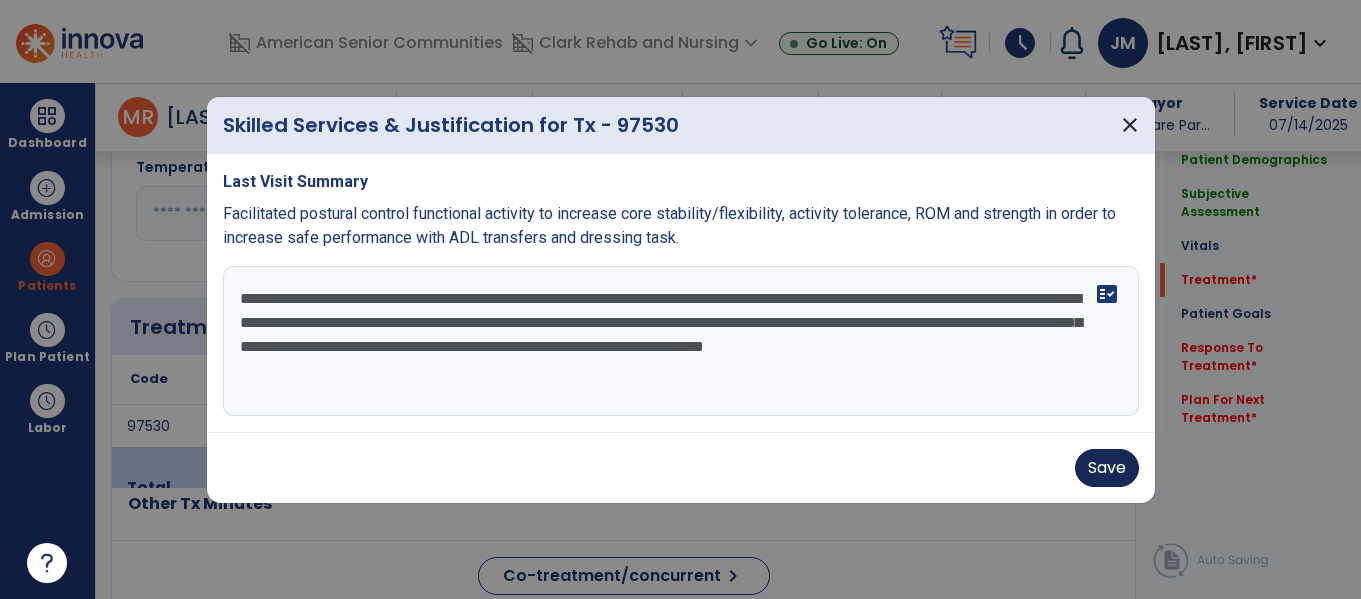 type on "**********" 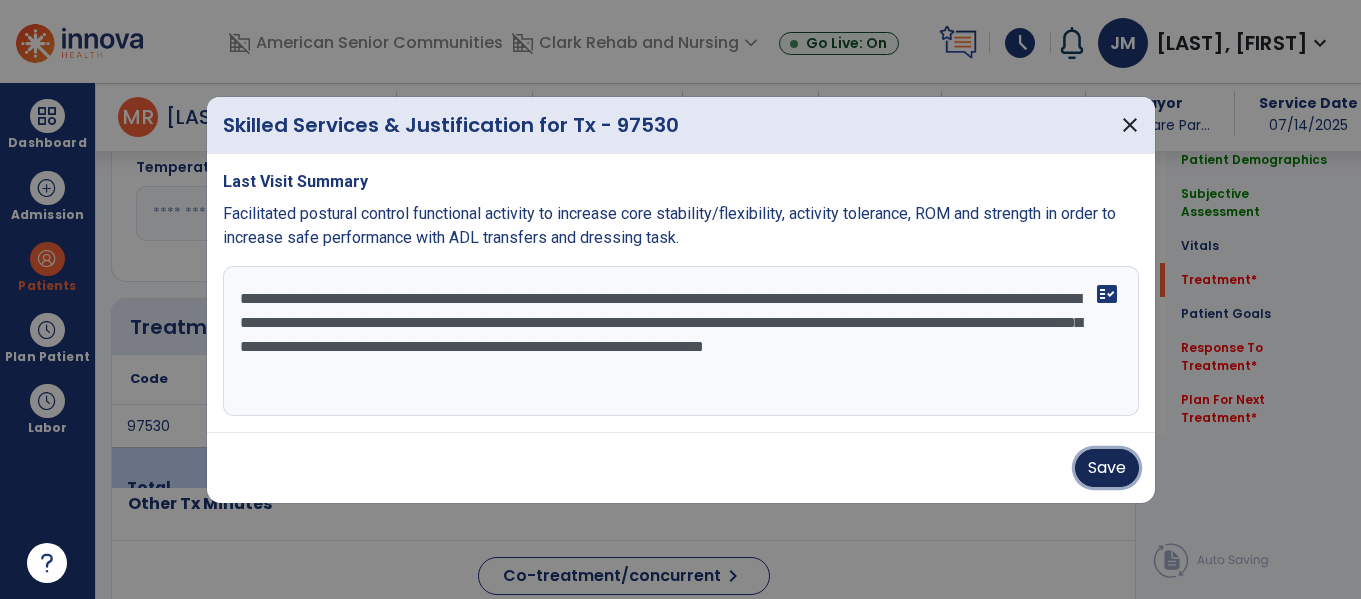 click on "Save" at bounding box center [1107, 468] 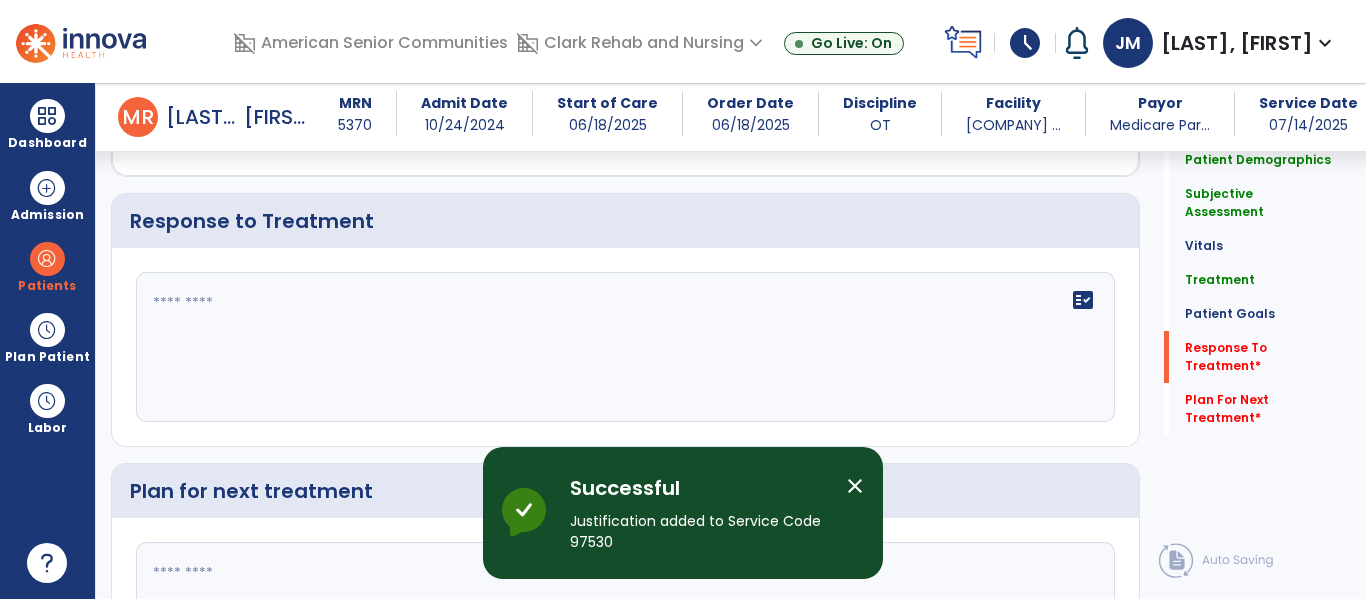scroll, scrollTop: 2772, scrollLeft: 0, axis: vertical 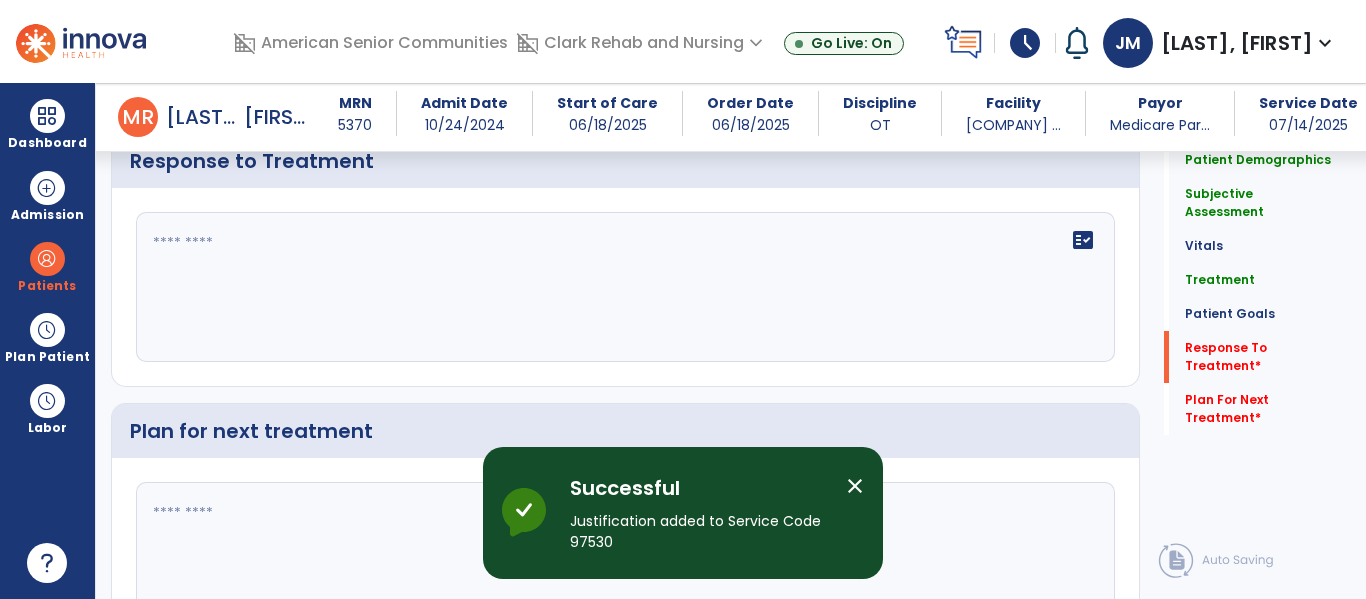 click on "fact_check" 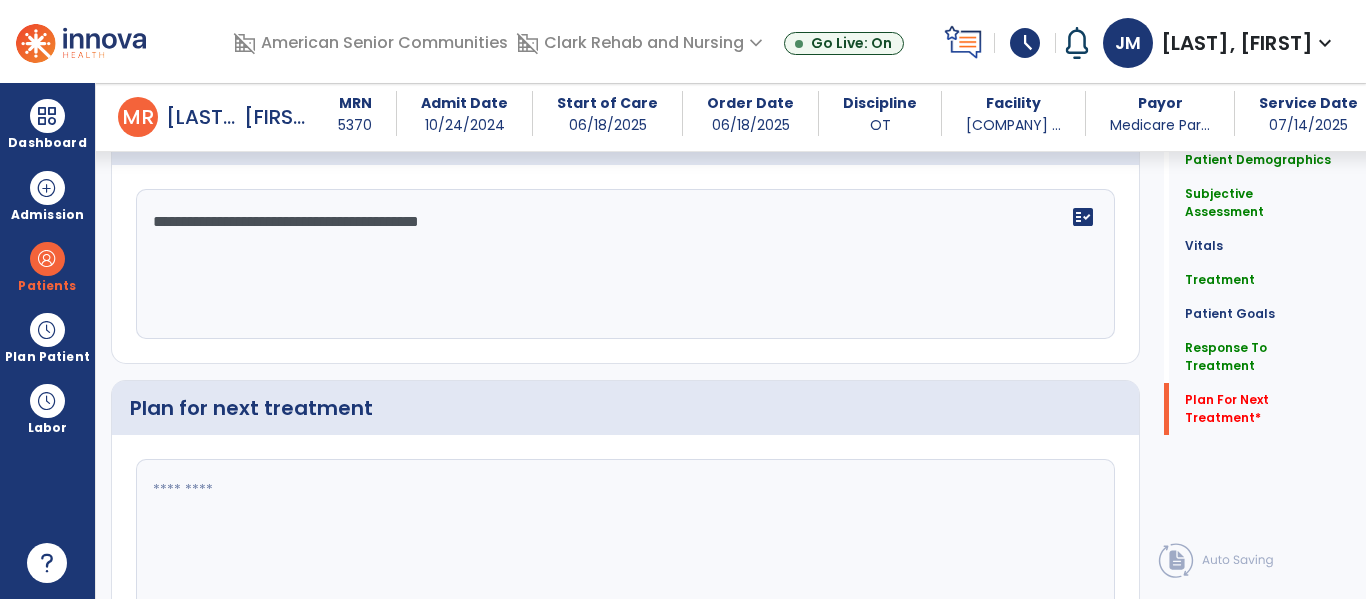 type on "**********" 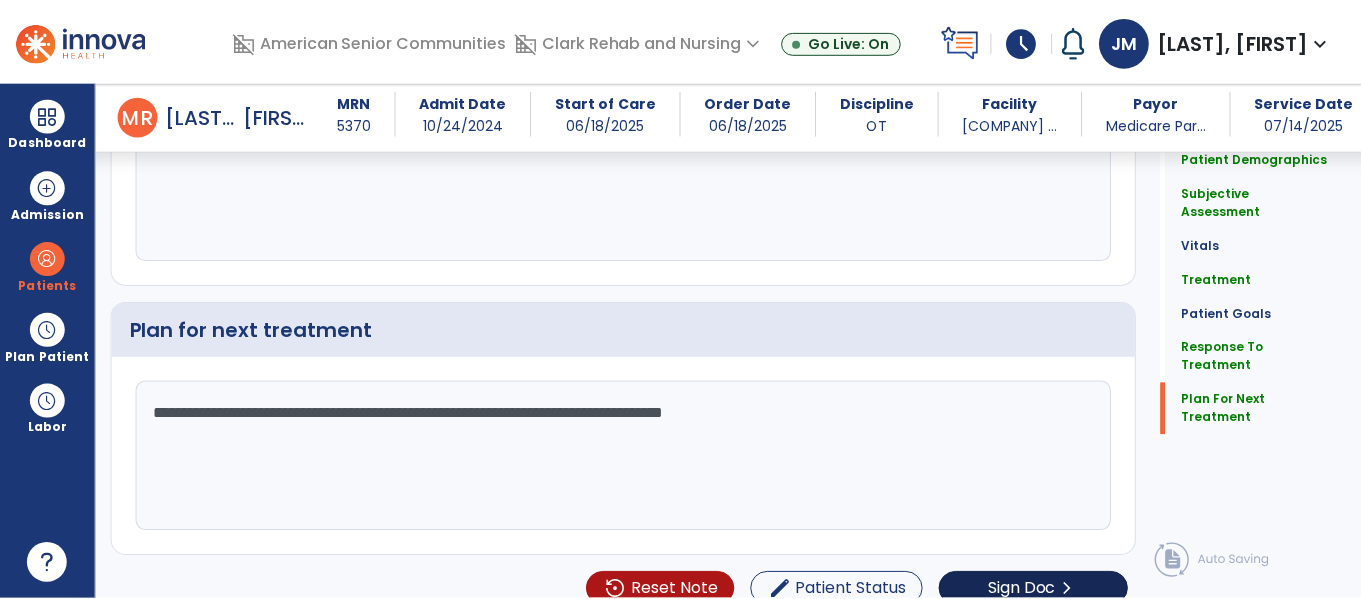scroll, scrollTop: 2896, scrollLeft: 0, axis: vertical 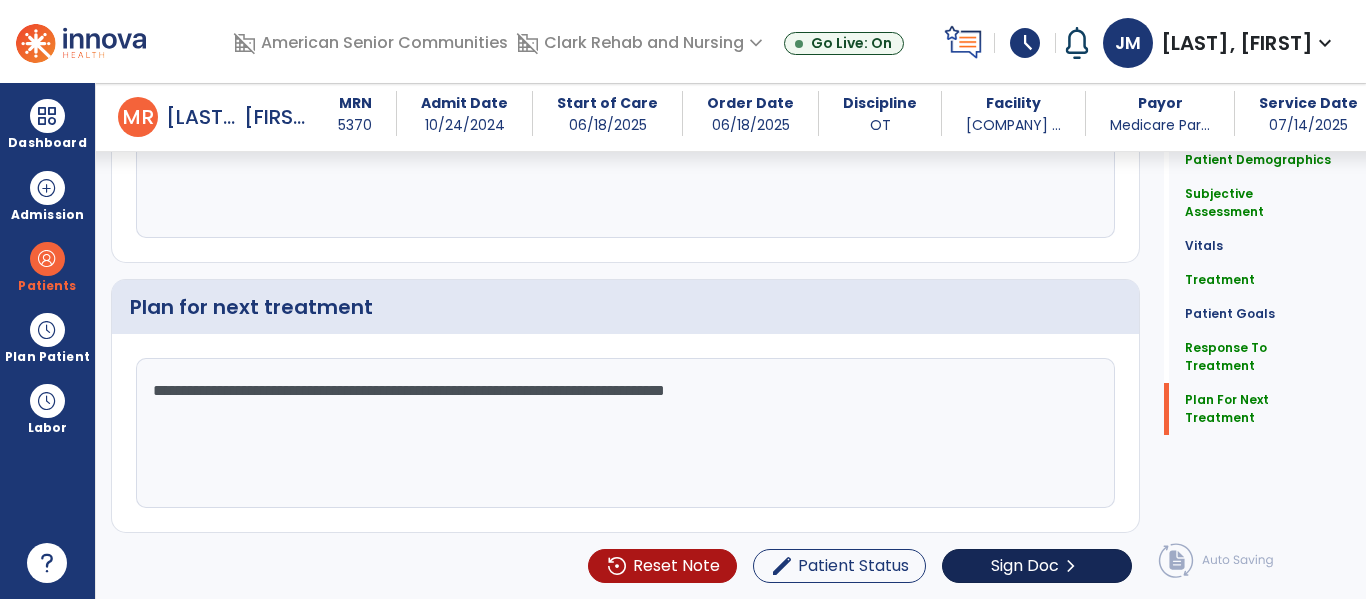 type on "**********" 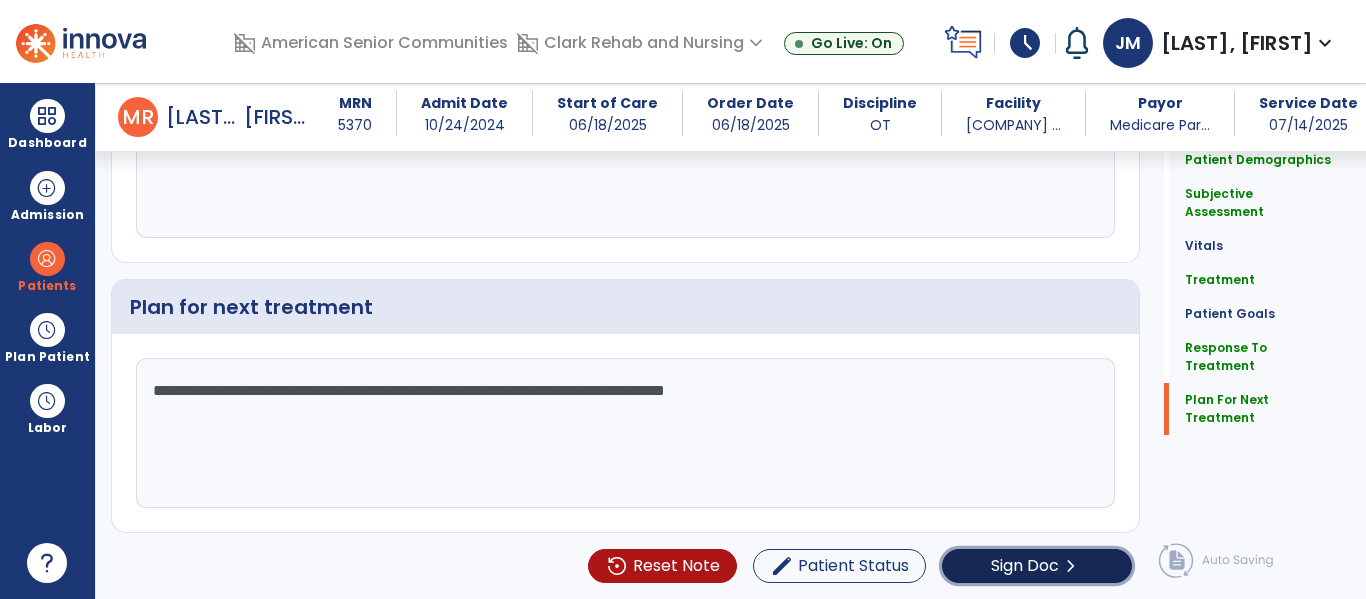 click on "Sign Doc" 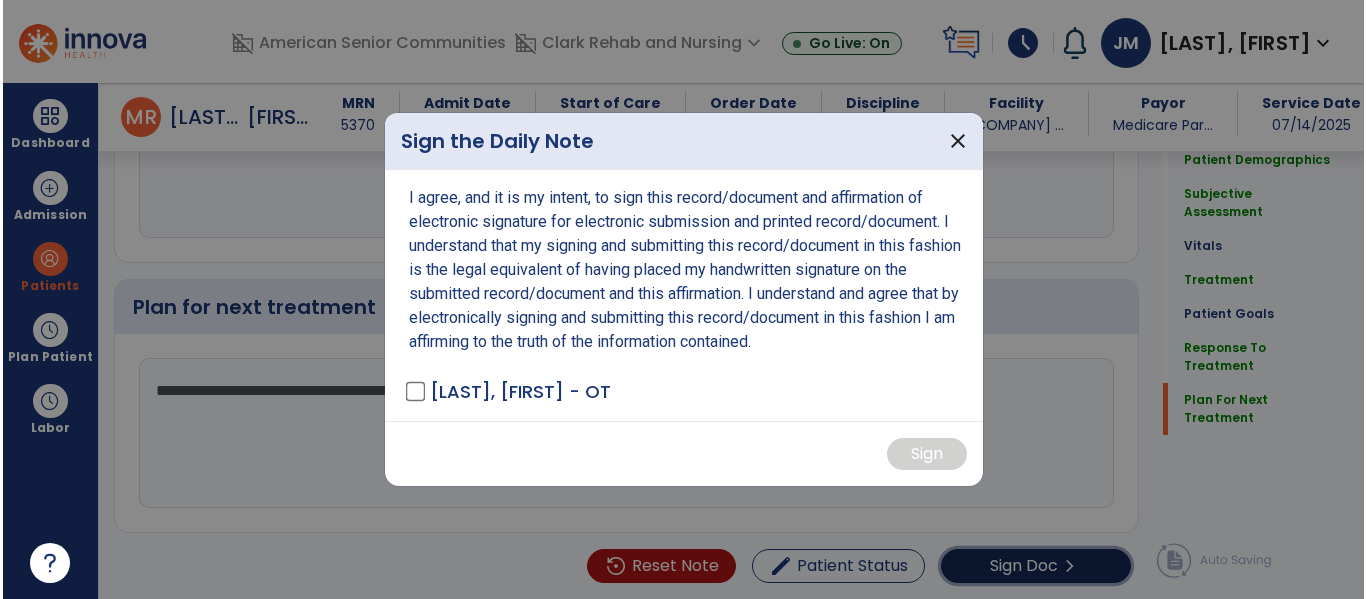 scroll, scrollTop: 2896, scrollLeft: 0, axis: vertical 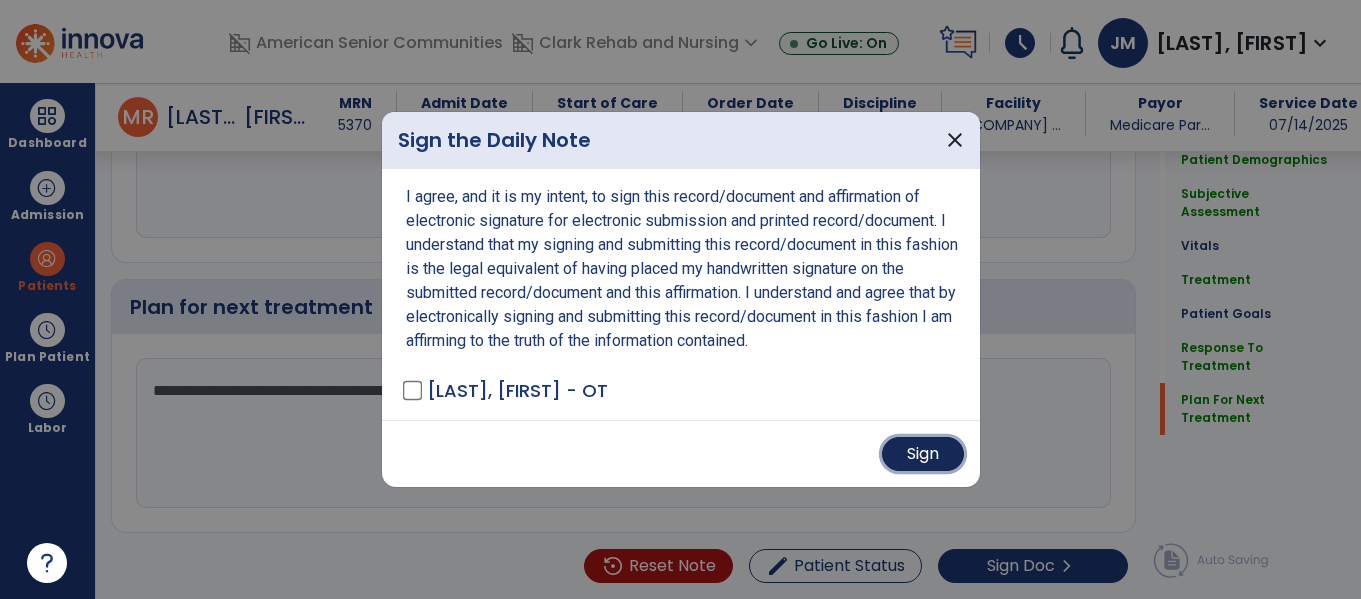 click on "Sign" at bounding box center [923, 454] 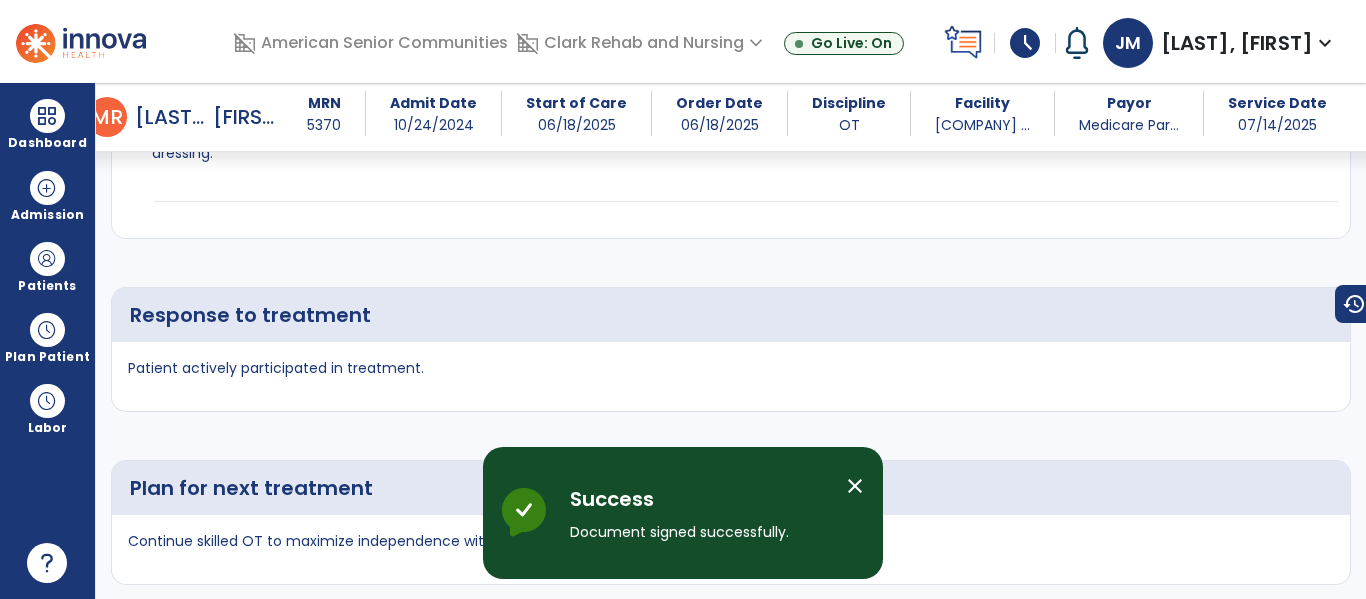 scroll, scrollTop: 0, scrollLeft: 0, axis: both 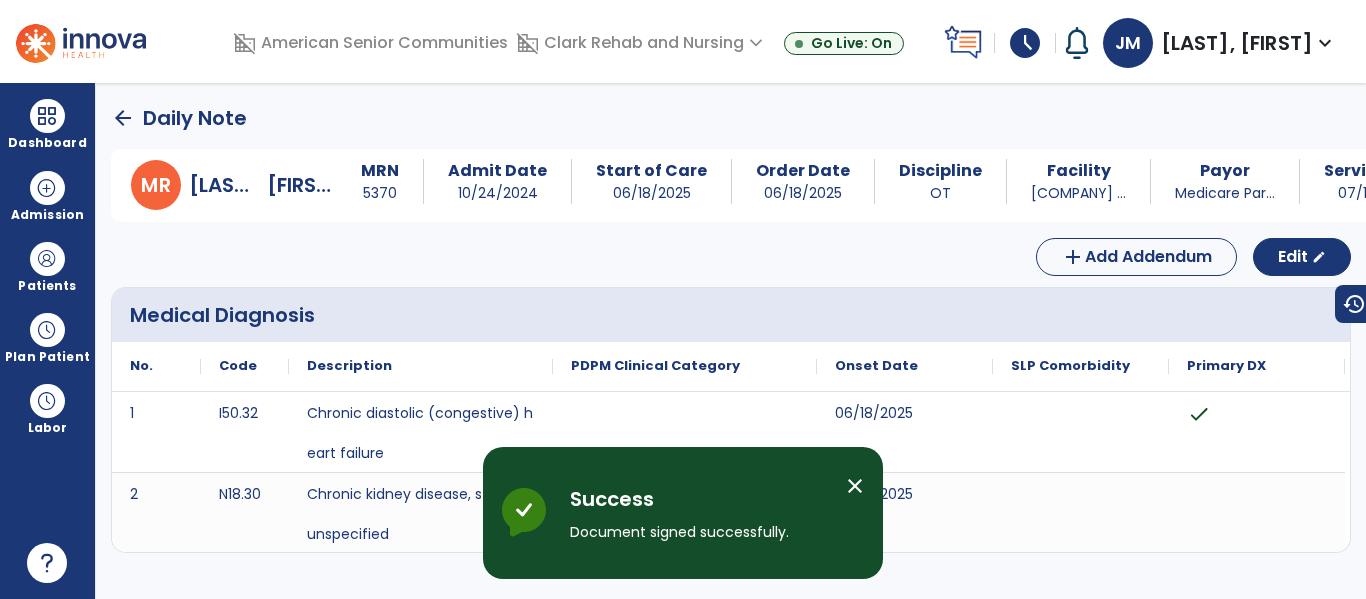 click on "arrow_back" 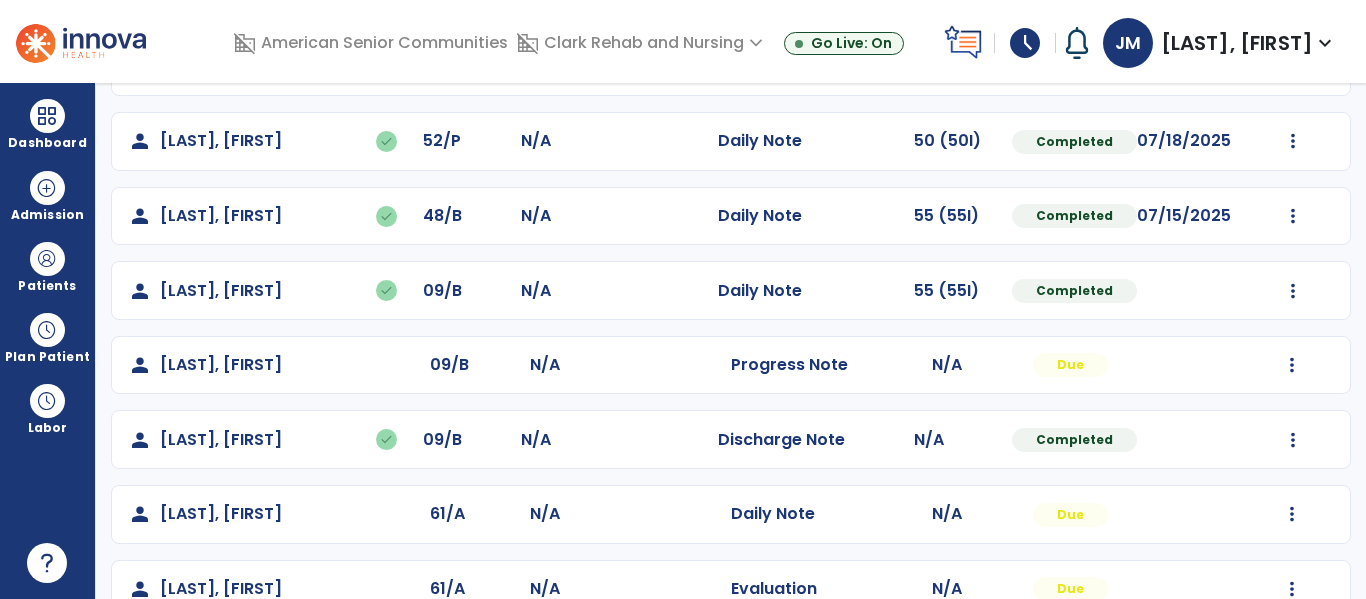 scroll, scrollTop: 714, scrollLeft: 0, axis: vertical 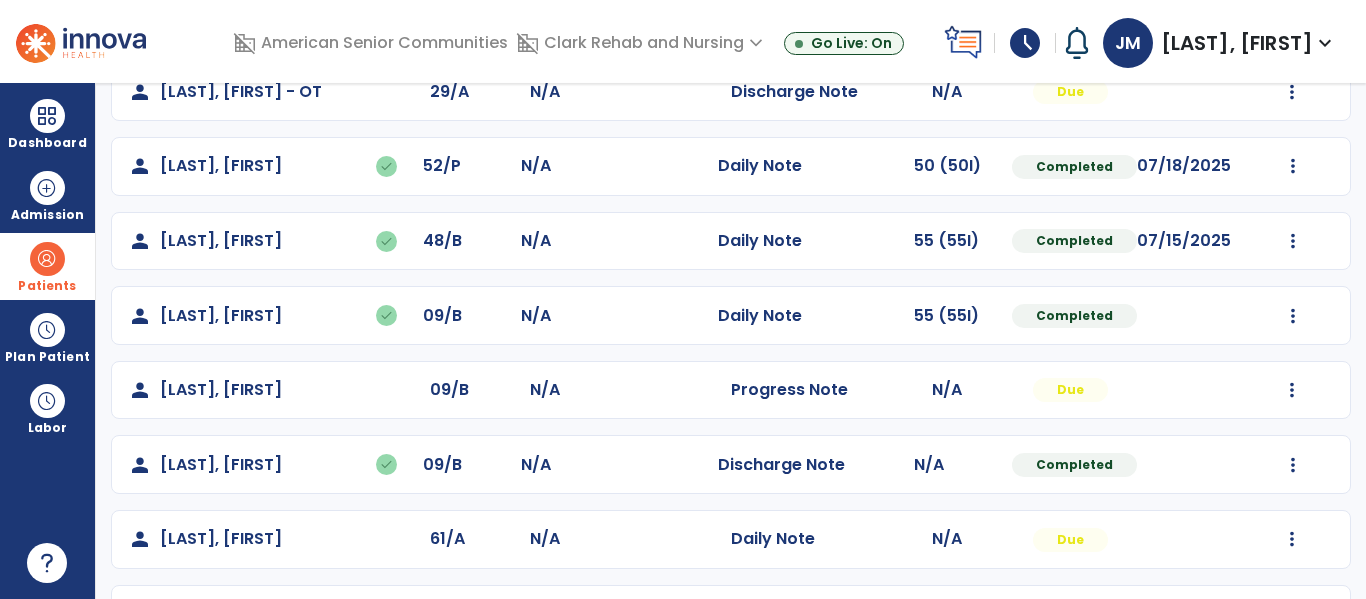 click at bounding box center [47, 259] 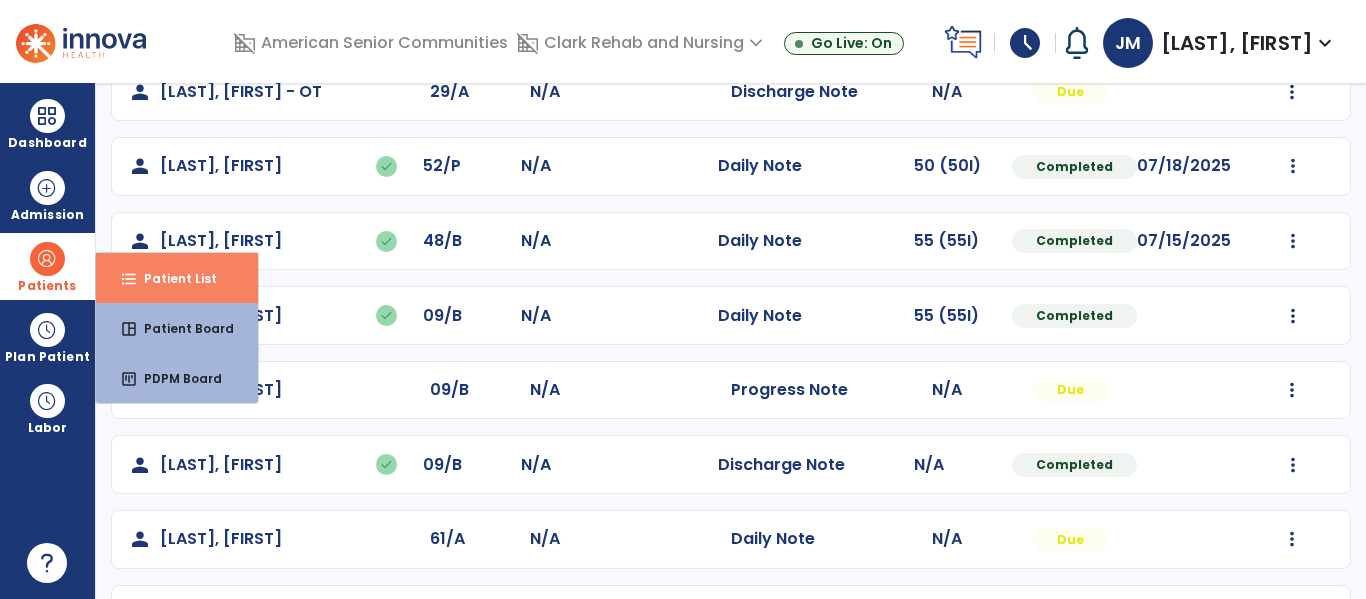 click on "Patient List" at bounding box center [172, 278] 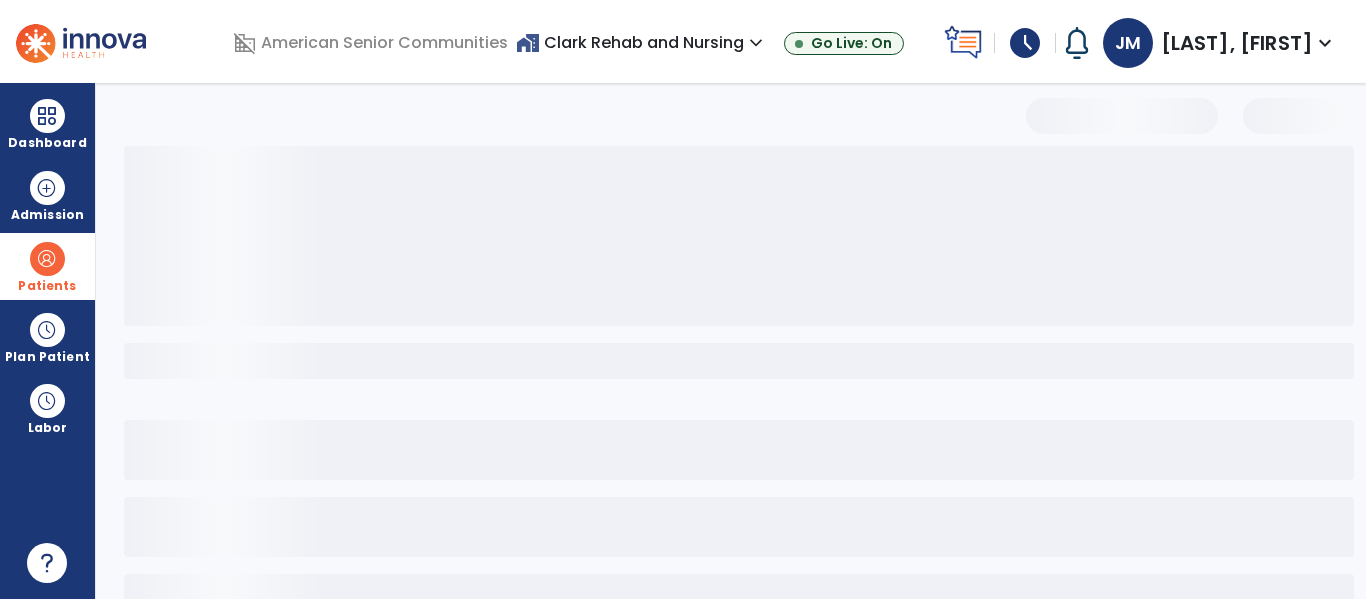 scroll, scrollTop: 144, scrollLeft: 0, axis: vertical 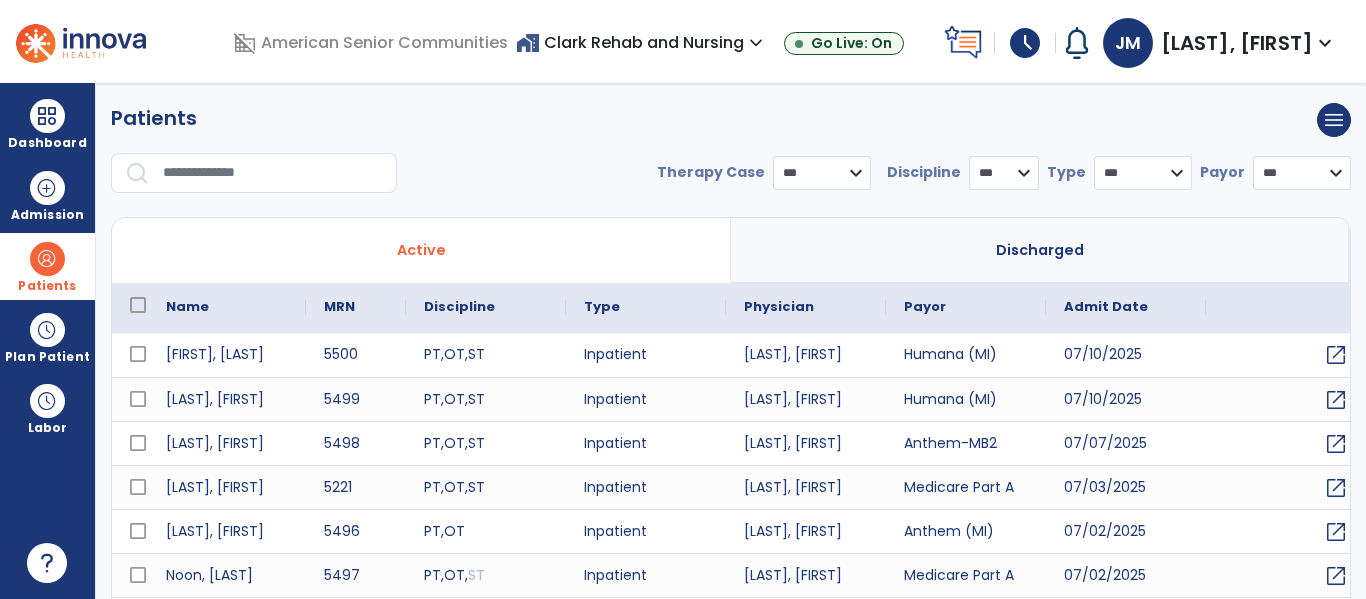 click at bounding box center [273, 173] 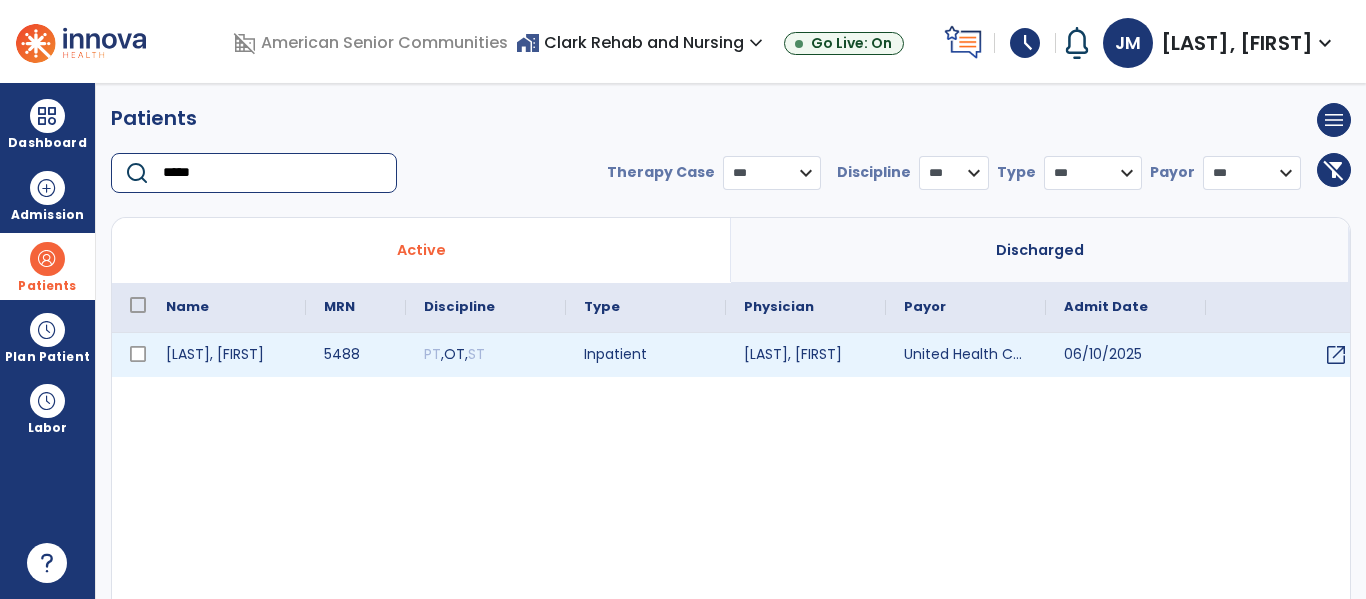 type on "*****" 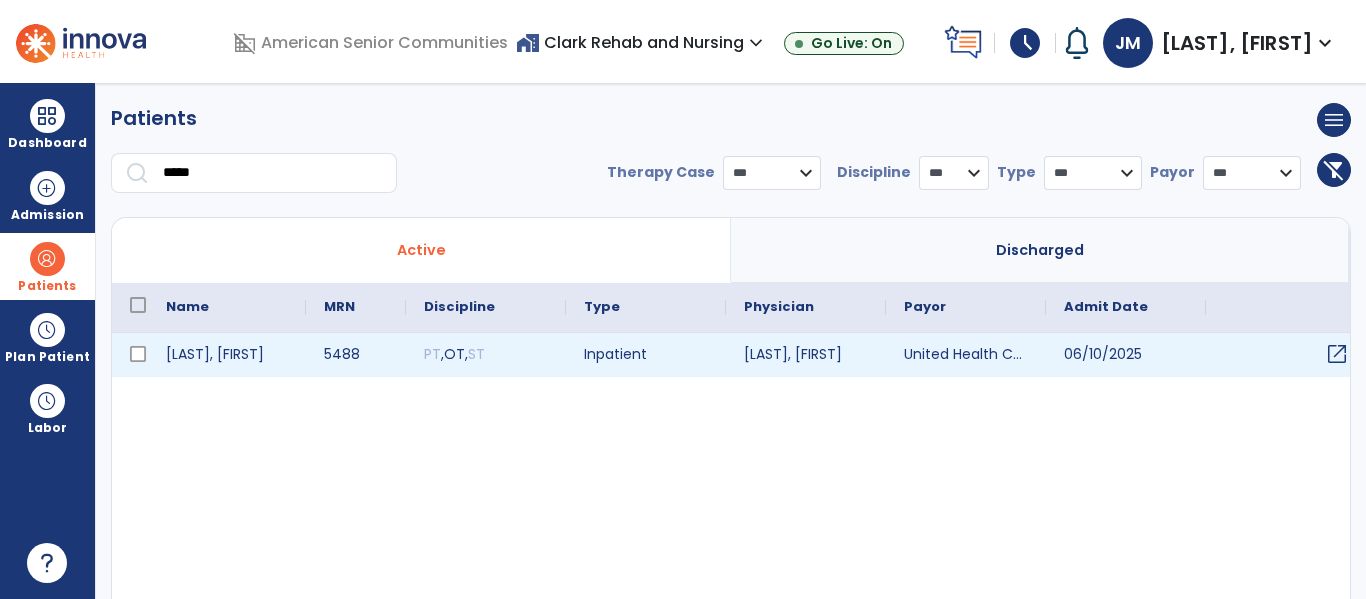 click on "open_in_new" at bounding box center [1337, 354] 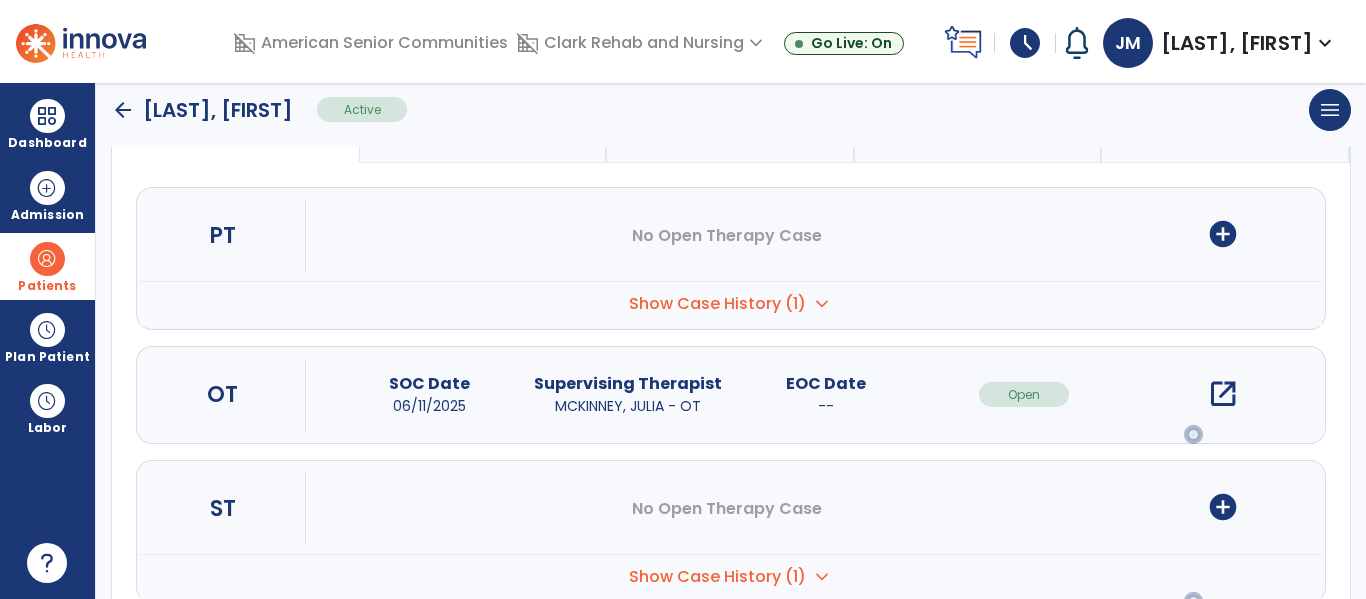scroll, scrollTop: 204, scrollLeft: 0, axis: vertical 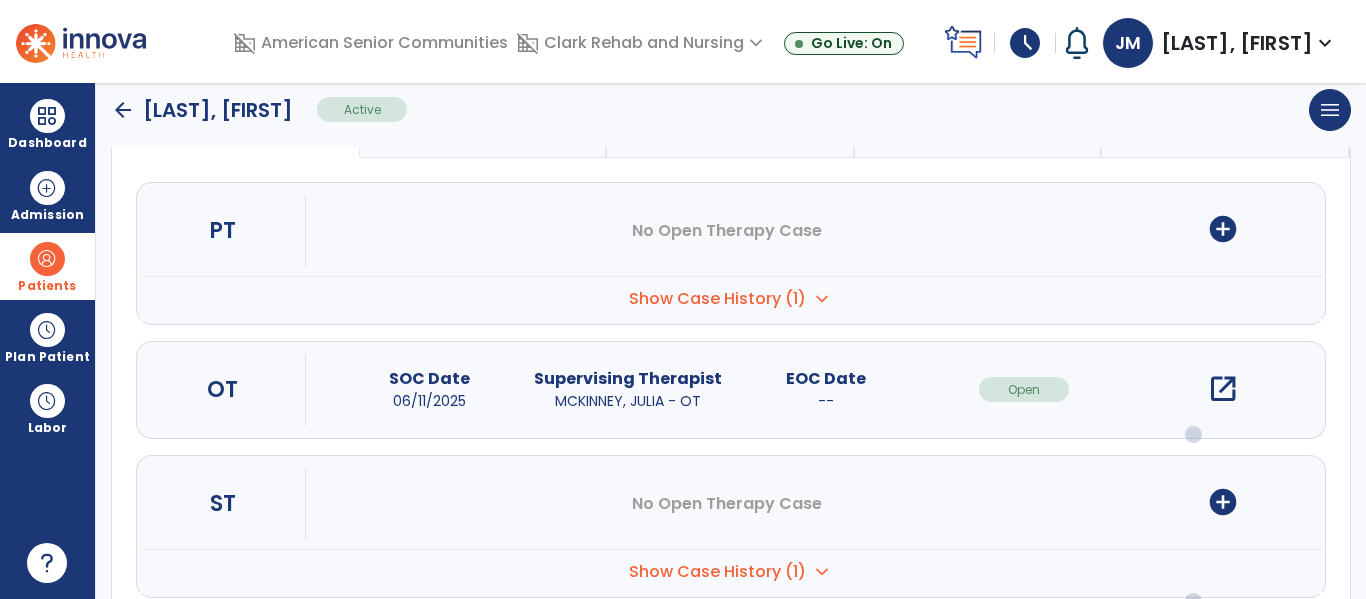 click on "open_in_new" at bounding box center (1223, 389) 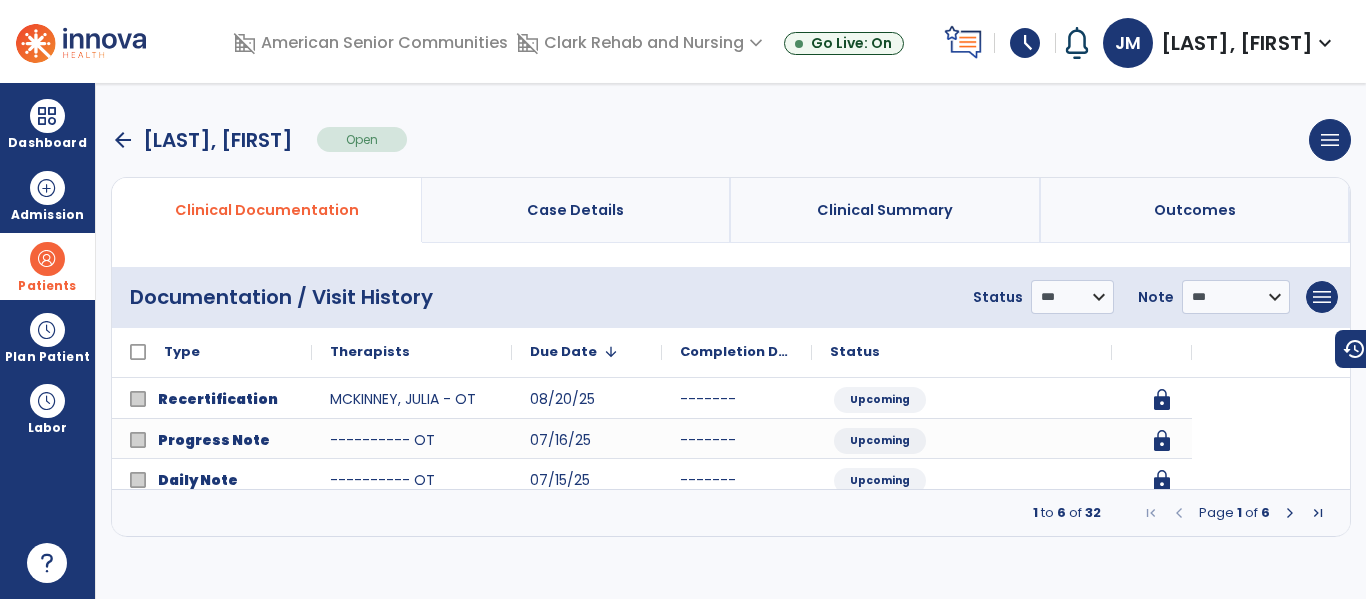 scroll, scrollTop: 0, scrollLeft: 0, axis: both 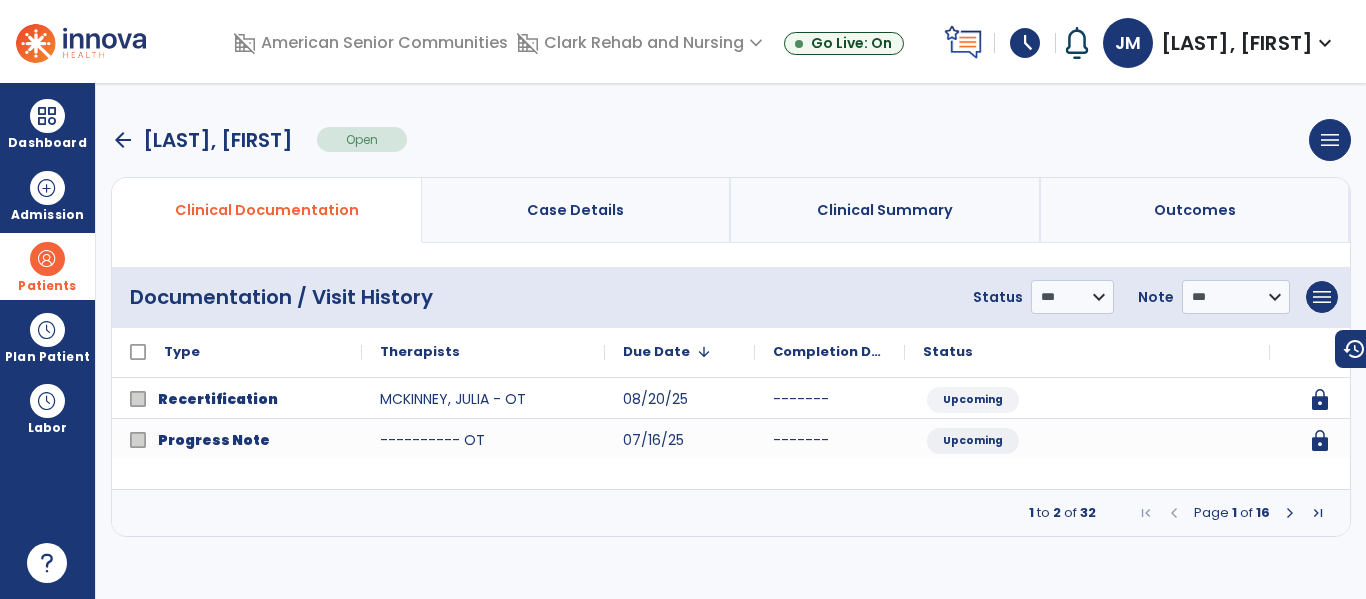 click at bounding box center [1290, 513] 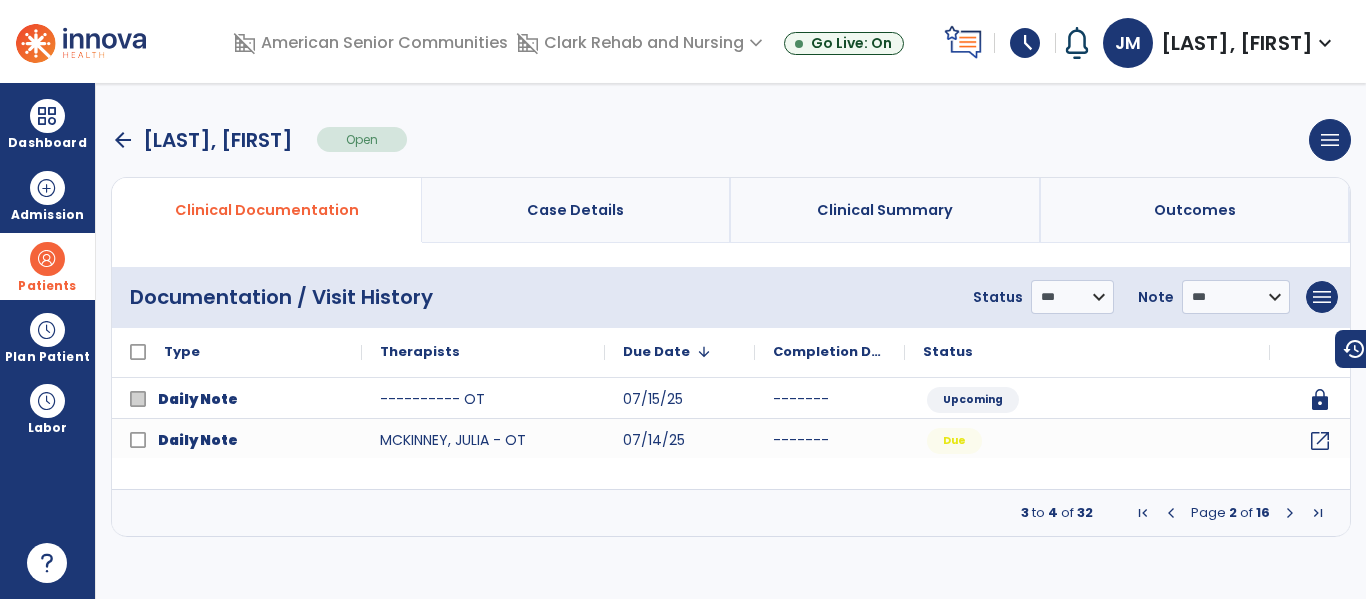 click at bounding box center (1290, 513) 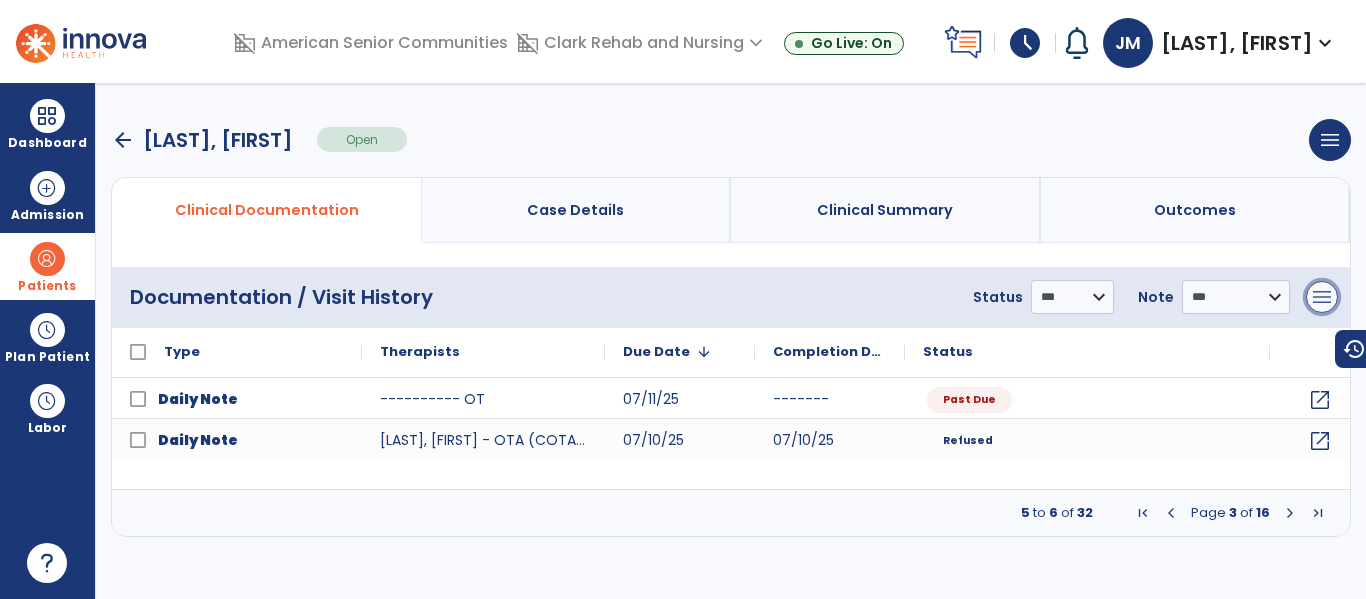 click on "menu" at bounding box center [1322, 297] 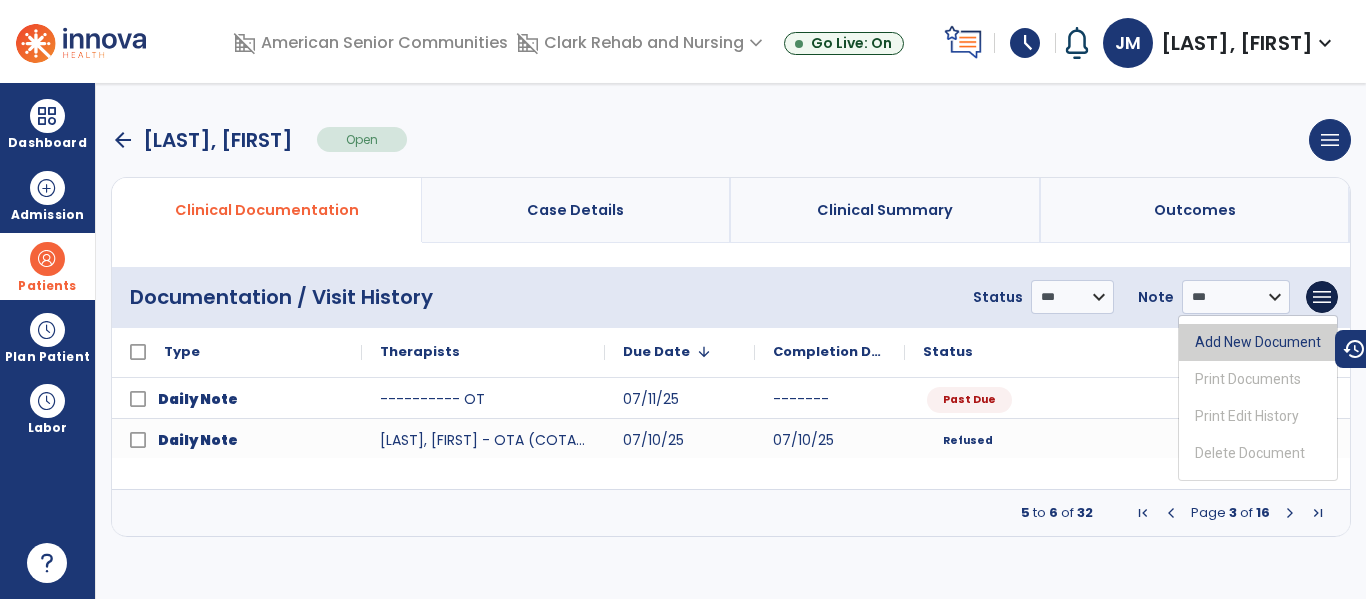 click on "Add New Document" at bounding box center [1258, 342] 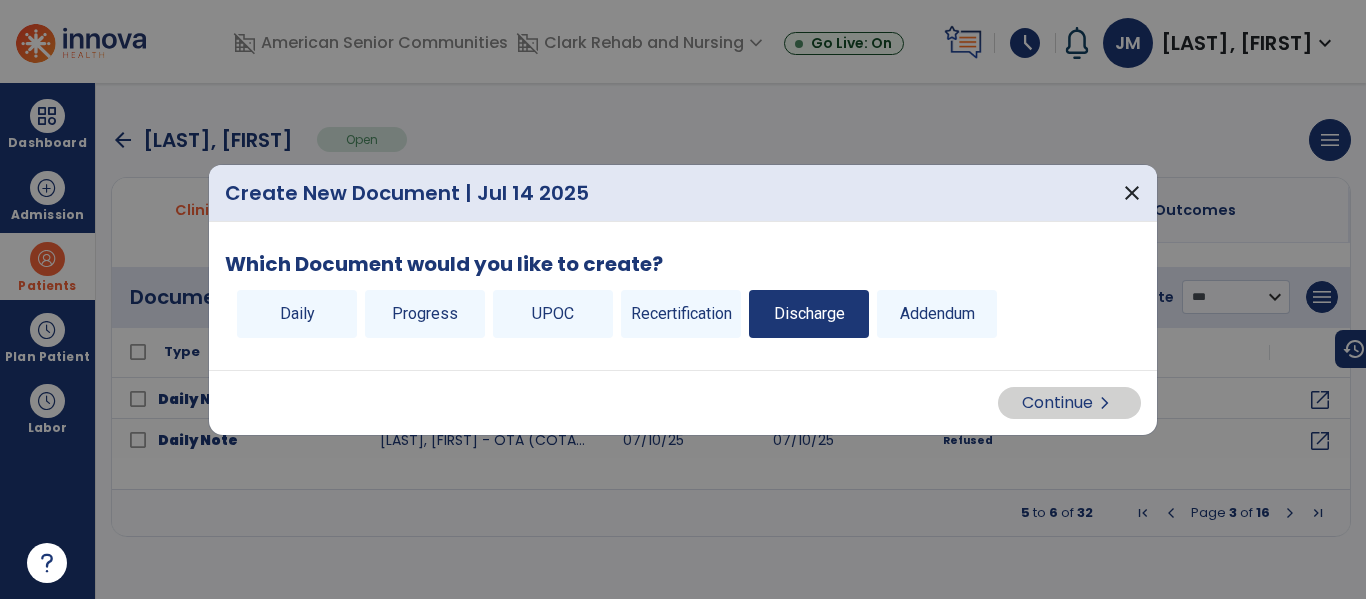 click on "Discharge" at bounding box center (809, 314) 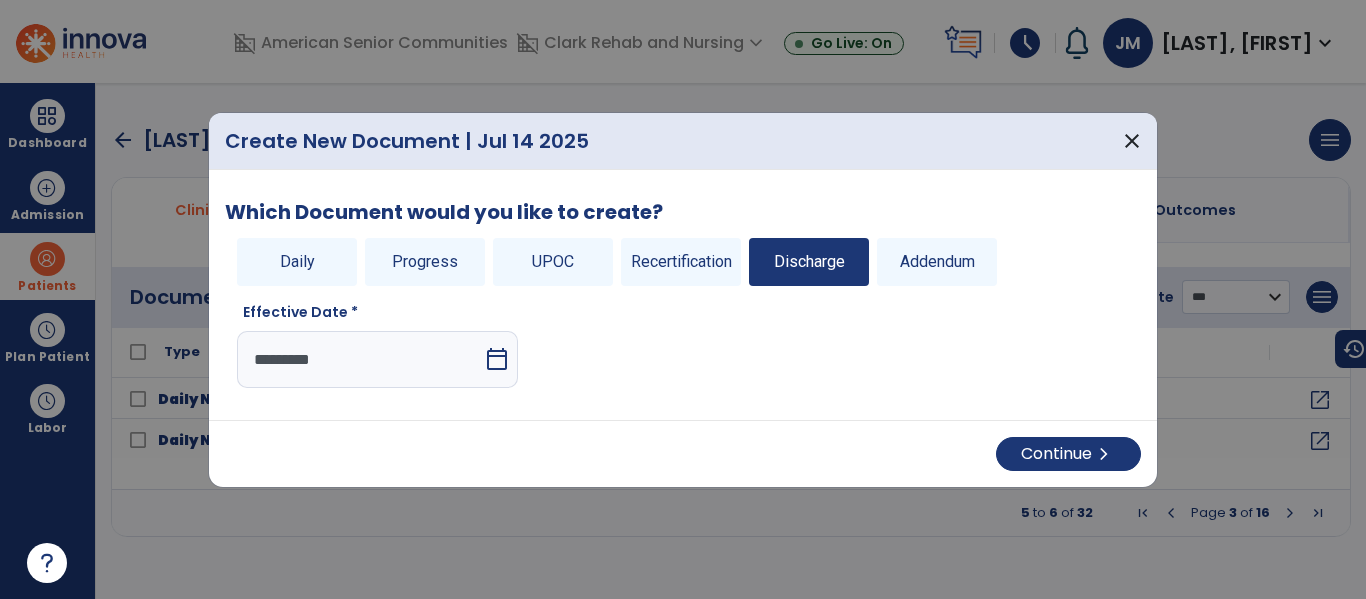 click on "calendar_today" at bounding box center (497, 359) 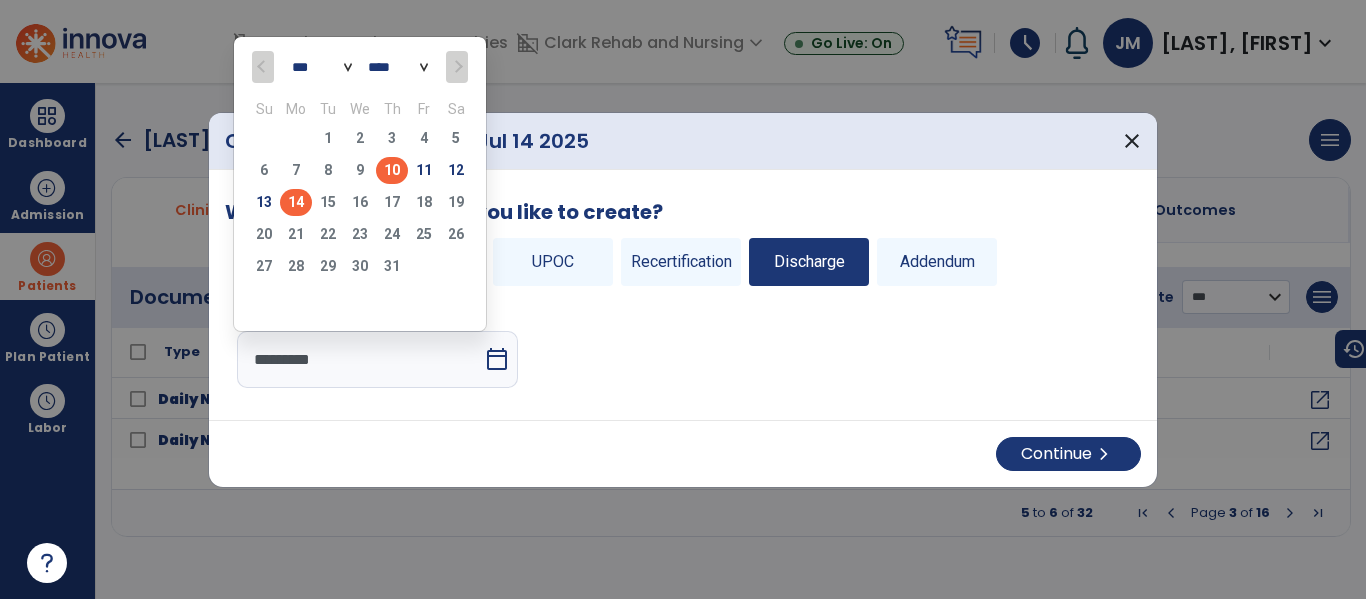 click on "10" 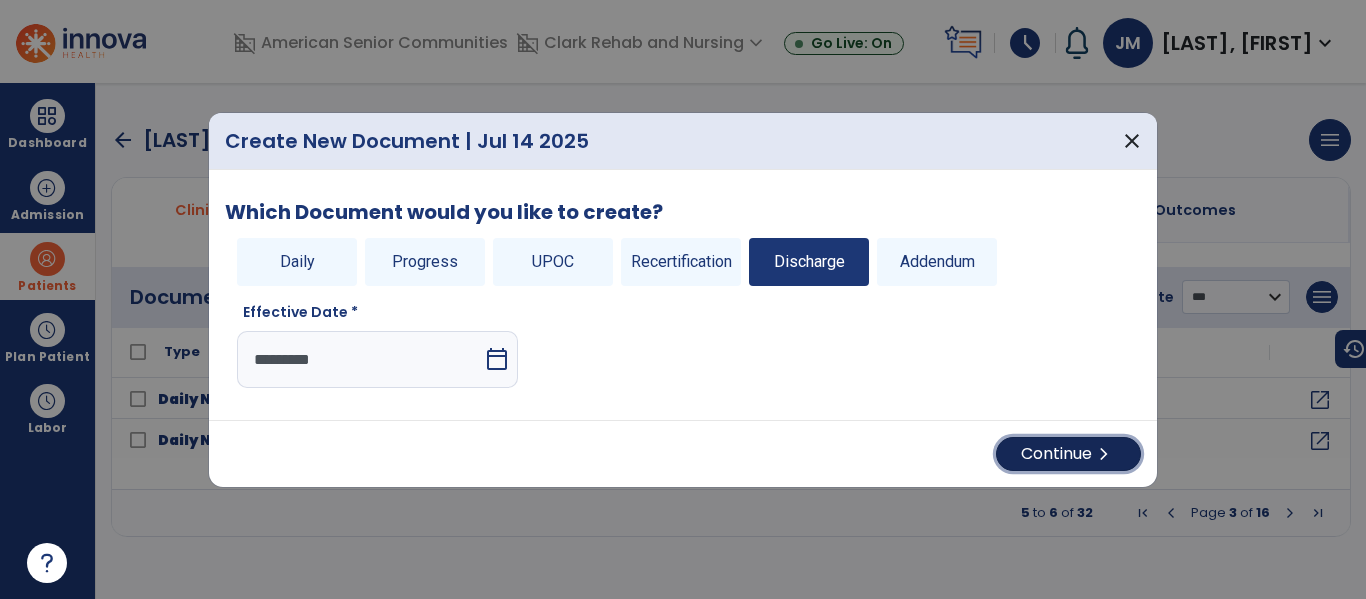 click on "Continue   chevron_right" at bounding box center (1068, 454) 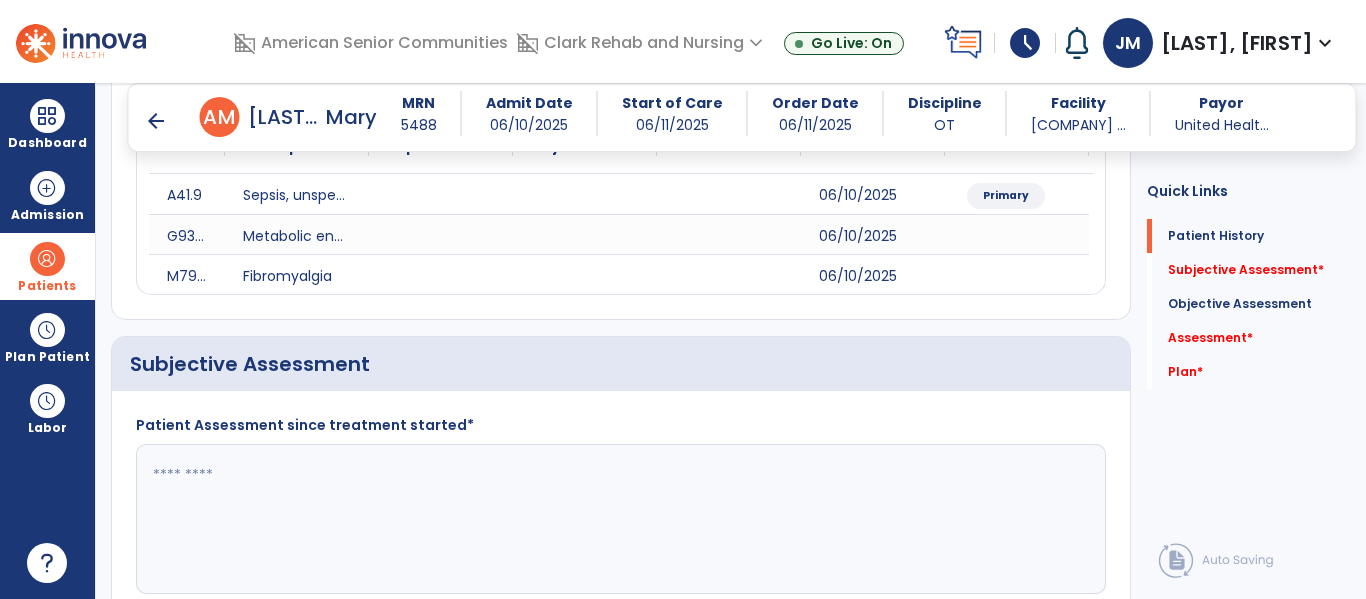 scroll, scrollTop: 287, scrollLeft: 0, axis: vertical 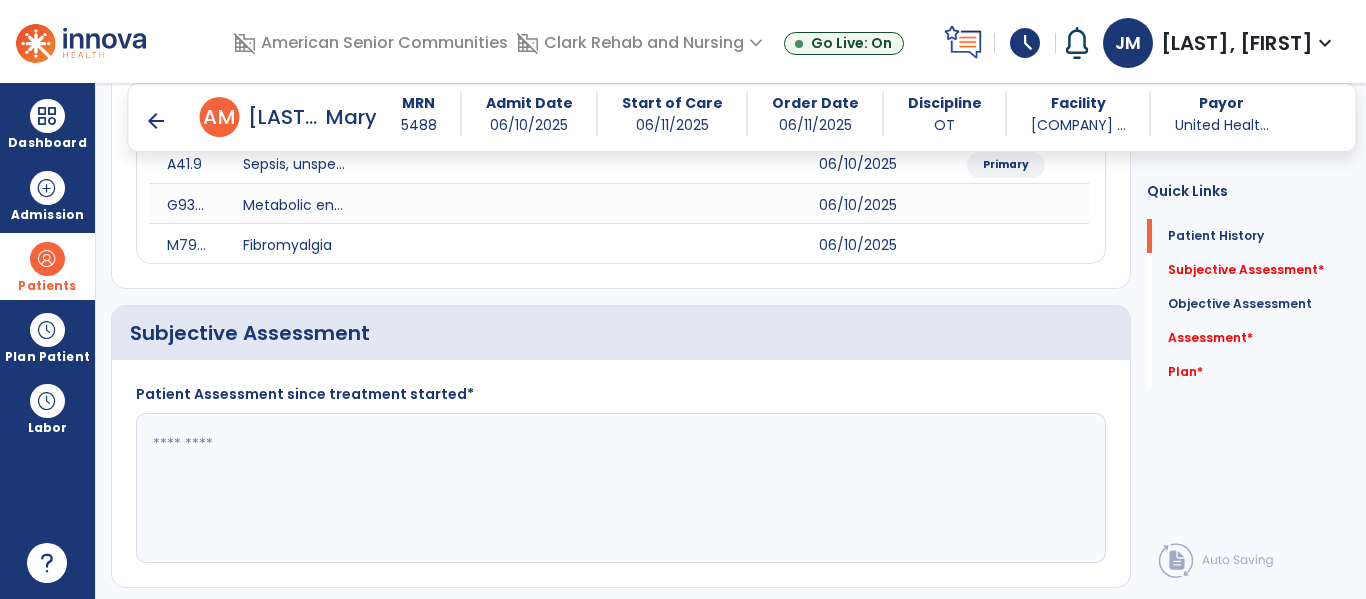 click 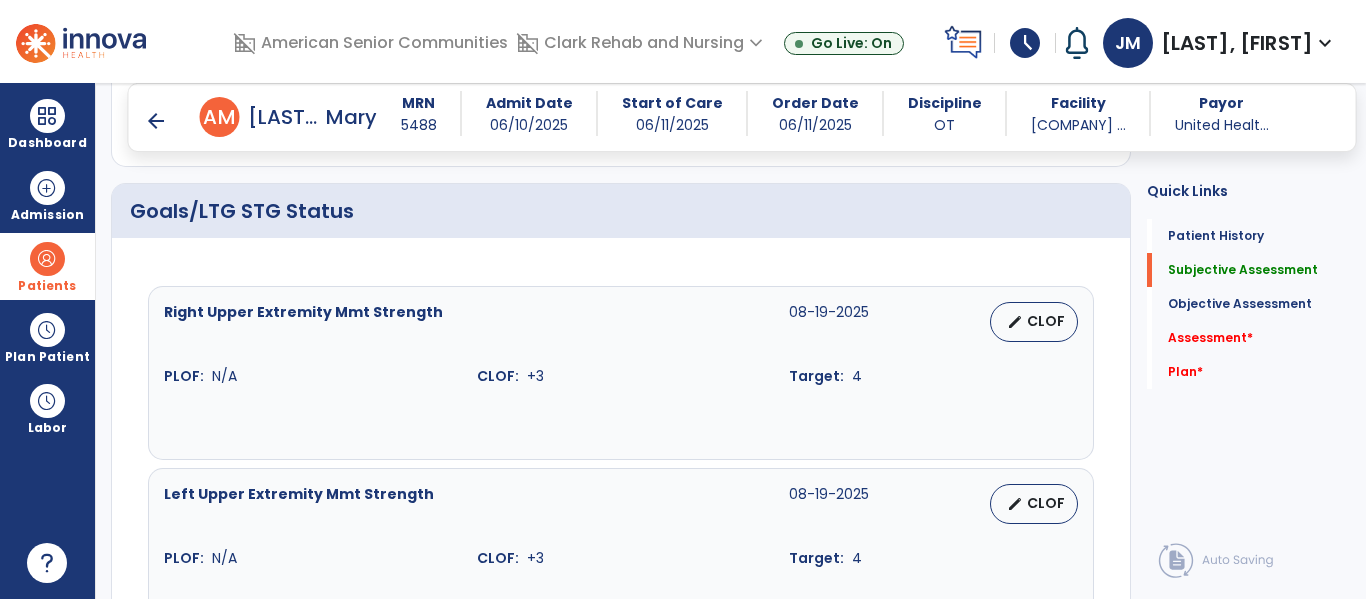 scroll, scrollTop: 711, scrollLeft: 0, axis: vertical 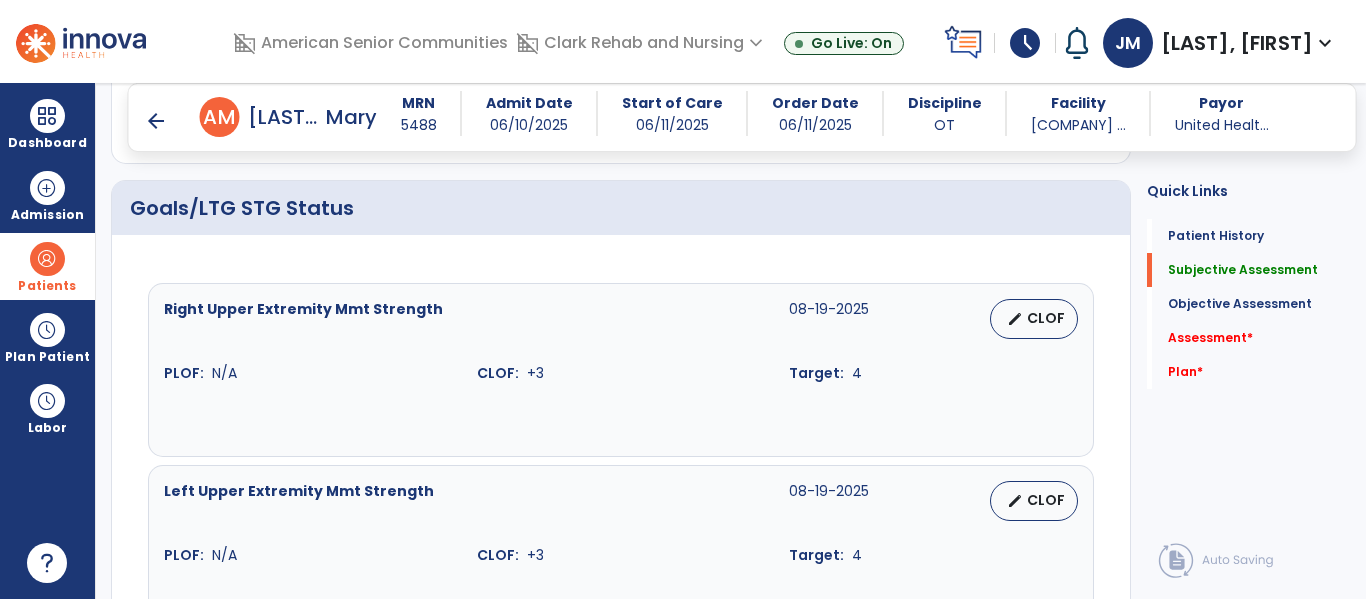 type on "**********" 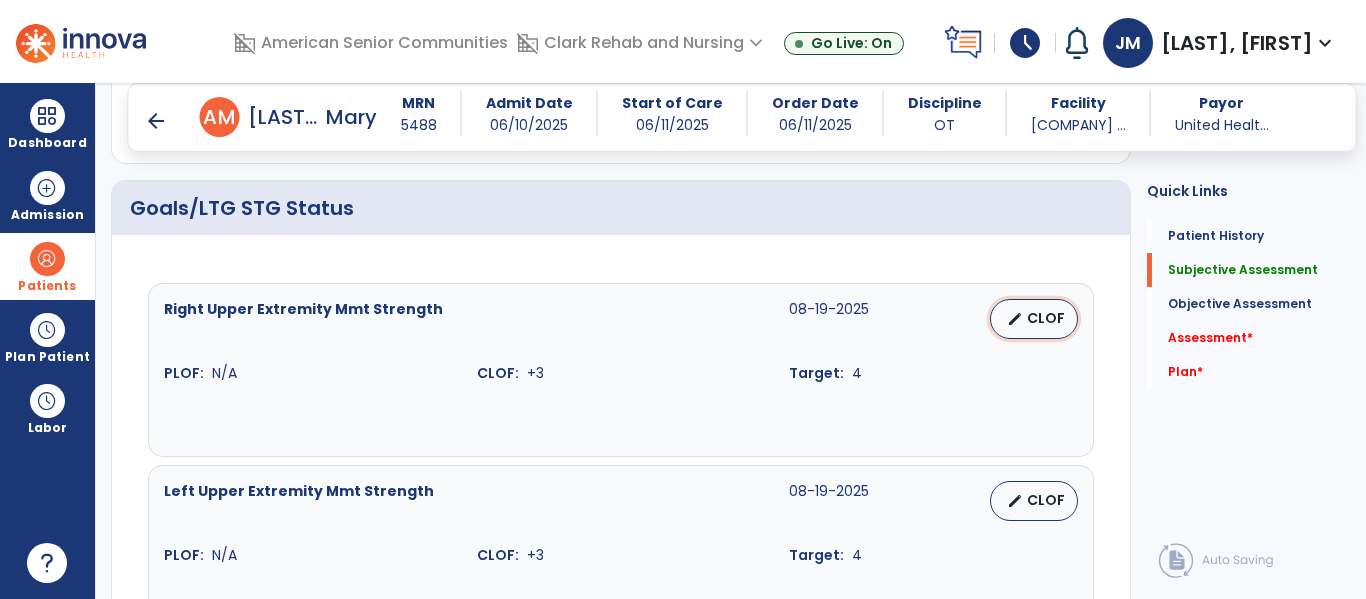 click on "CLOF" at bounding box center [1046, 318] 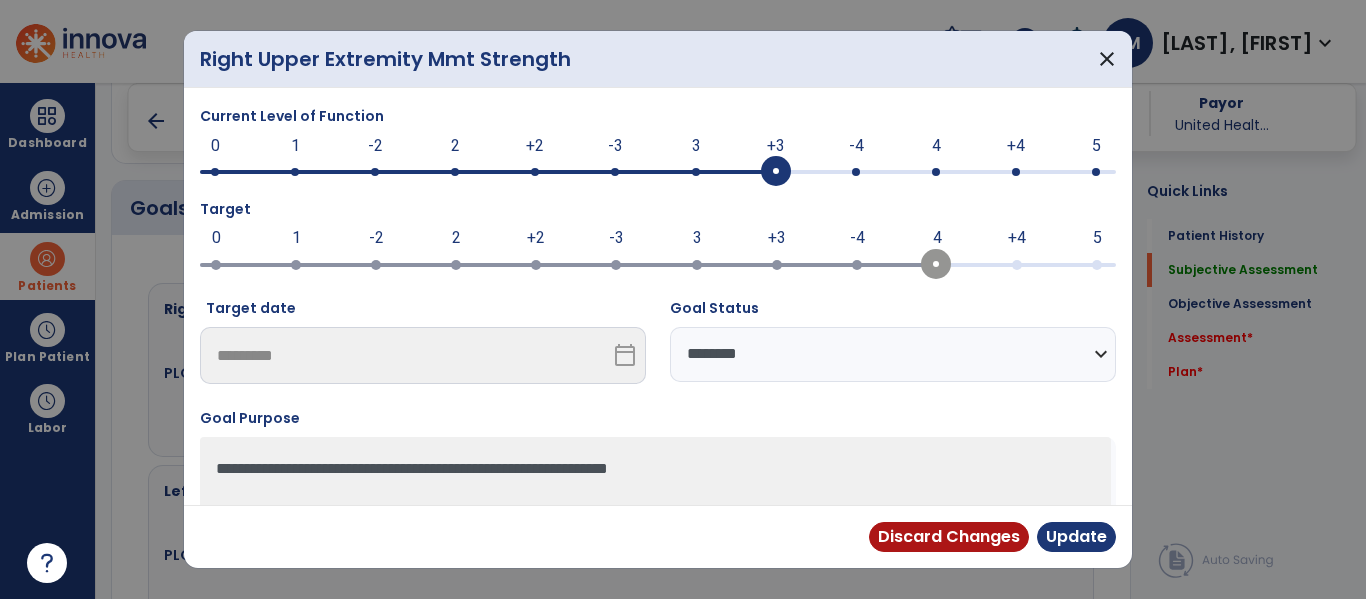 click at bounding box center (936, 172) 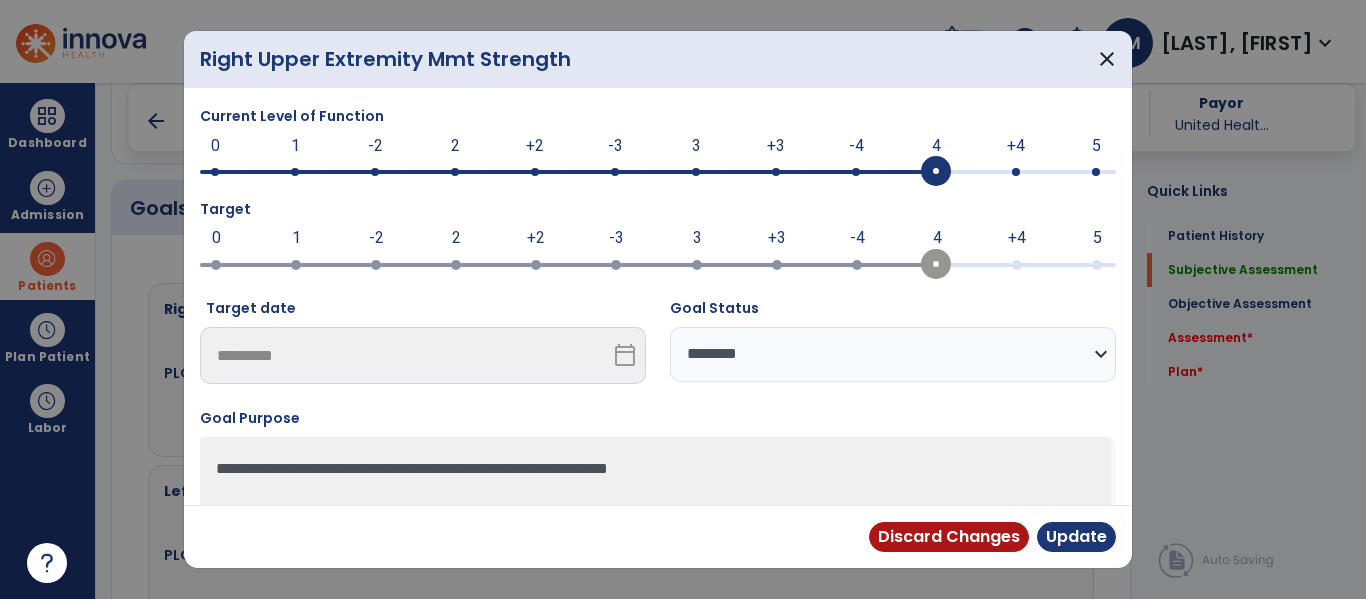 click on "**********" at bounding box center [893, 354] 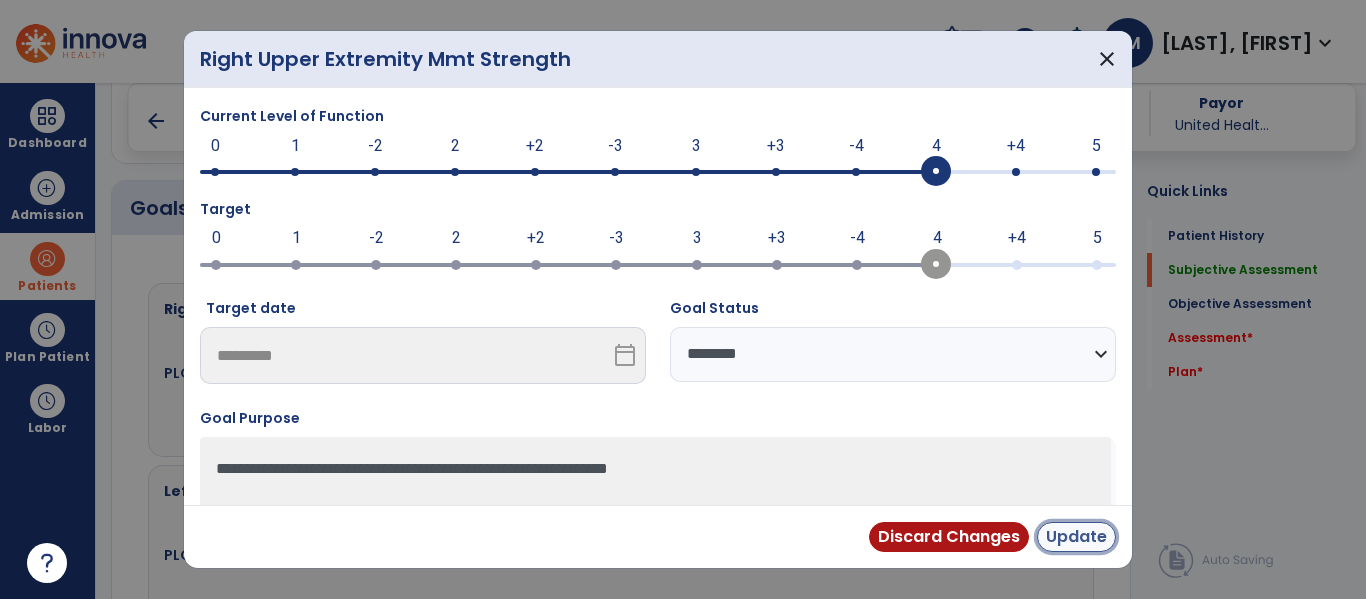 click on "Update" at bounding box center (1076, 537) 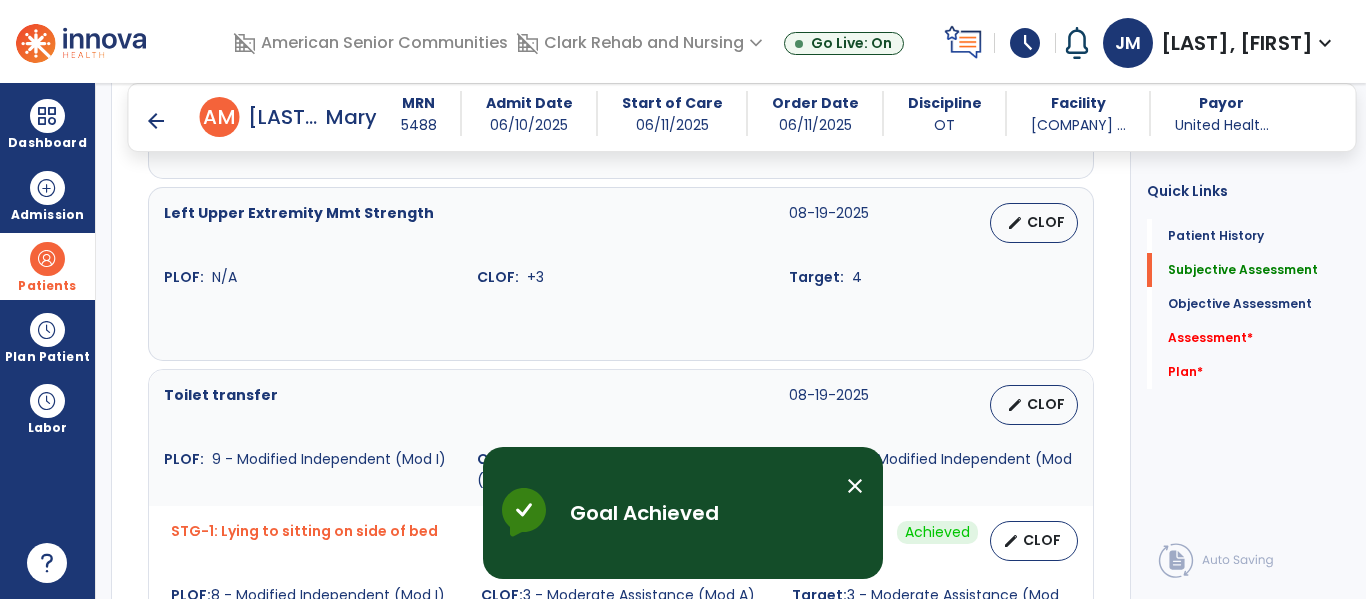 scroll, scrollTop: 972, scrollLeft: 0, axis: vertical 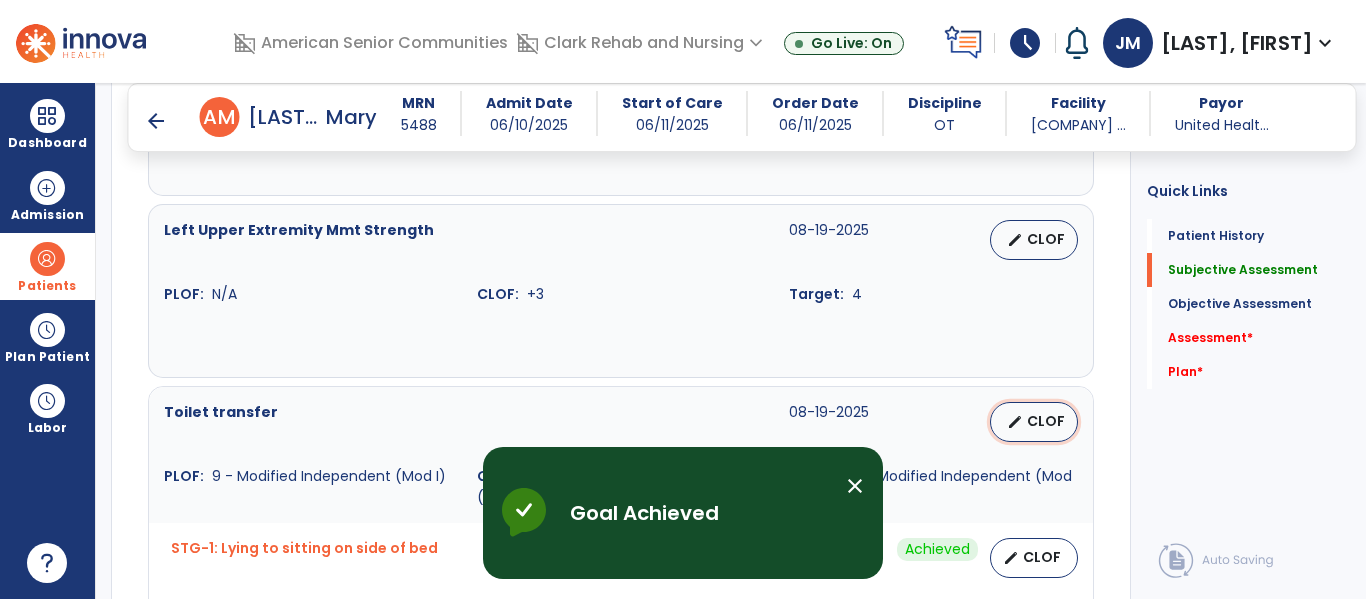 click on "CLOF" at bounding box center [1046, 421] 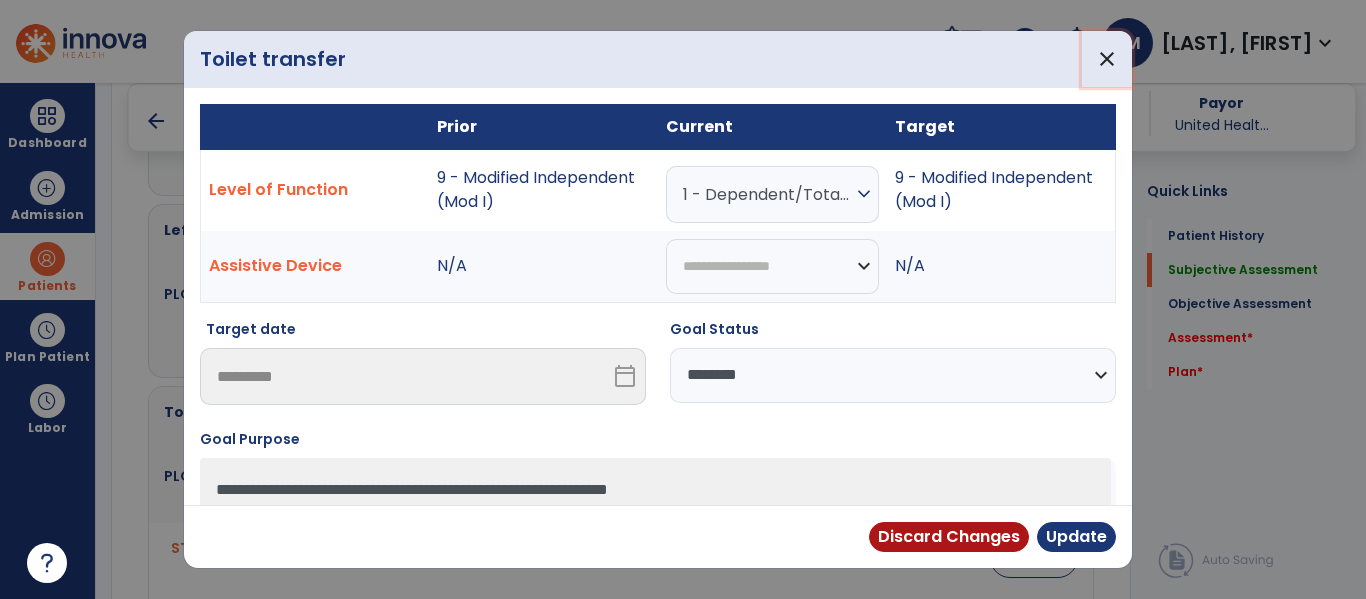 drag, startPoint x: 1095, startPoint y: 52, endPoint x: 1097, endPoint y: 63, distance: 11.18034 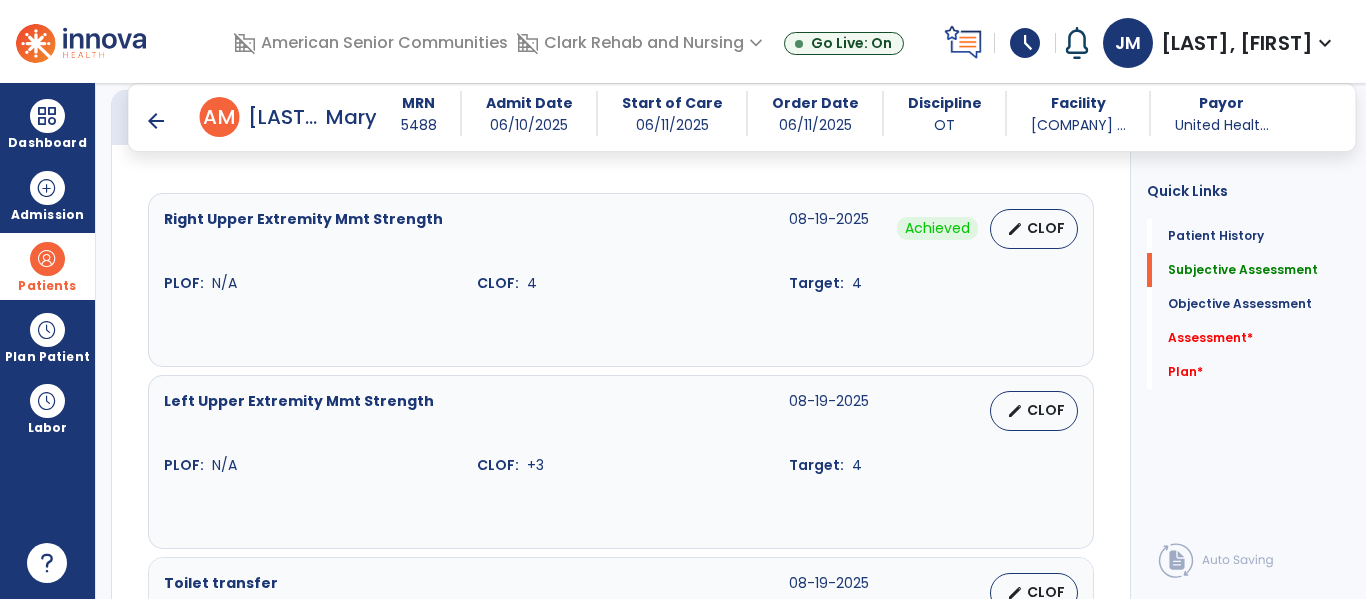 scroll, scrollTop: 804, scrollLeft: 0, axis: vertical 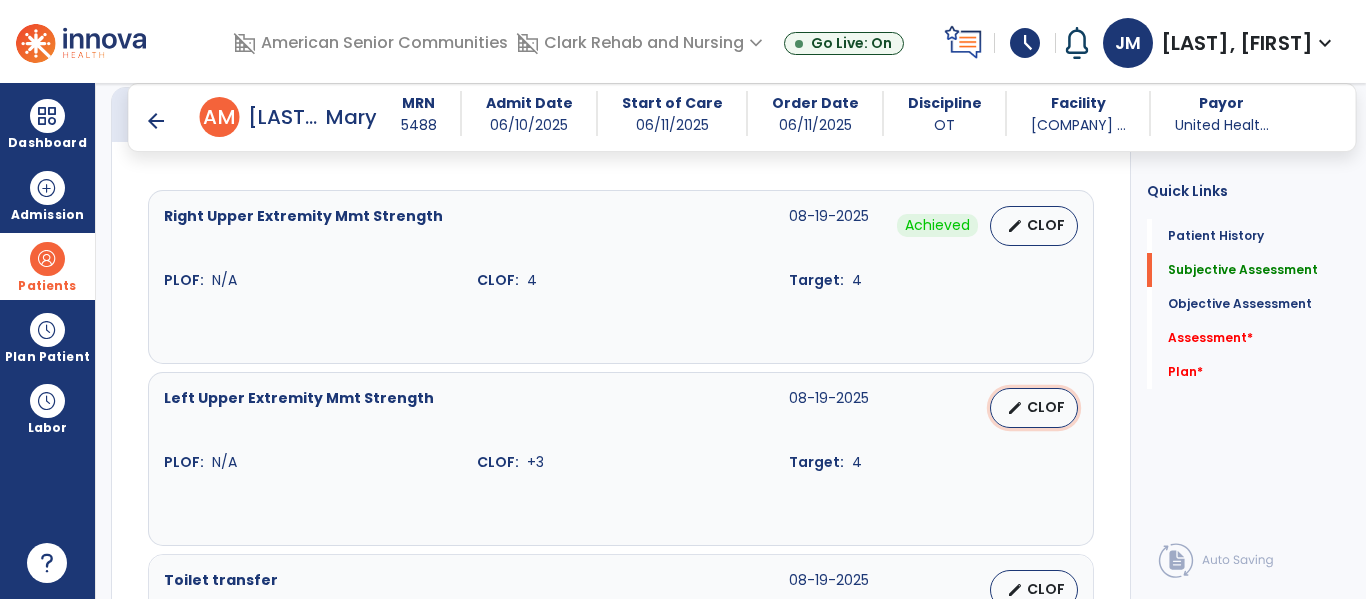 click on "edit" at bounding box center (1015, 408) 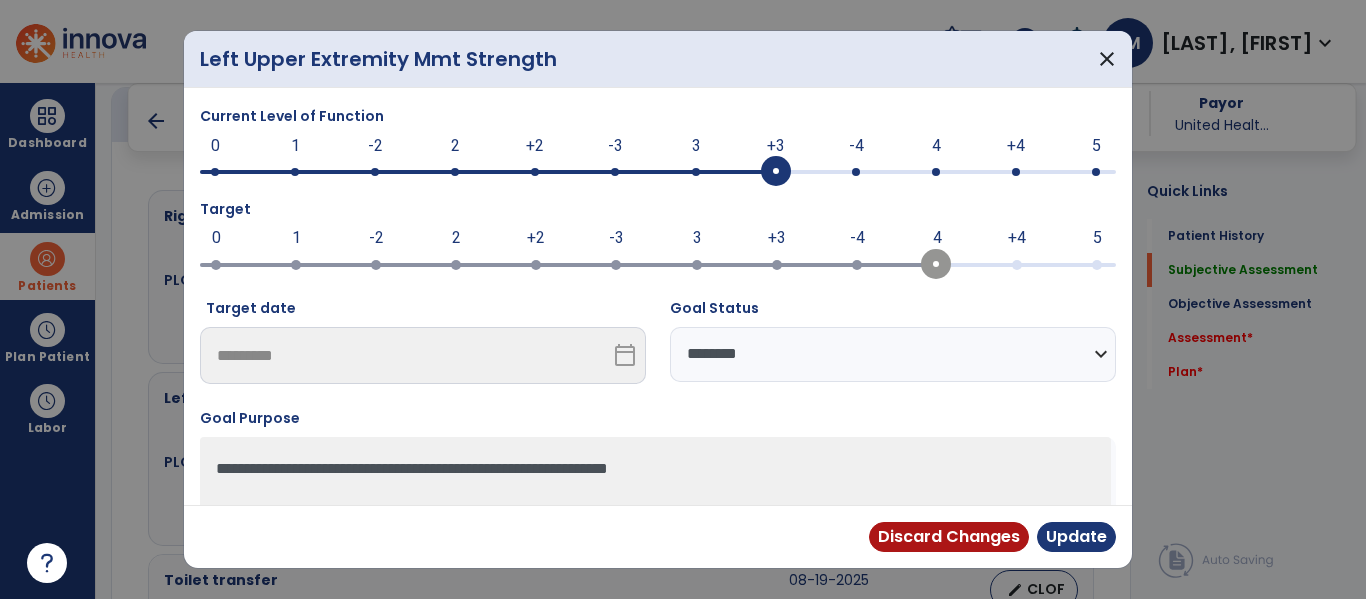 click at bounding box center (936, 172) 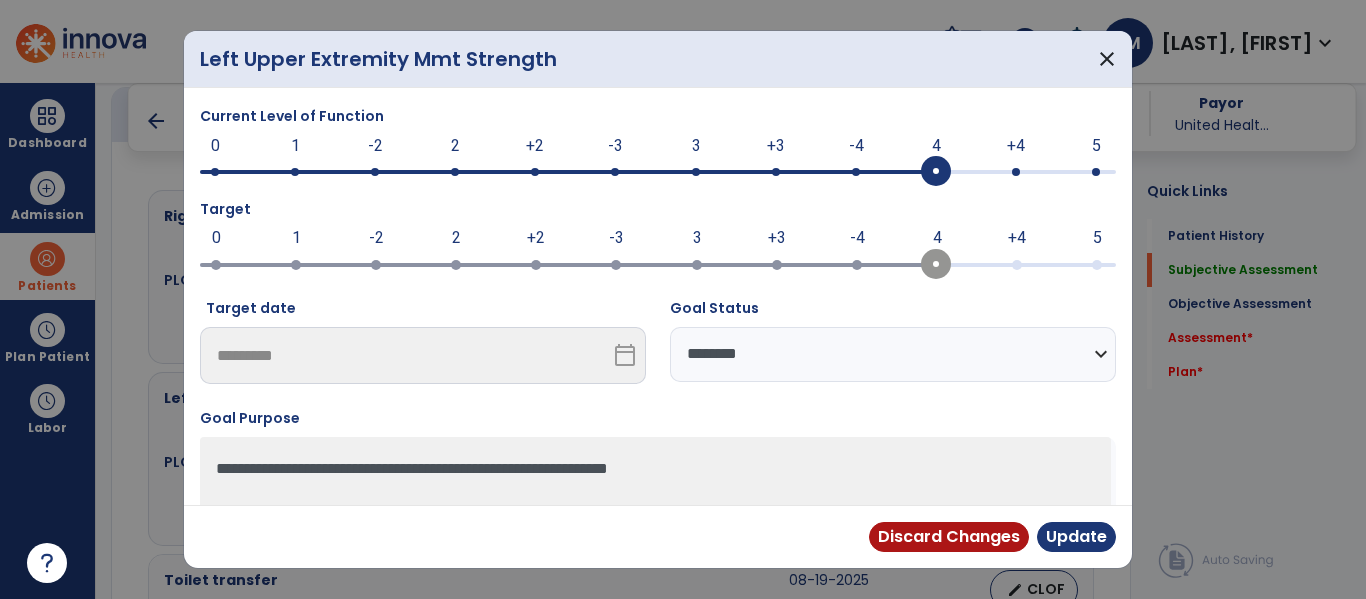 click on "**********" at bounding box center (893, 354) 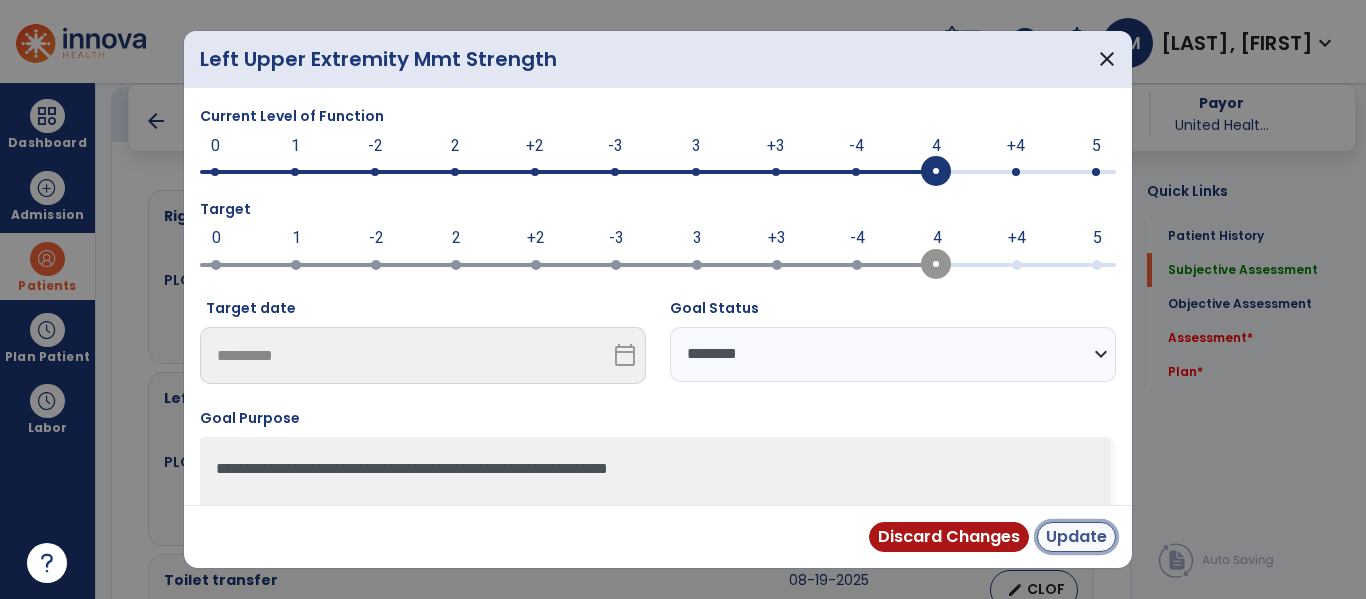 click on "Update" at bounding box center (1076, 537) 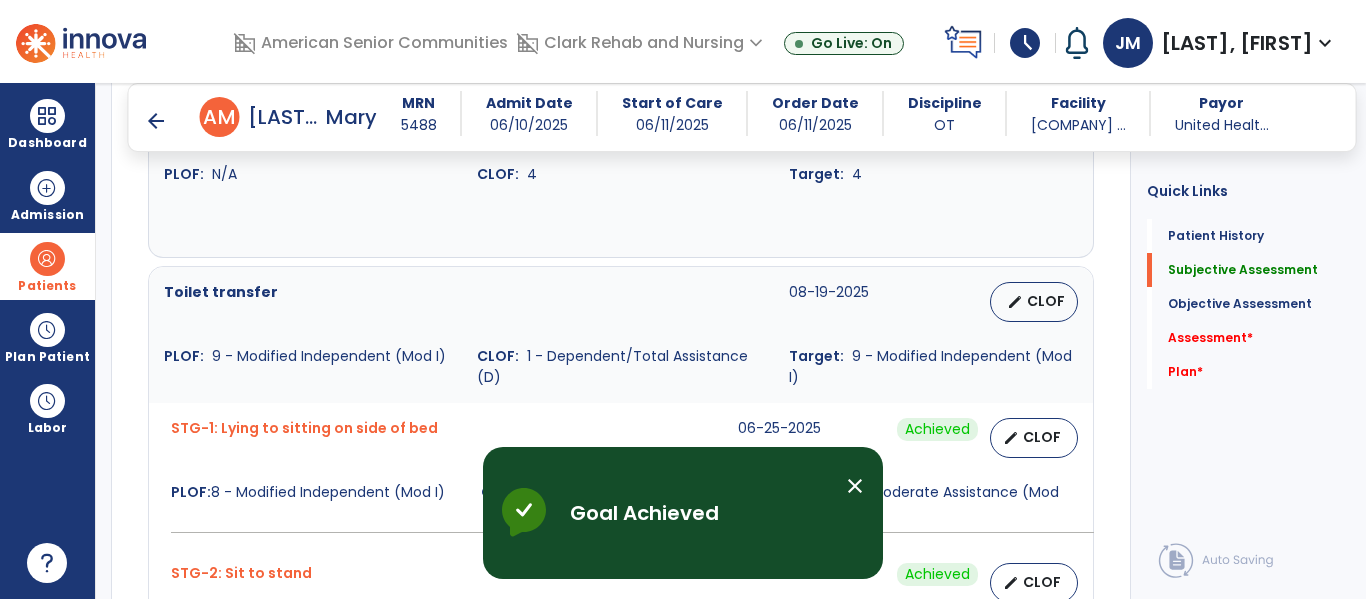 scroll, scrollTop: 1110, scrollLeft: 0, axis: vertical 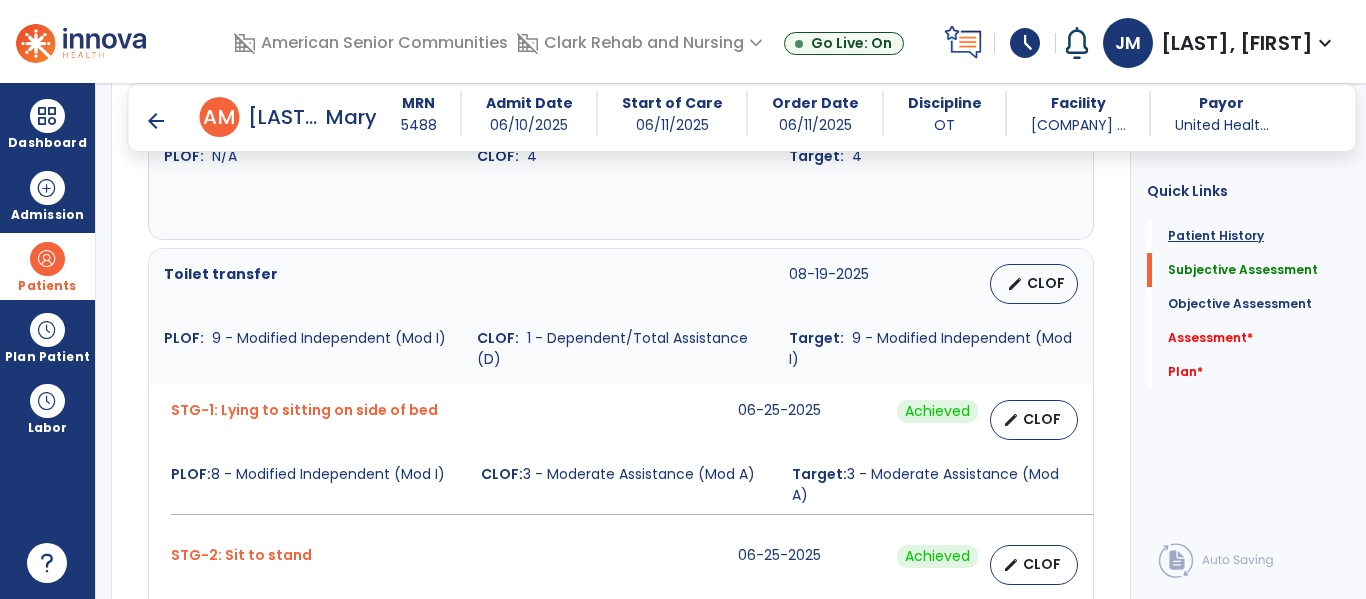 click on "Patient History" 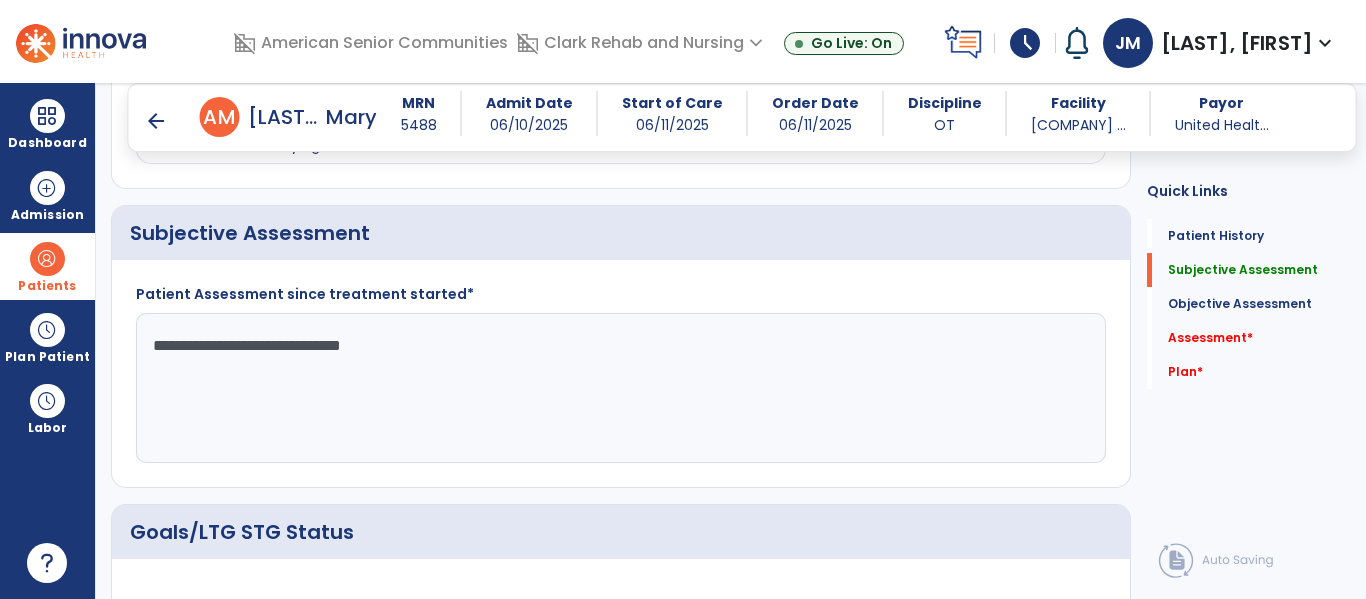 scroll, scrollTop: 469, scrollLeft: 0, axis: vertical 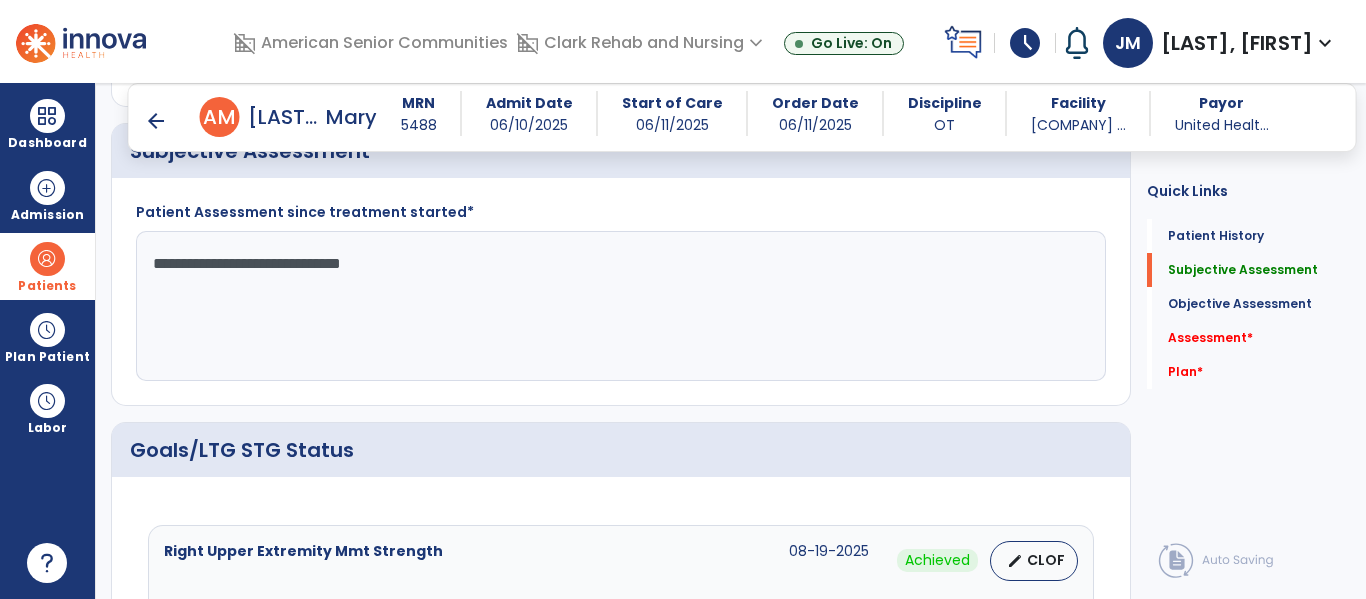 click on "**********" 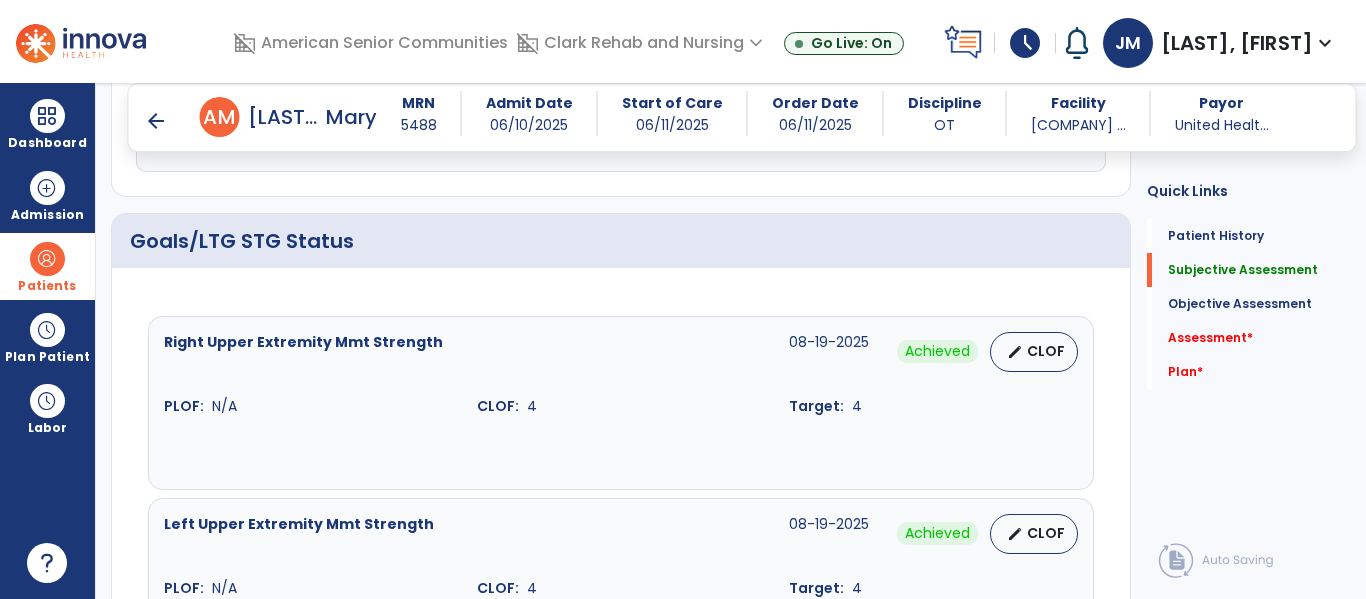 scroll, scrollTop: 1079, scrollLeft: 0, axis: vertical 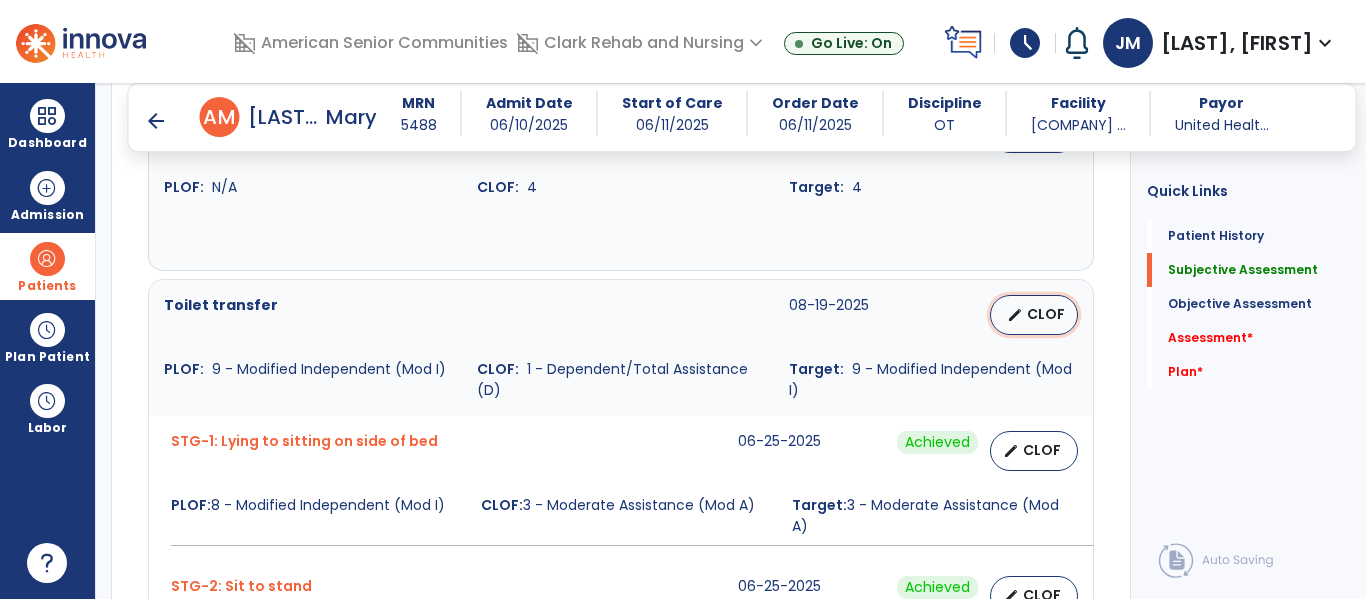 click on "CLOF" at bounding box center [1046, 314] 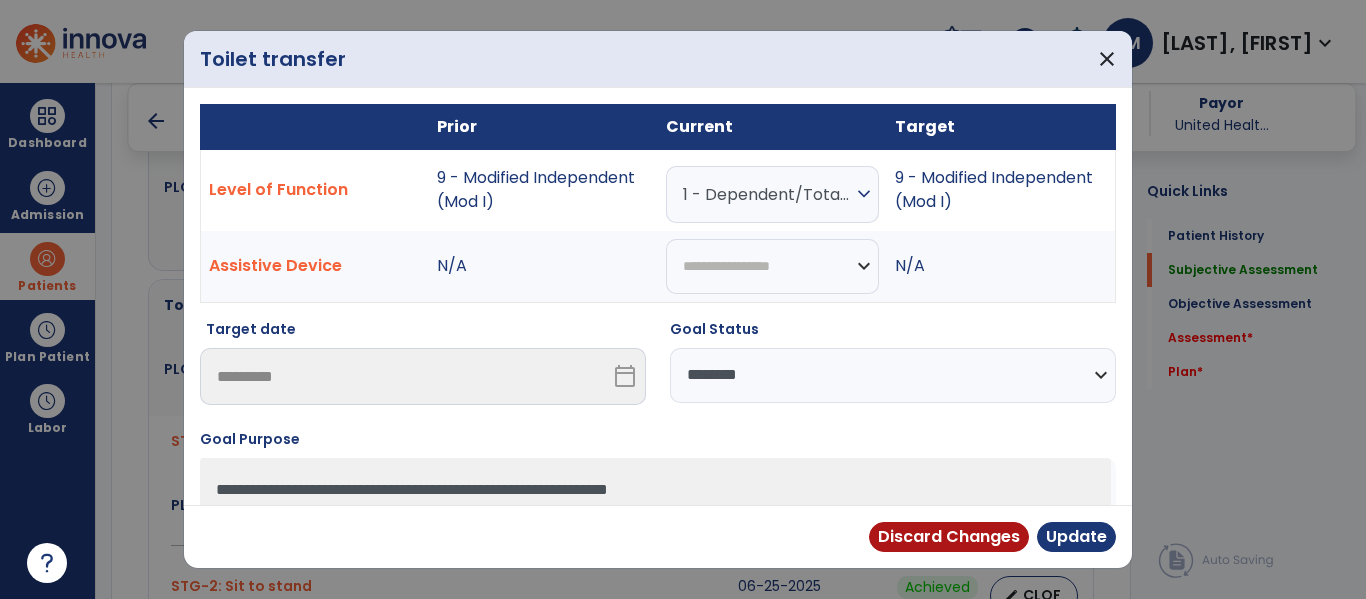 click on "1 - Dependent/Total Assistance (D)" at bounding box center (767, 194) 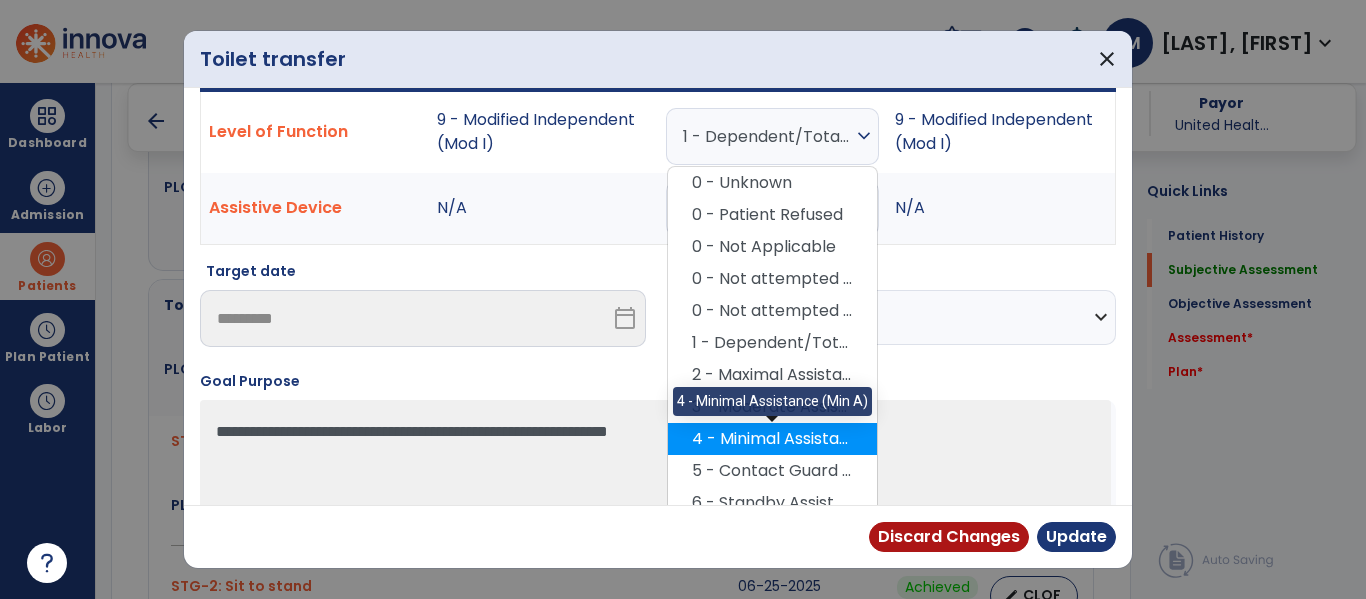 scroll, scrollTop: 103, scrollLeft: 0, axis: vertical 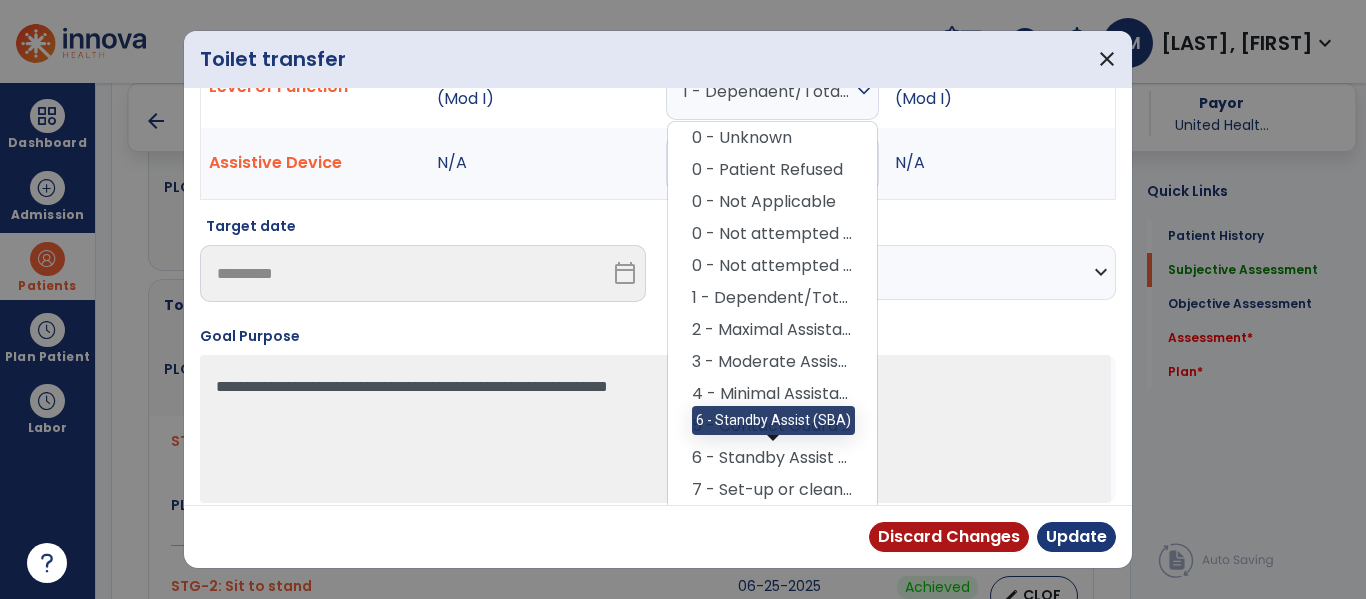 click on "6 - Standby Assist (SBA)" at bounding box center (772, 458) 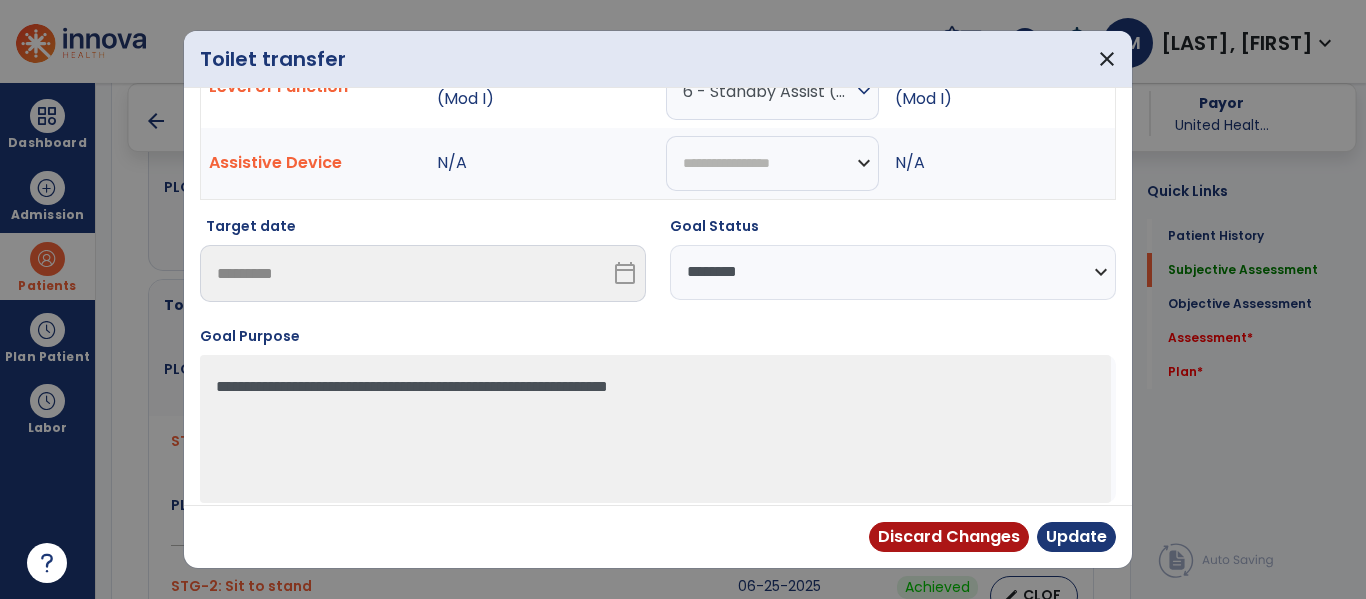 click on "**********" at bounding box center (893, 272) 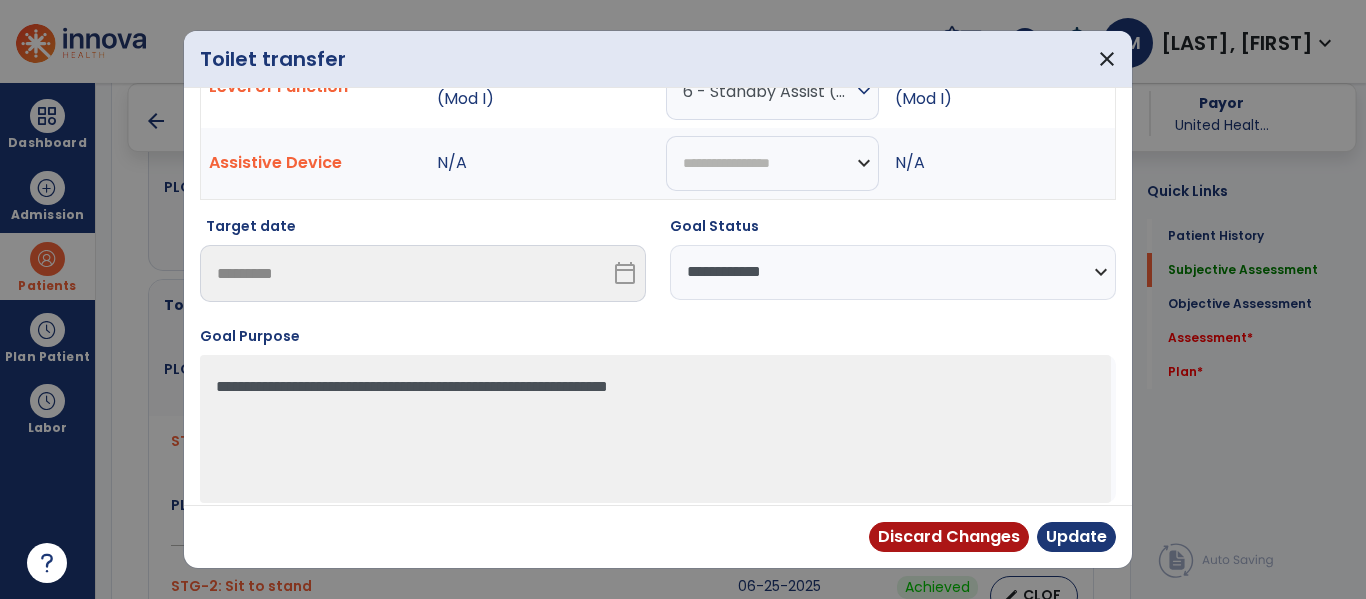 click on "**********" at bounding box center [893, 272] 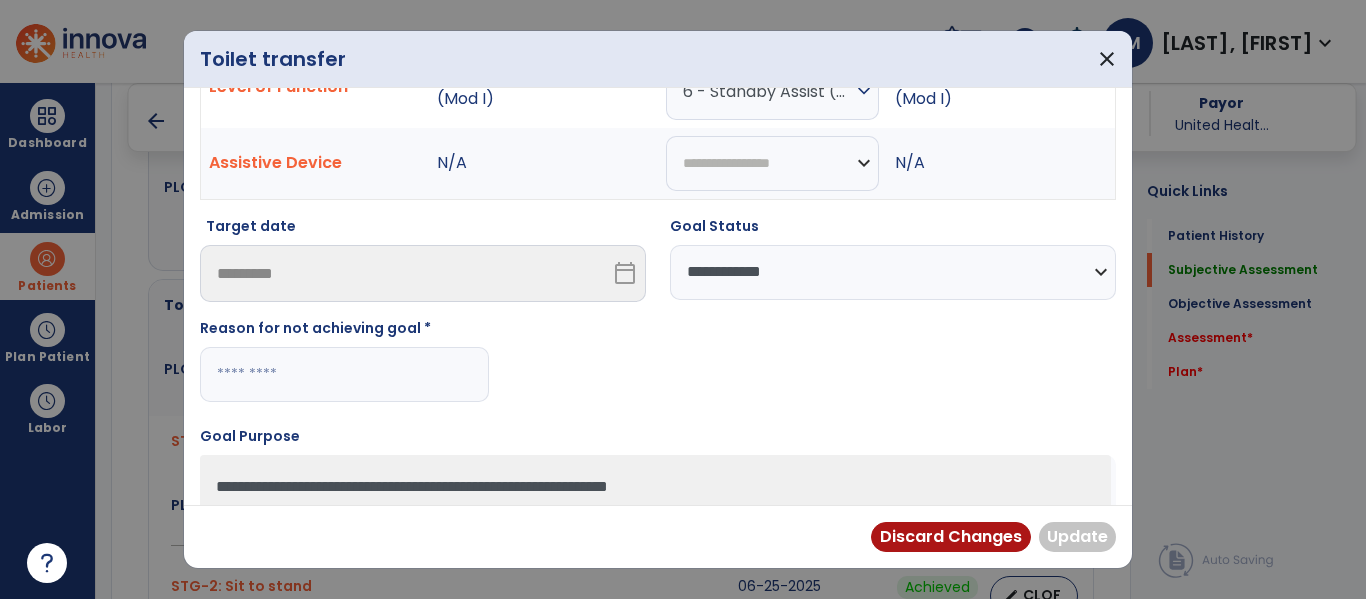 click at bounding box center [344, 374] 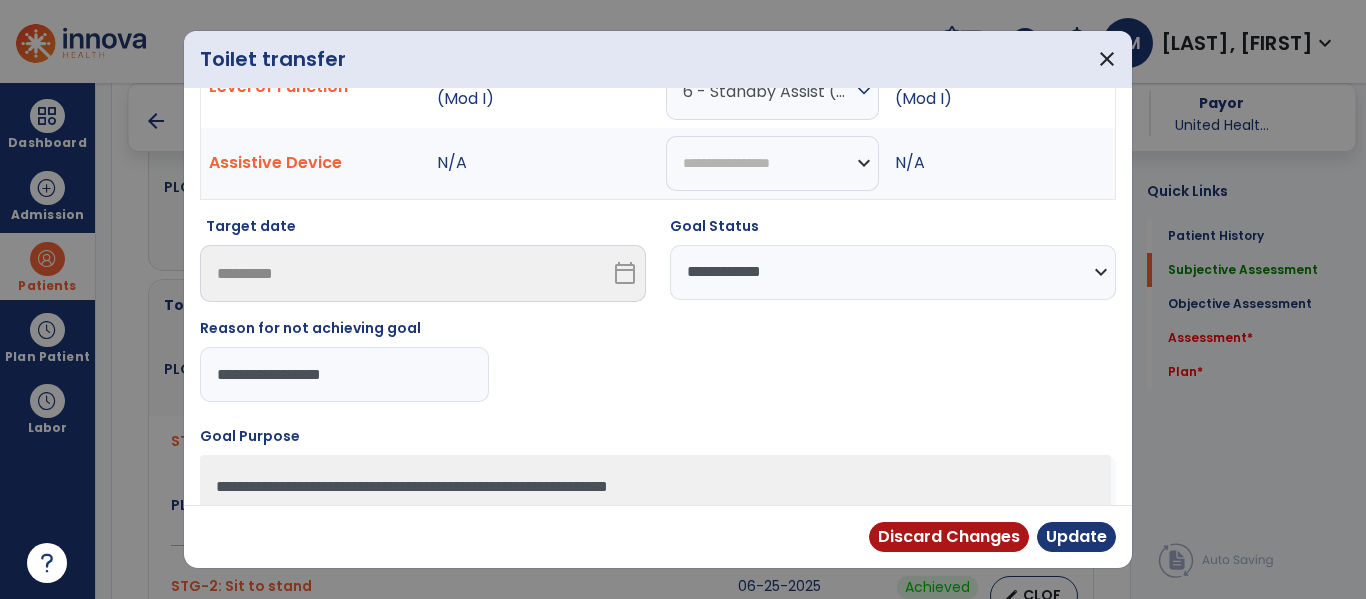 type on "**********" 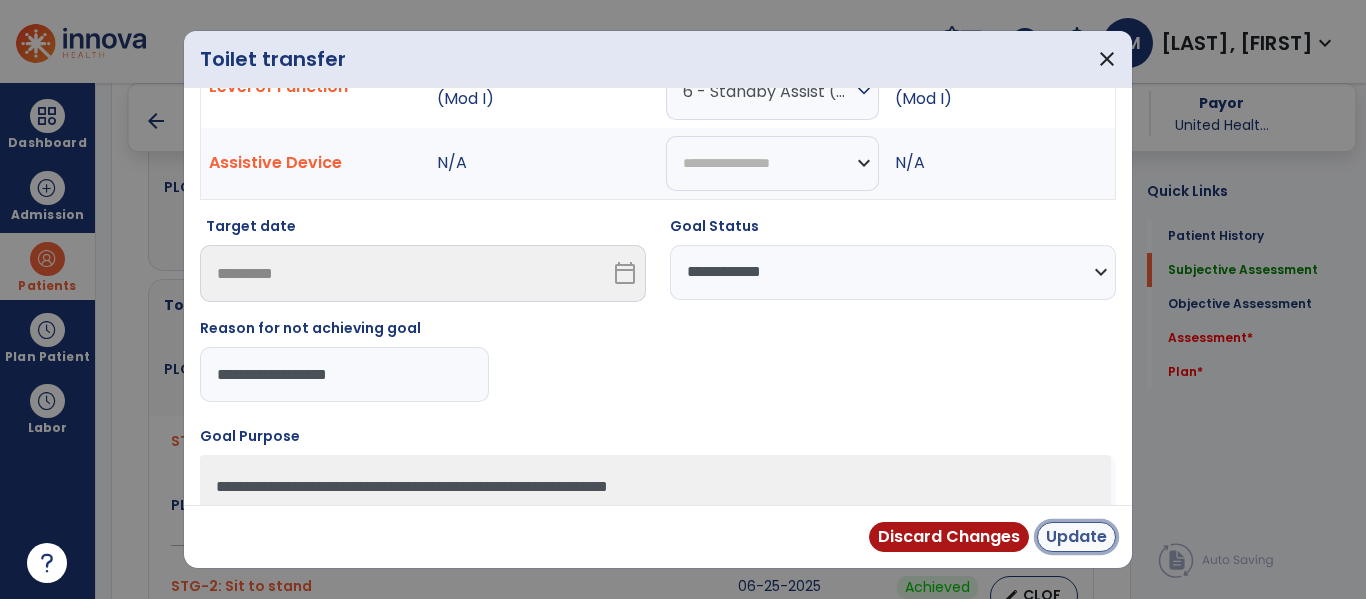 click on "Update" at bounding box center [1076, 537] 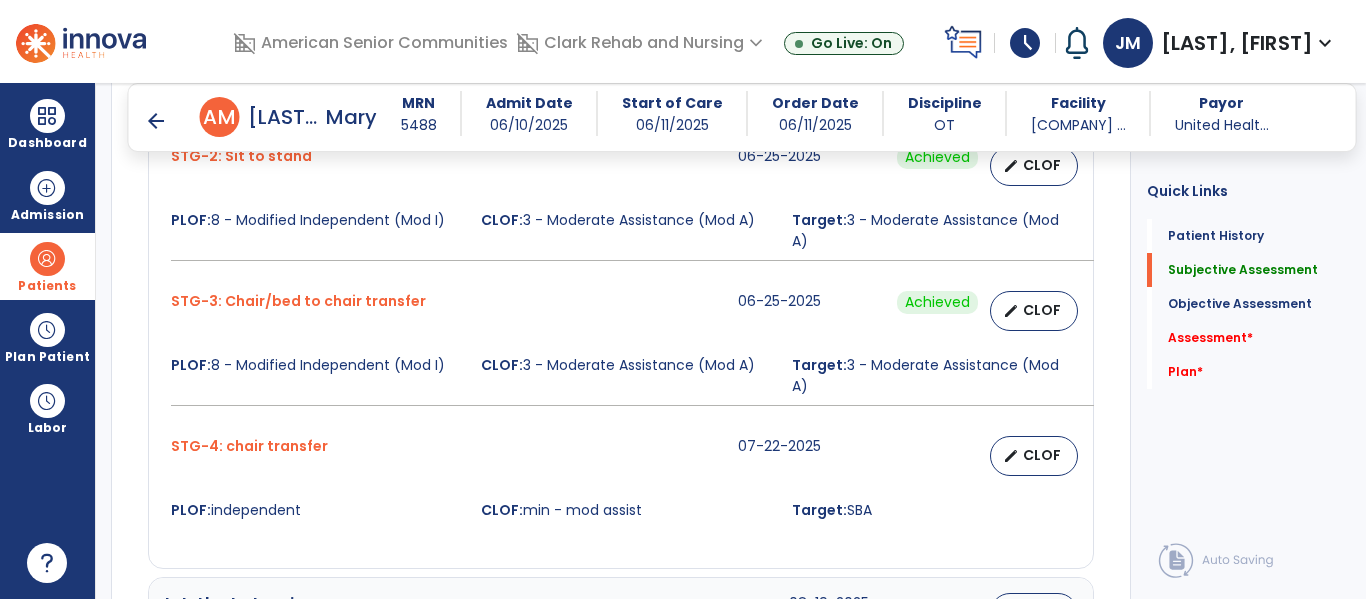 scroll, scrollTop: 1515, scrollLeft: 0, axis: vertical 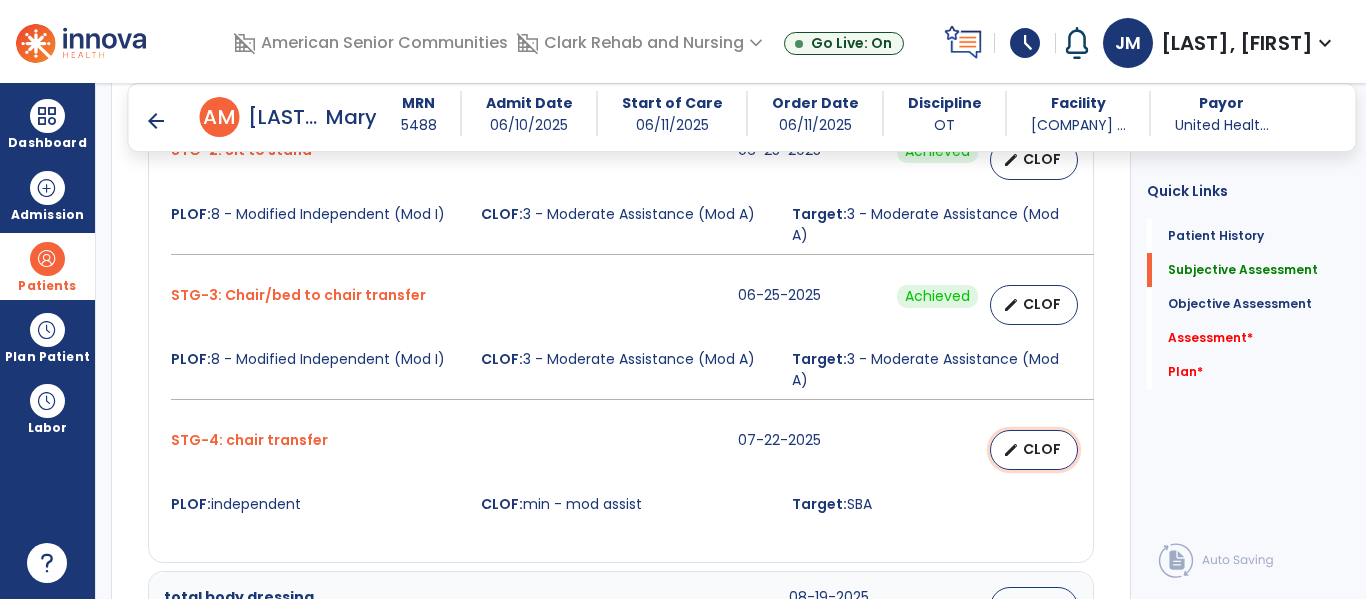 click on "CLOF" at bounding box center (1042, 449) 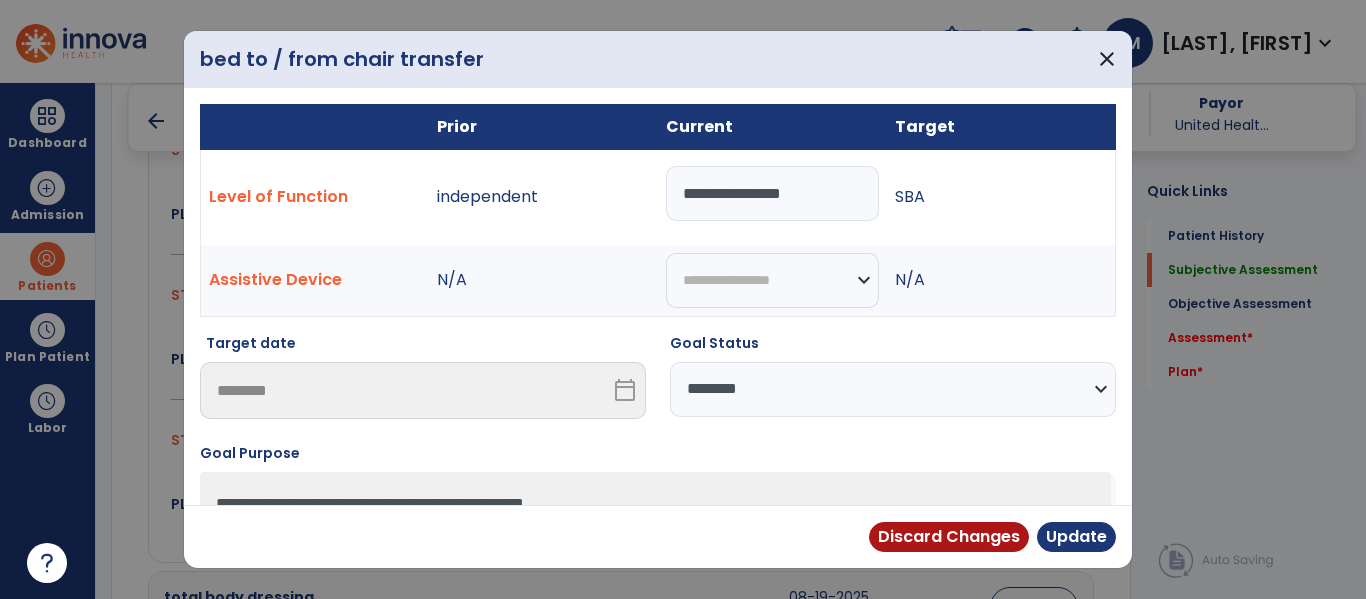 click on "**********" at bounding box center [772, 193] 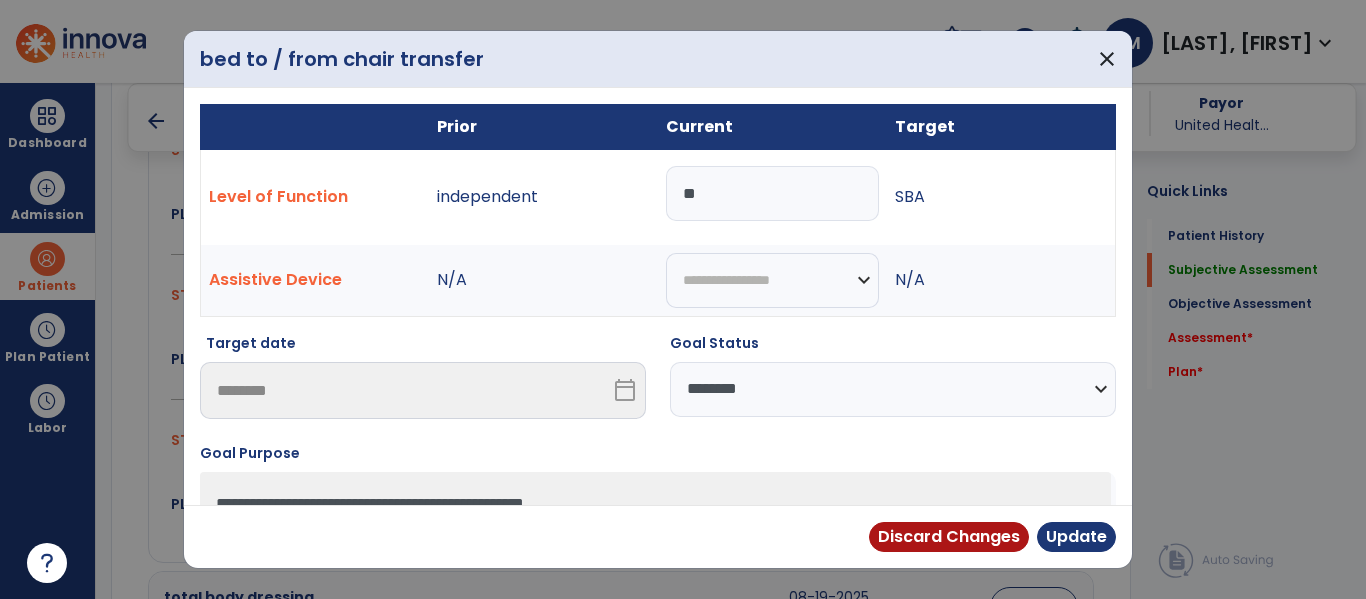 type on "*" 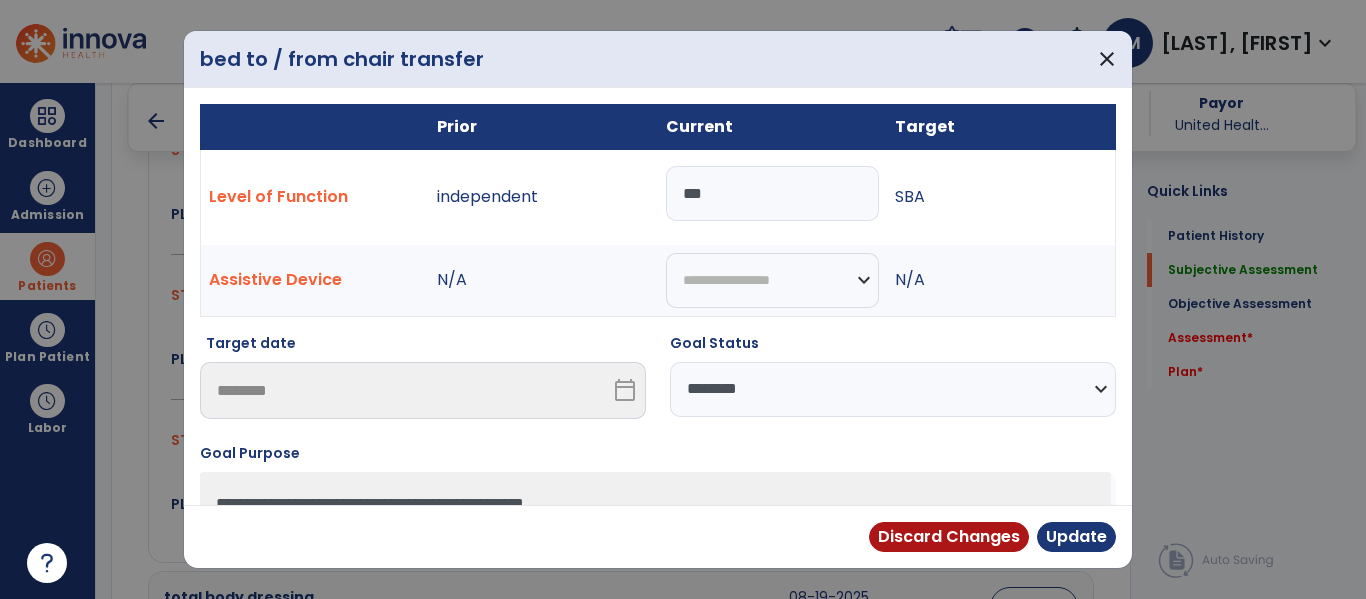 type on "***" 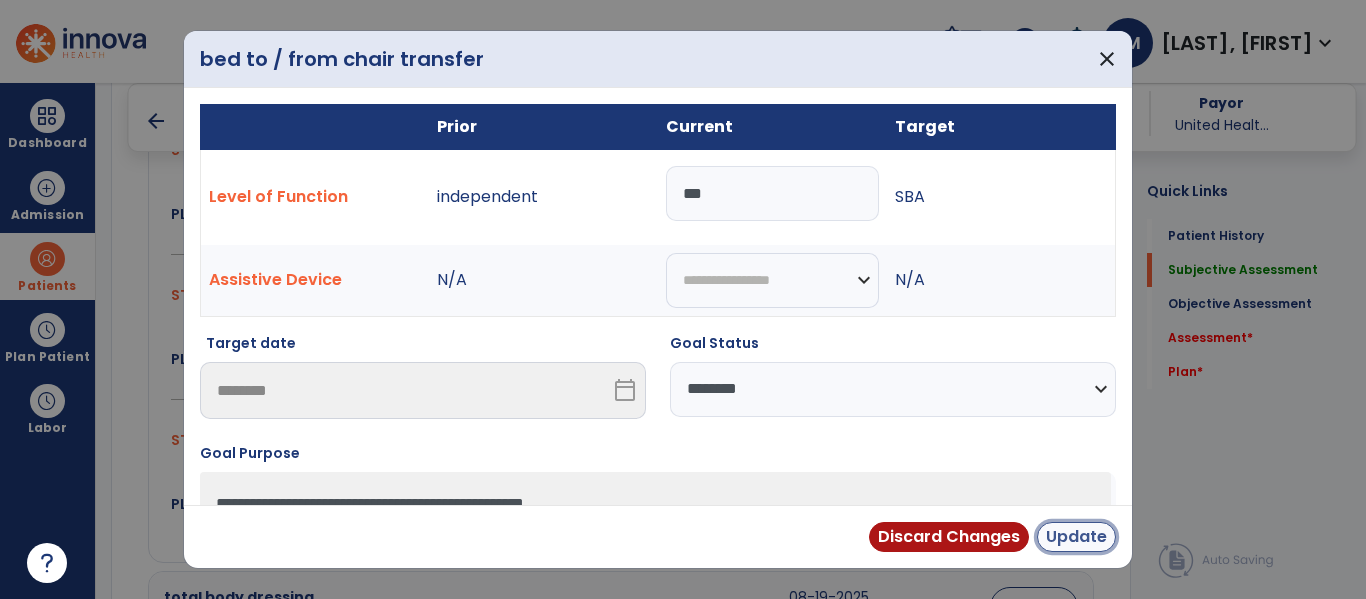 click on "Update" at bounding box center (1076, 537) 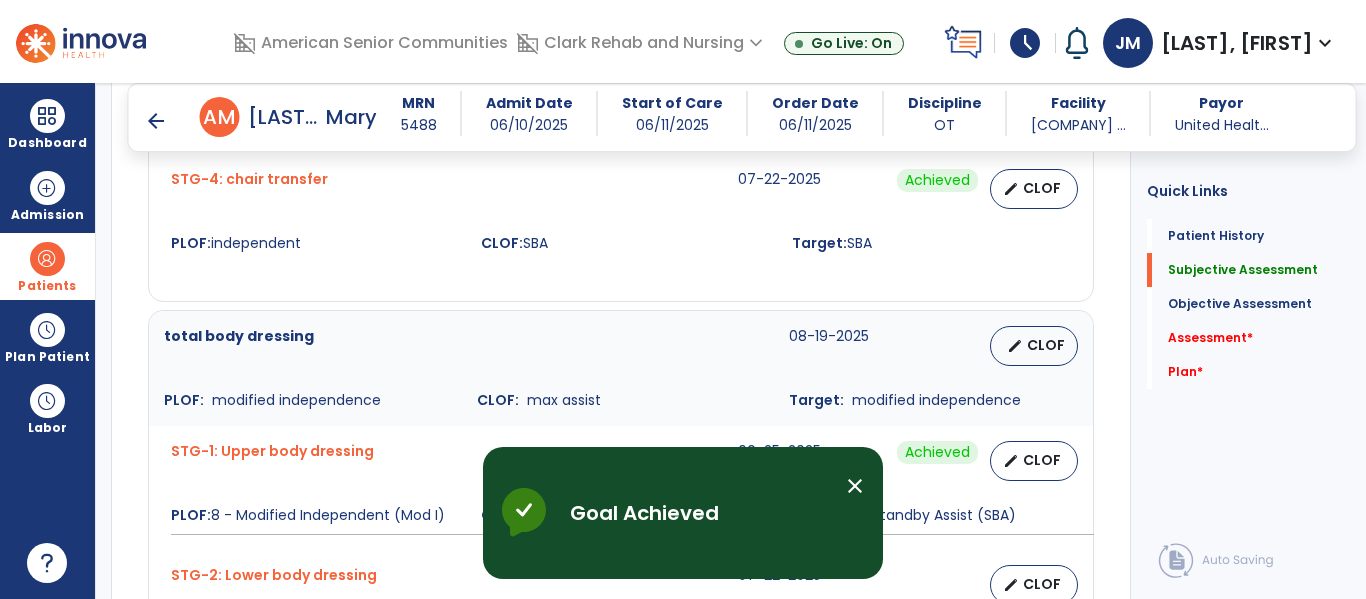 scroll, scrollTop: 1781, scrollLeft: 0, axis: vertical 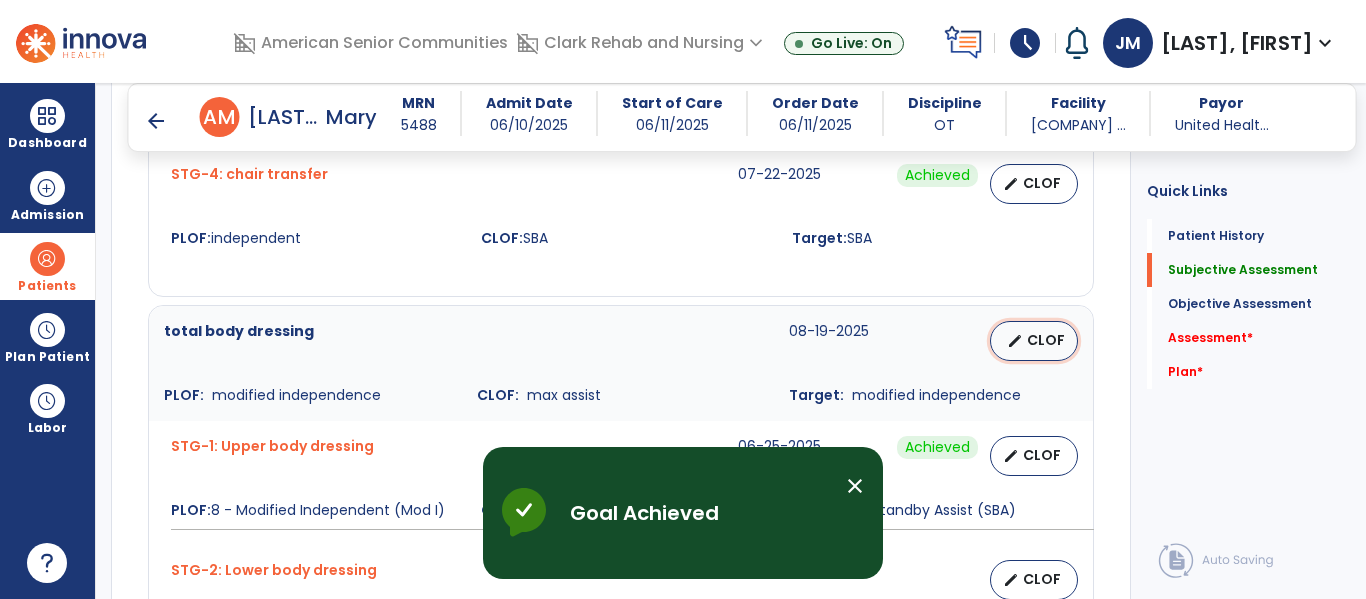 click on "CLOF" at bounding box center (1046, 340) 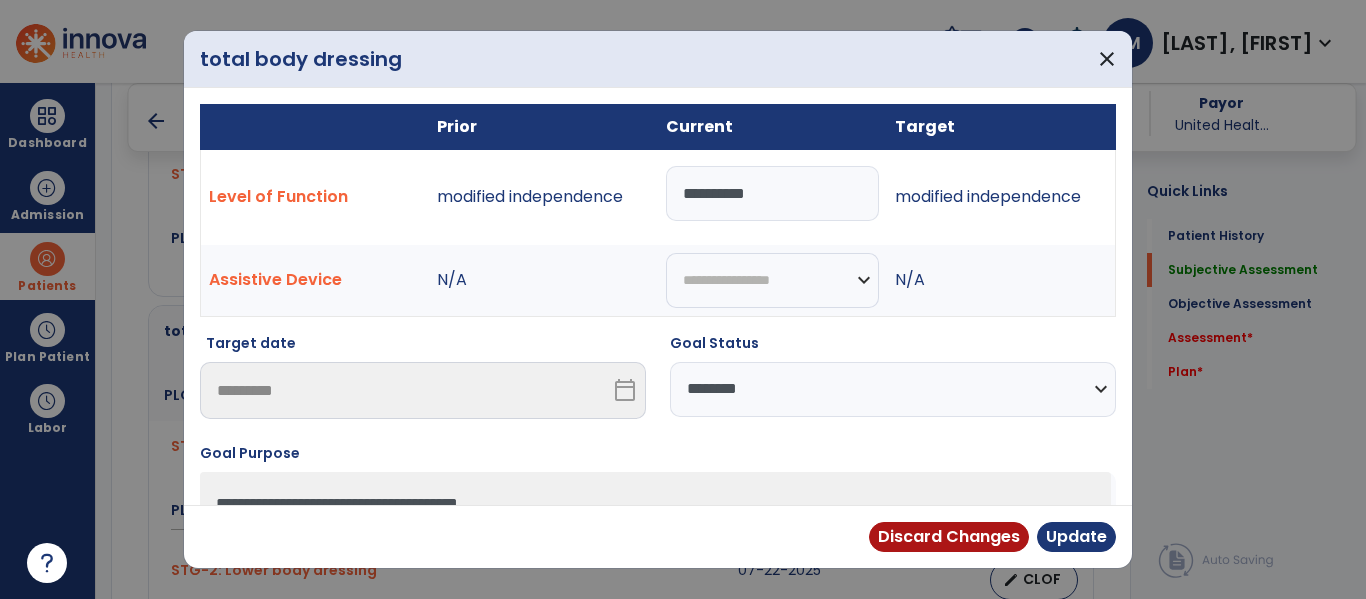 drag, startPoint x: 697, startPoint y: 189, endPoint x: 725, endPoint y: 182, distance: 28.86174 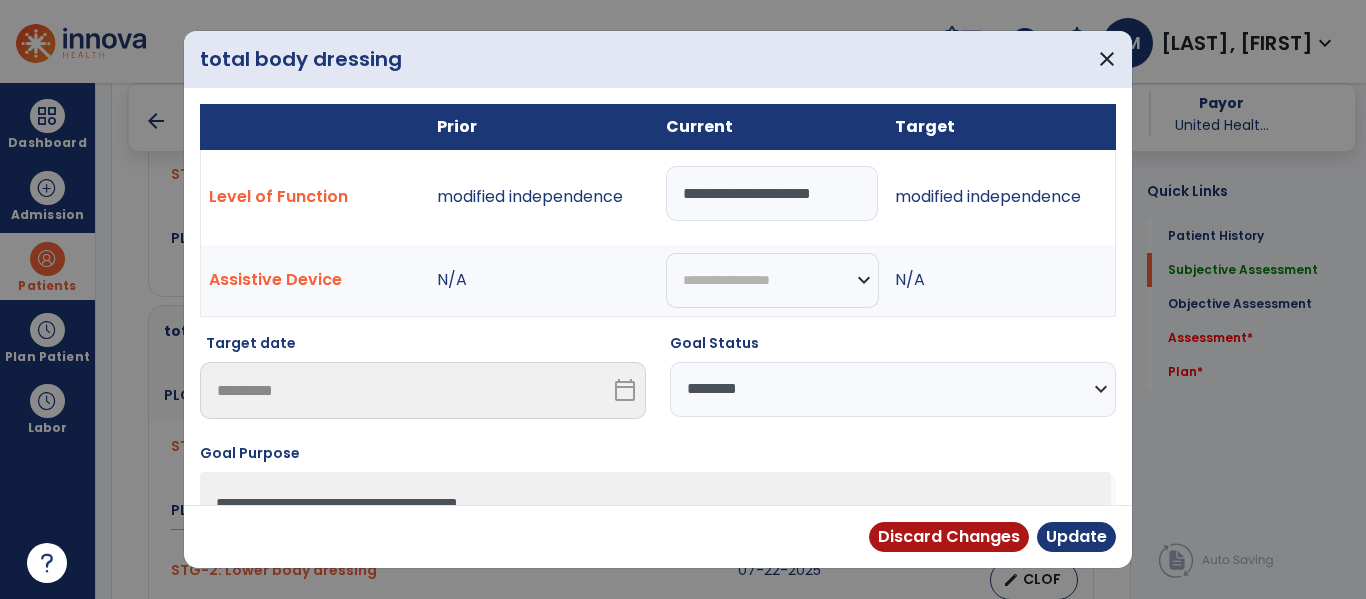 scroll, scrollTop: 0, scrollLeft: 14, axis: horizontal 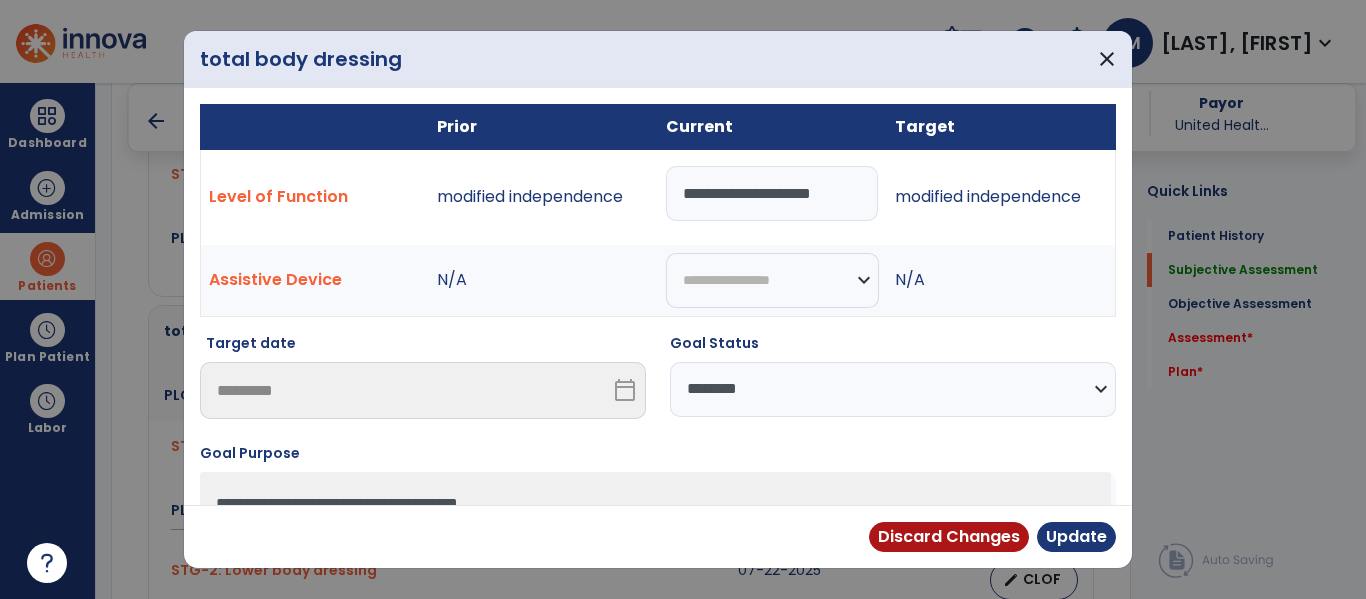 type on "**********" 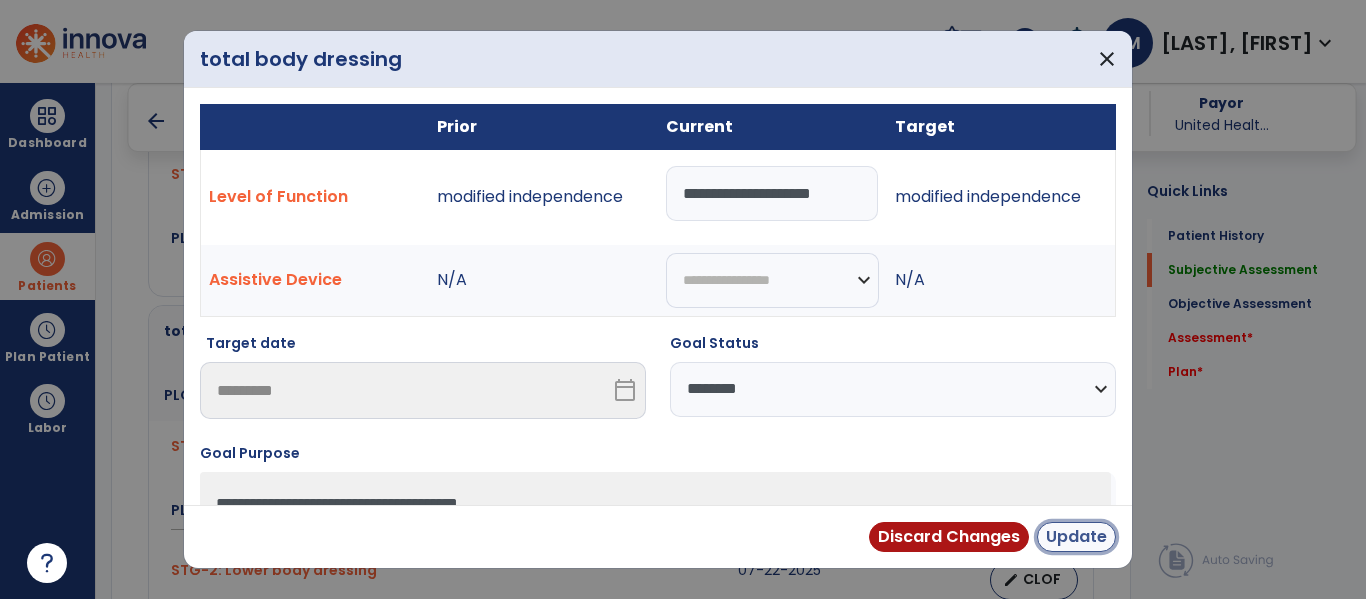 click on "Update" at bounding box center [1076, 537] 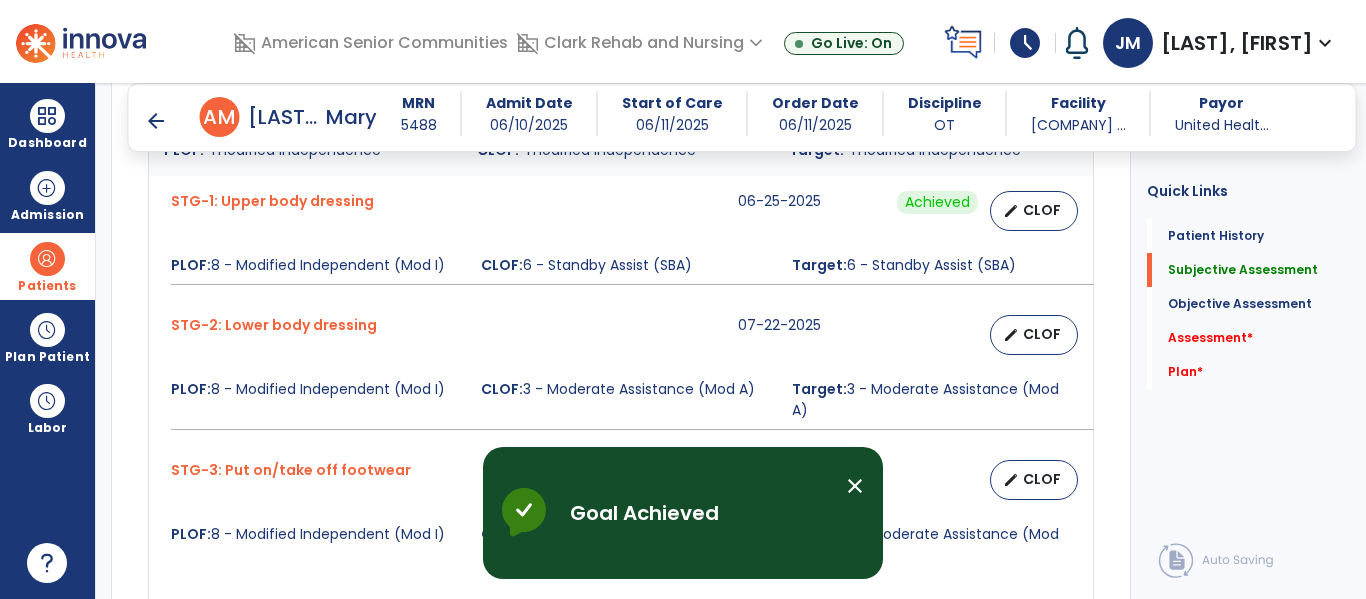 scroll, scrollTop: 2027, scrollLeft: 0, axis: vertical 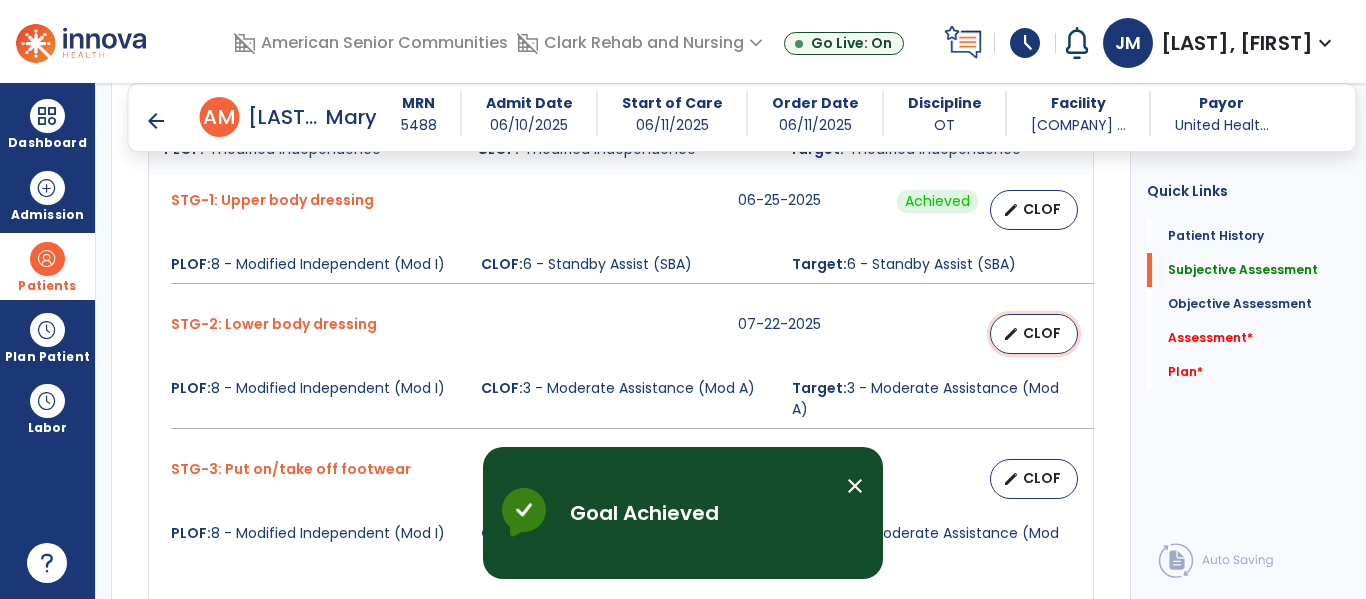 click on "CLOF" at bounding box center (1042, 333) 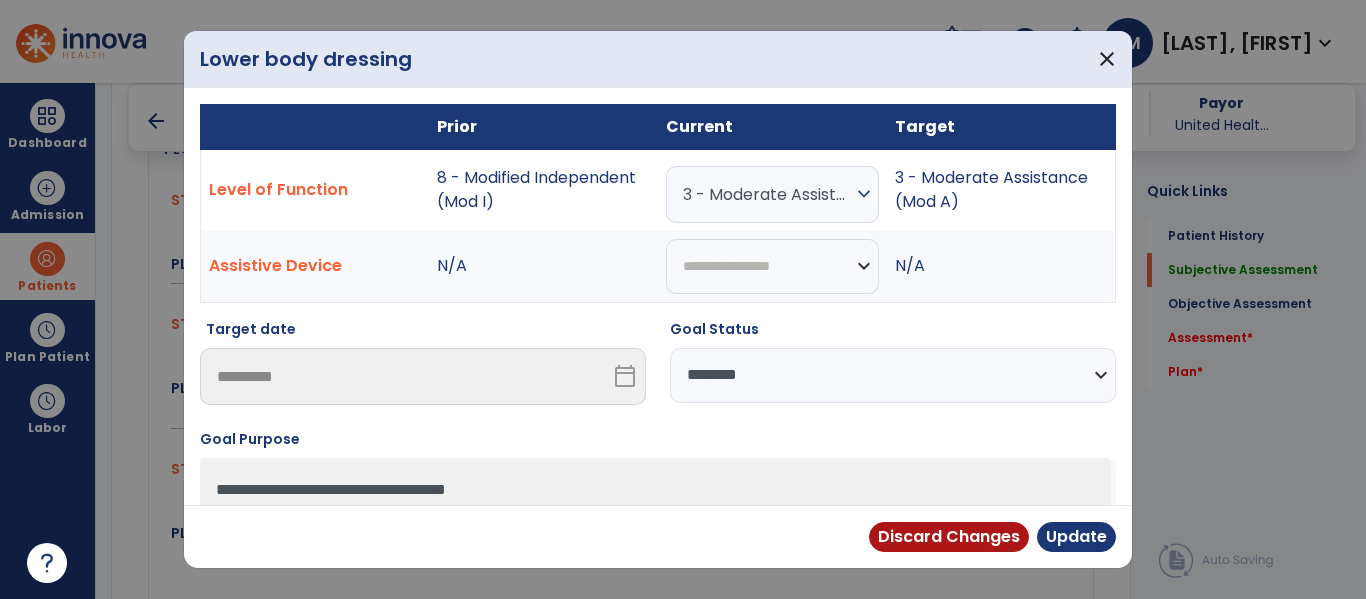 click on "3 - Moderate Assistance (Mod A)" at bounding box center [767, 194] 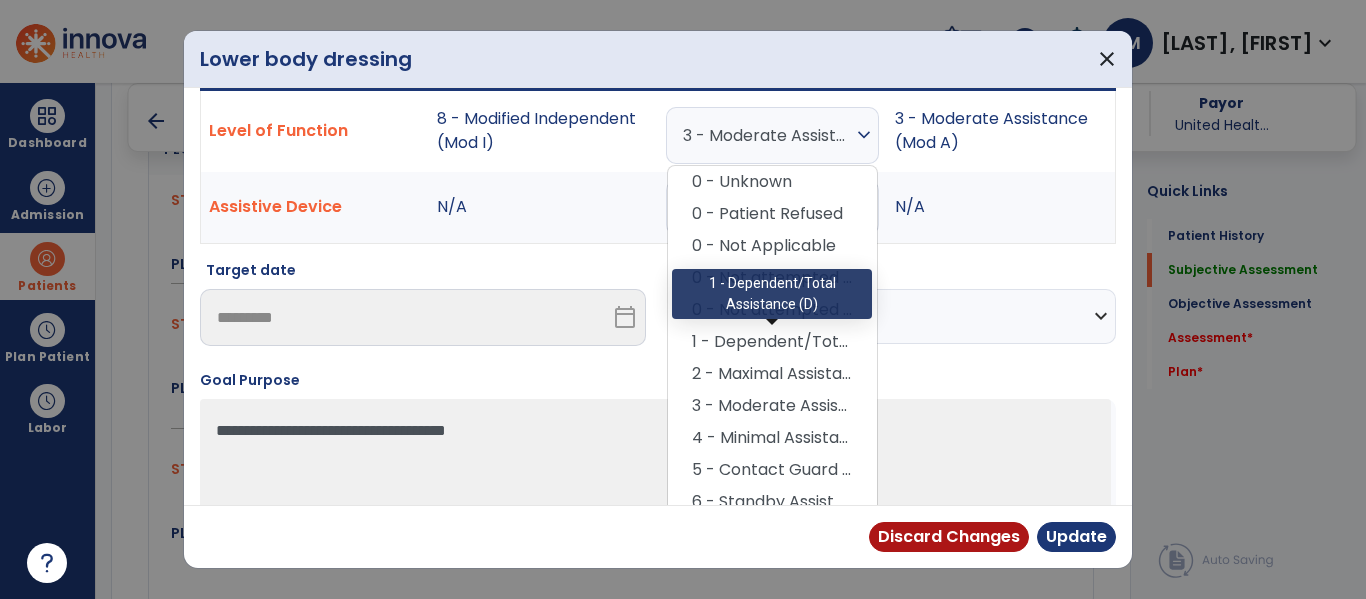 scroll, scrollTop: 201, scrollLeft: 0, axis: vertical 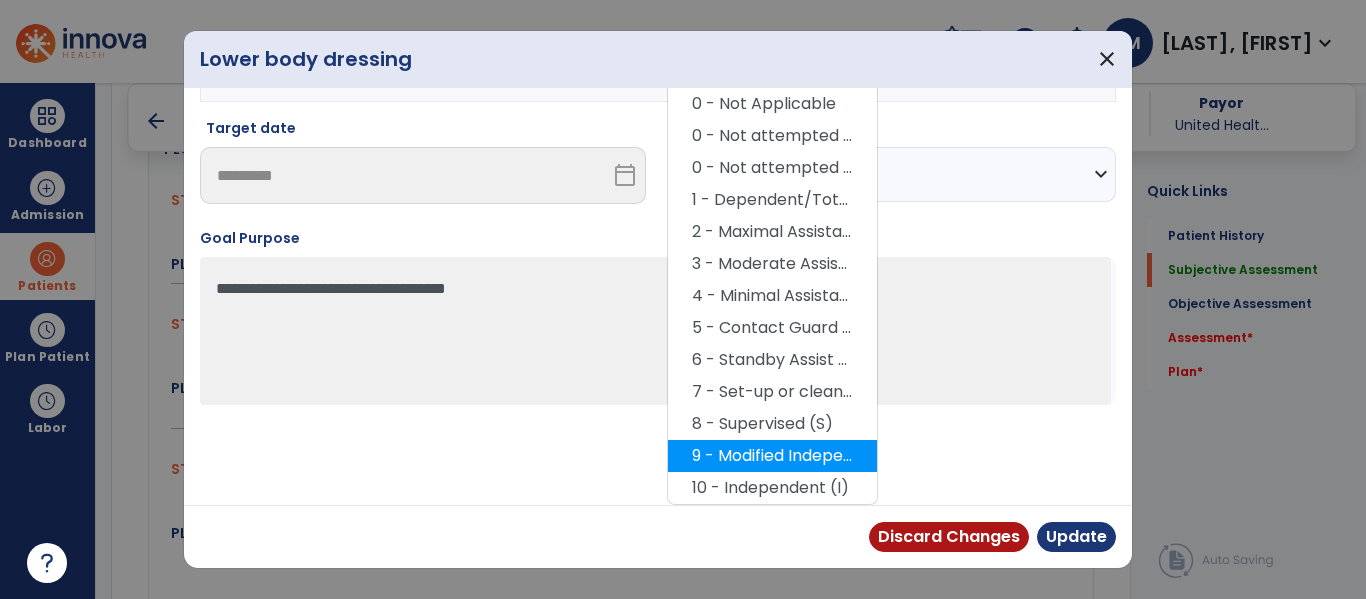 click on "9 - Modified Independent (Mod I)" at bounding box center [772, 456] 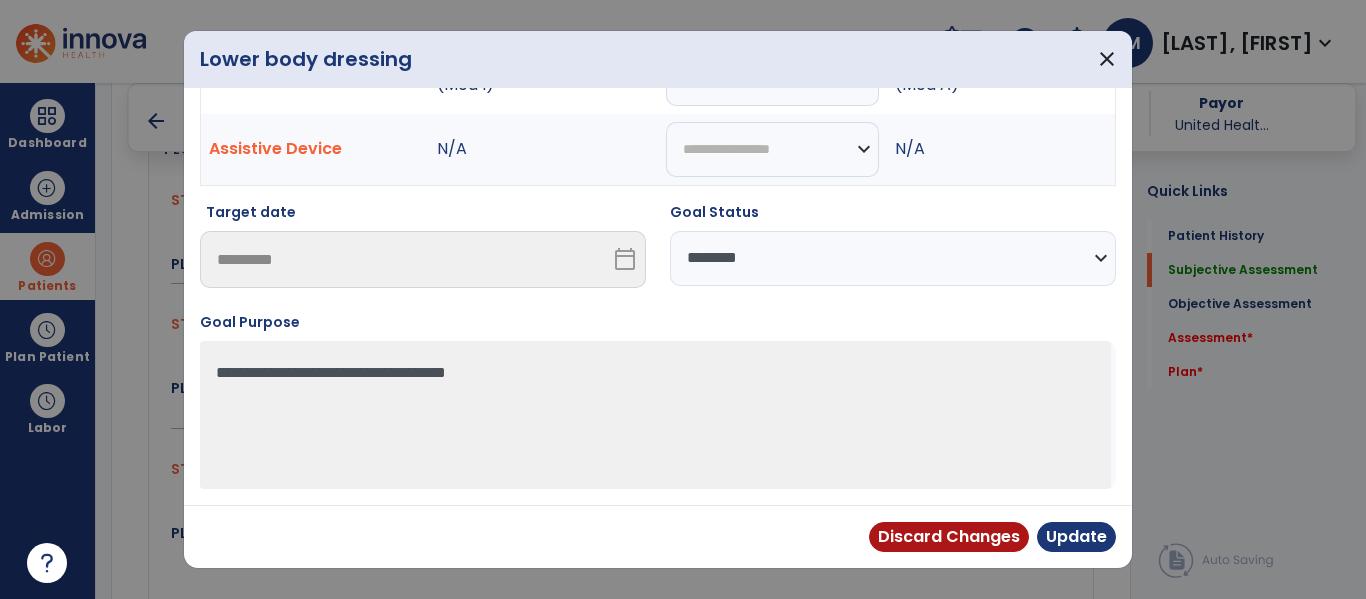 scroll, scrollTop: 117, scrollLeft: 0, axis: vertical 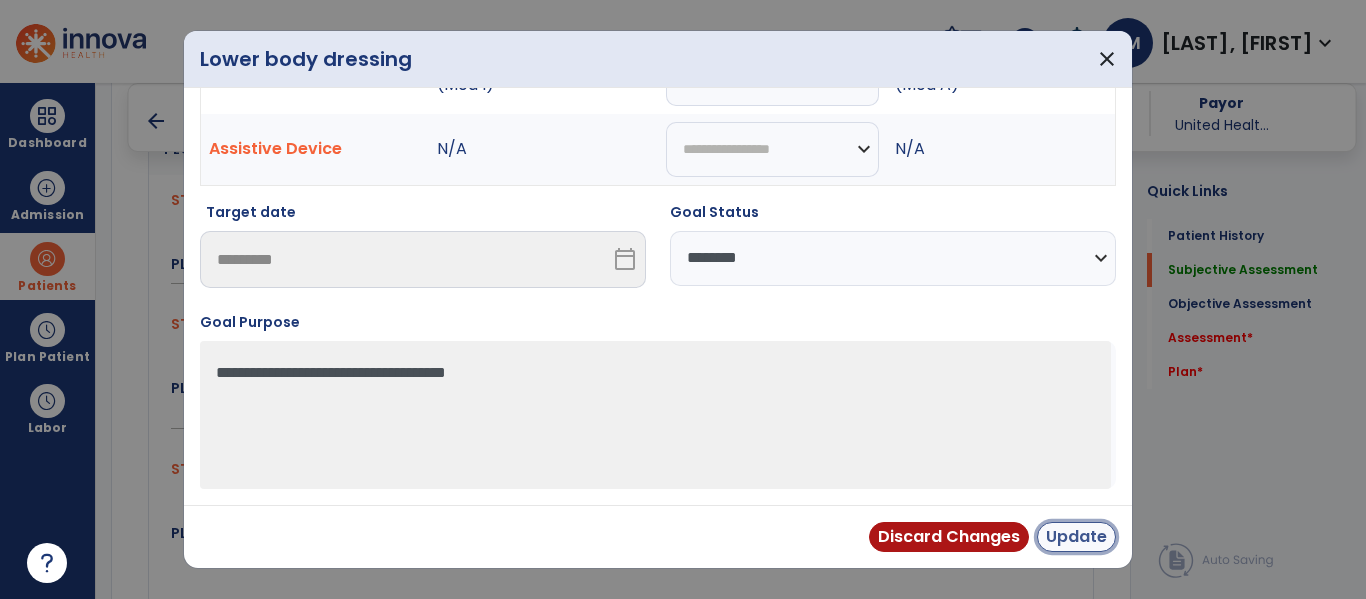 click on "Update" at bounding box center (1076, 537) 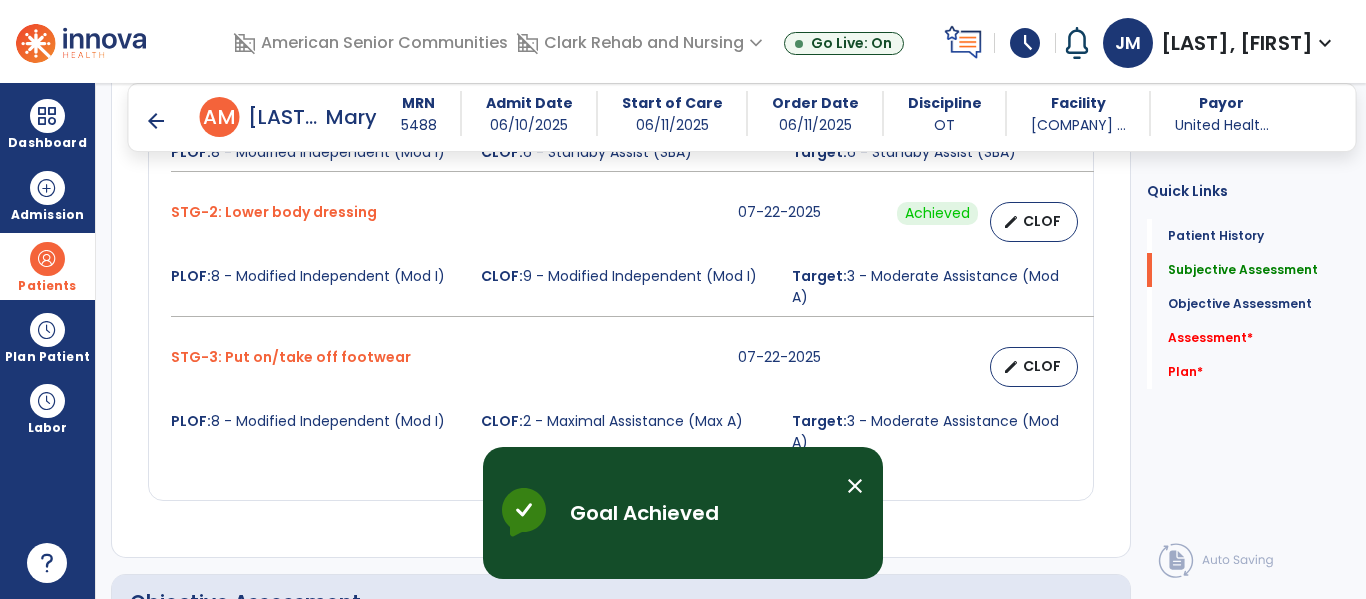 scroll, scrollTop: 2146, scrollLeft: 0, axis: vertical 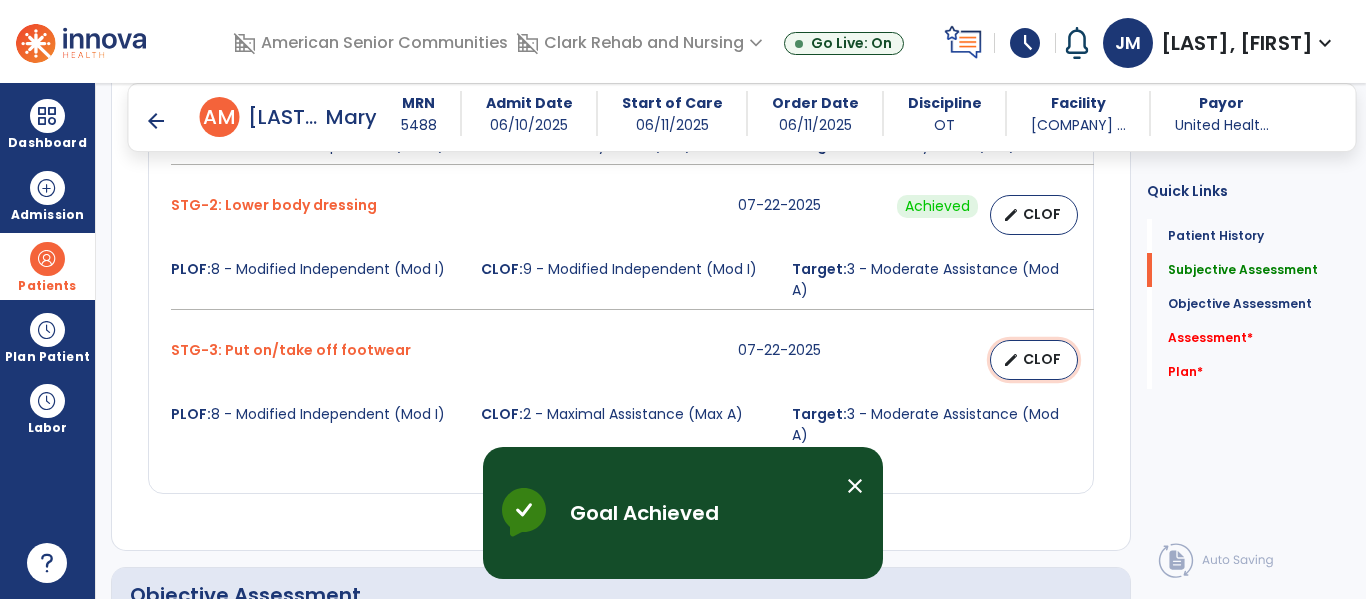 click on "CLOF" at bounding box center [1042, 359] 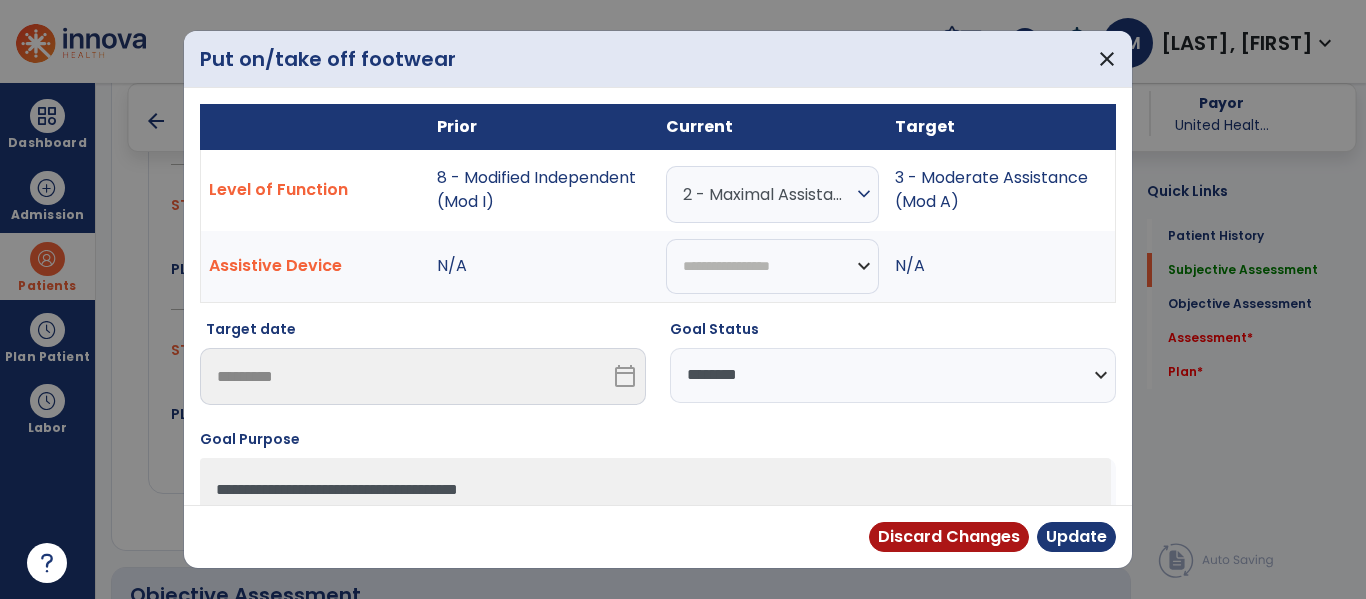 click on "2 - Maximal Assistance (Max A)" at bounding box center (767, 194) 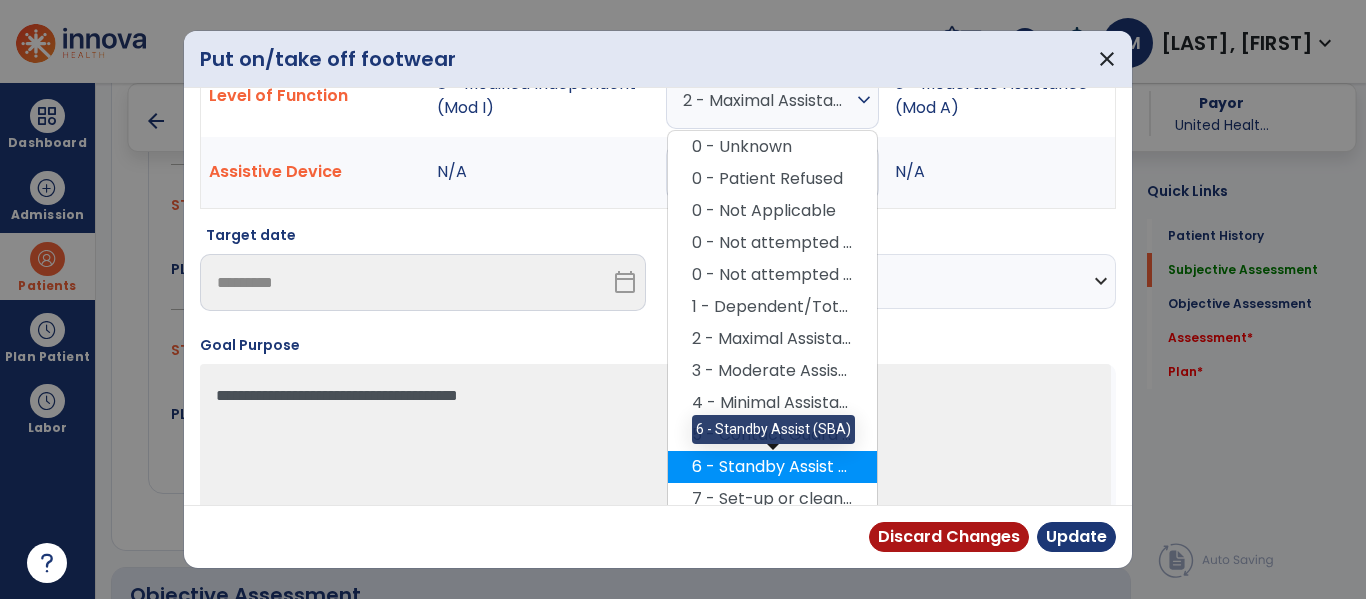 scroll, scrollTop: 130, scrollLeft: 0, axis: vertical 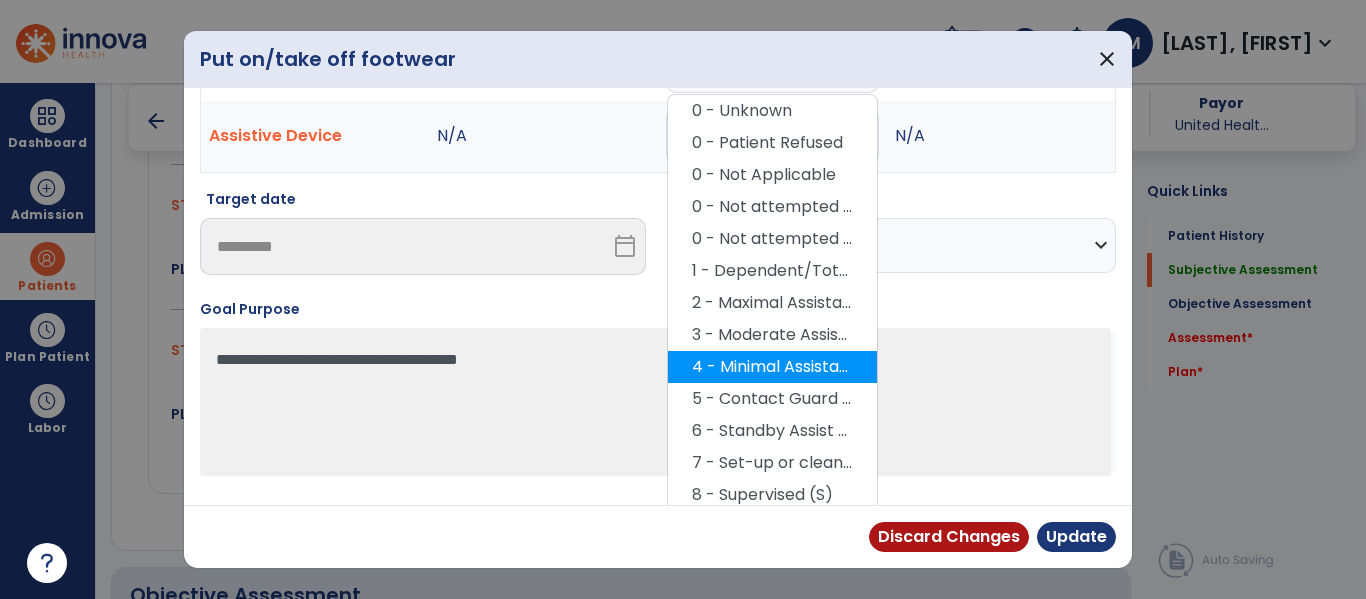 click on "4 - Minimal Assistance (Min A)" at bounding box center [772, 367] 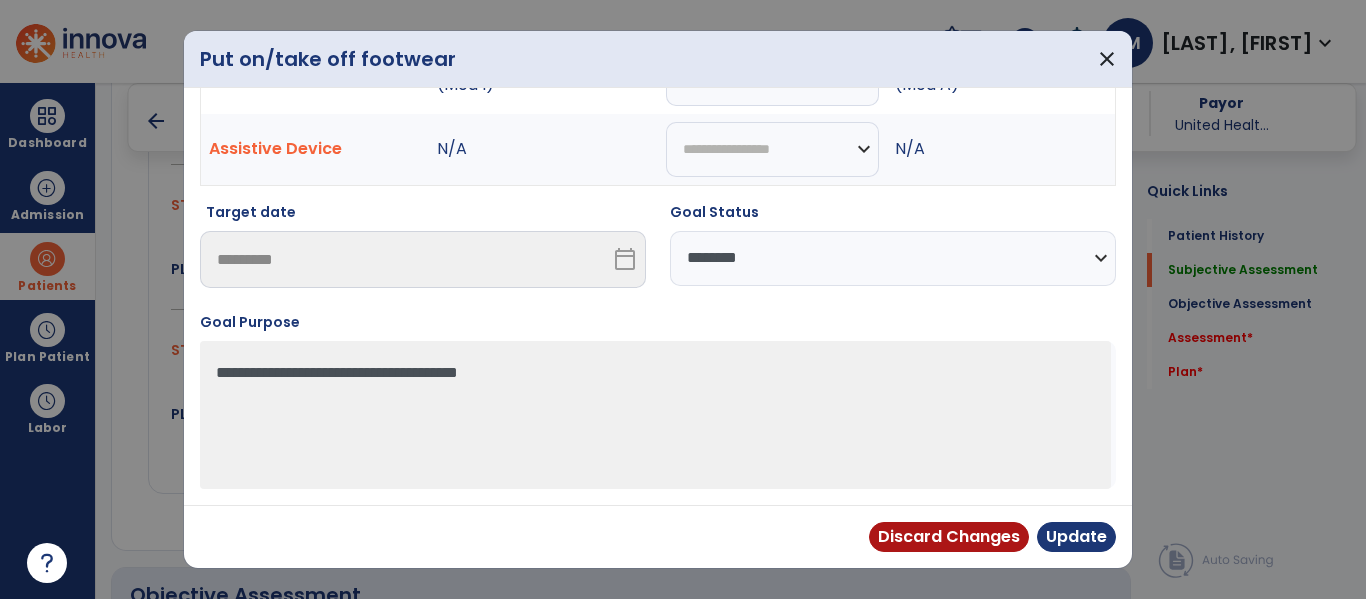 scroll, scrollTop: 117, scrollLeft: 0, axis: vertical 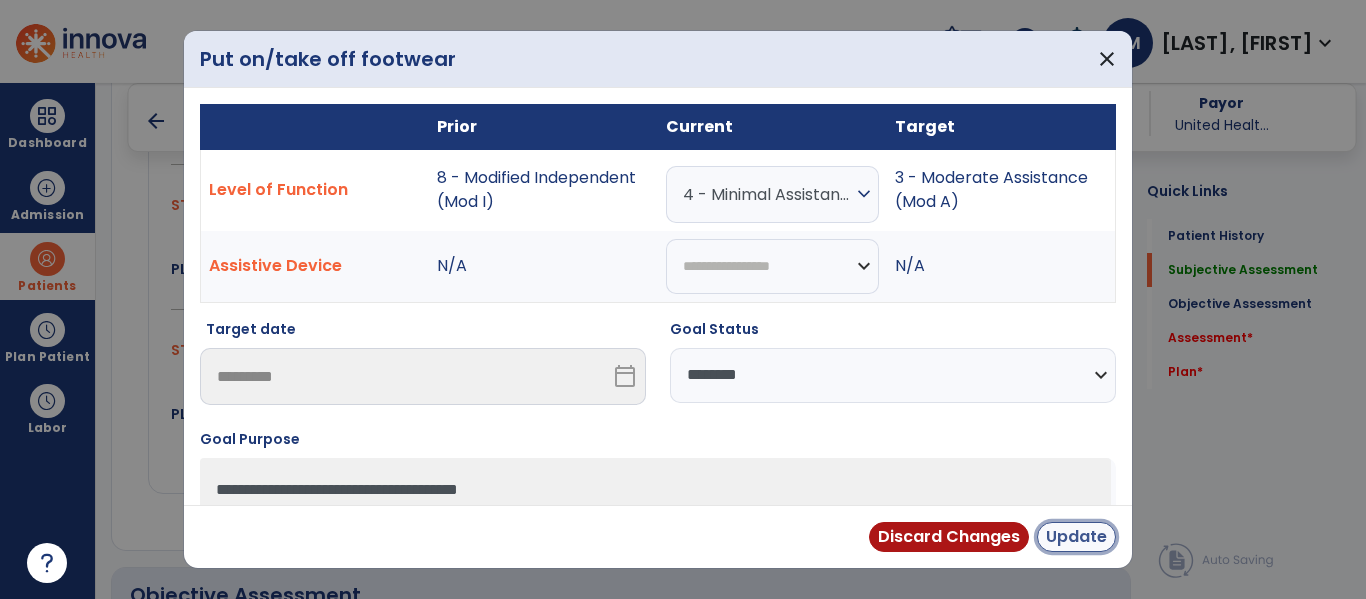 click on "Update" at bounding box center (1076, 537) 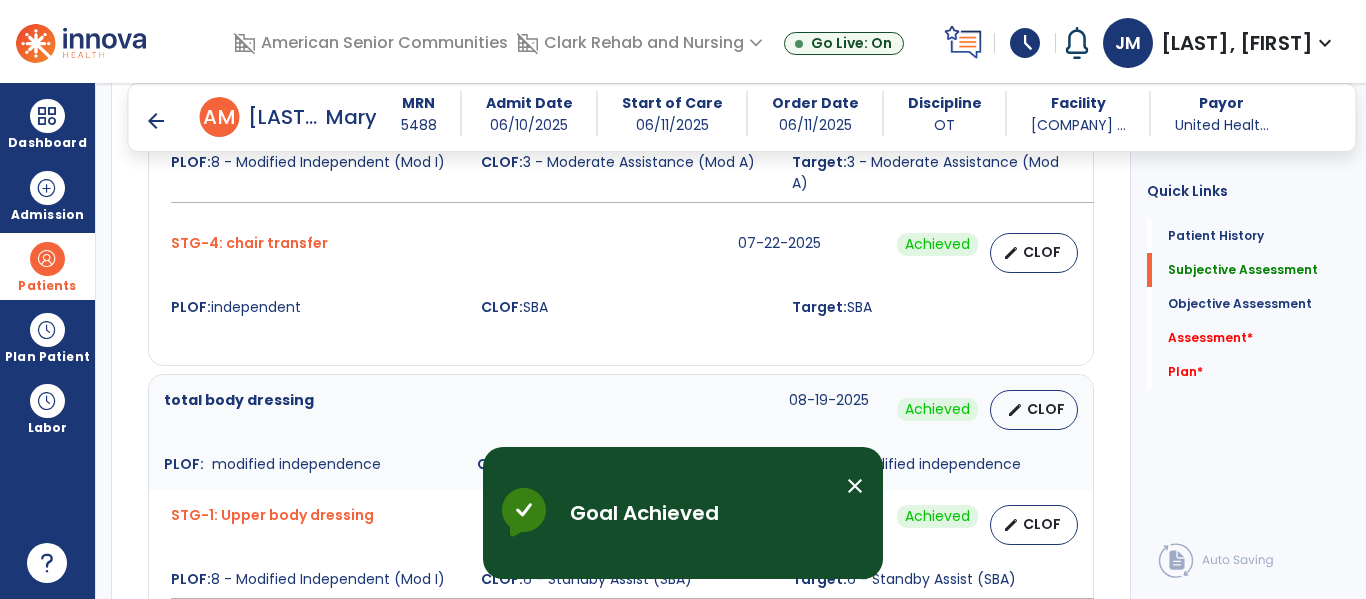 scroll, scrollTop: 1711, scrollLeft: 0, axis: vertical 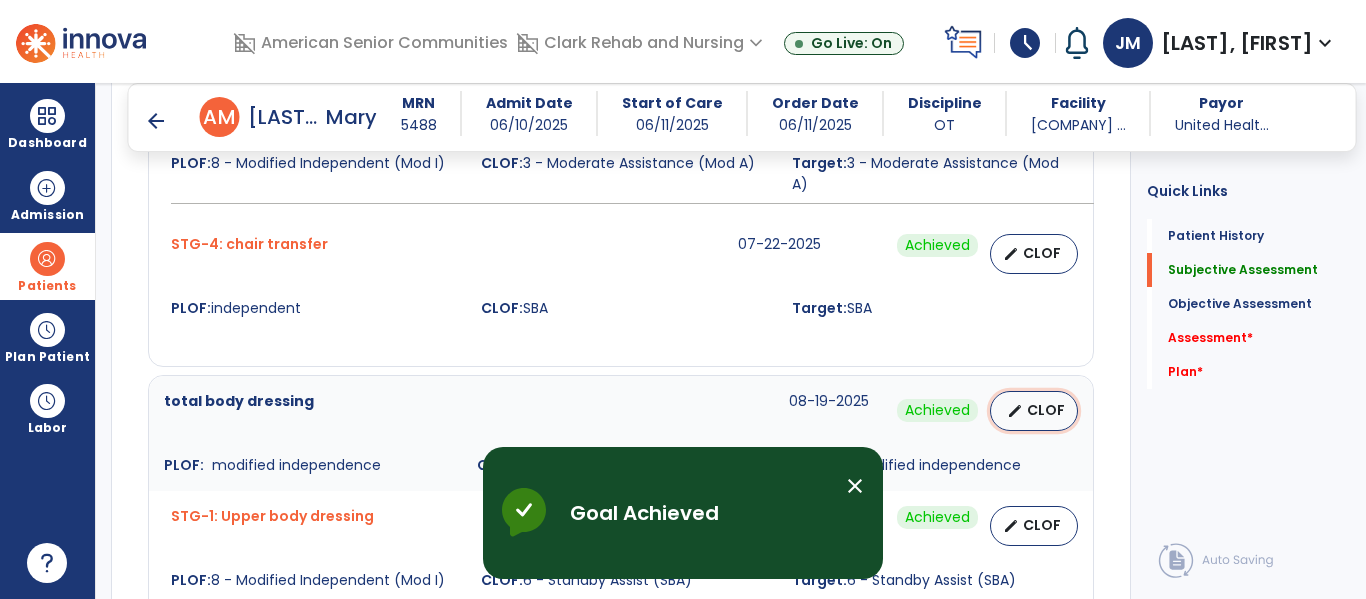 click on "CLOF" at bounding box center [1046, 410] 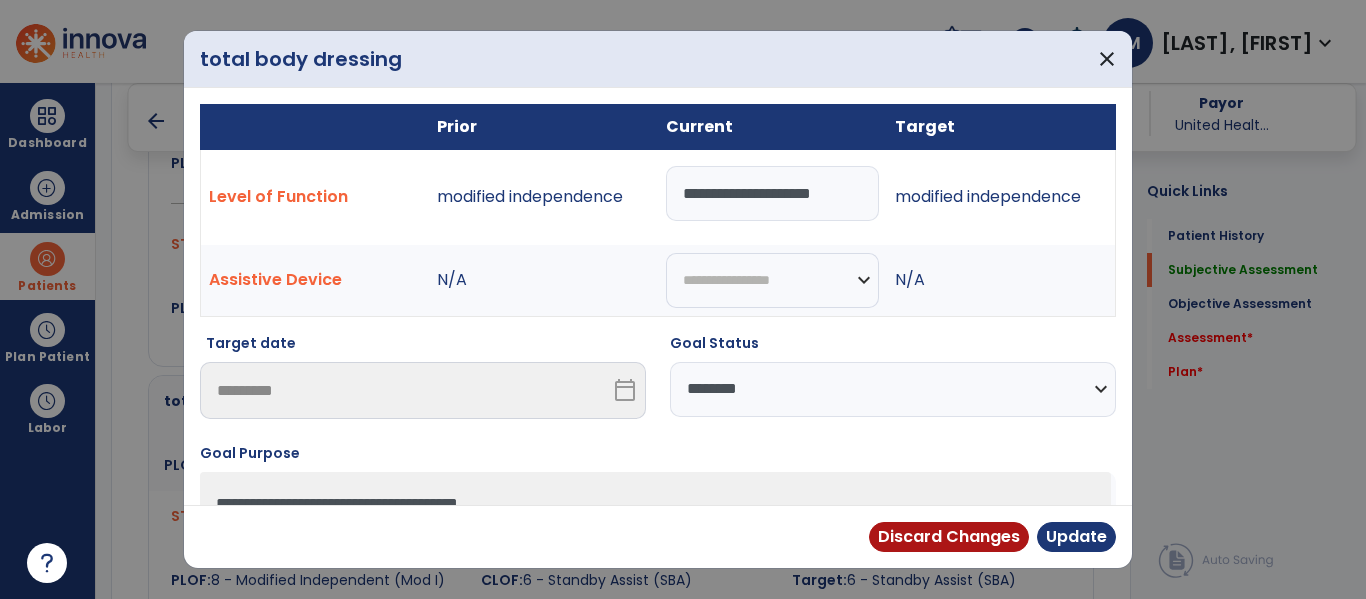 drag, startPoint x: 701, startPoint y: 195, endPoint x: 729, endPoint y: 189, distance: 28.635643 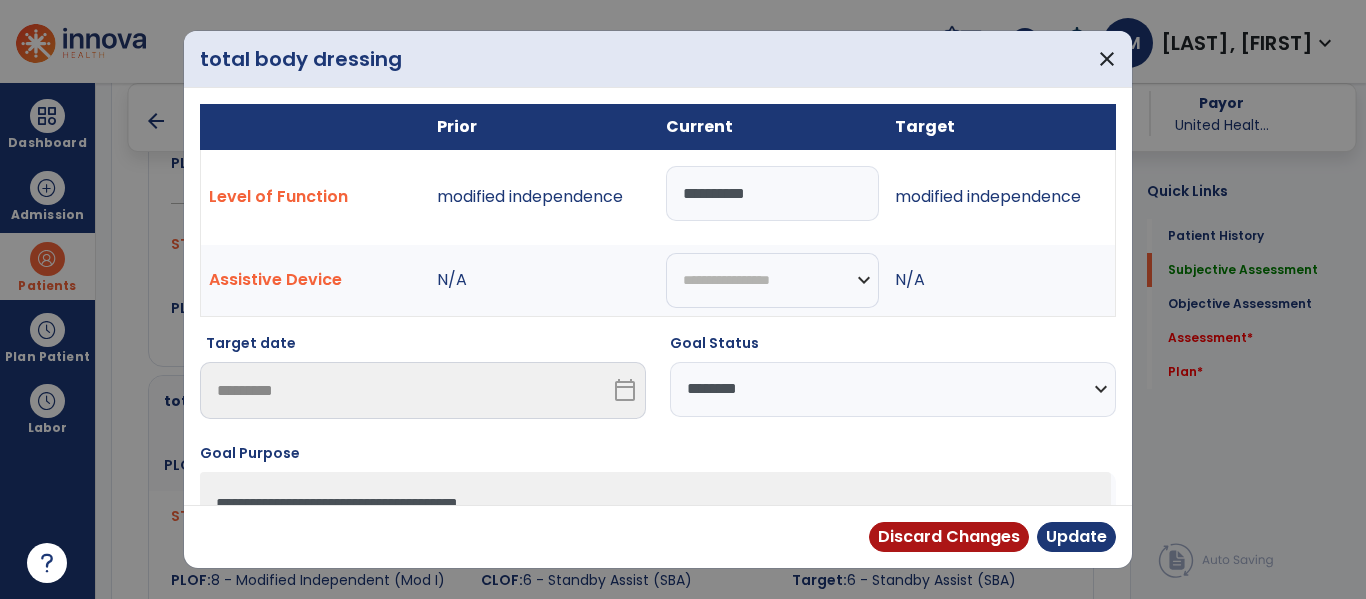 type on "**********" 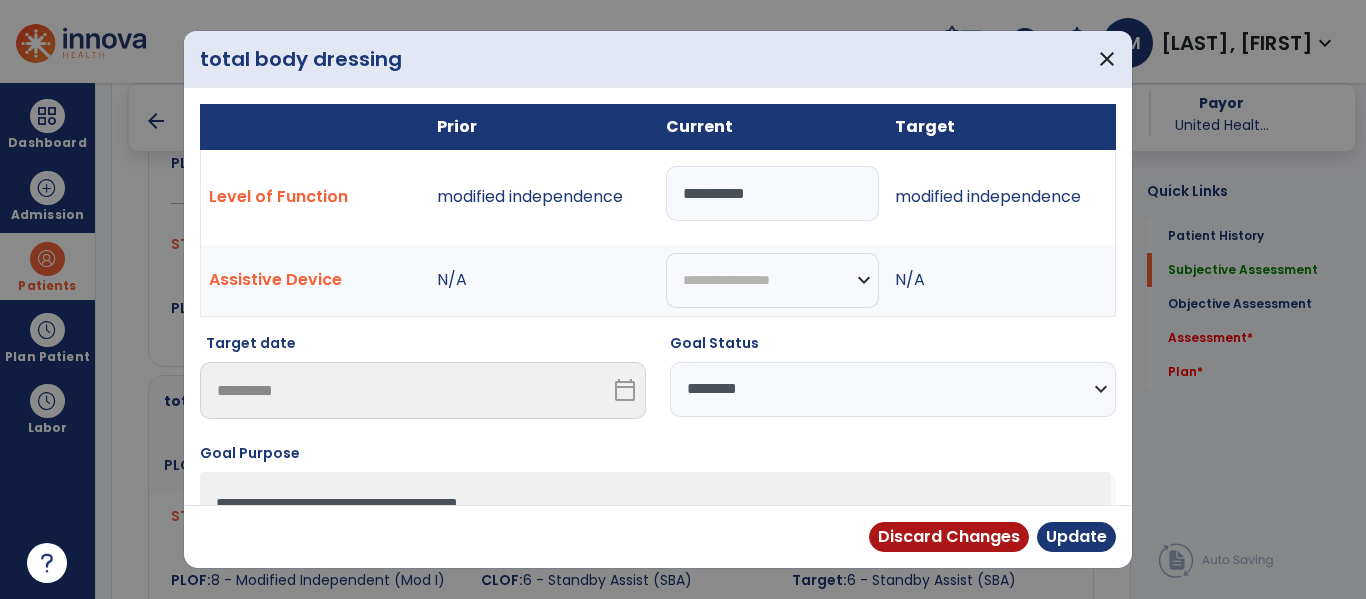 select on "**********" 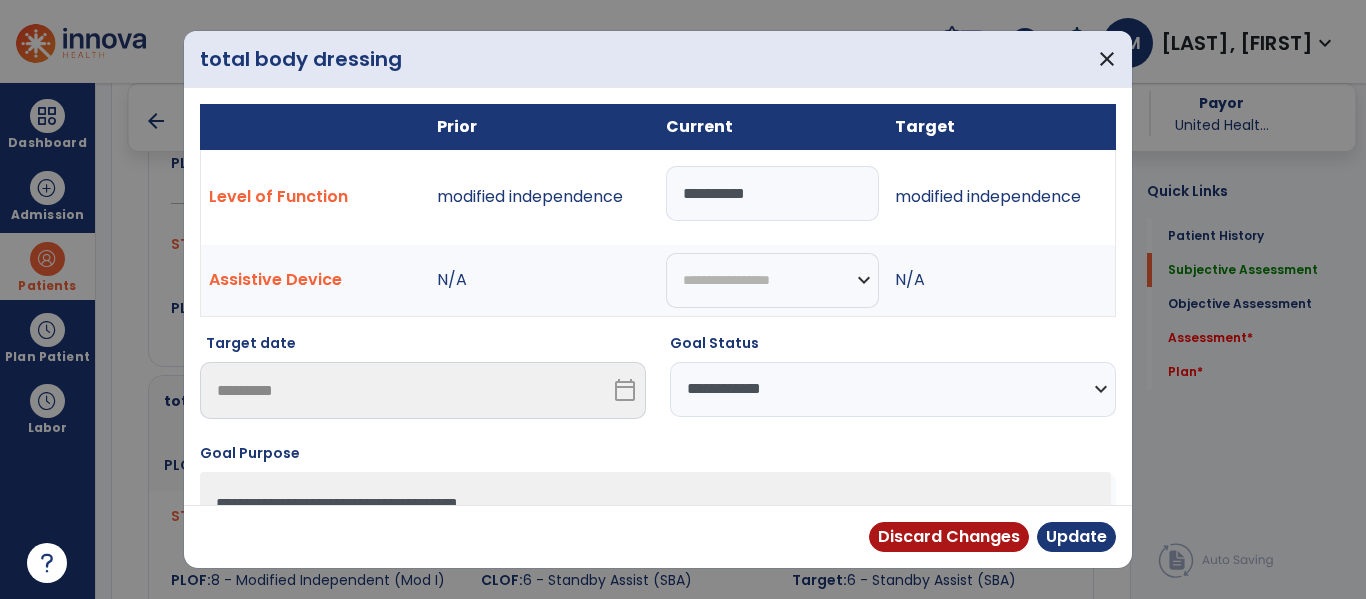 click on "**********" at bounding box center (893, 389) 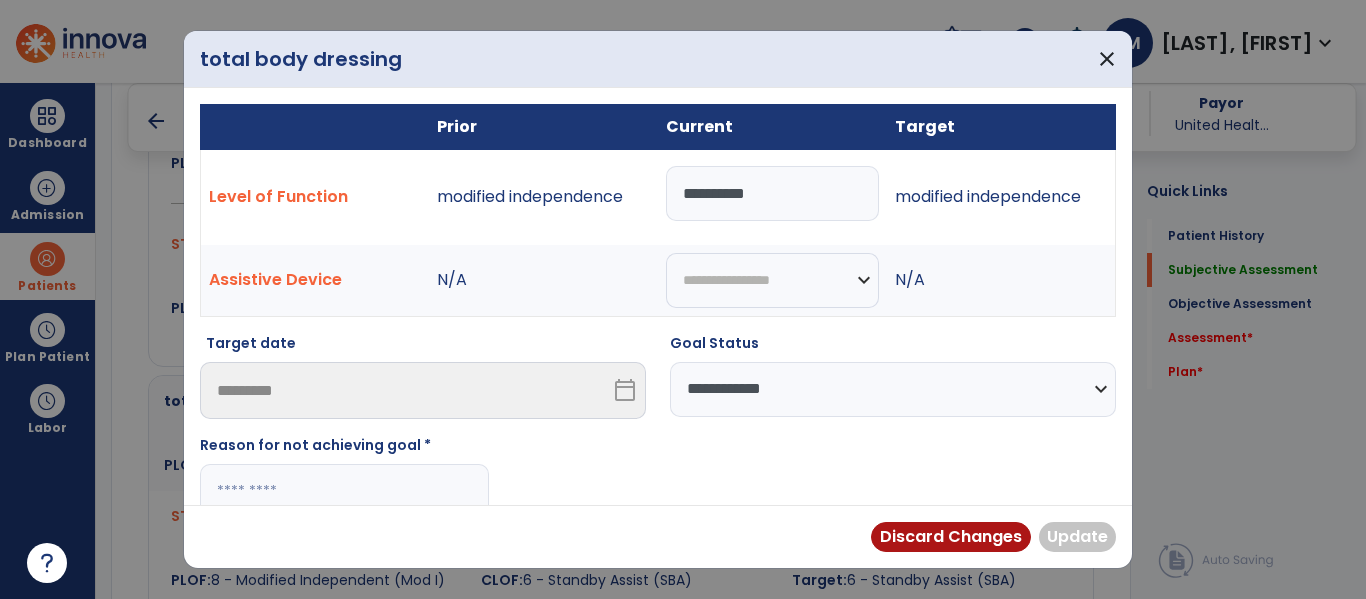 drag, startPoint x: 423, startPoint y: 497, endPoint x: 429, endPoint y: 488, distance: 10.816654 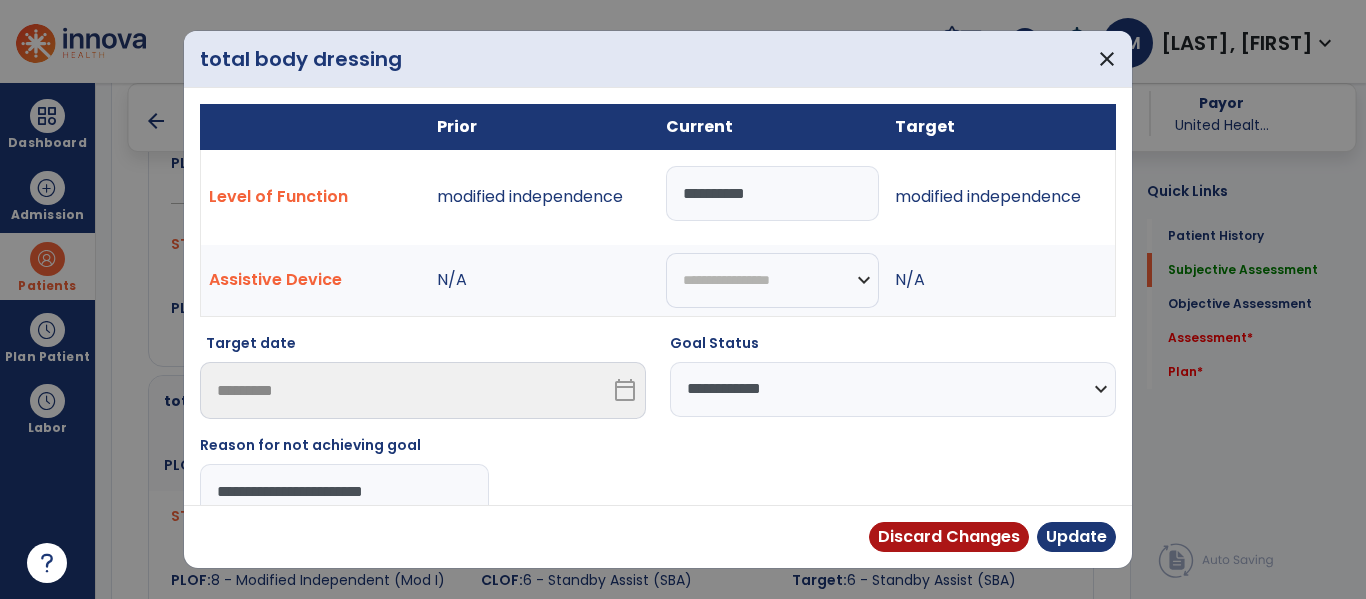 type on "**********" 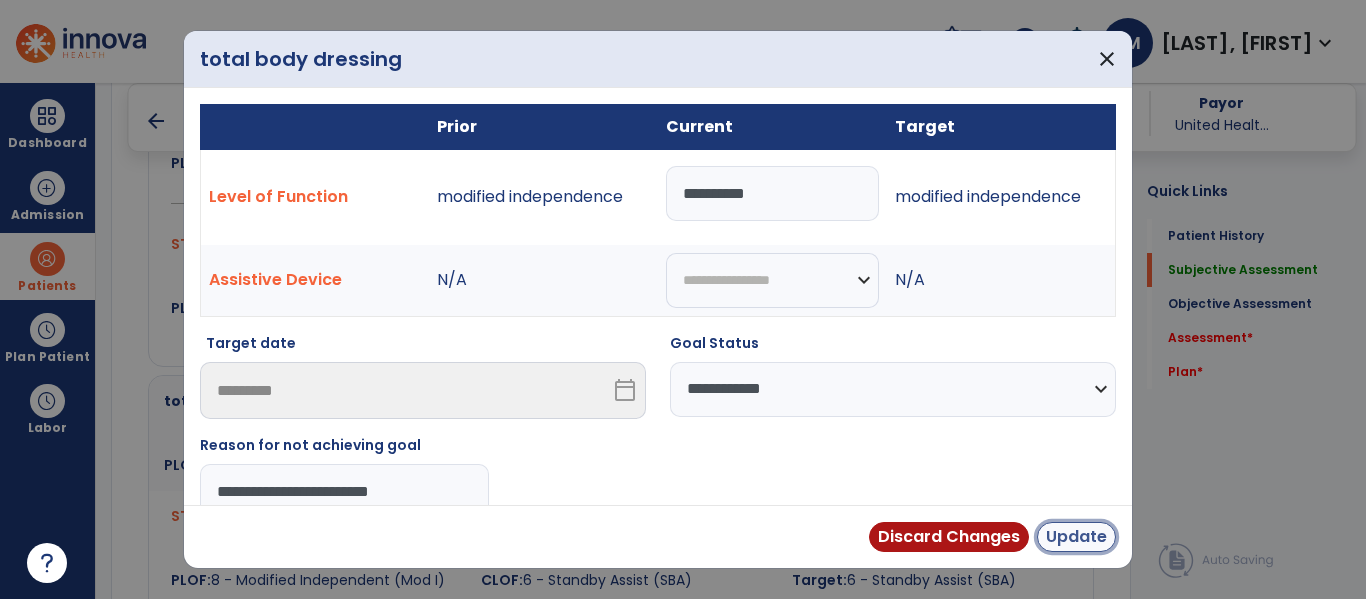 click on "Update" at bounding box center (1076, 537) 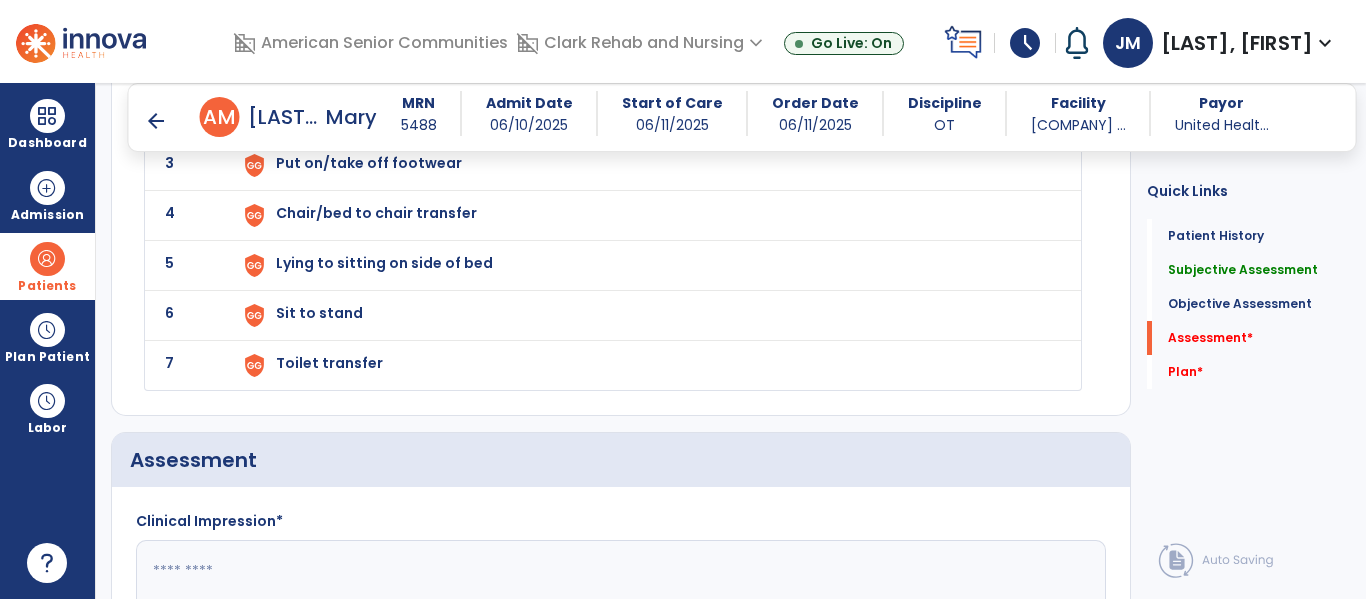 scroll, scrollTop: 2882, scrollLeft: 0, axis: vertical 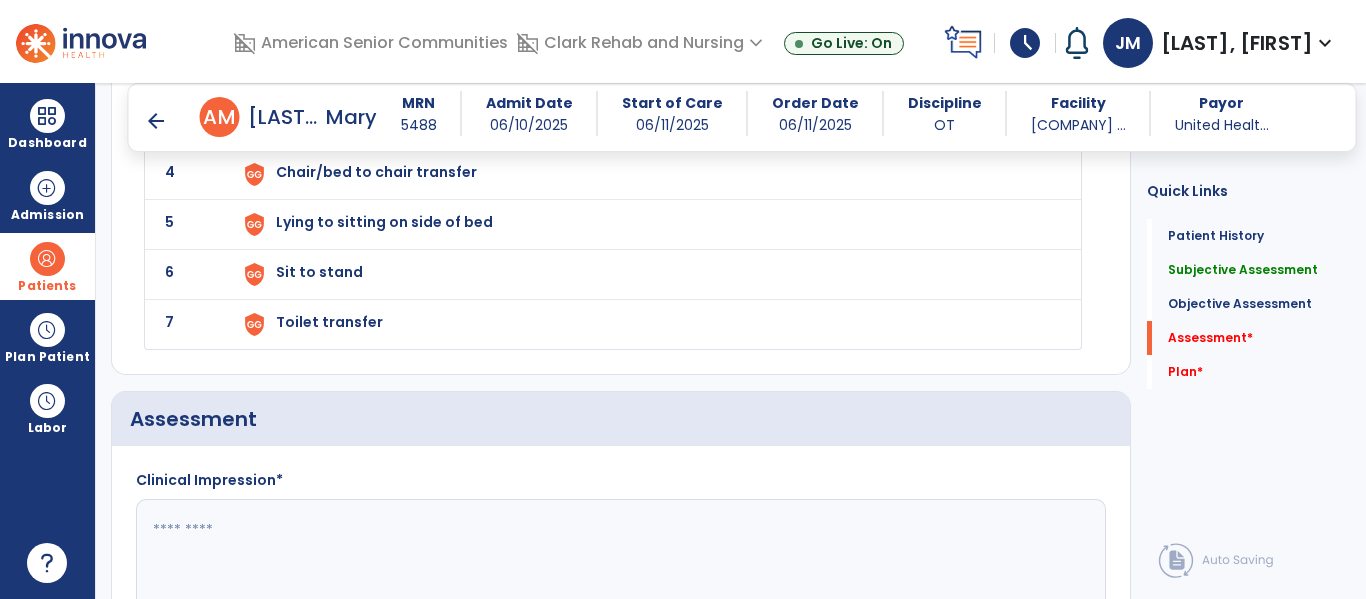 click 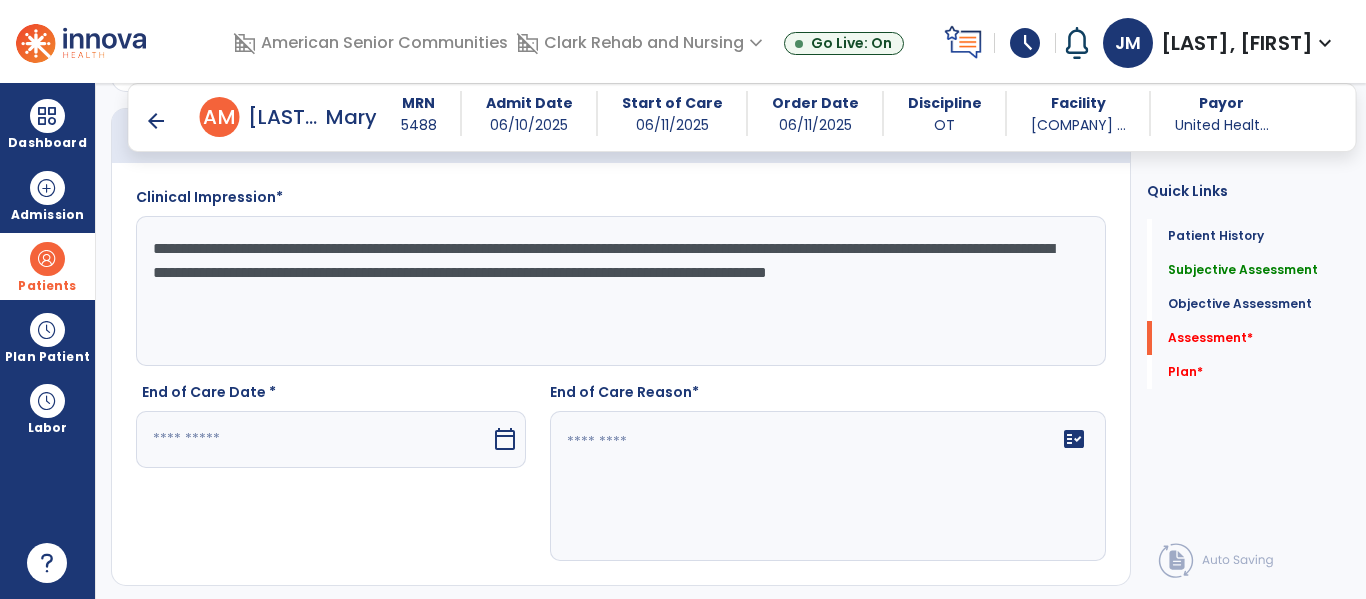 scroll, scrollTop: 3144, scrollLeft: 0, axis: vertical 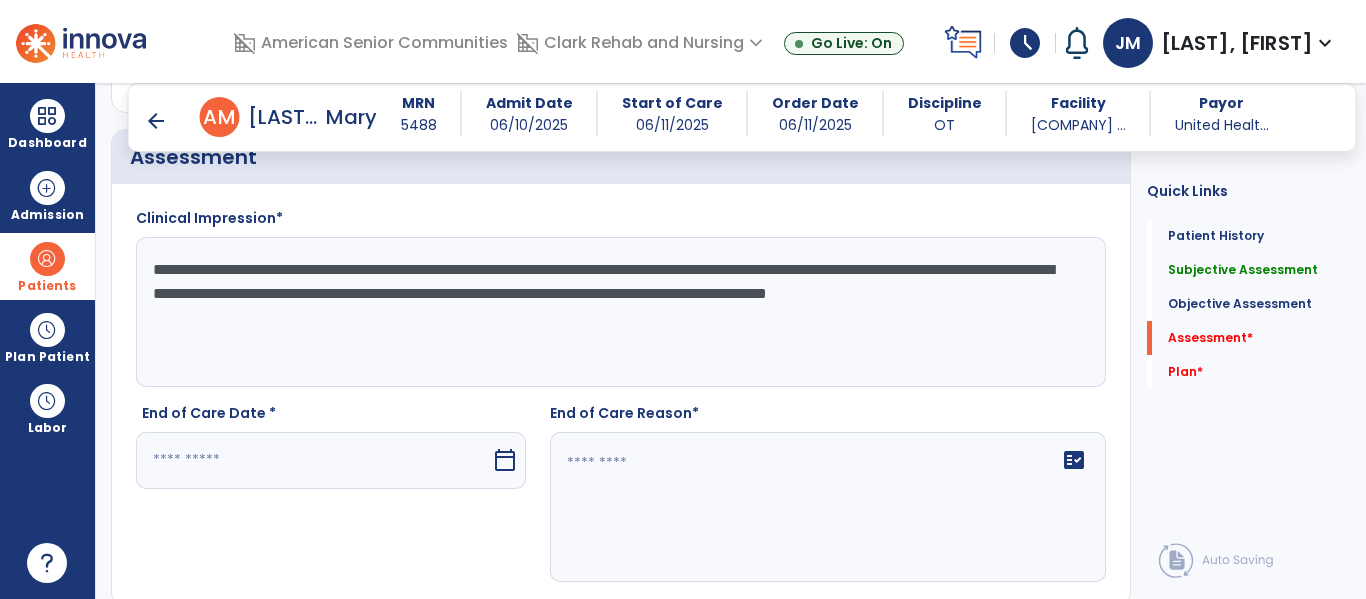 type on "**********" 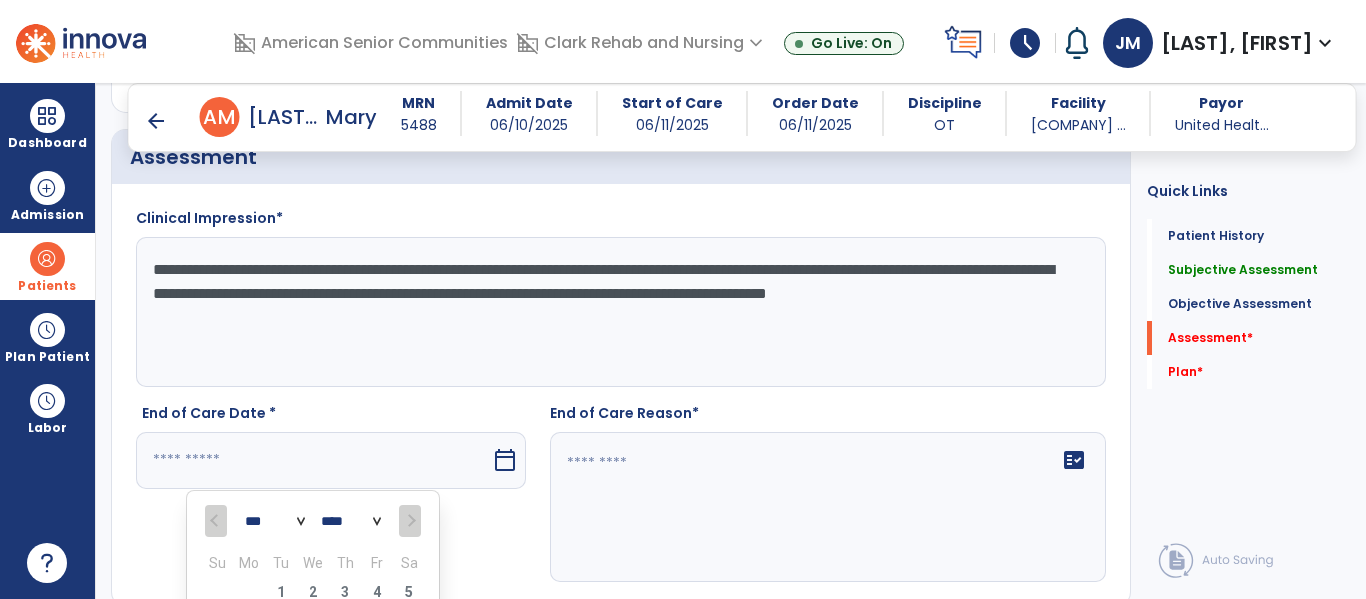 click on "10" at bounding box center [345, 624] 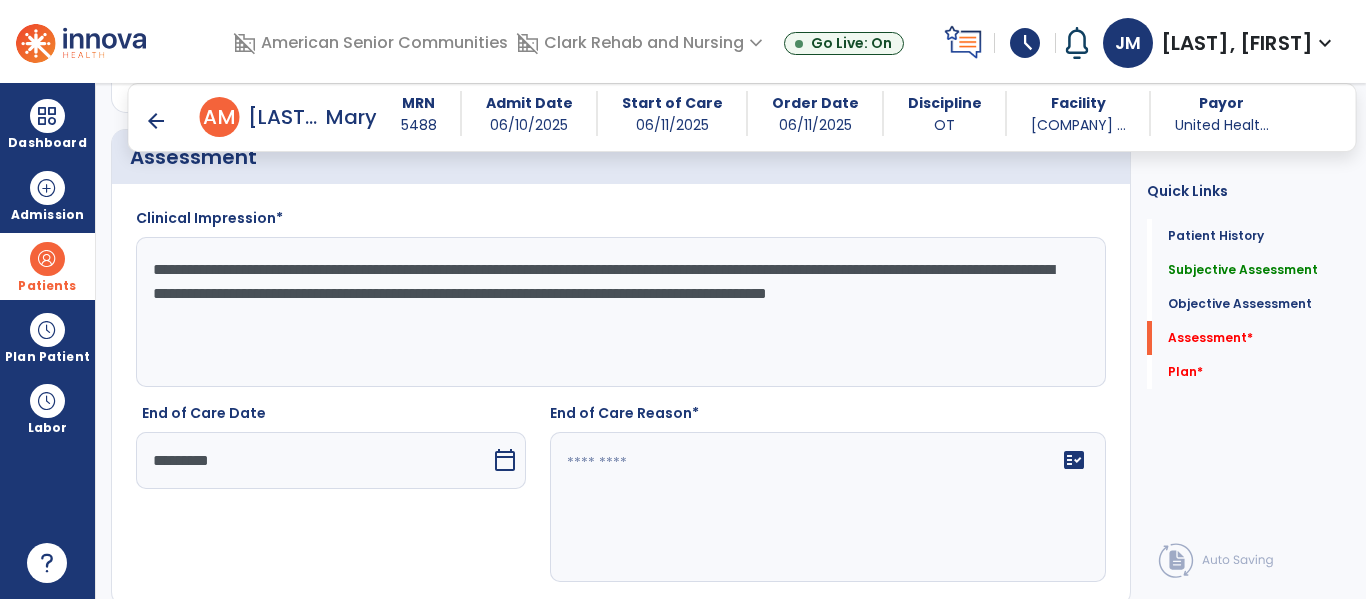 click on "fact_check" 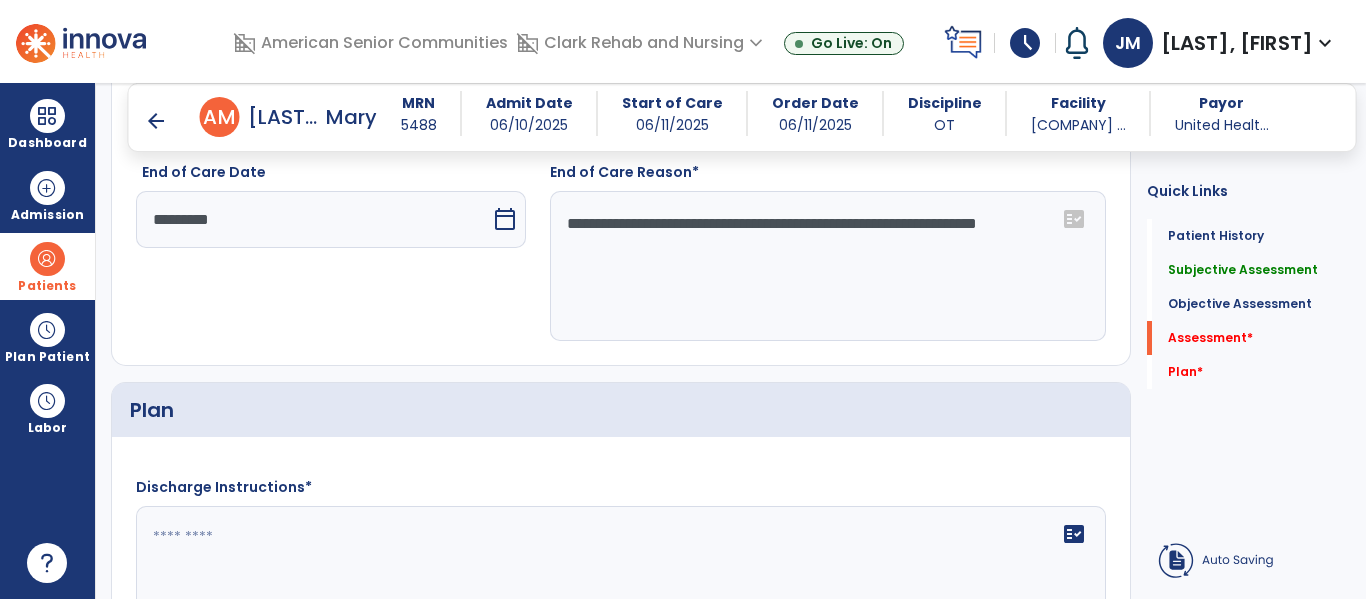 scroll, scrollTop: 3422, scrollLeft: 0, axis: vertical 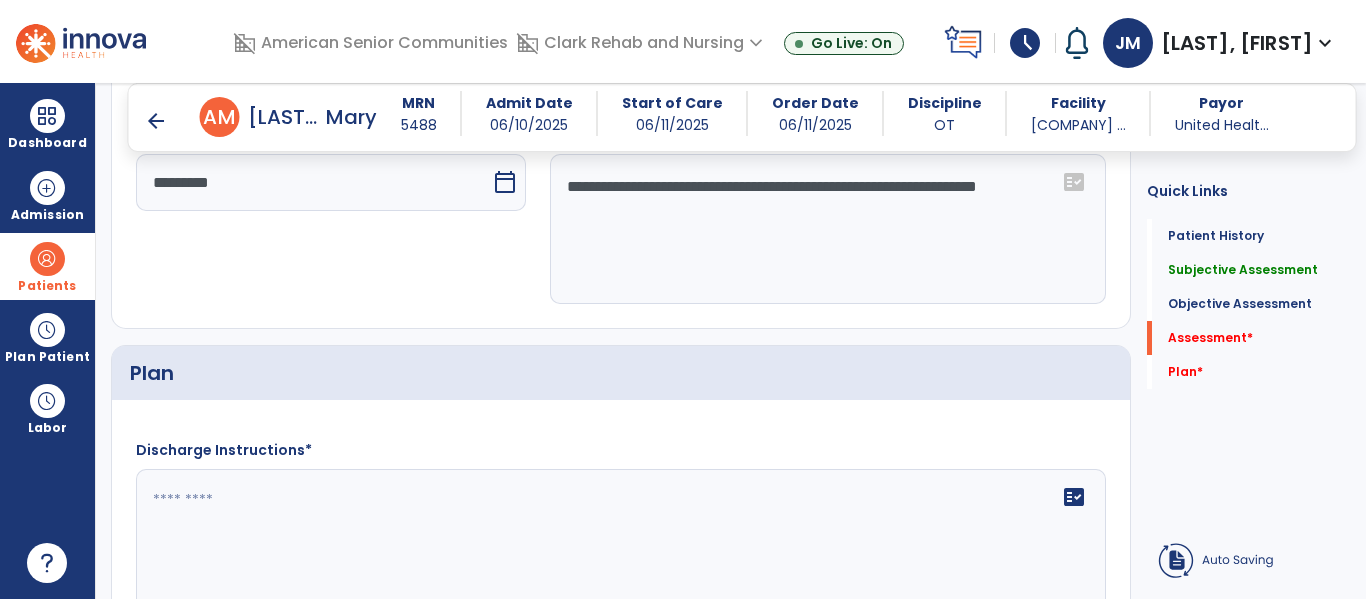 type on "**********" 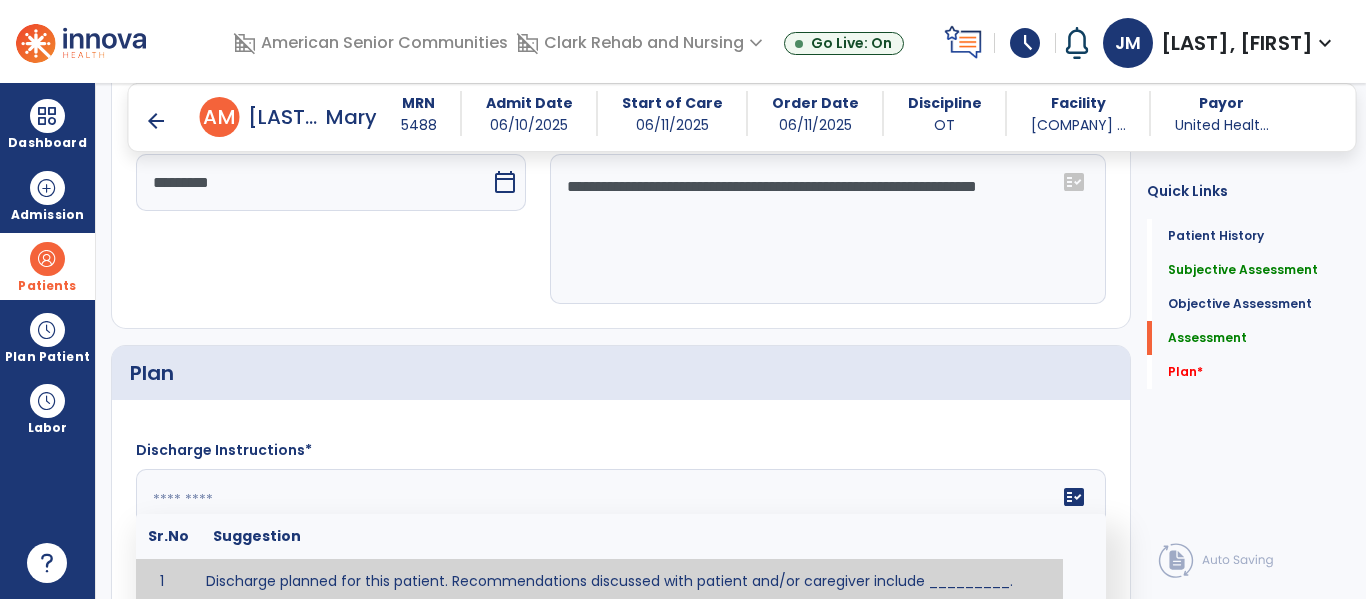 click on "fact_check  Sr.No Suggestion 1 Discharge planned for this patient. Recommendations discussed with patient and/or caregiver include _________. 2 DME: The following DME is recommended for this patient by Occupational Therapy: ___________. 3 Patient discharged to _________ with recommendations including _________. 4 Patient discharged unexpectedly to __________. Recommendations include ____________." 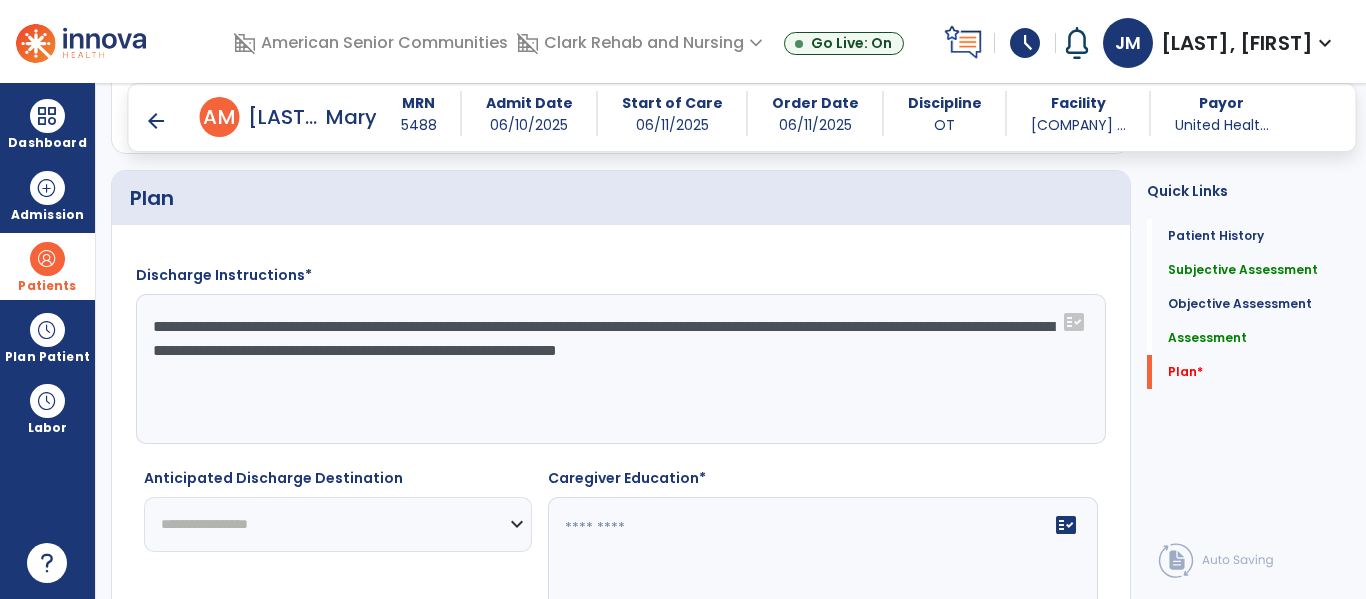 scroll, scrollTop: 3645, scrollLeft: 0, axis: vertical 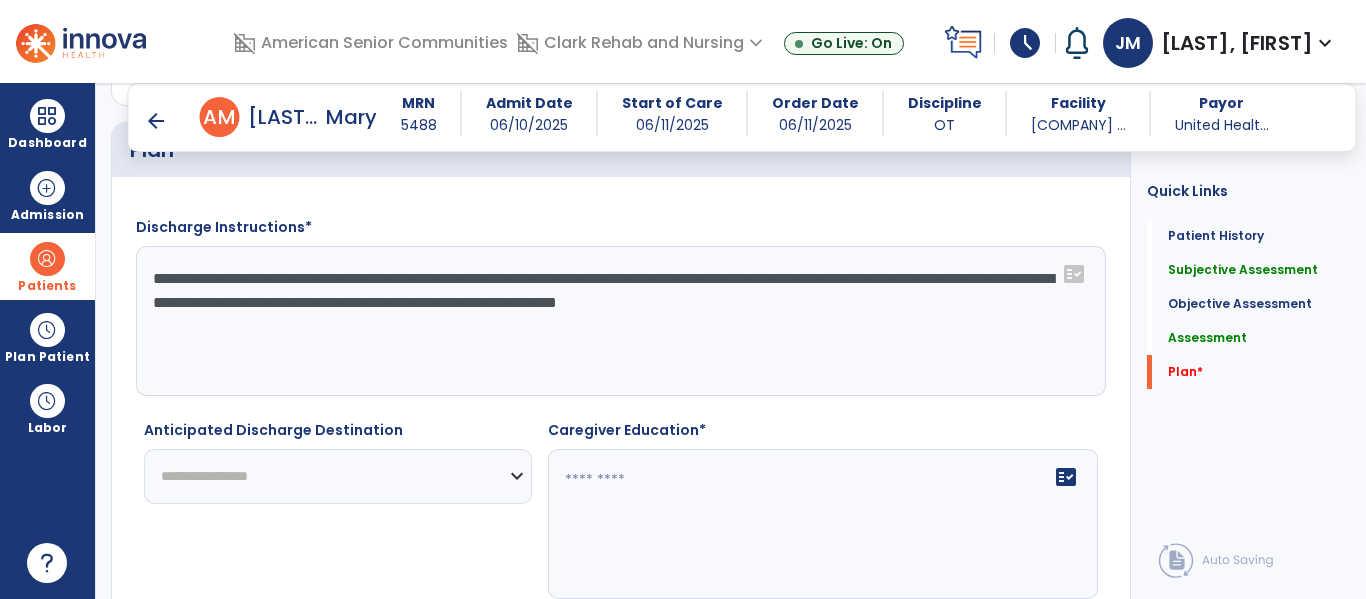 type on "**********" 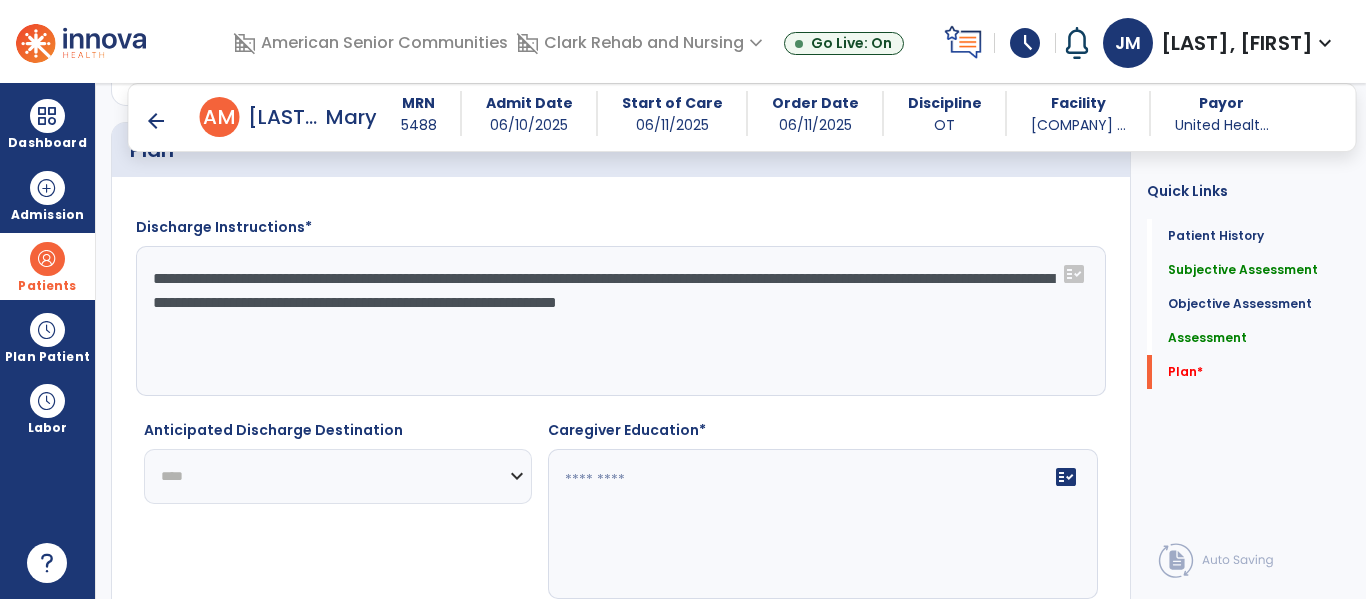 click on "**********" 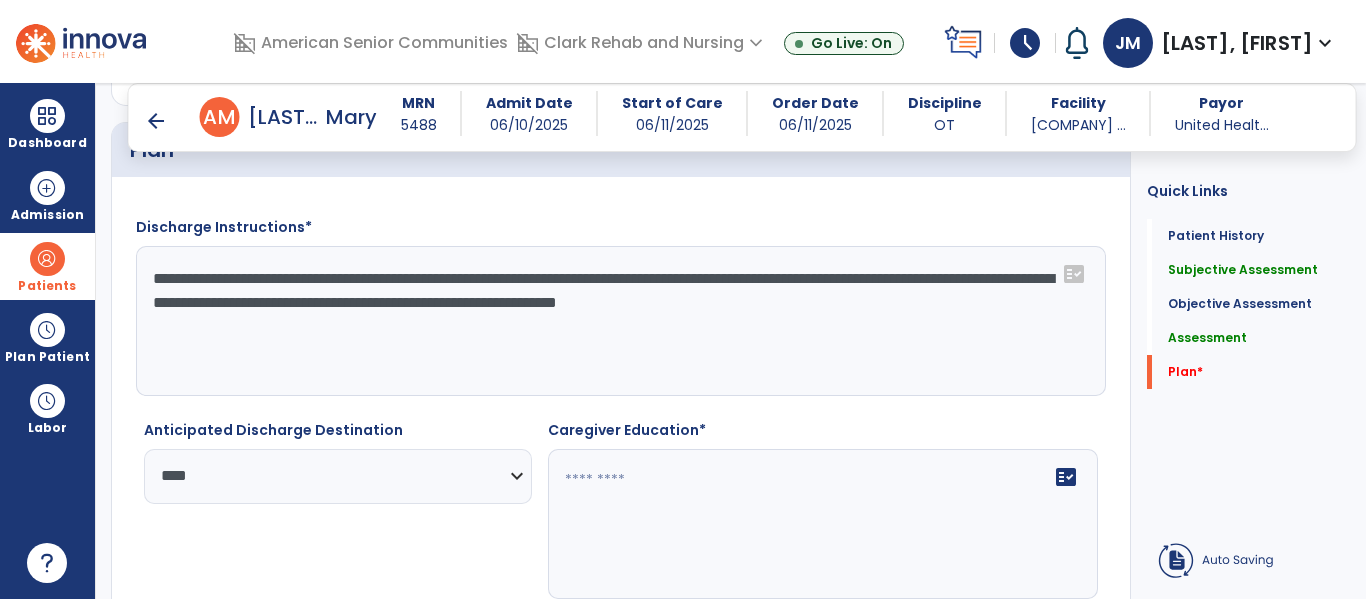 click 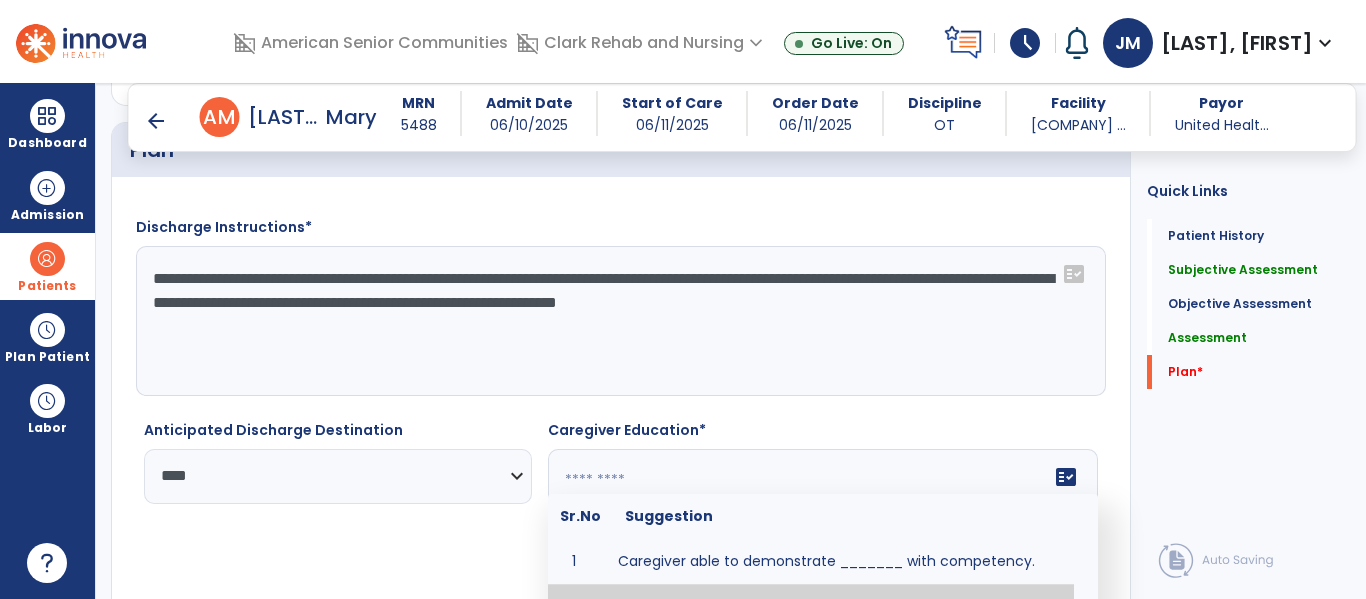type on "**********" 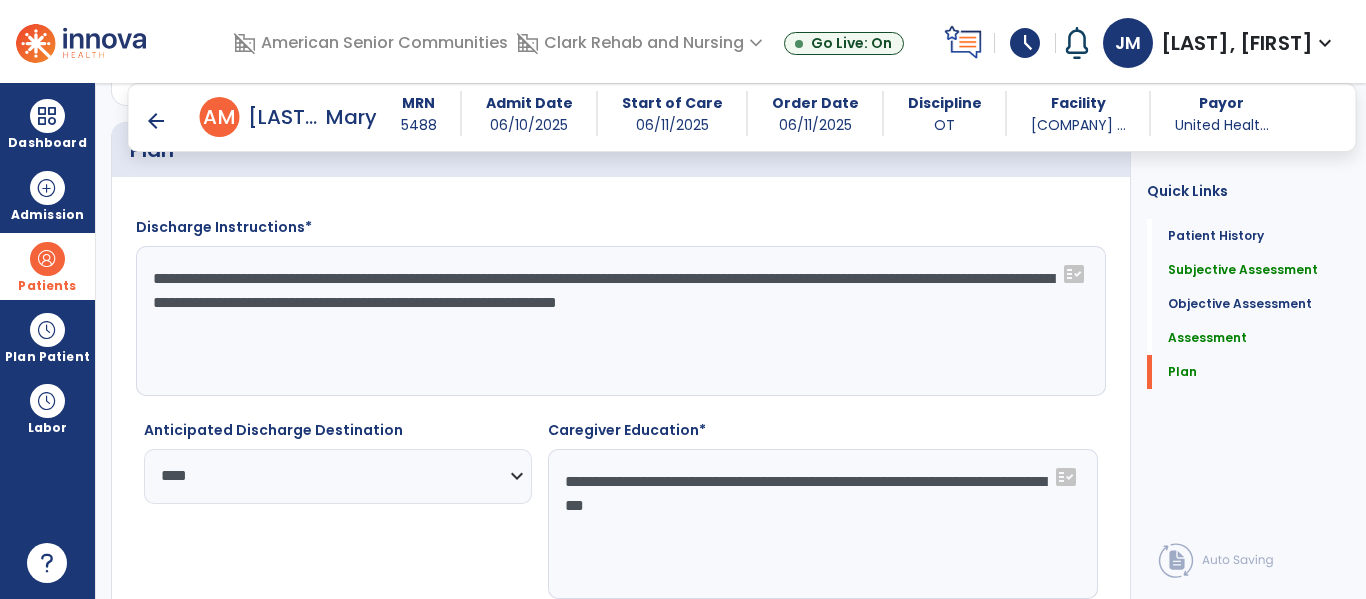 click on "Sign" 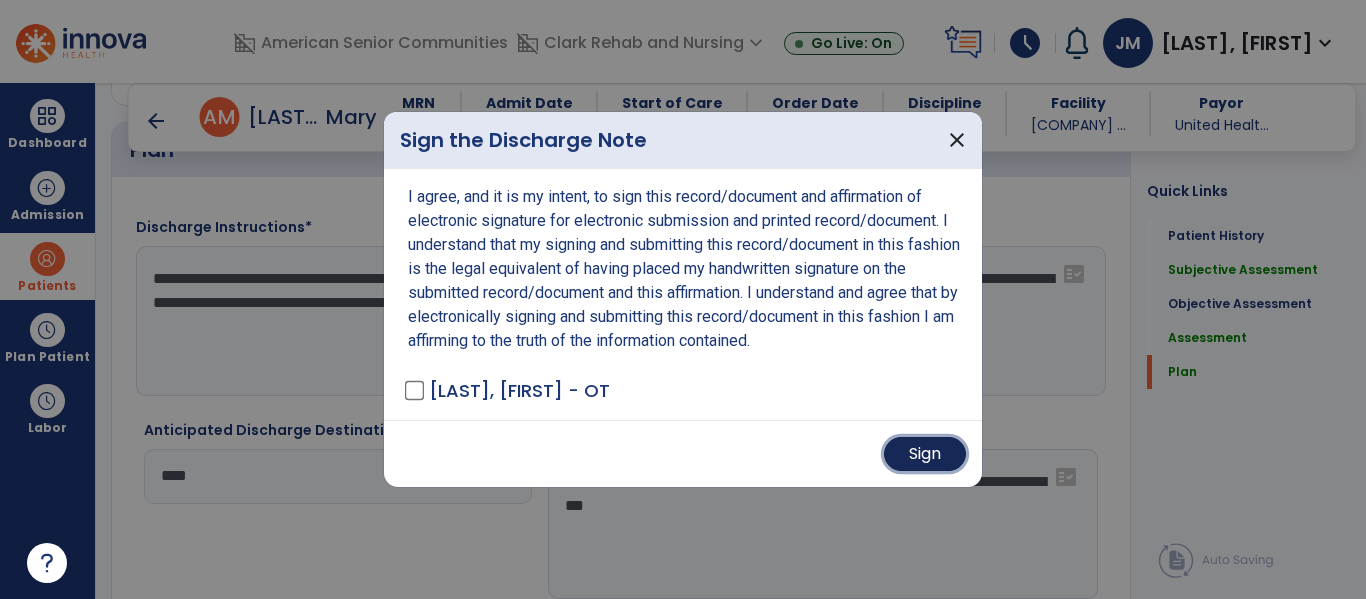 click on "Sign" at bounding box center [925, 454] 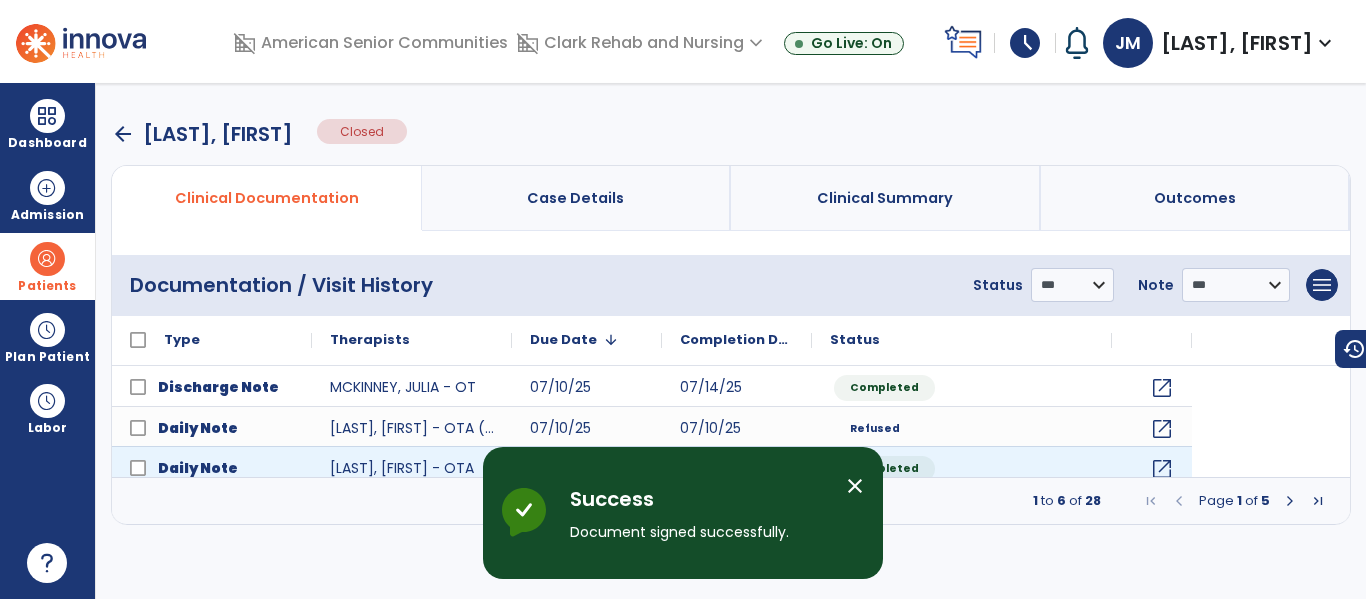 scroll, scrollTop: 0, scrollLeft: 0, axis: both 